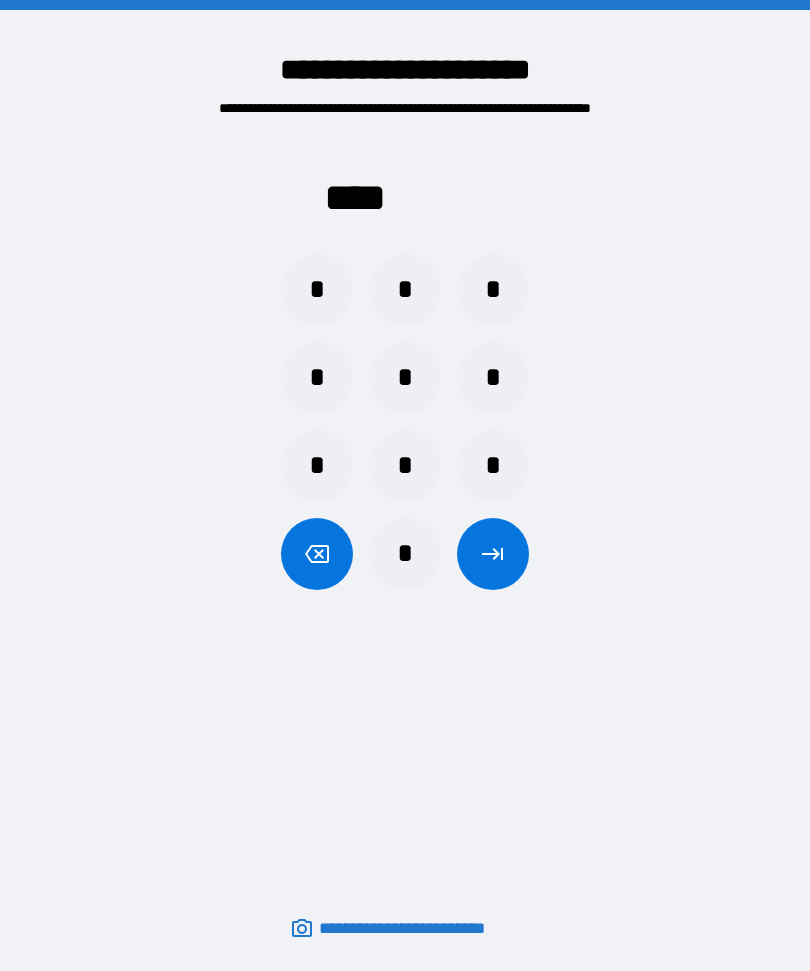 scroll, scrollTop: 0, scrollLeft: 0, axis: both 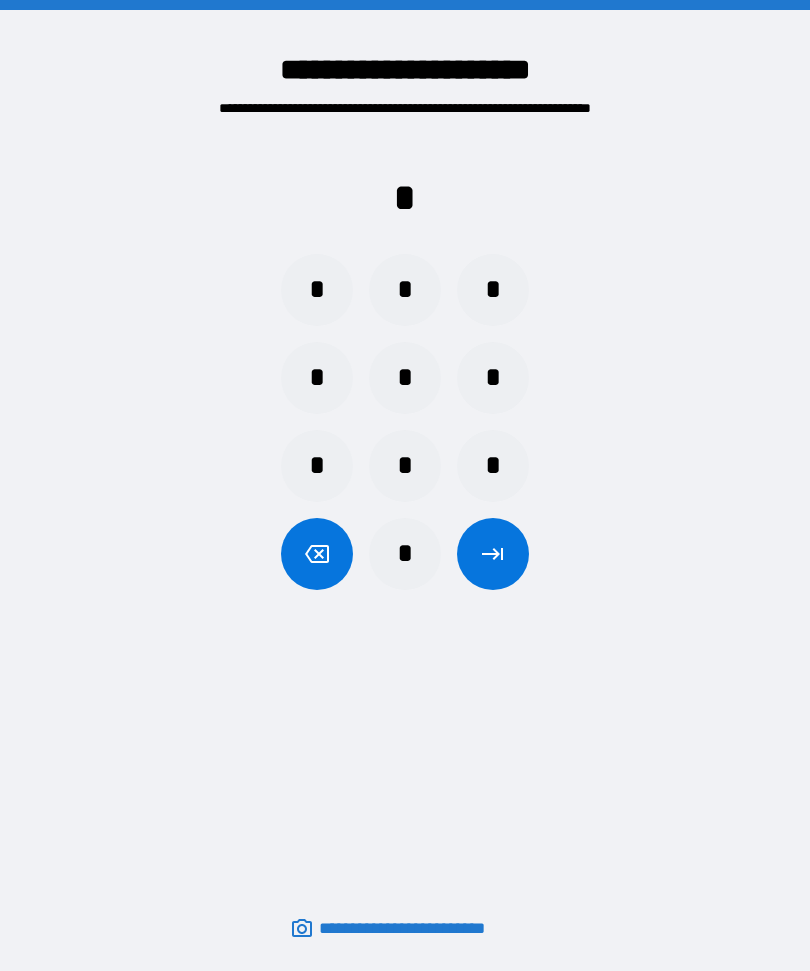 click on "*" at bounding box center [317, 290] 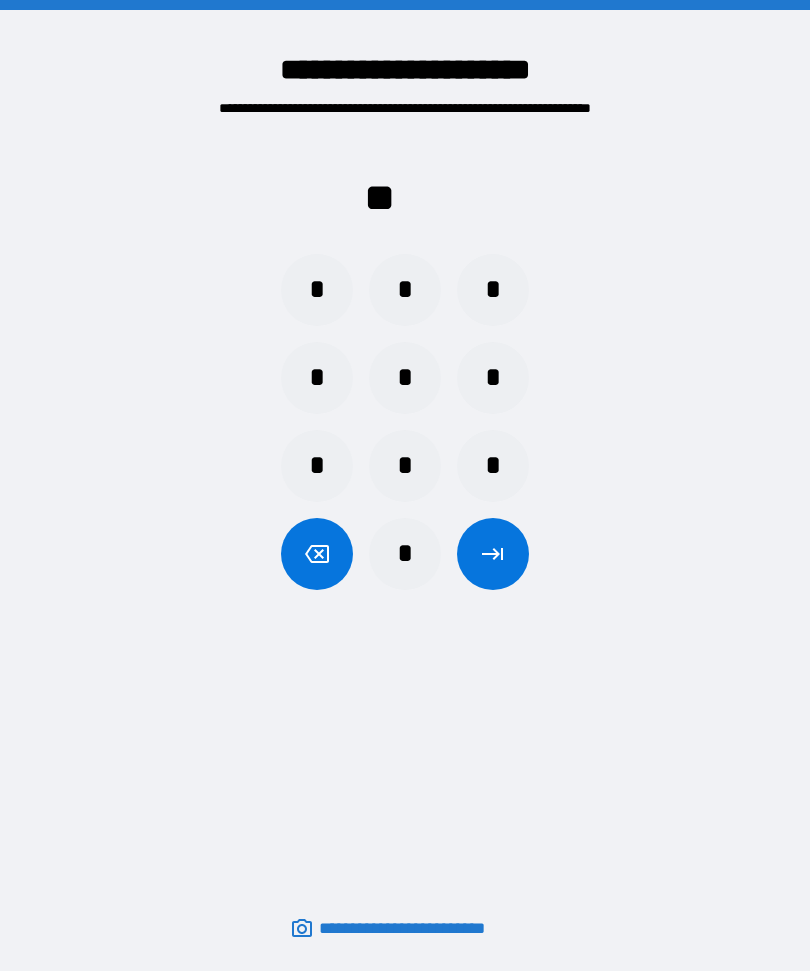 click on "*" at bounding box center [317, 290] 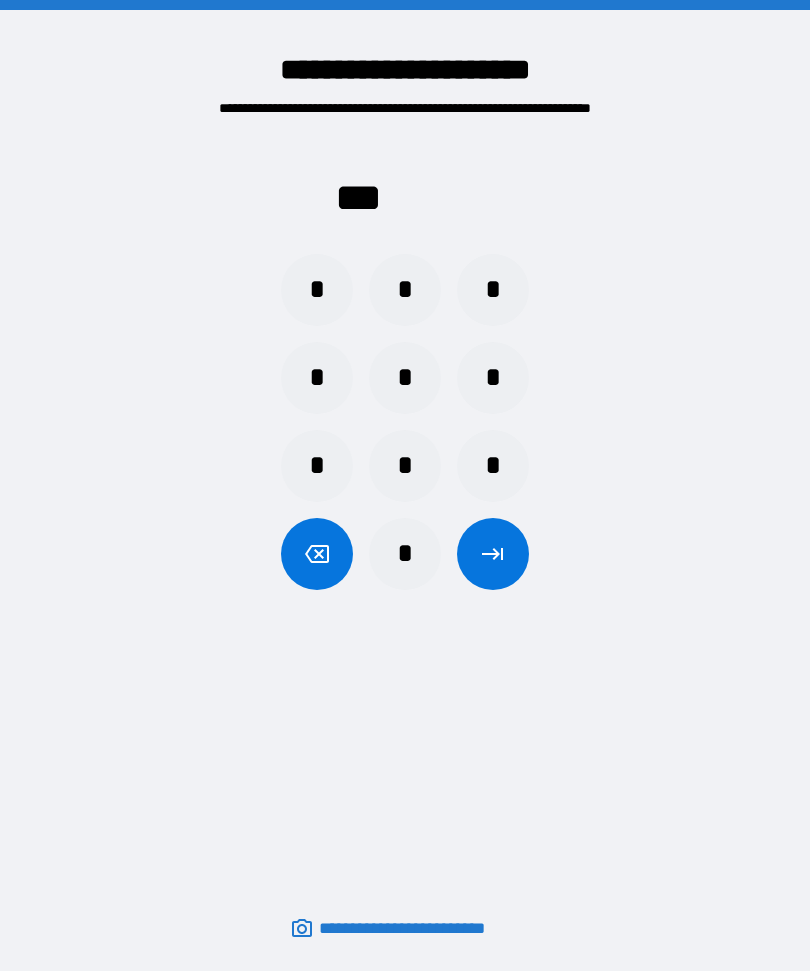 click on "*" at bounding box center (317, 290) 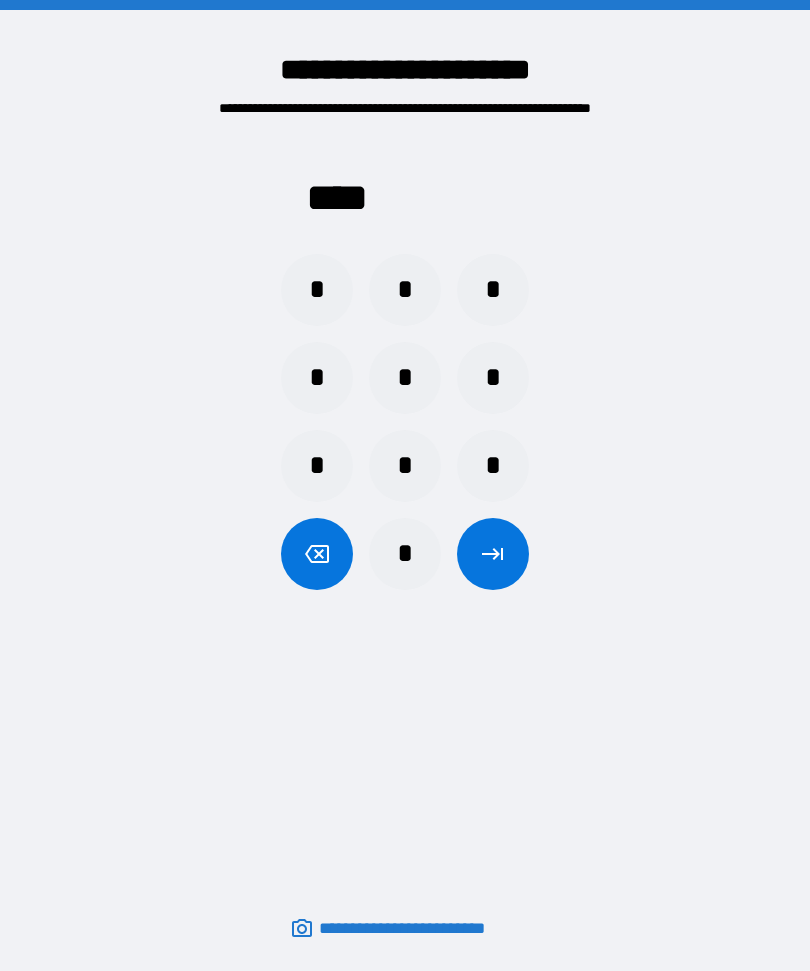 click at bounding box center (493, 554) 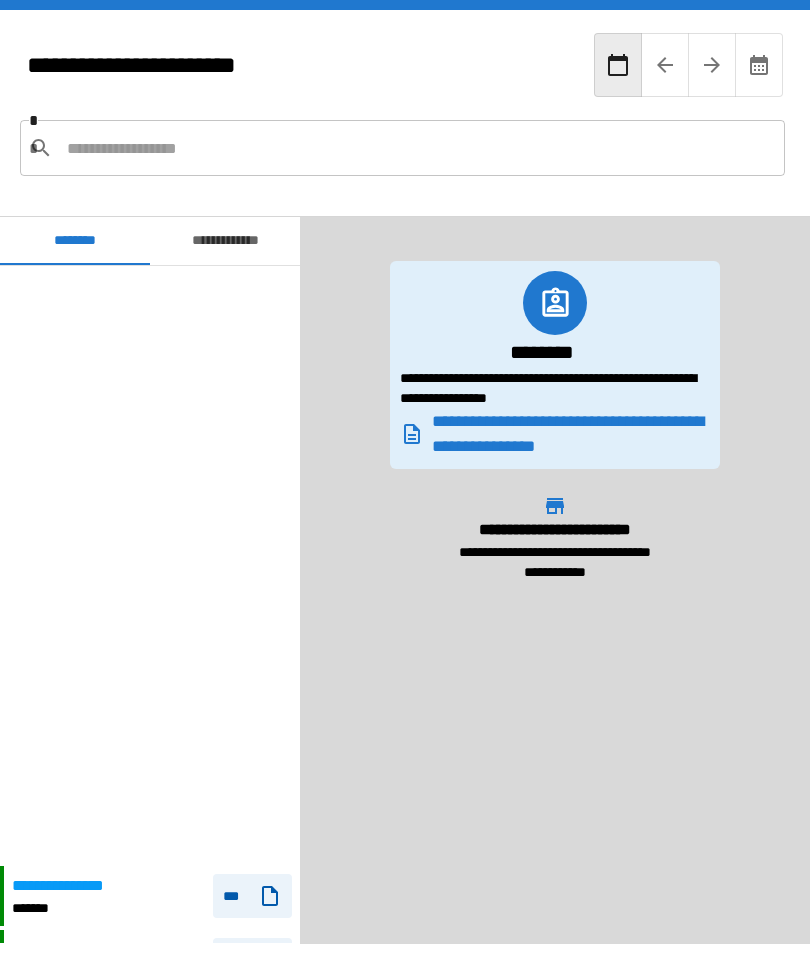 scroll, scrollTop: 600, scrollLeft: 0, axis: vertical 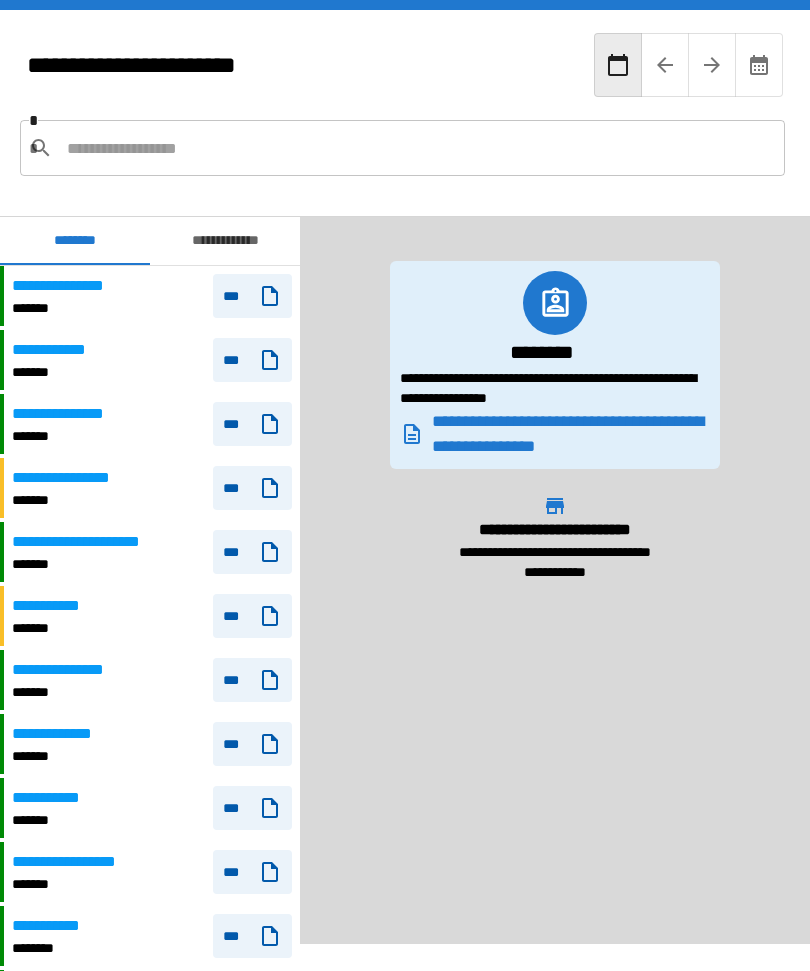 click on "**********" at bounding box center [152, 296] 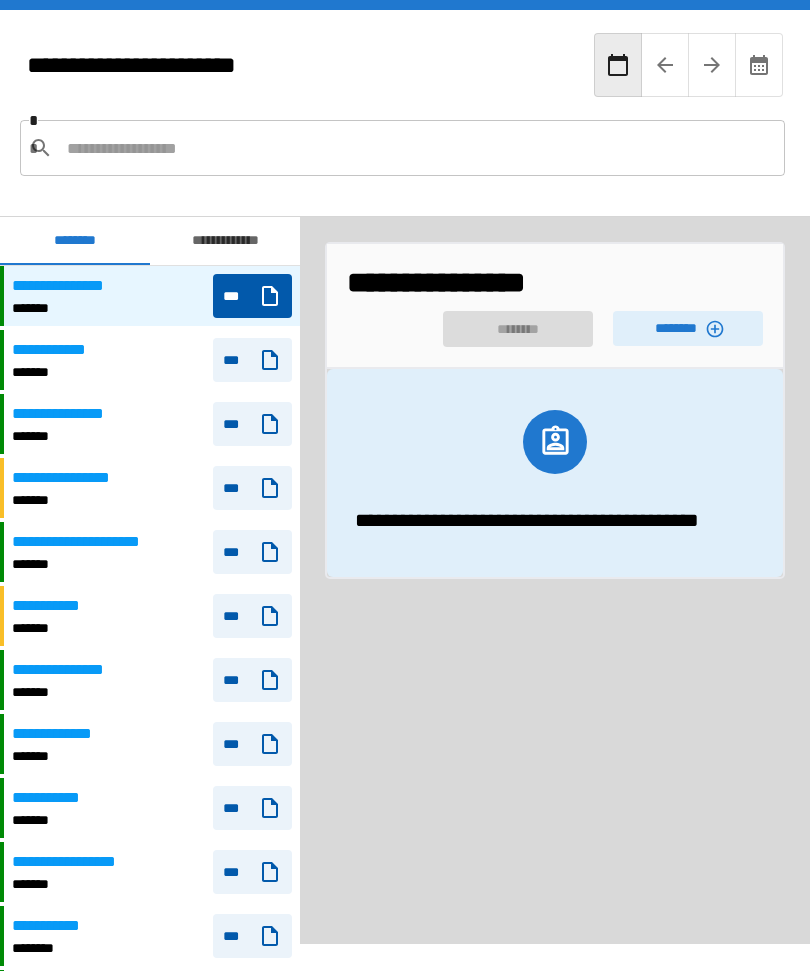 click on "********" at bounding box center (688, 328) 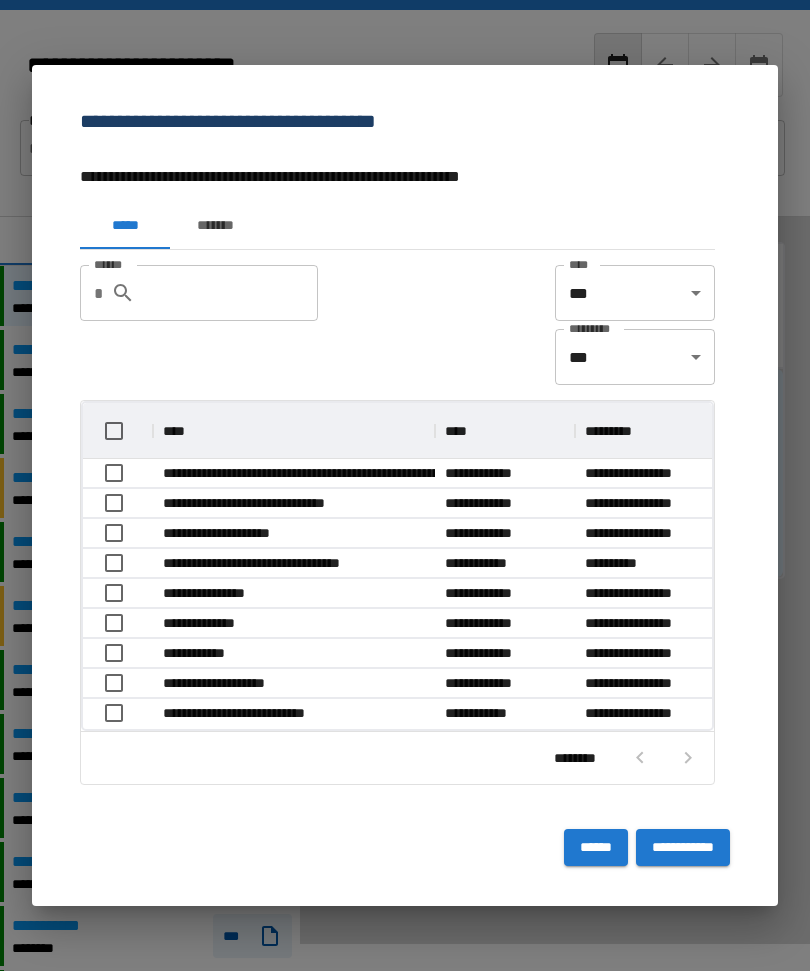 scroll, scrollTop: 326, scrollLeft: 629, axis: both 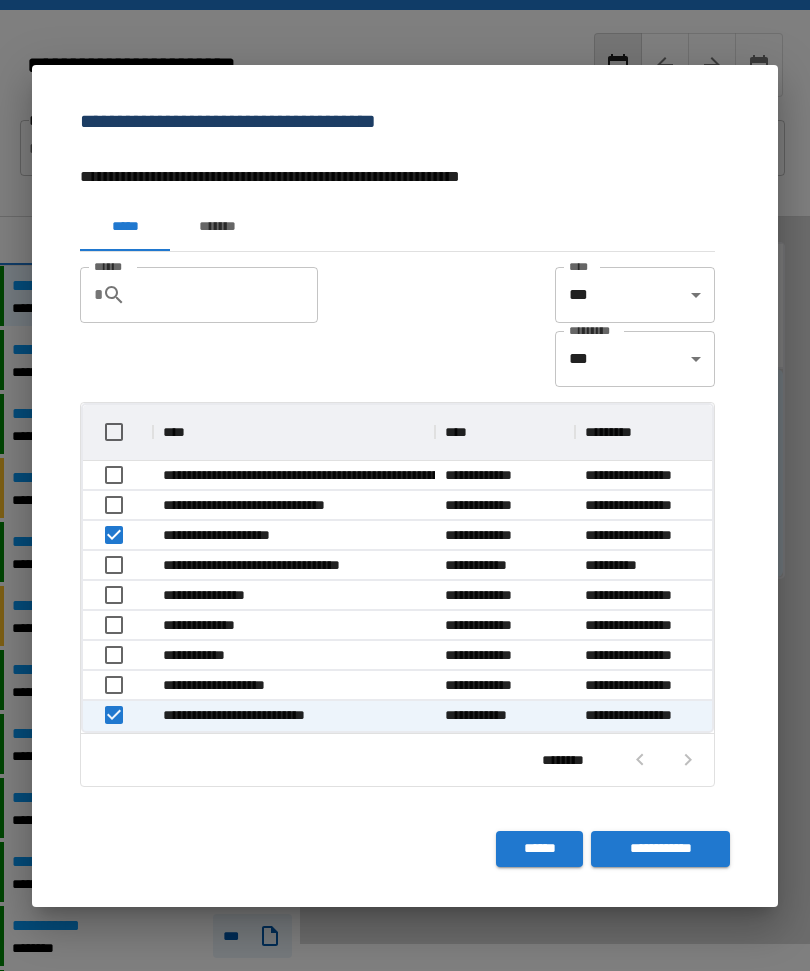 click on "**********" at bounding box center (660, 849) 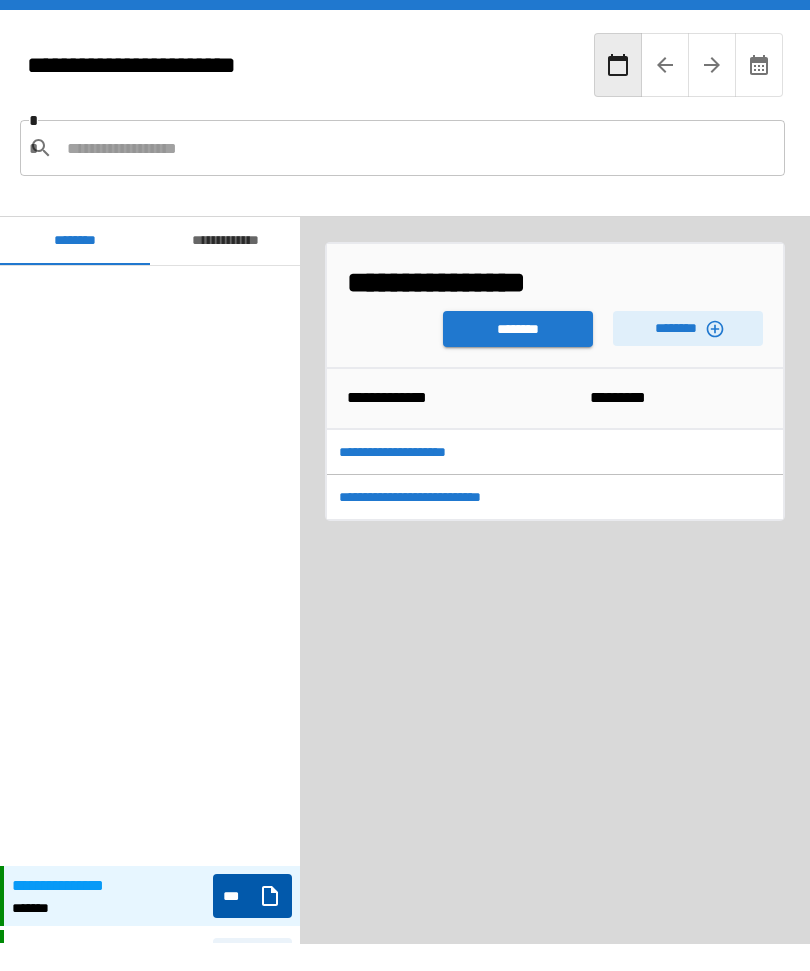 scroll, scrollTop: 600, scrollLeft: 0, axis: vertical 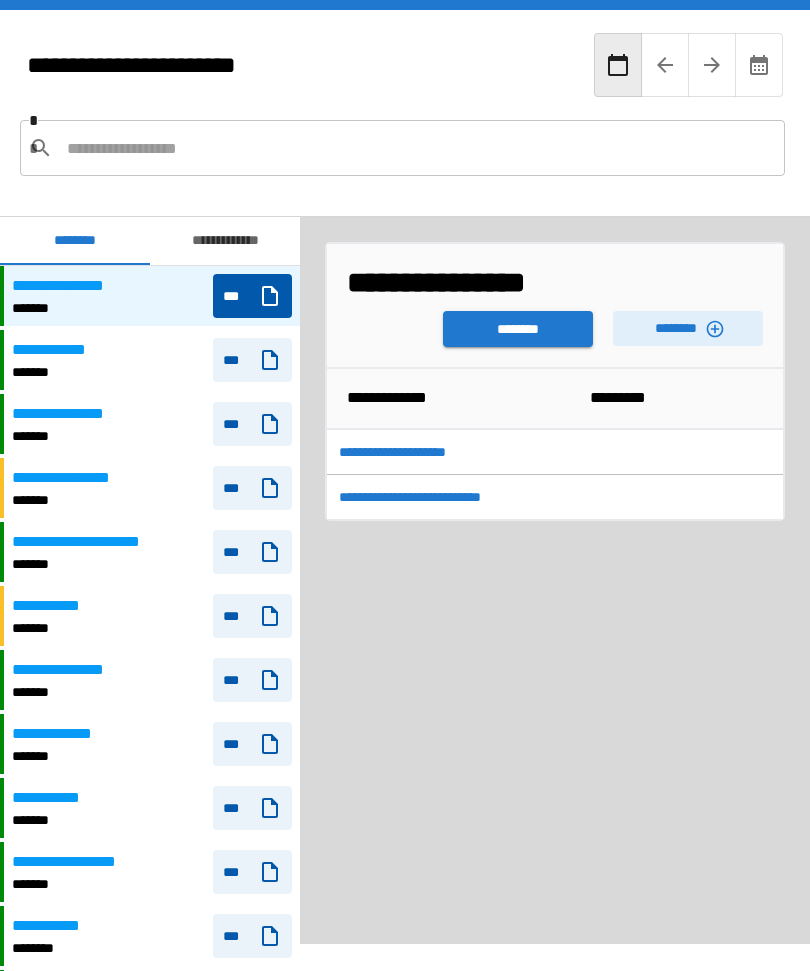 click on "********" at bounding box center [518, 329] 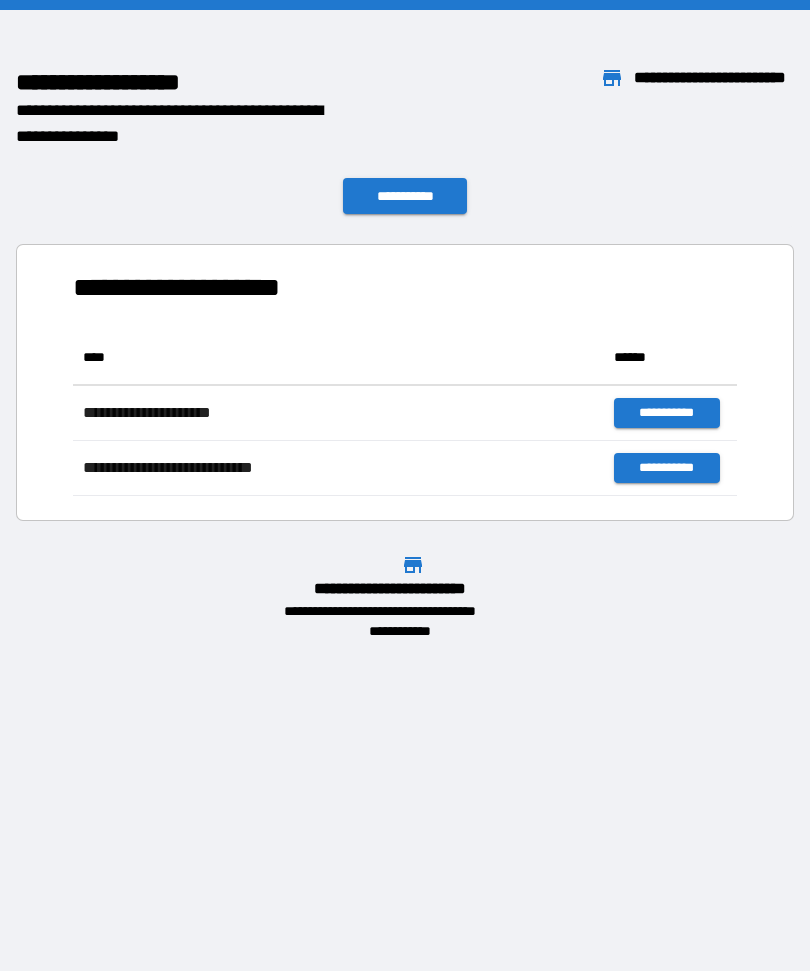 scroll, scrollTop: 166, scrollLeft: 664, axis: both 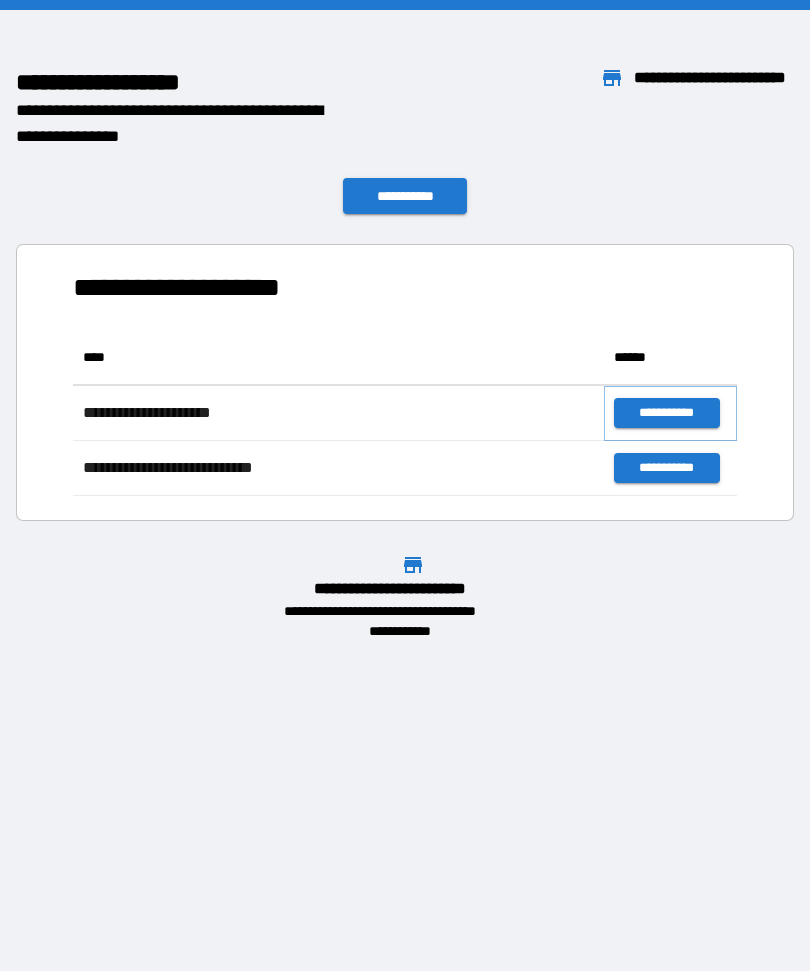 click on "**********" at bounding box center [666, 413] 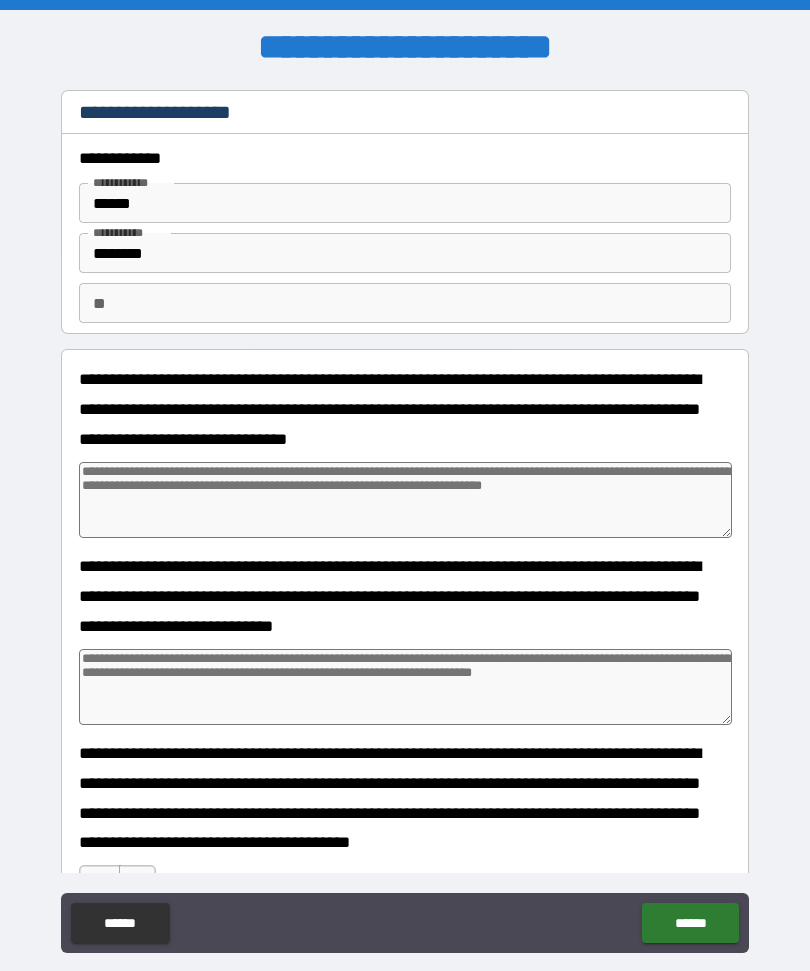 type on "*" 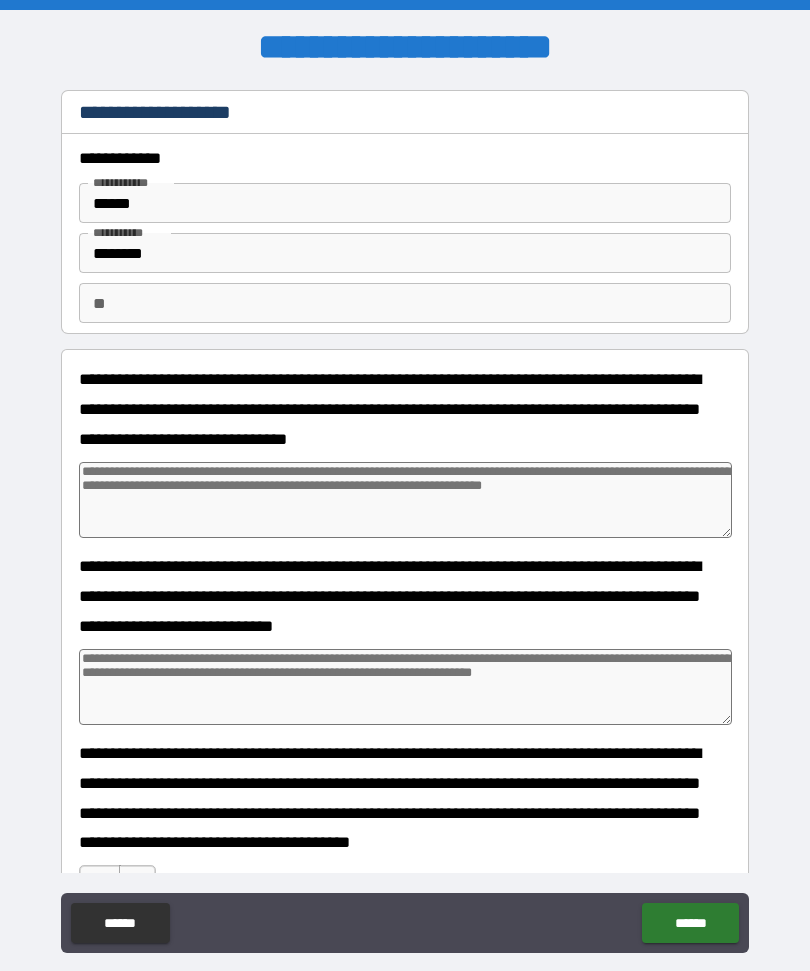 type on "*" 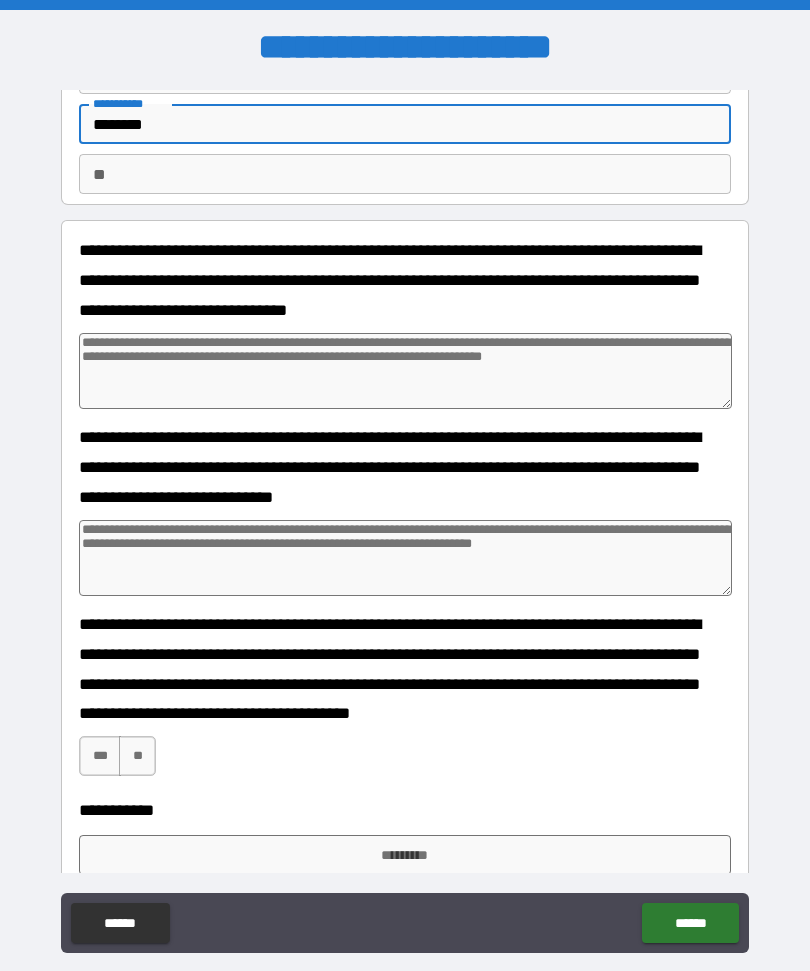 scroll, scrollTop: 125, scrollLeft: 0, axis: vertical 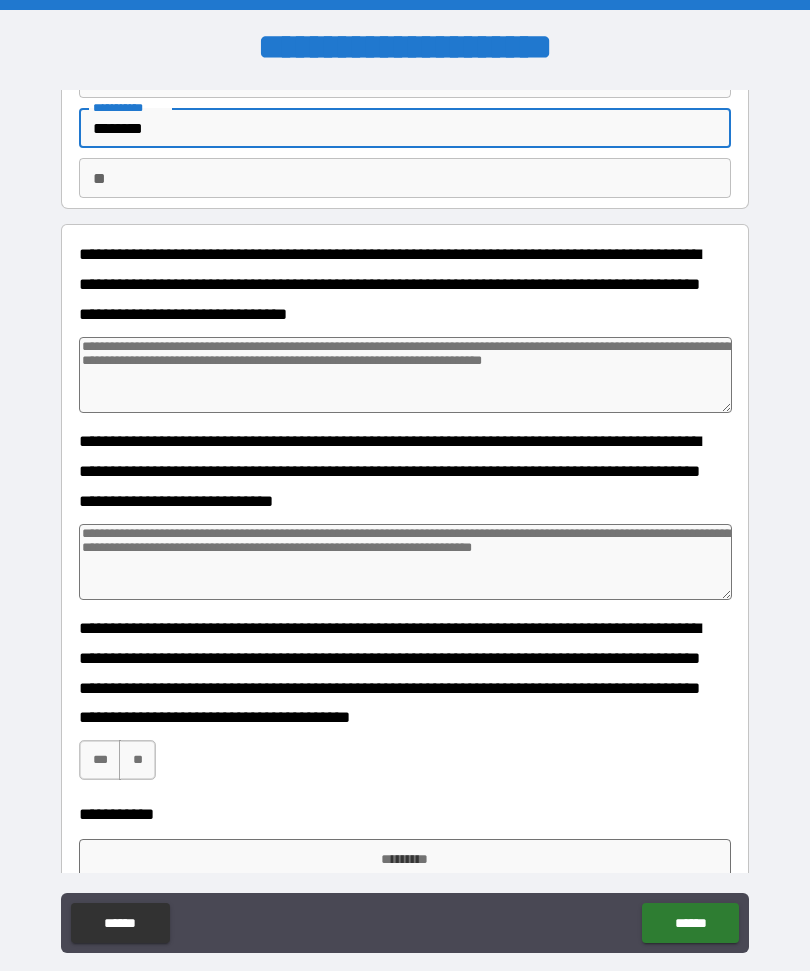click on "********" at bounding box center (405, 128) 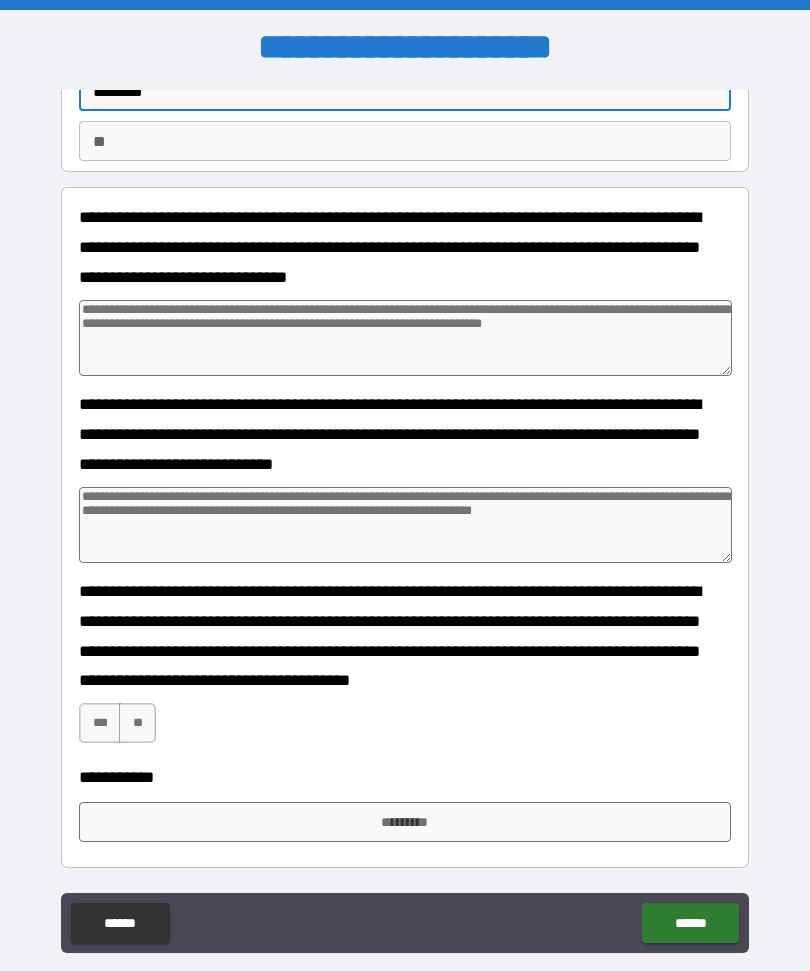 scroll, scrollTop: 162, scrollLeft: 0, axis: vertical 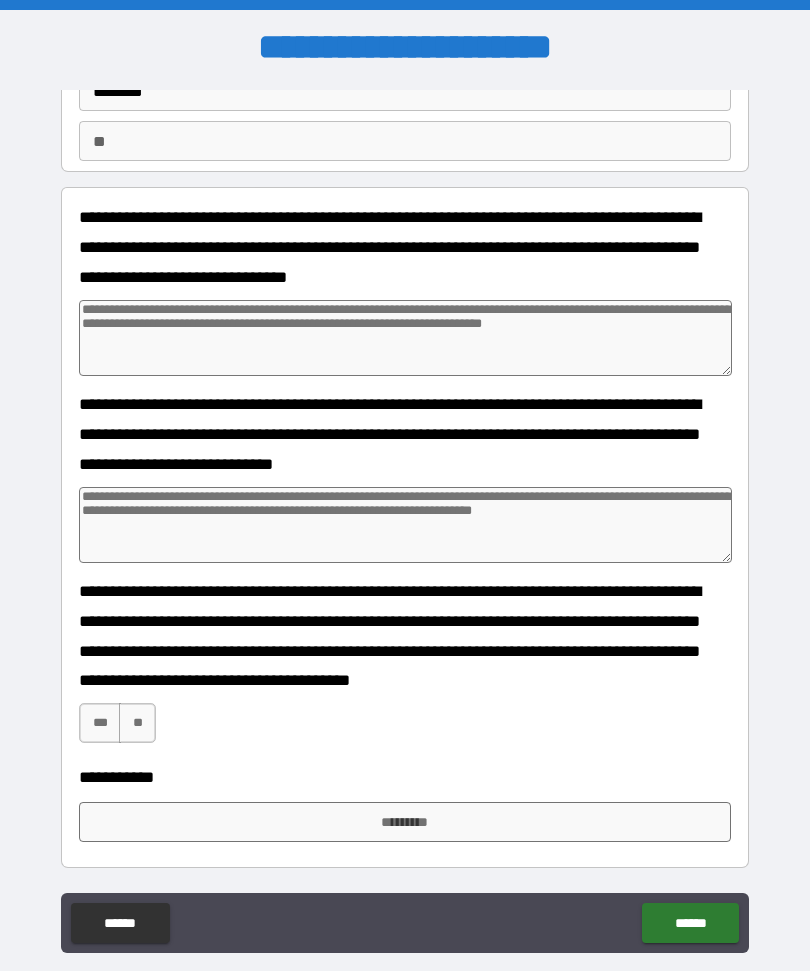 type on "*******" 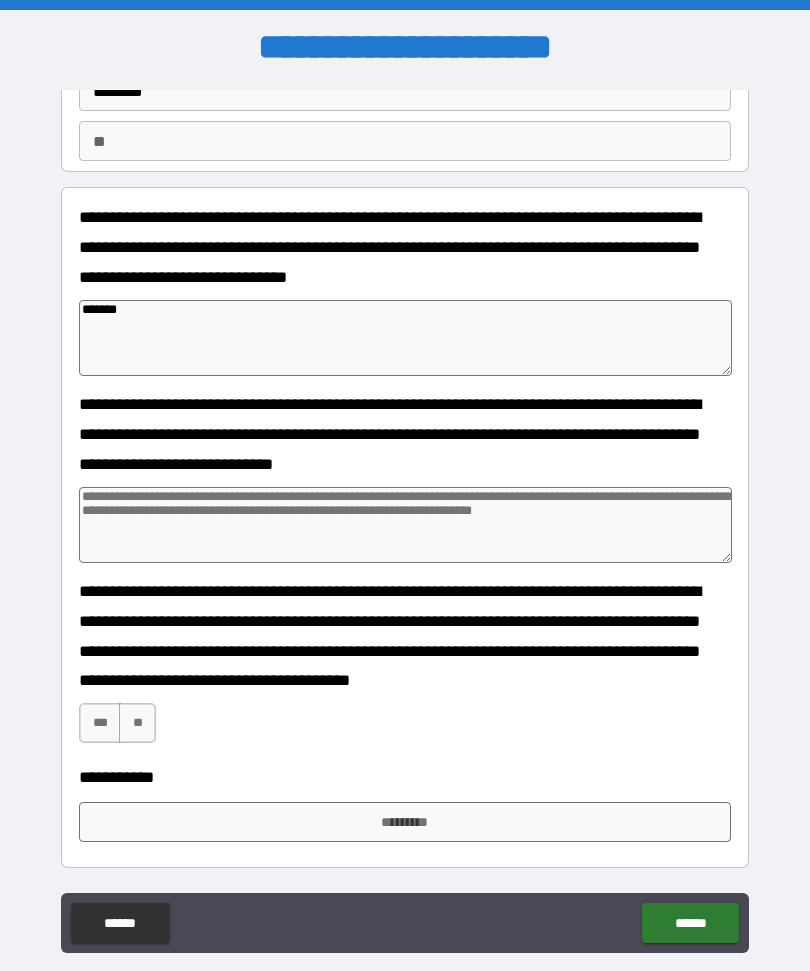 type on "*" 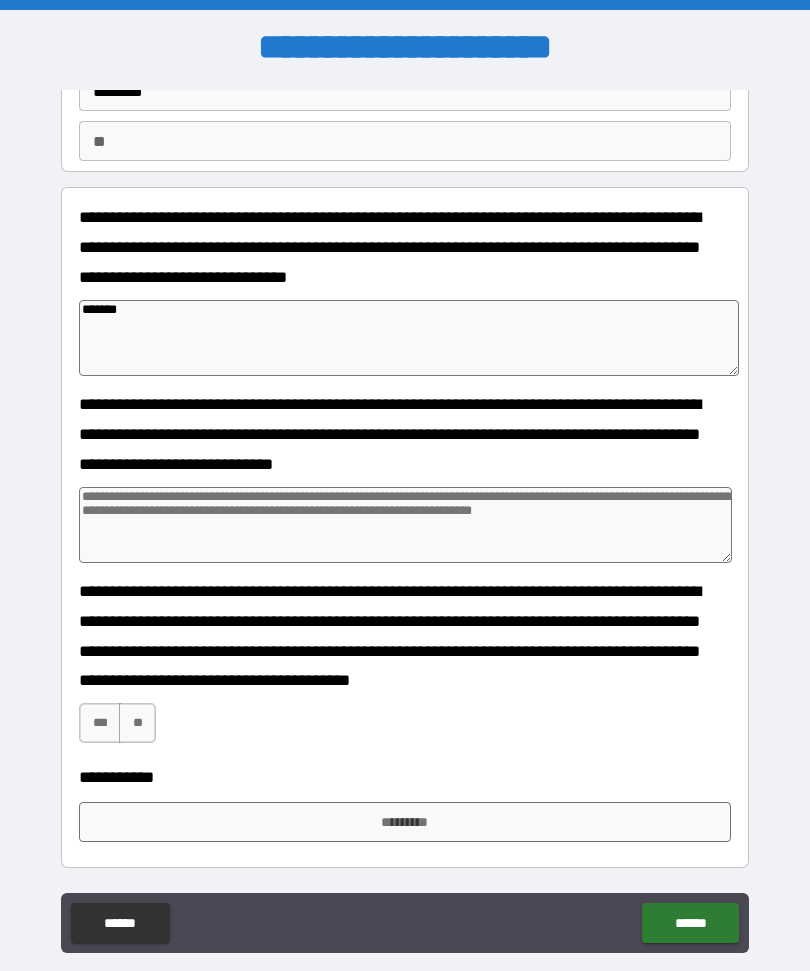 type on "*" 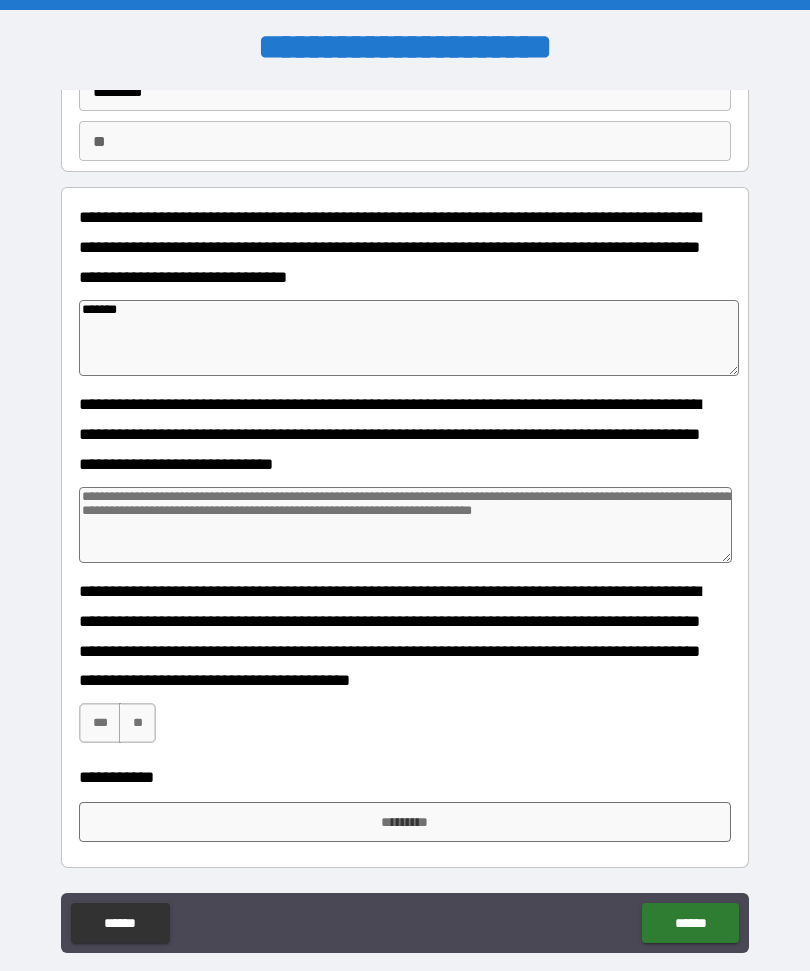 type on "*" 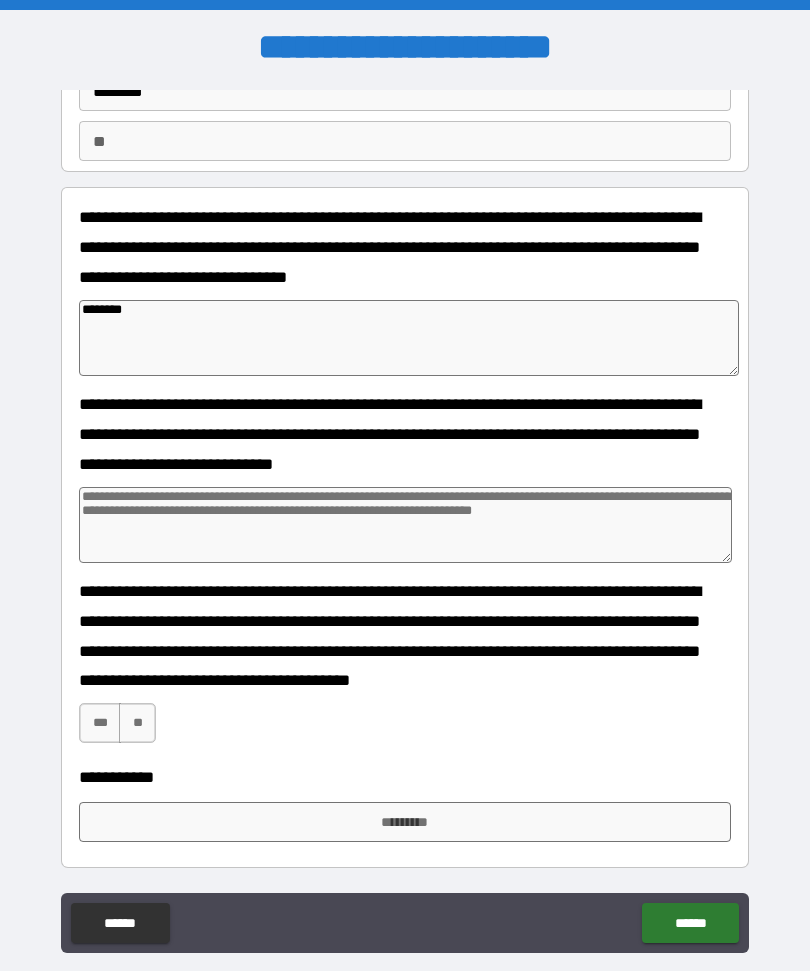 type on "**********" 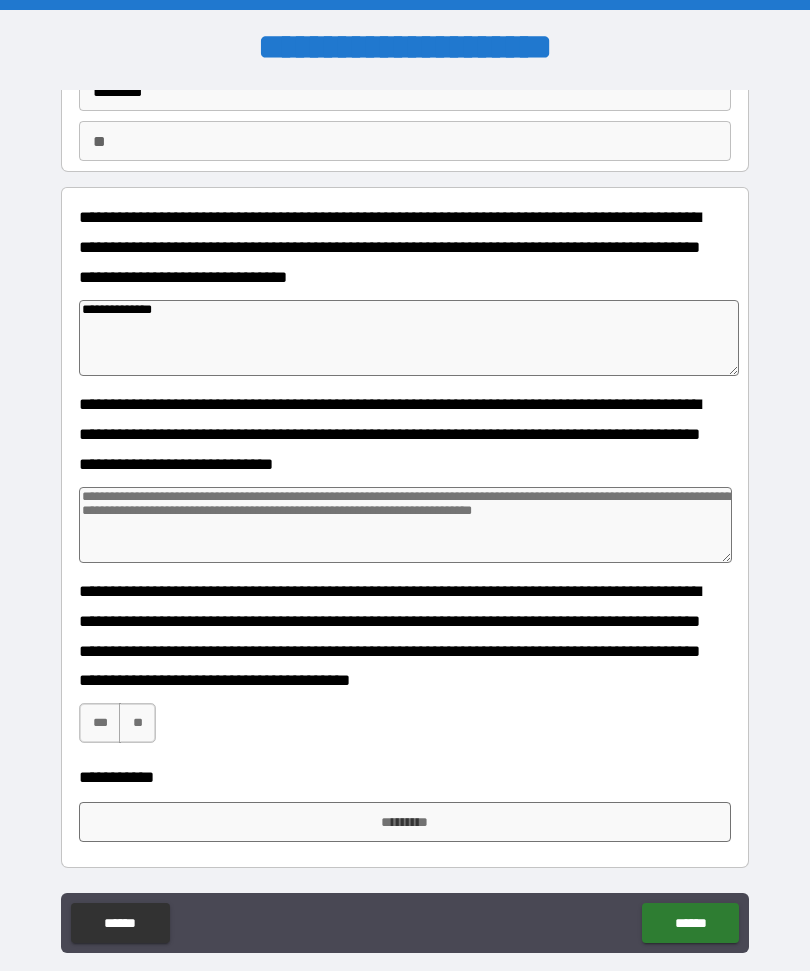 type on "*" 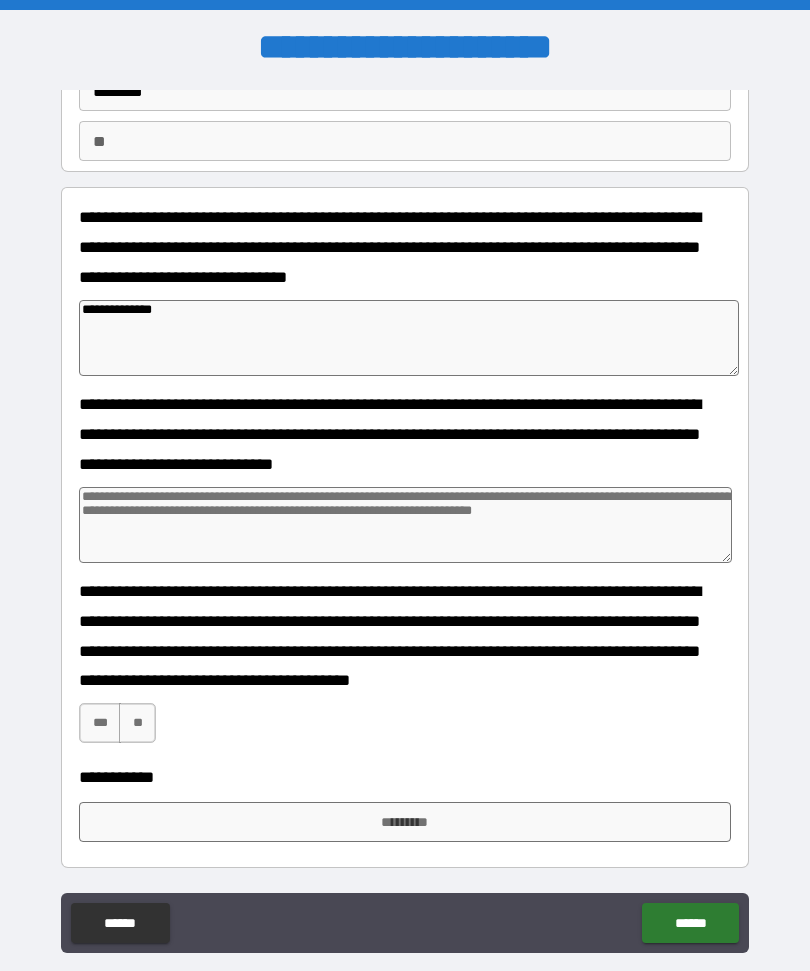type on "*" 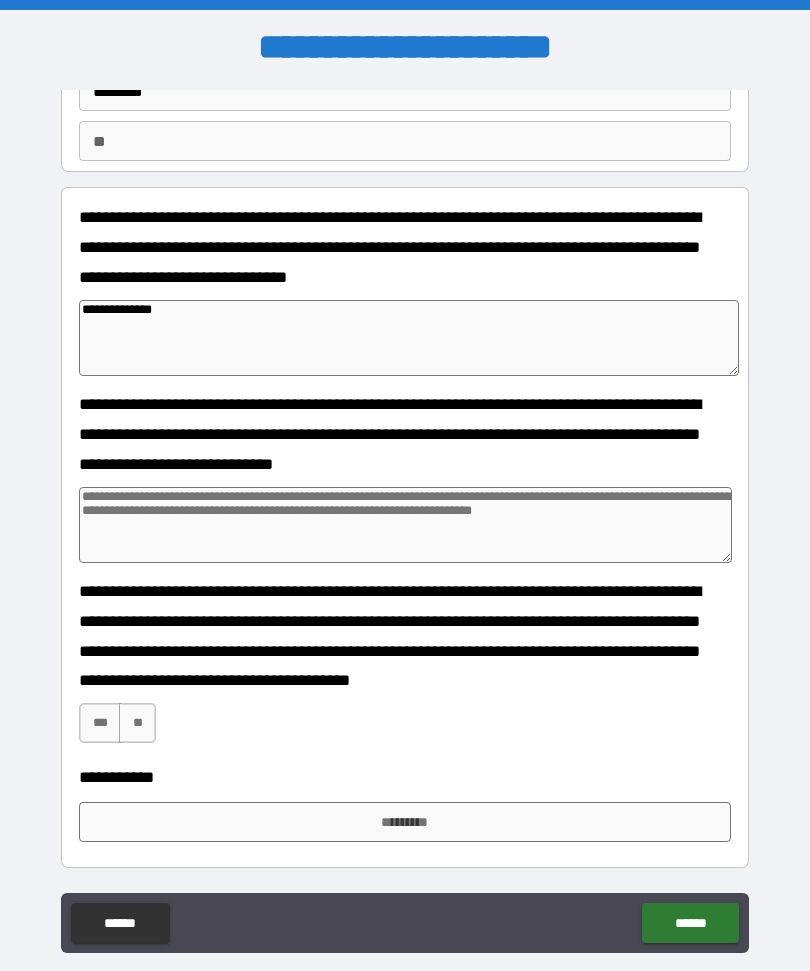 type on "*" 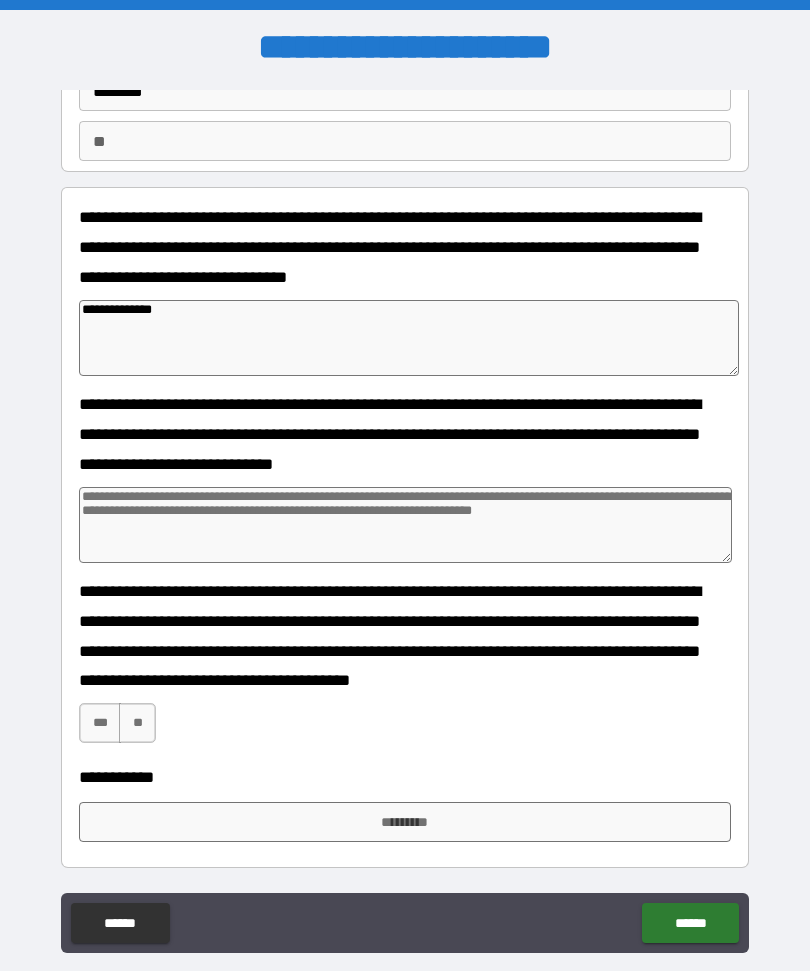 type on "**********" 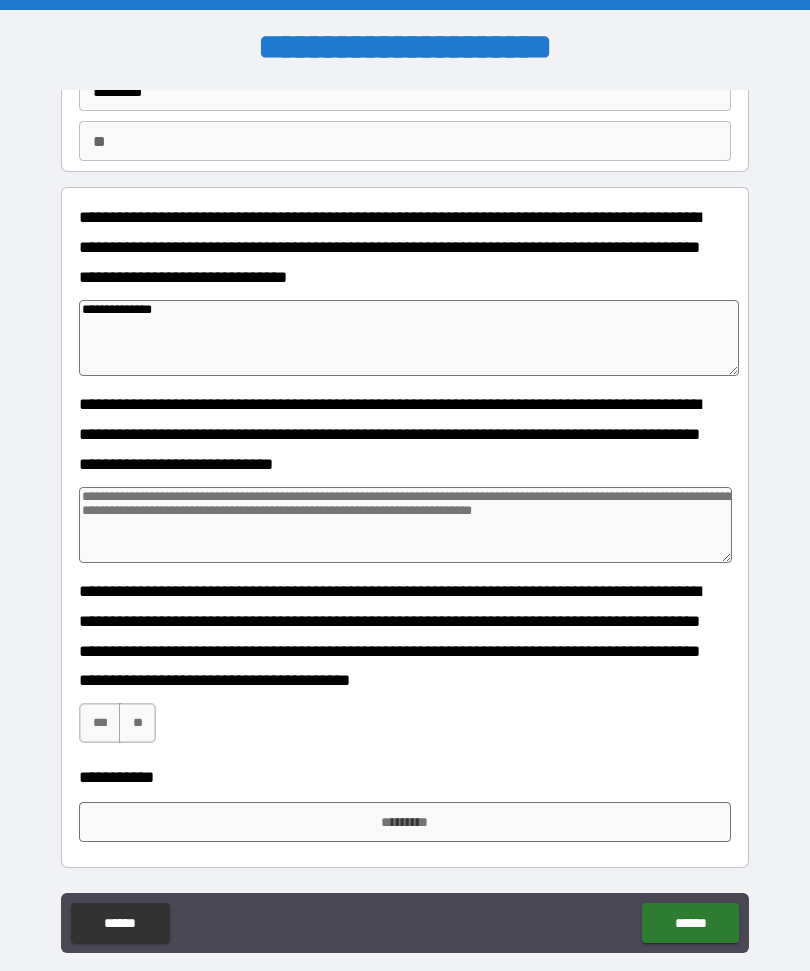 type on "*" 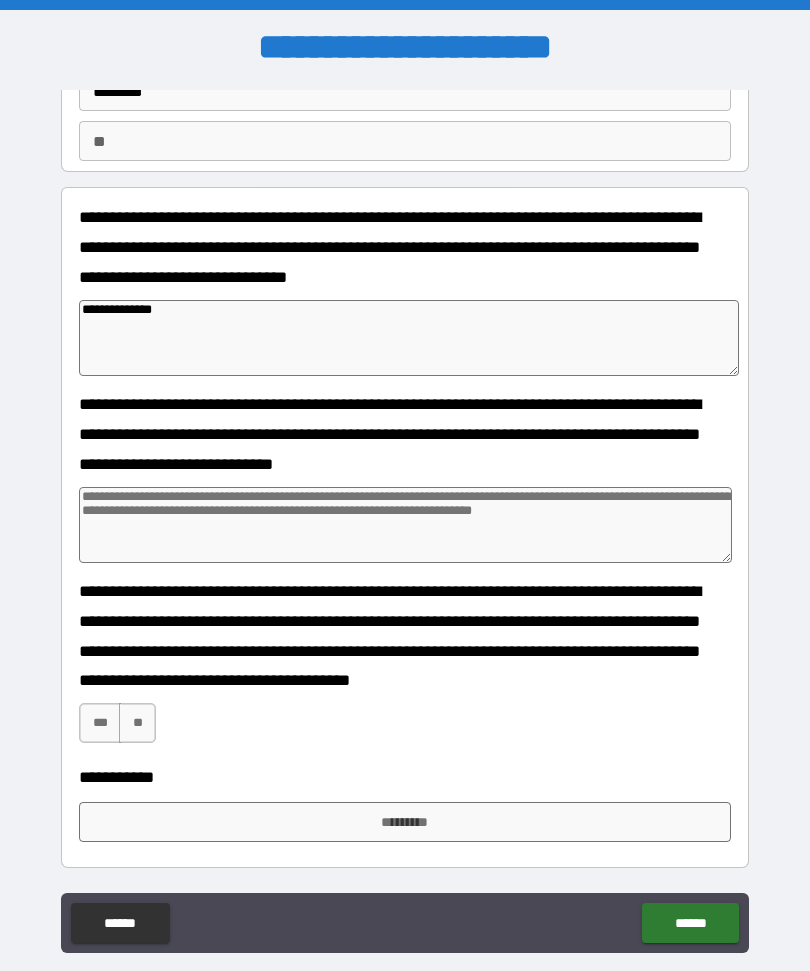 type on "*" 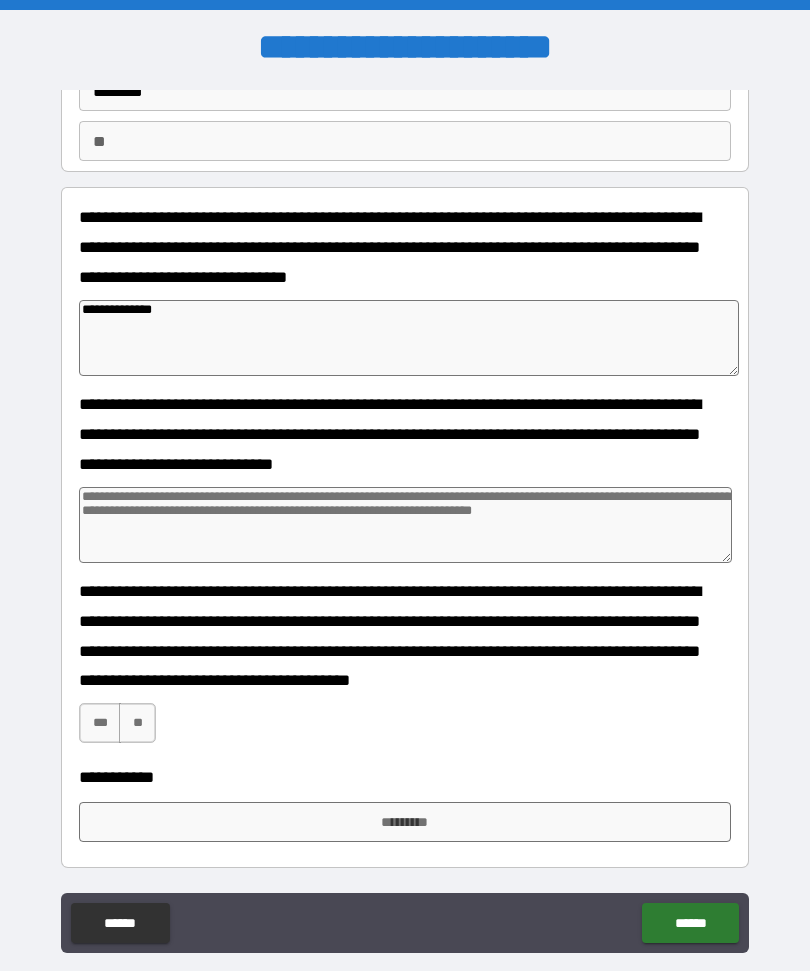type on "*" 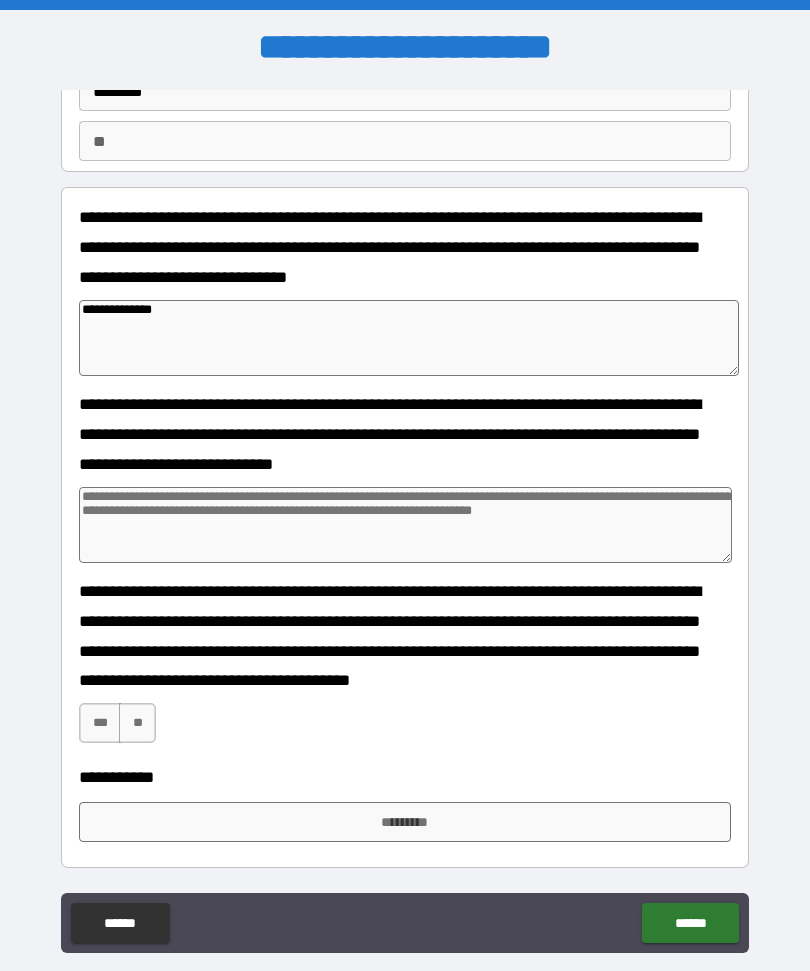 type on "**********" 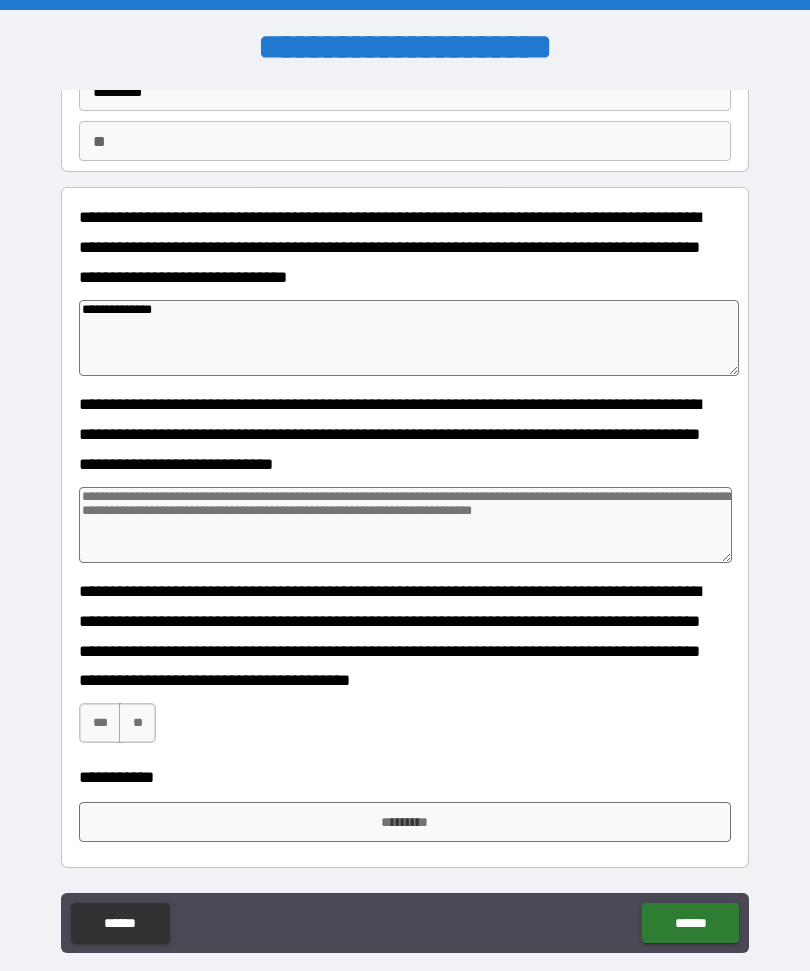 type on "*" 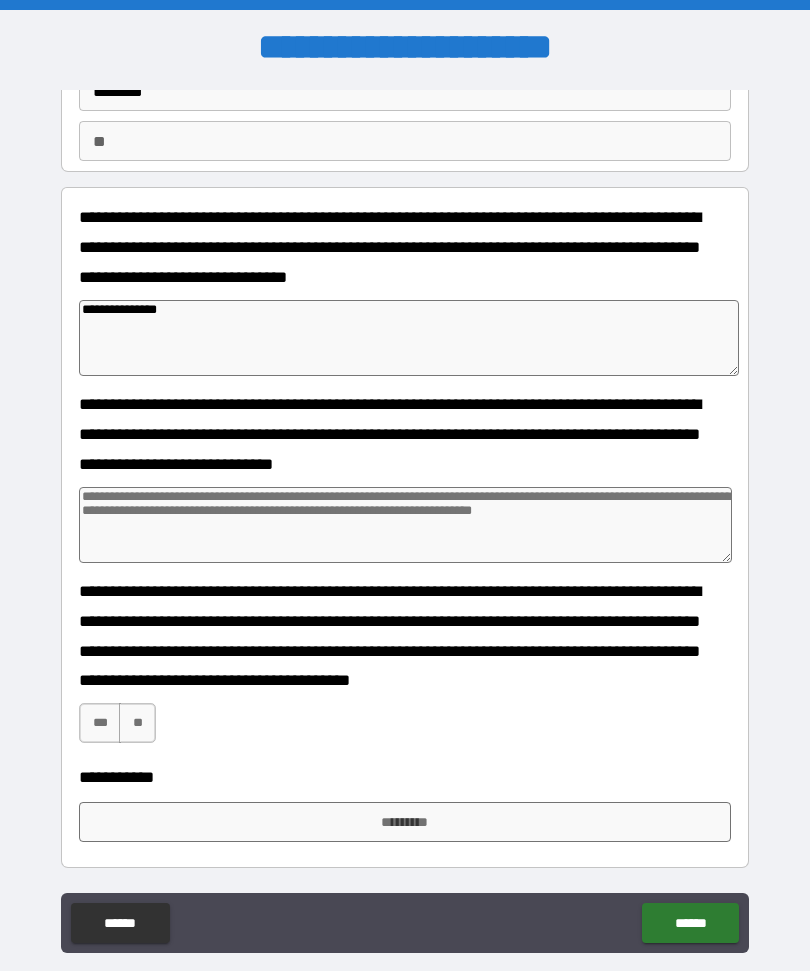 type on "*" 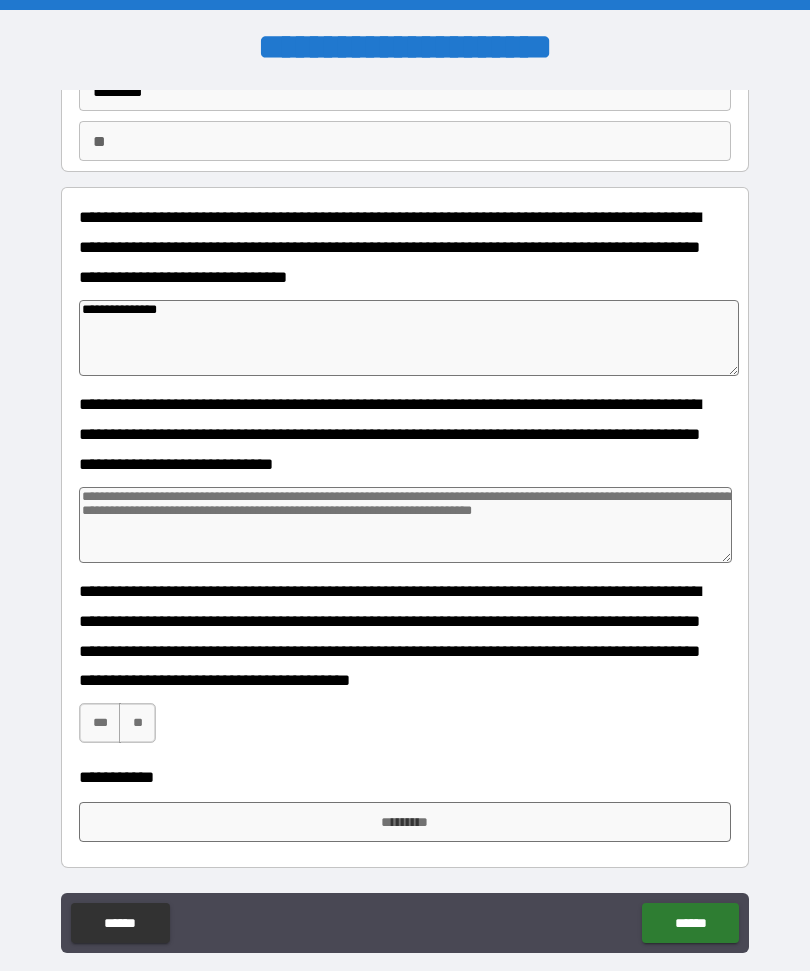 type on "*" 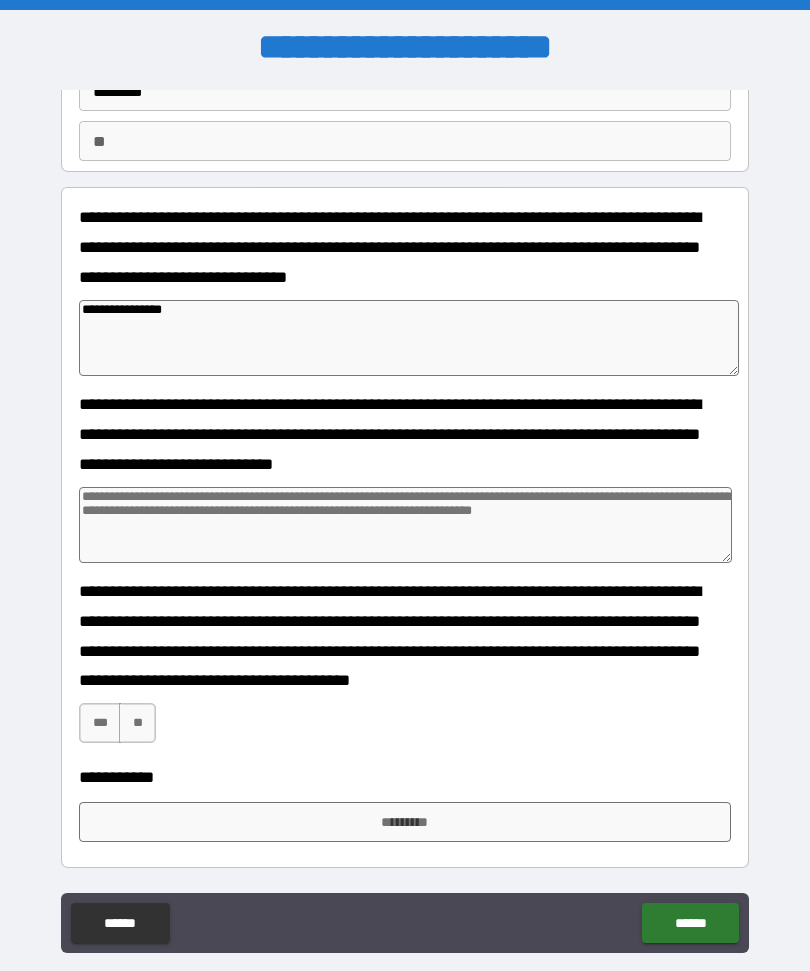 type on "*" 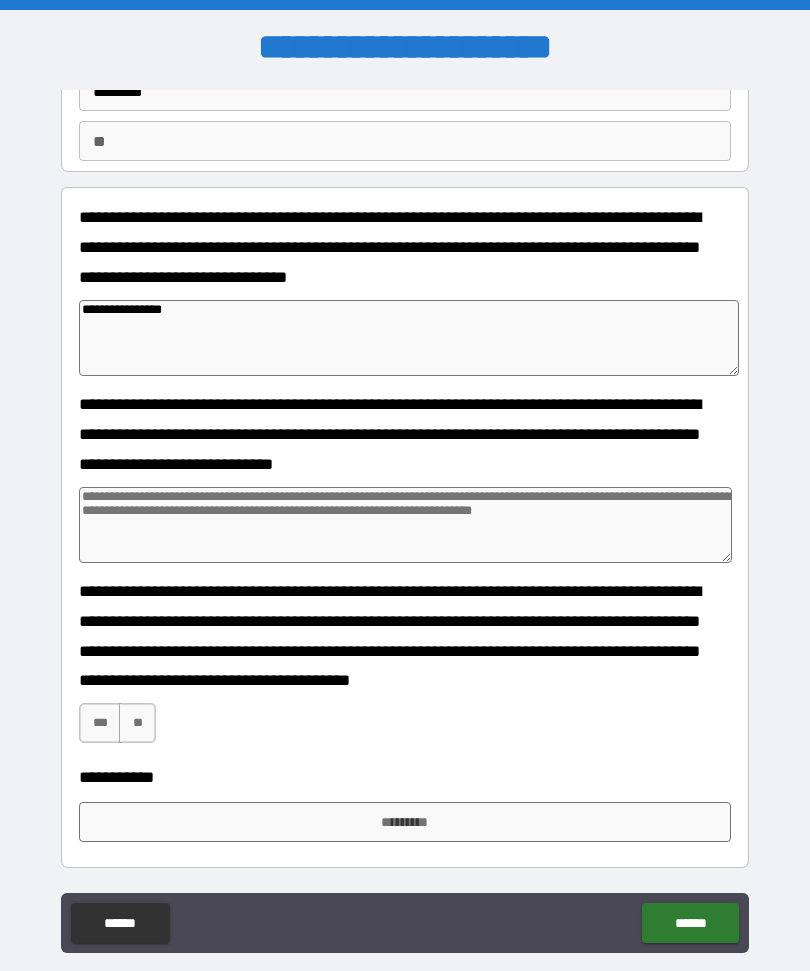 type on "*" 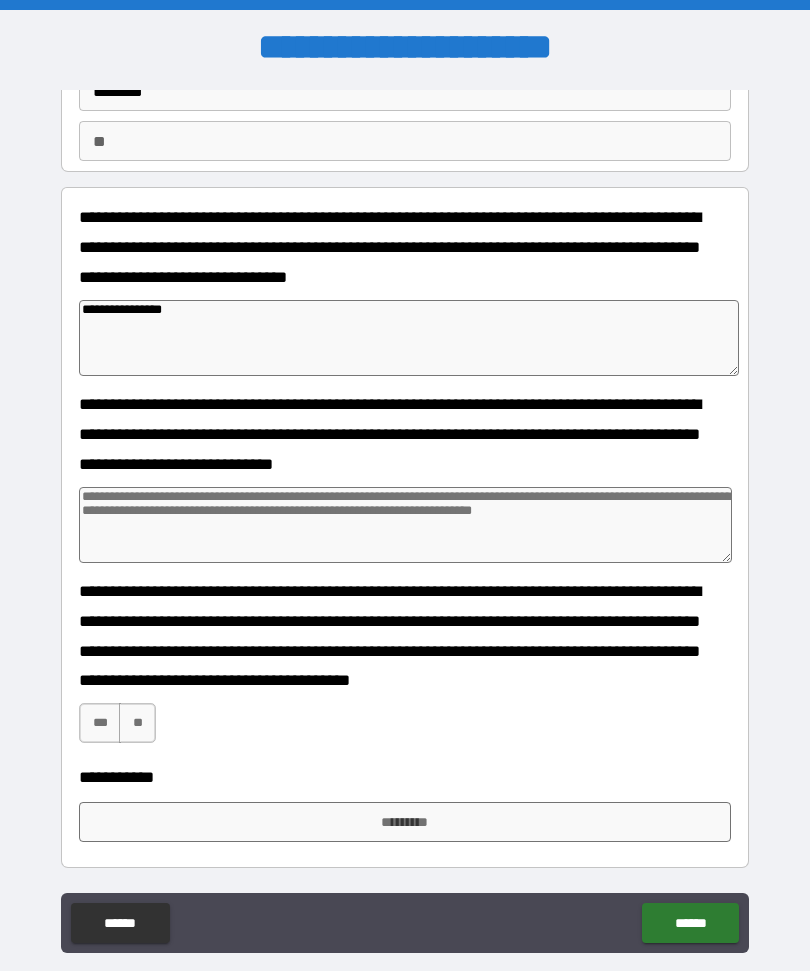 type on "**********" 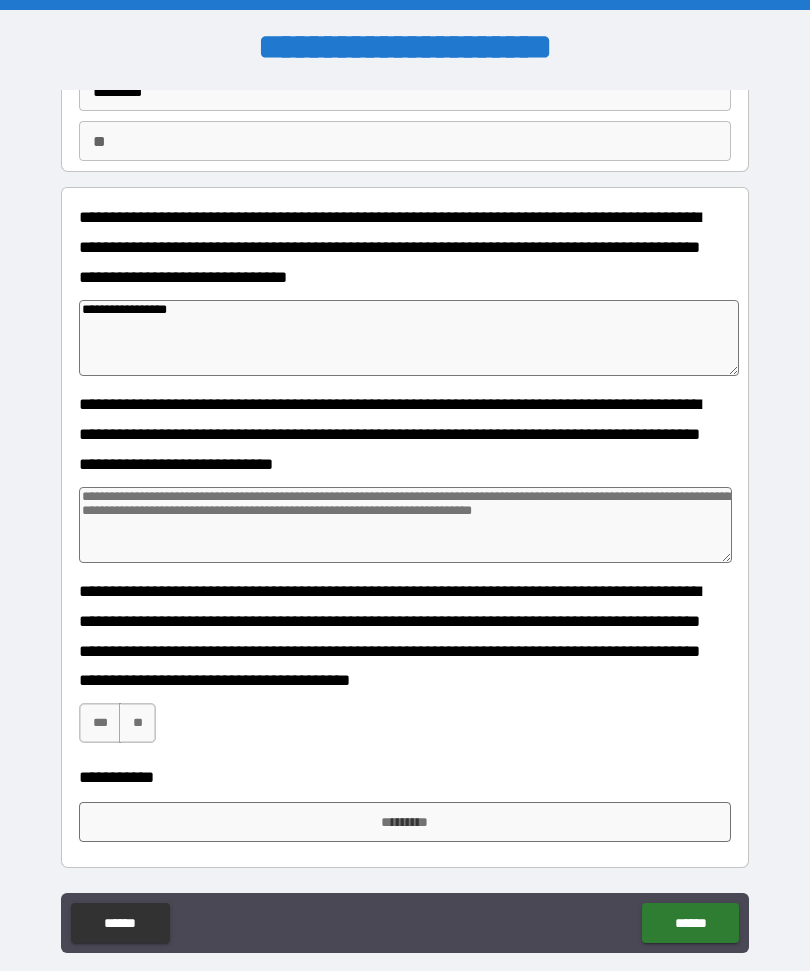 type on "*" 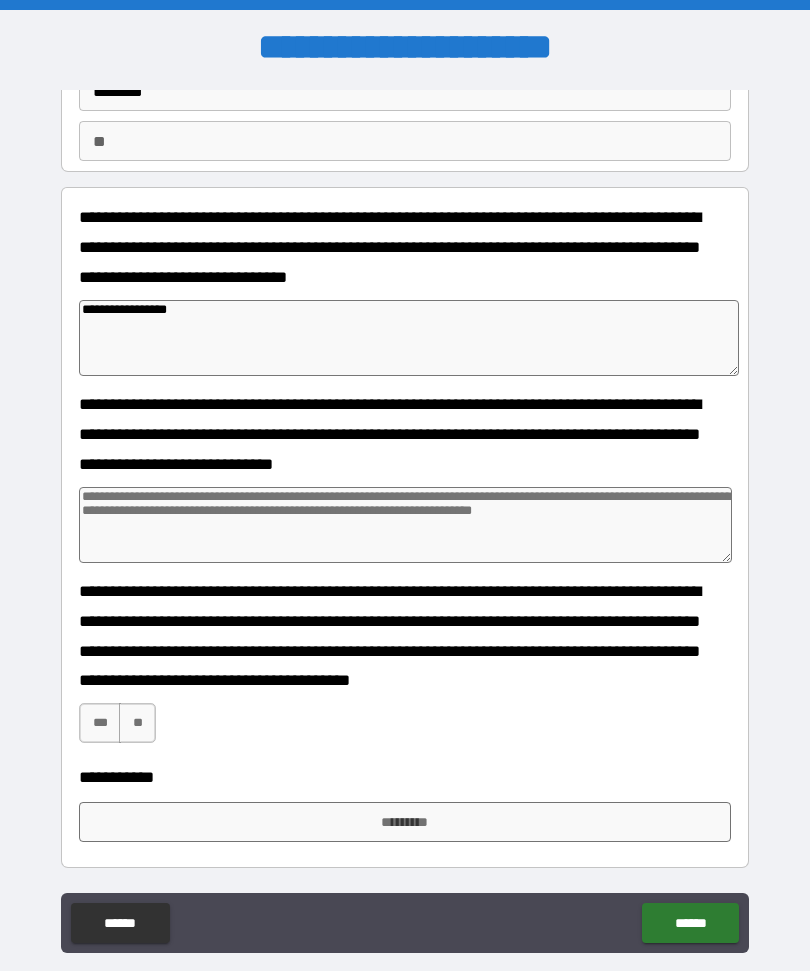 type on "*" 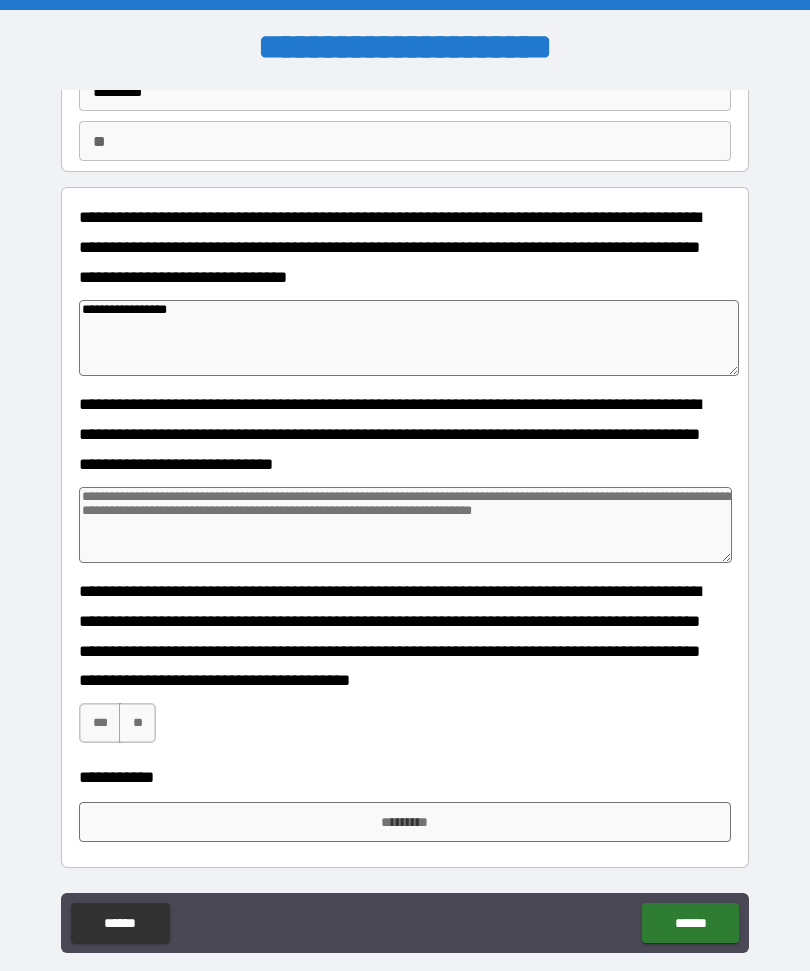 type on "*" 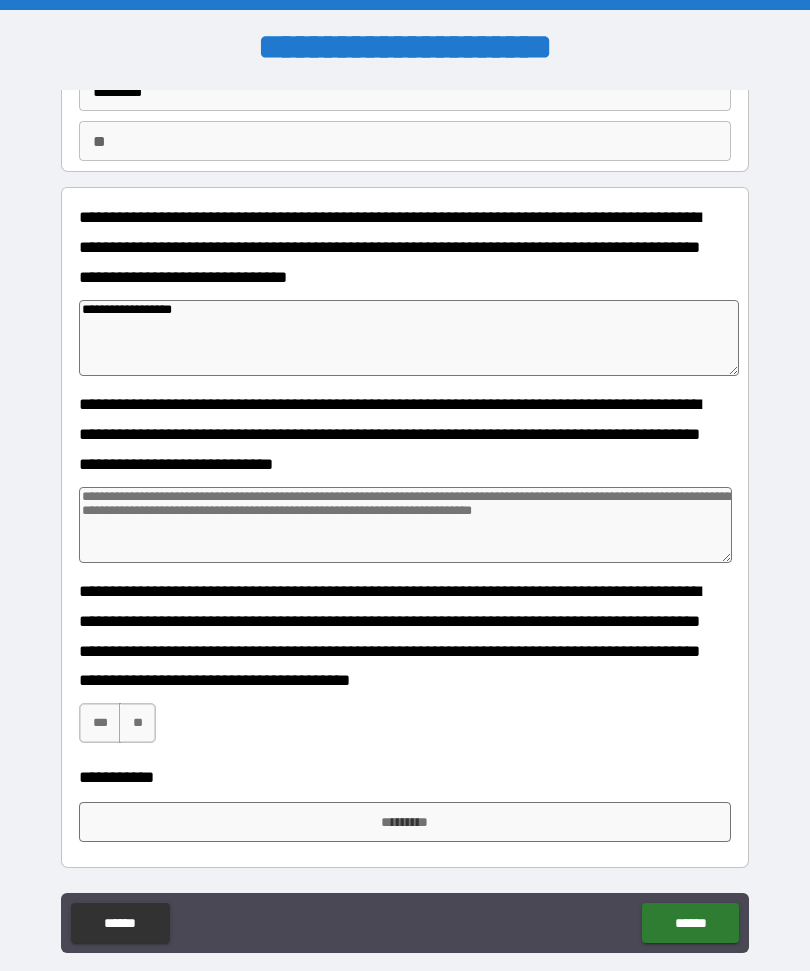 type on "*" 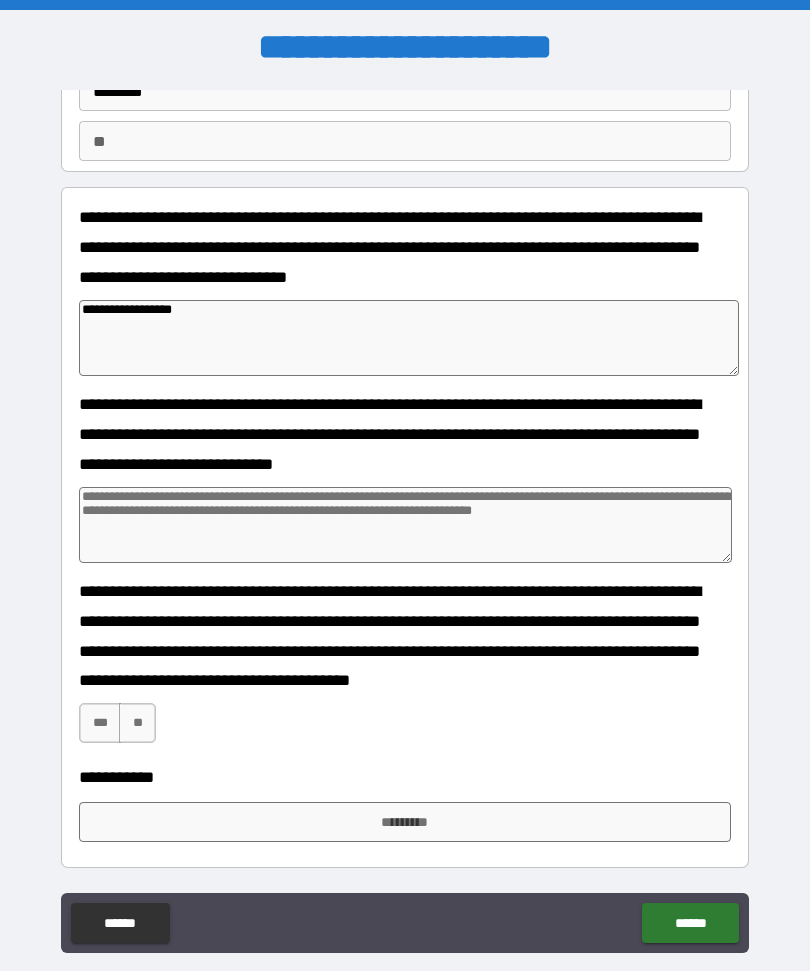 type on "*" 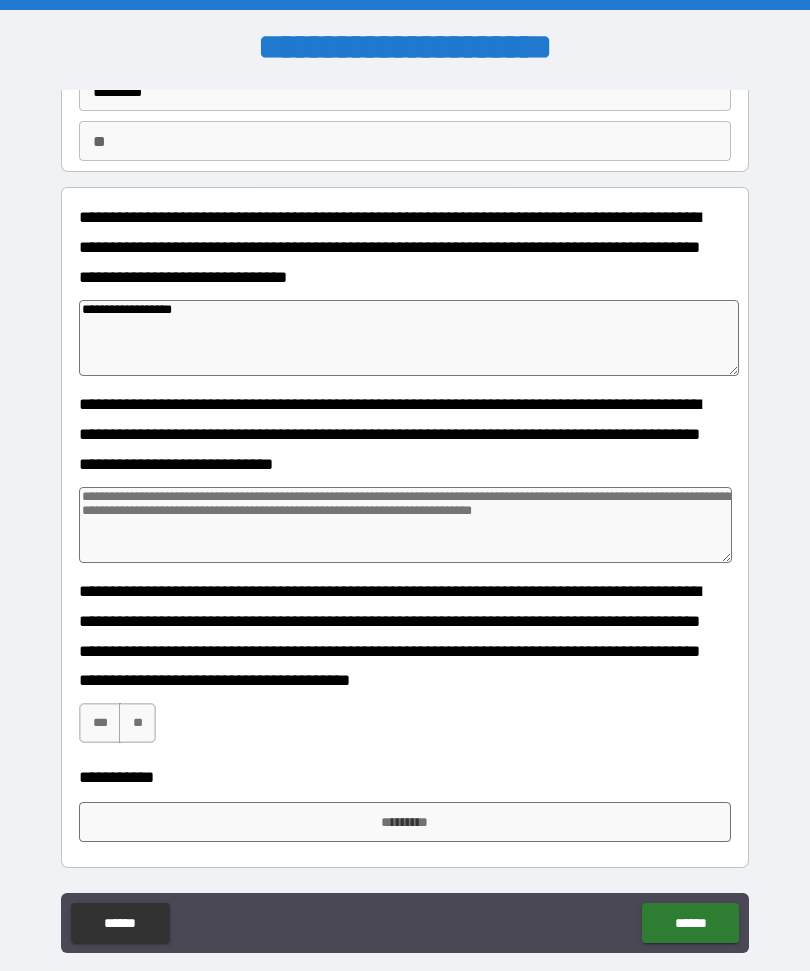 type on "*" 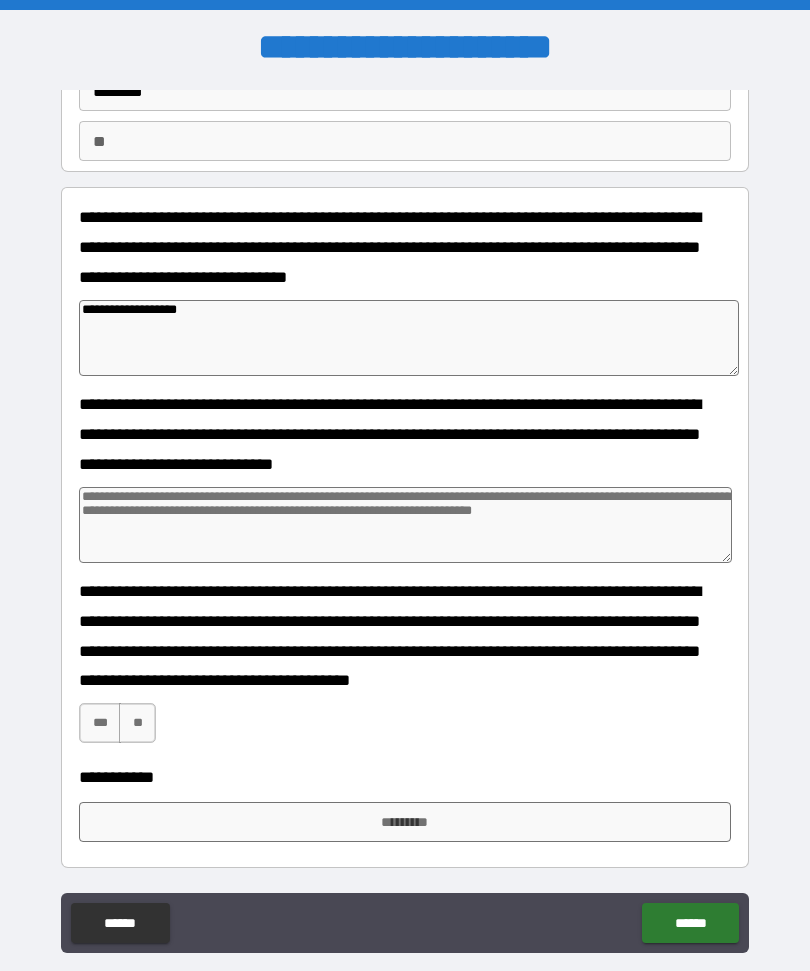 type on "*" 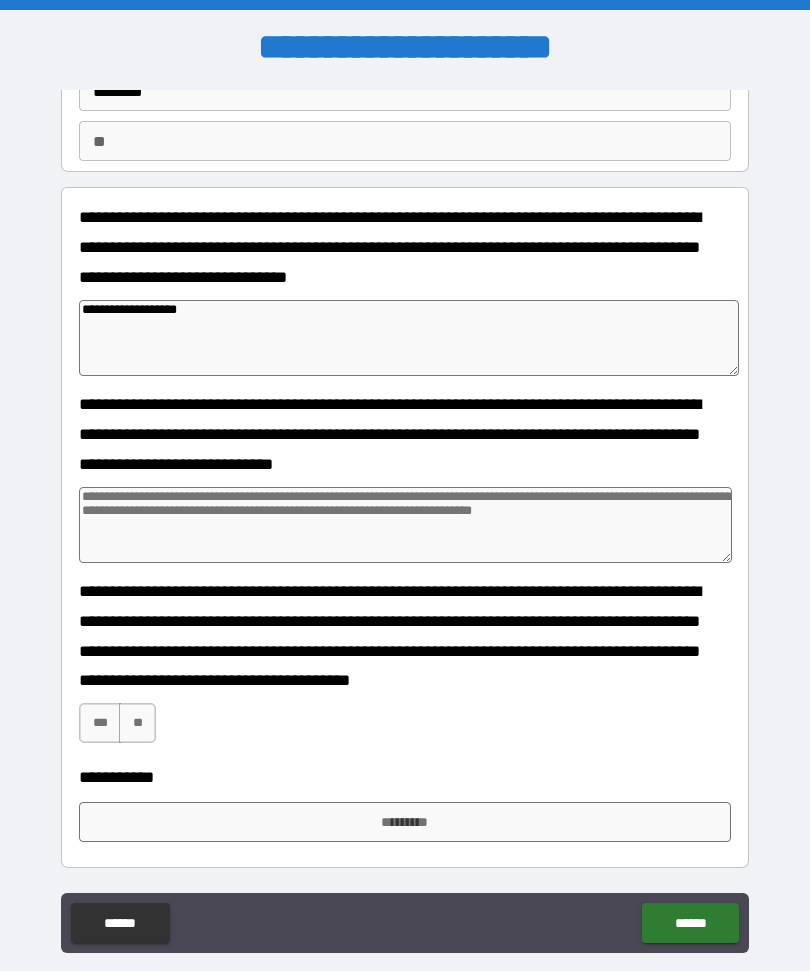 type on "*" 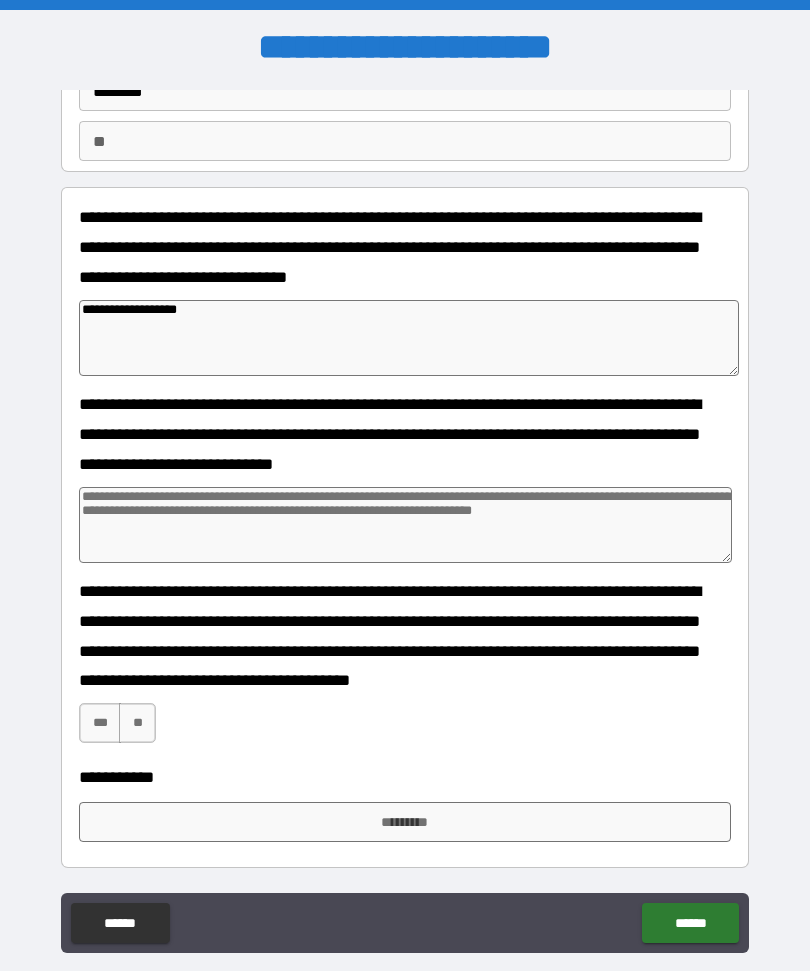 type on "*" 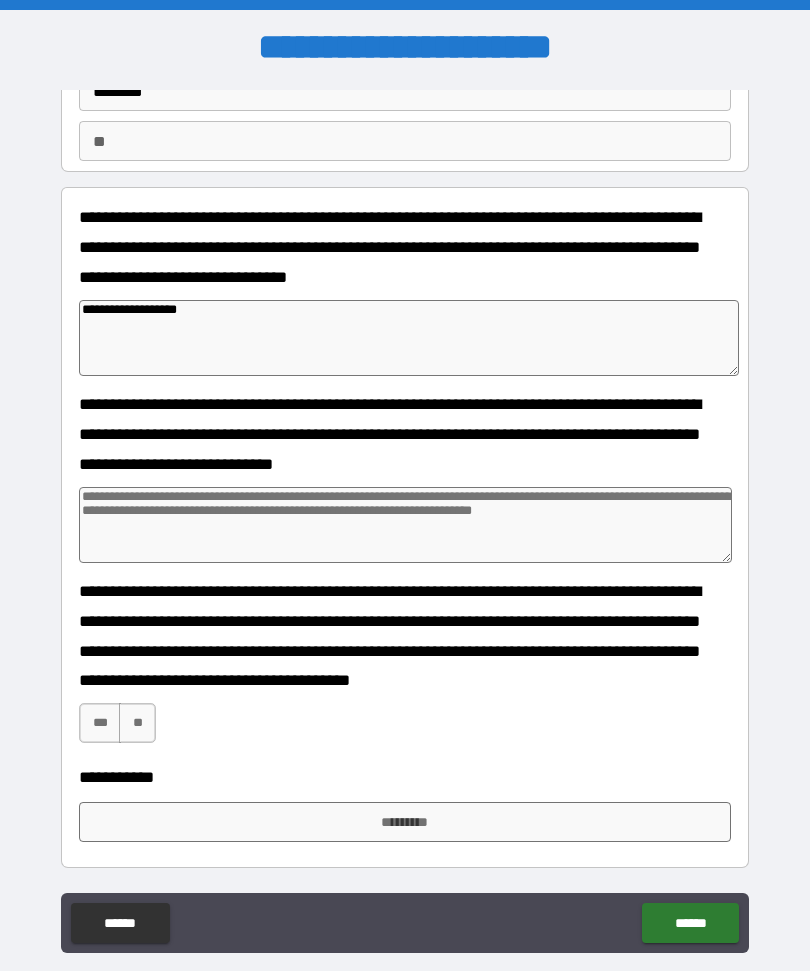 type on "**********" 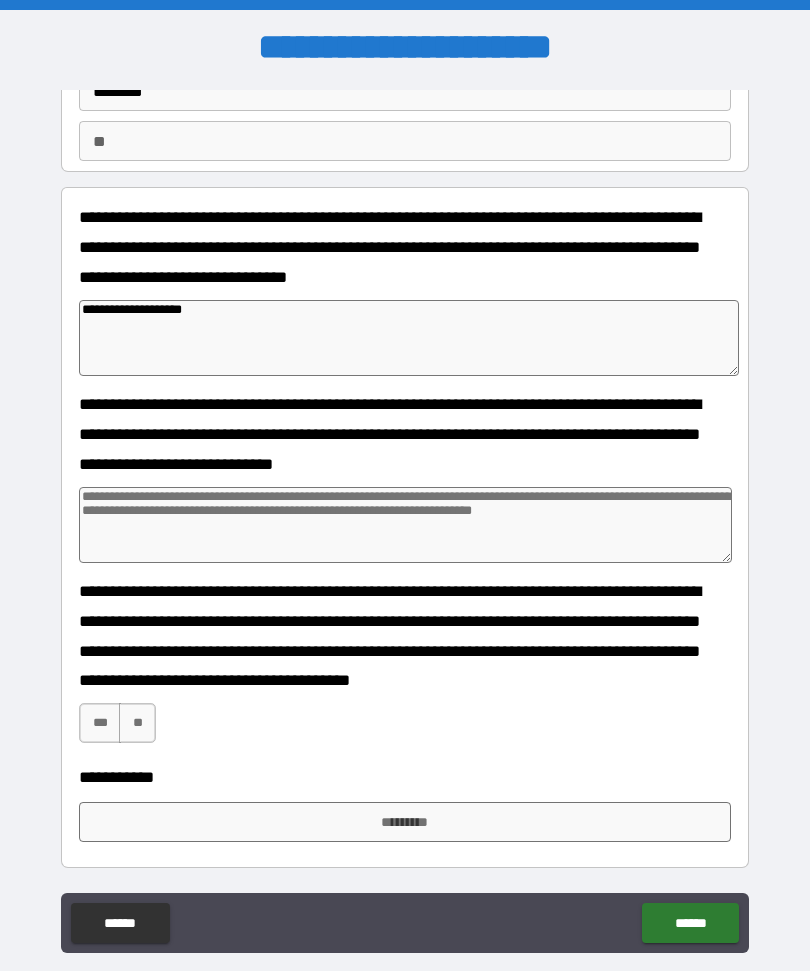 type on "*" 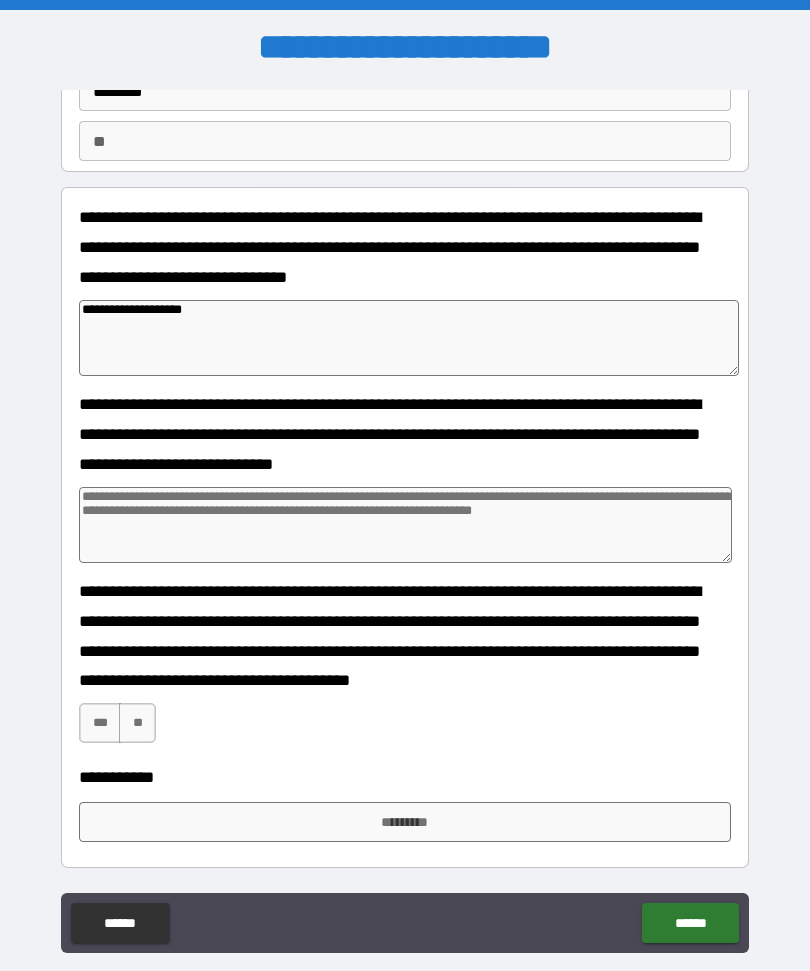 type on "*" 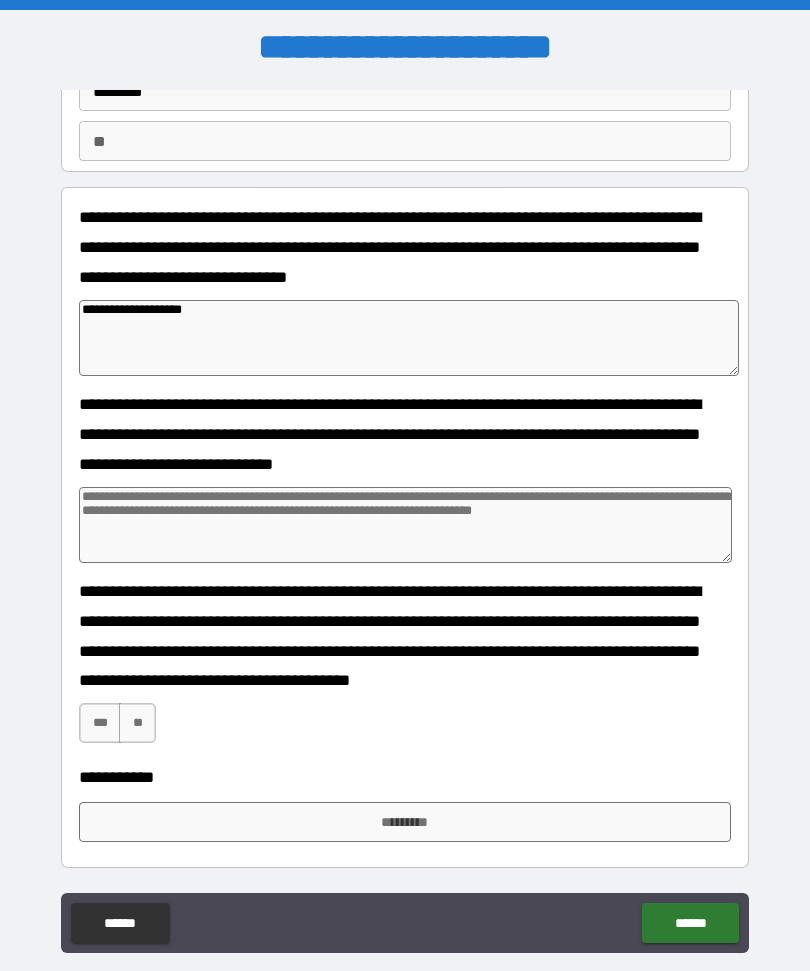 type on "*" 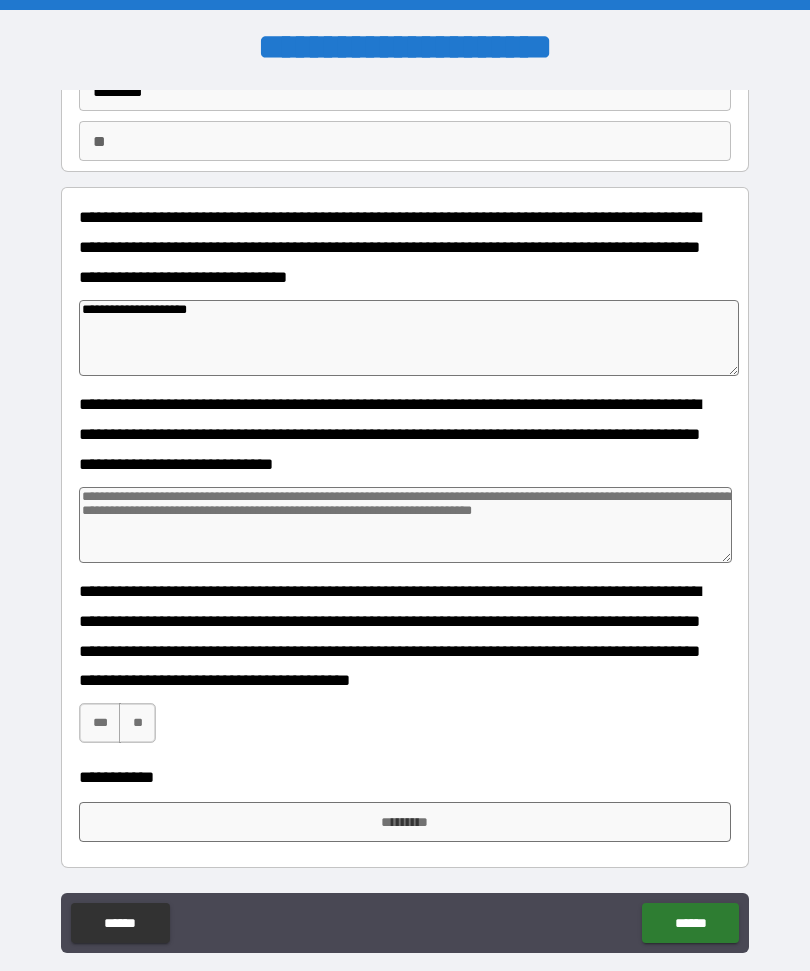 type on "*" 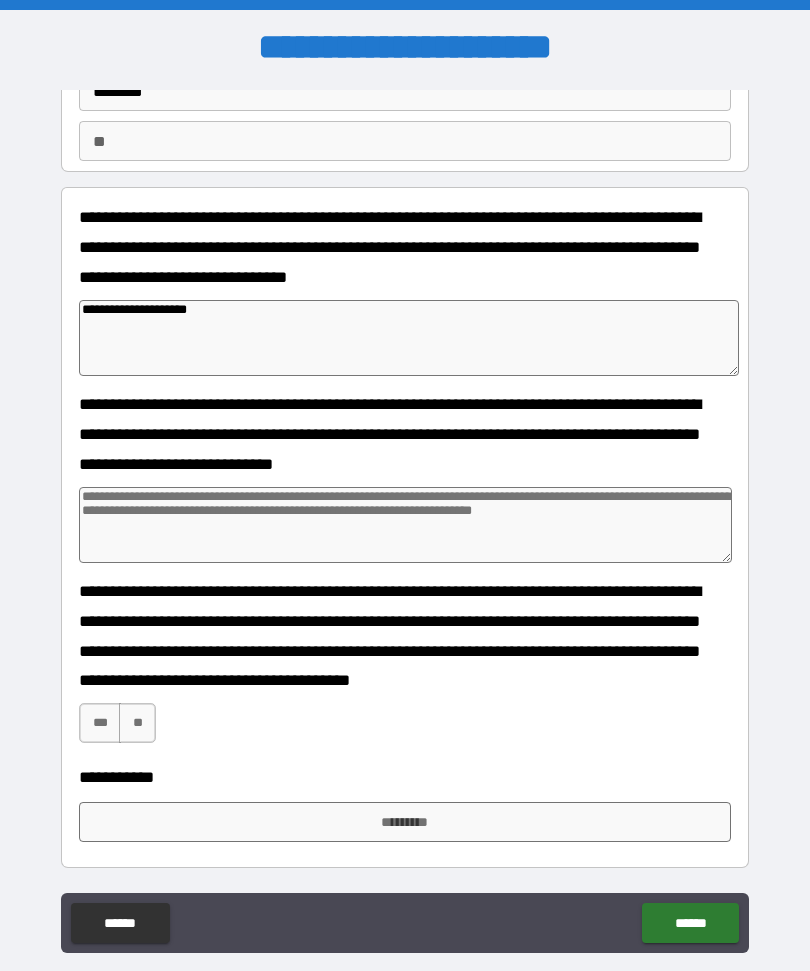 type on "**********" 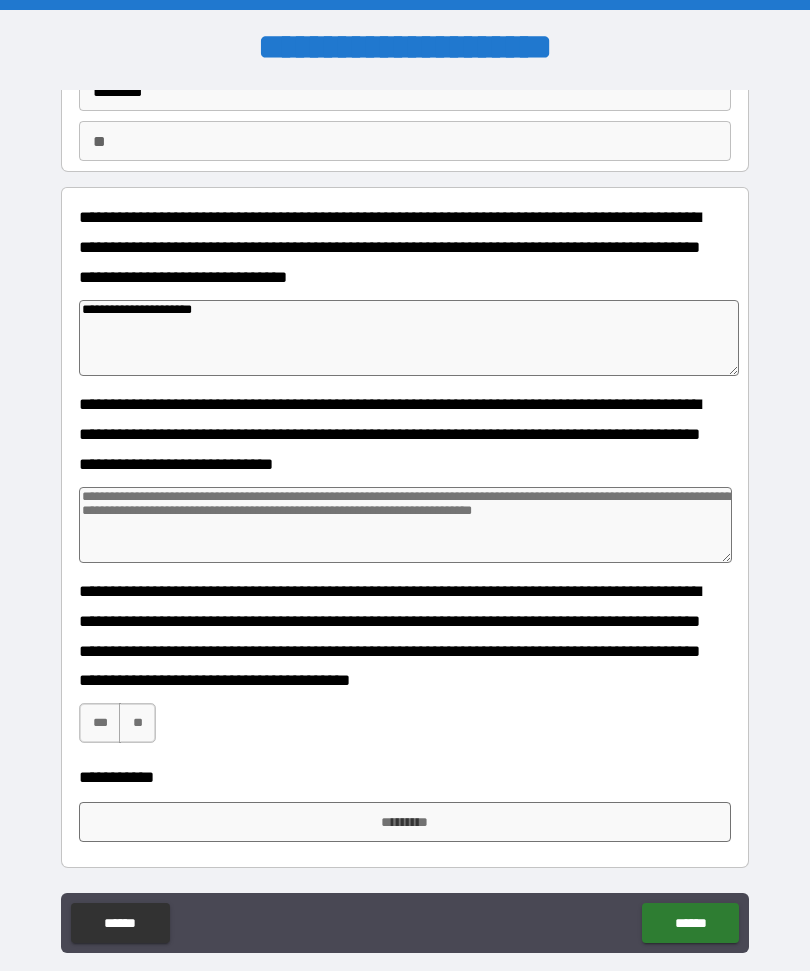 type on "*" 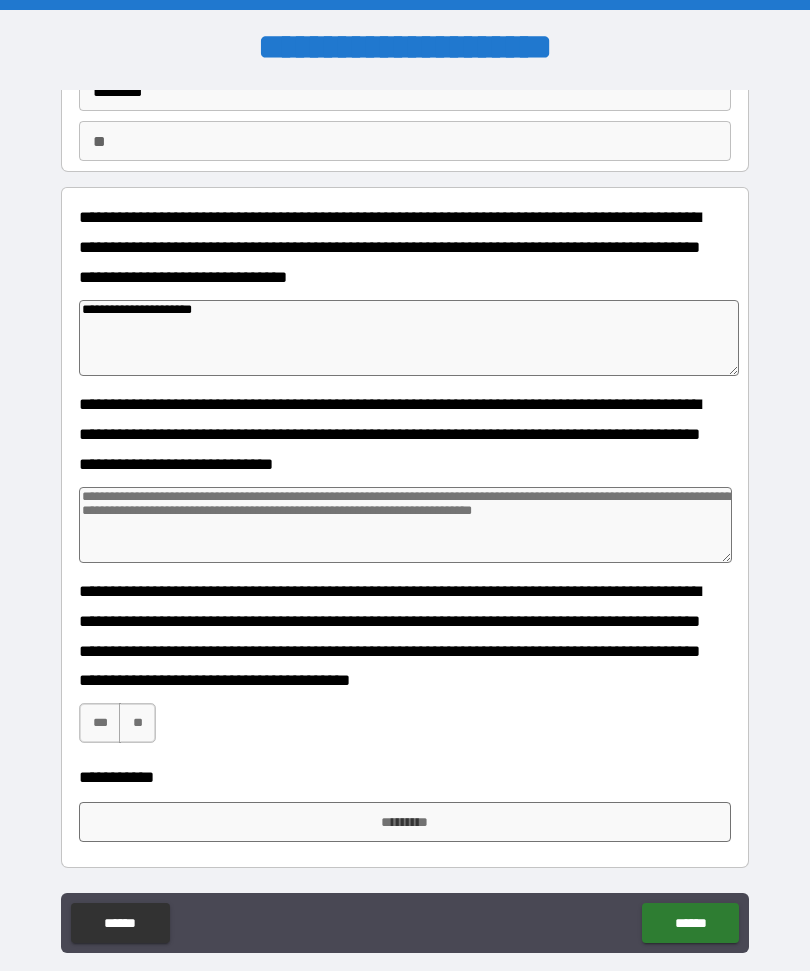 type on "*" 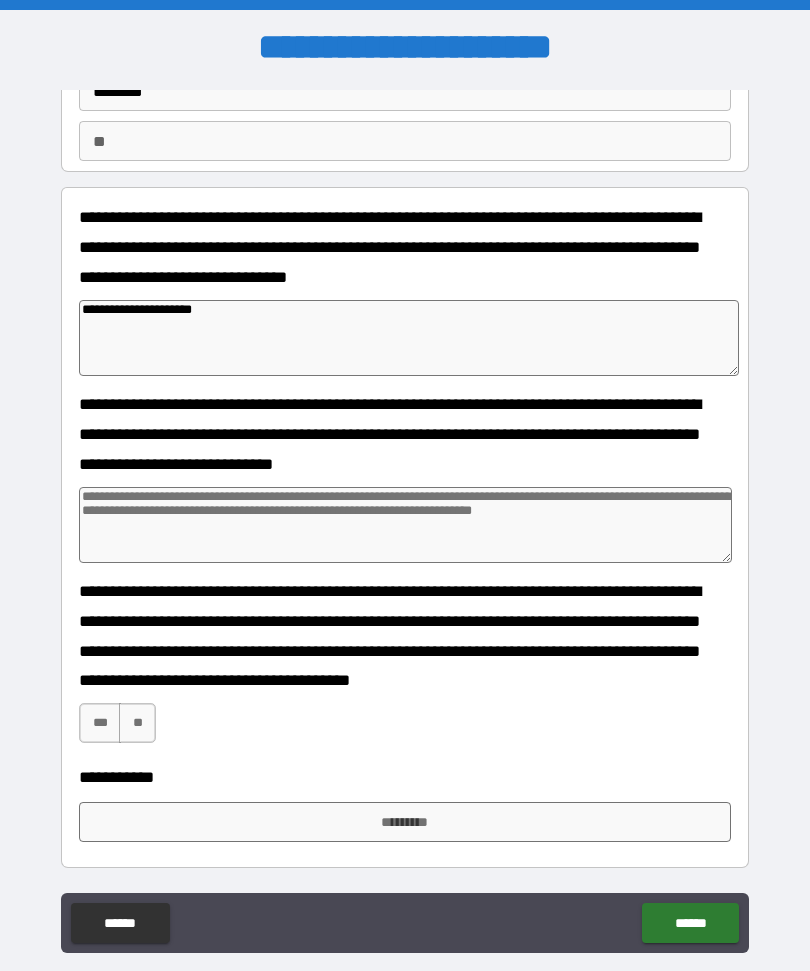 type on "*" 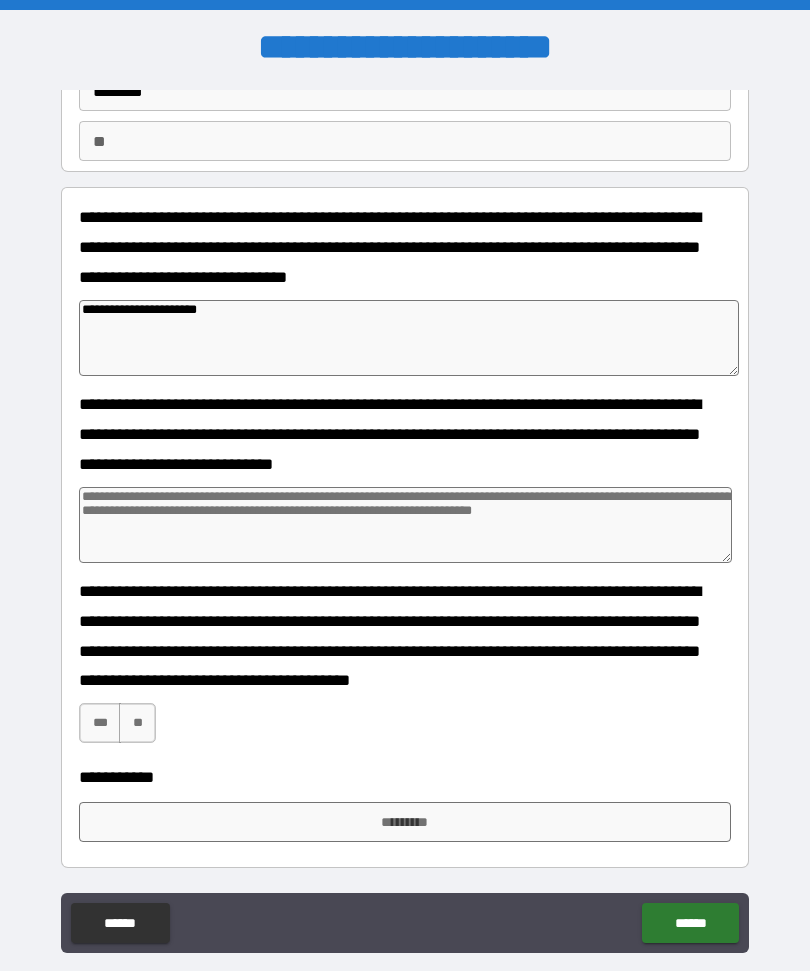 type on "*" 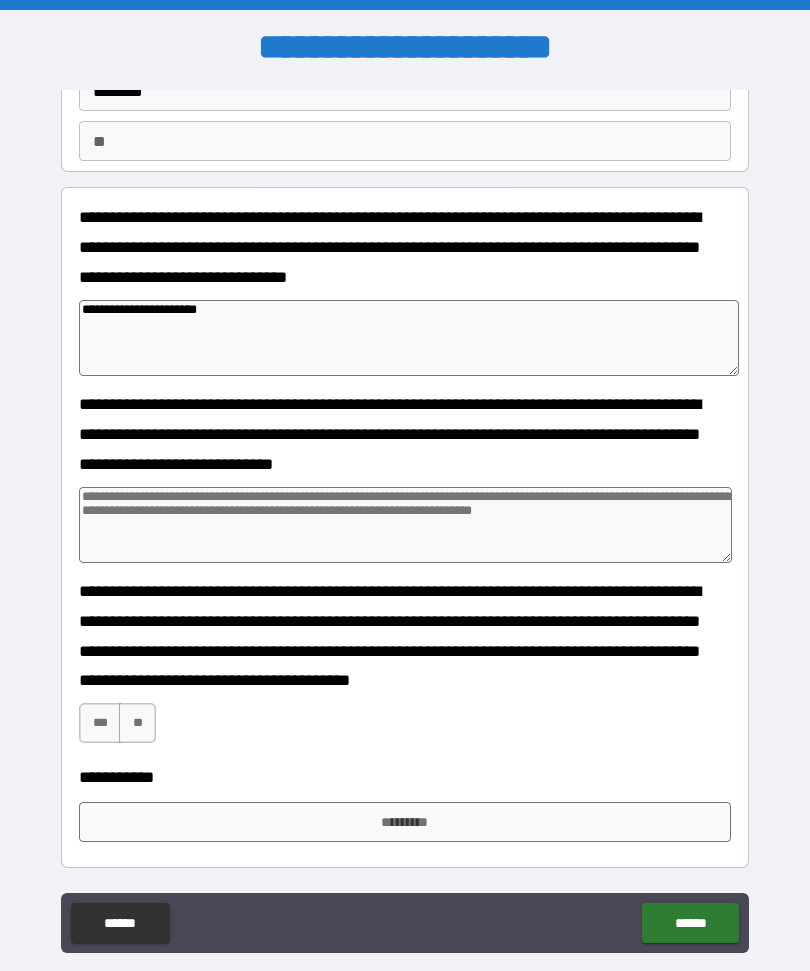 type on "*" 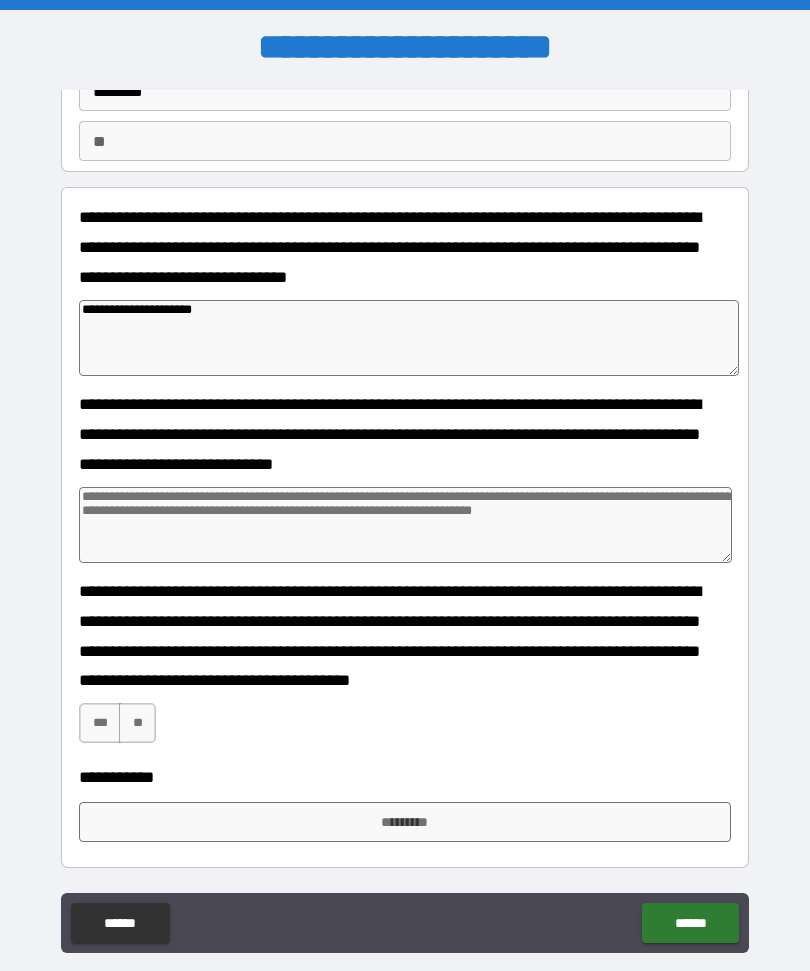 type on "*" 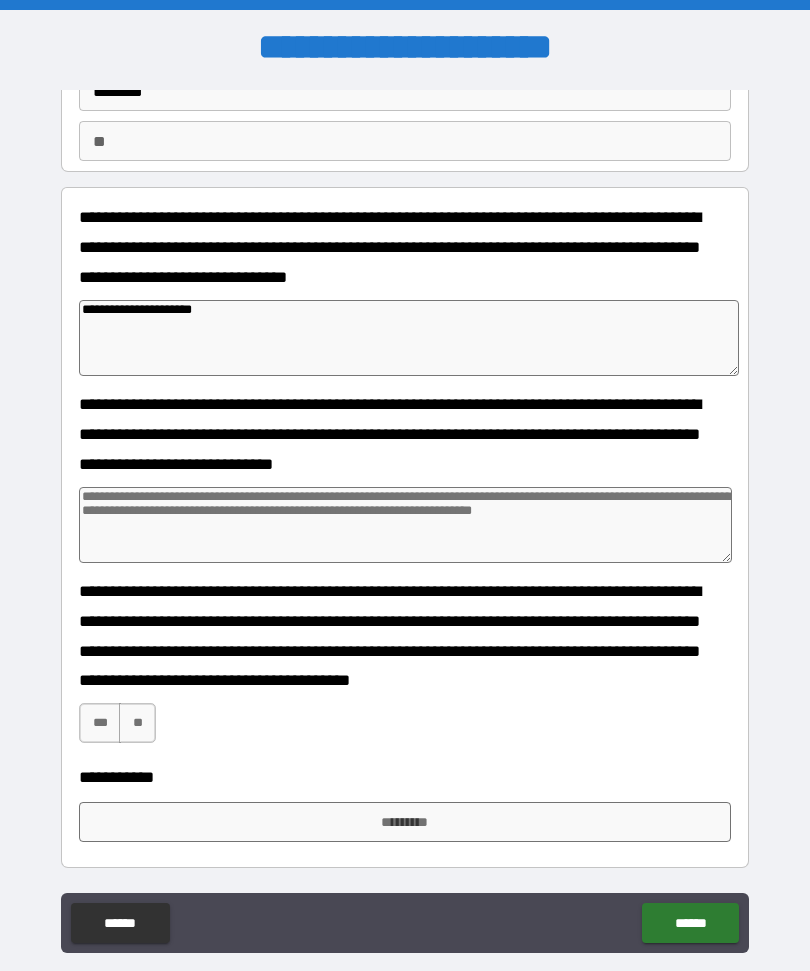 type on "*" 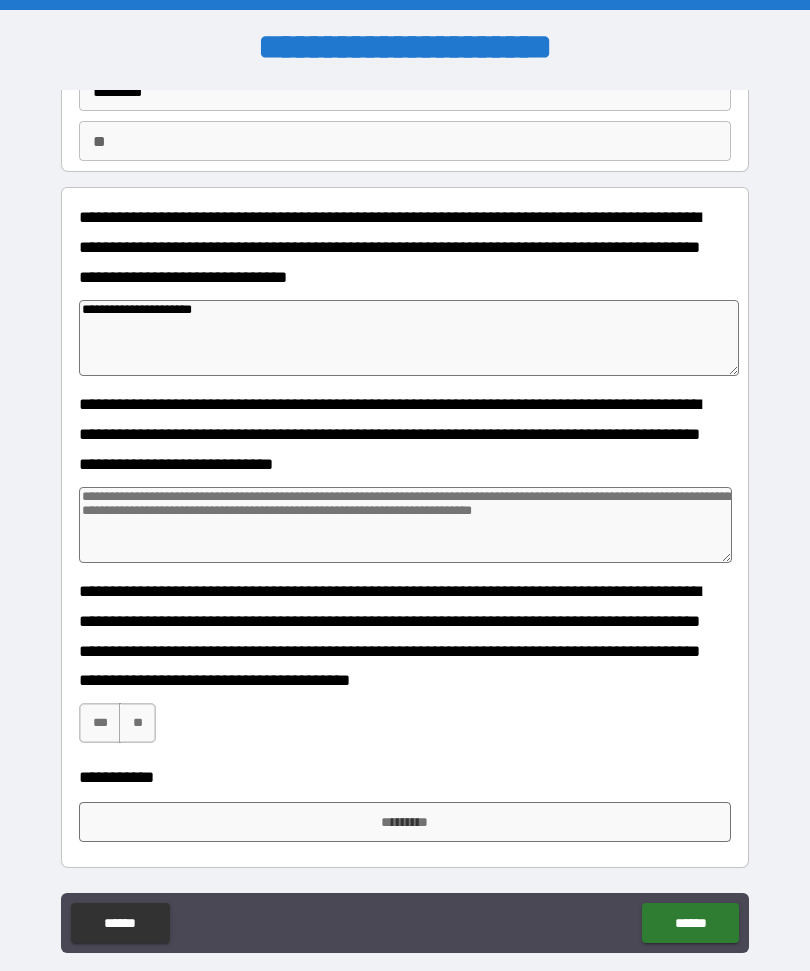 type on "*" 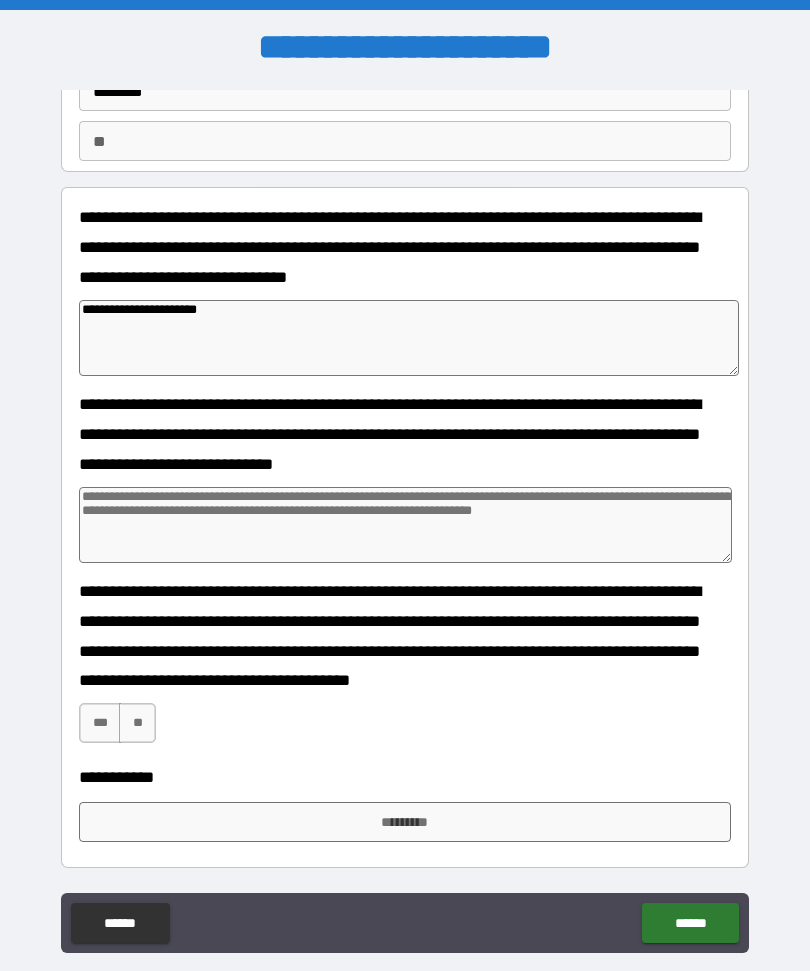 type on "*" 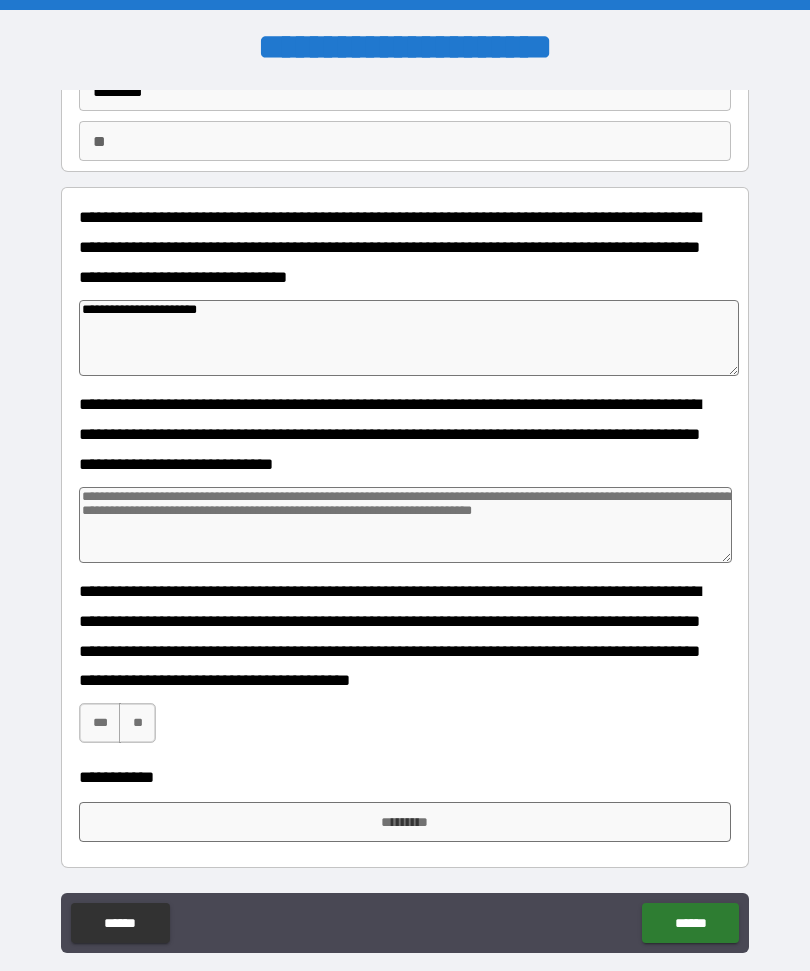 type on "*" 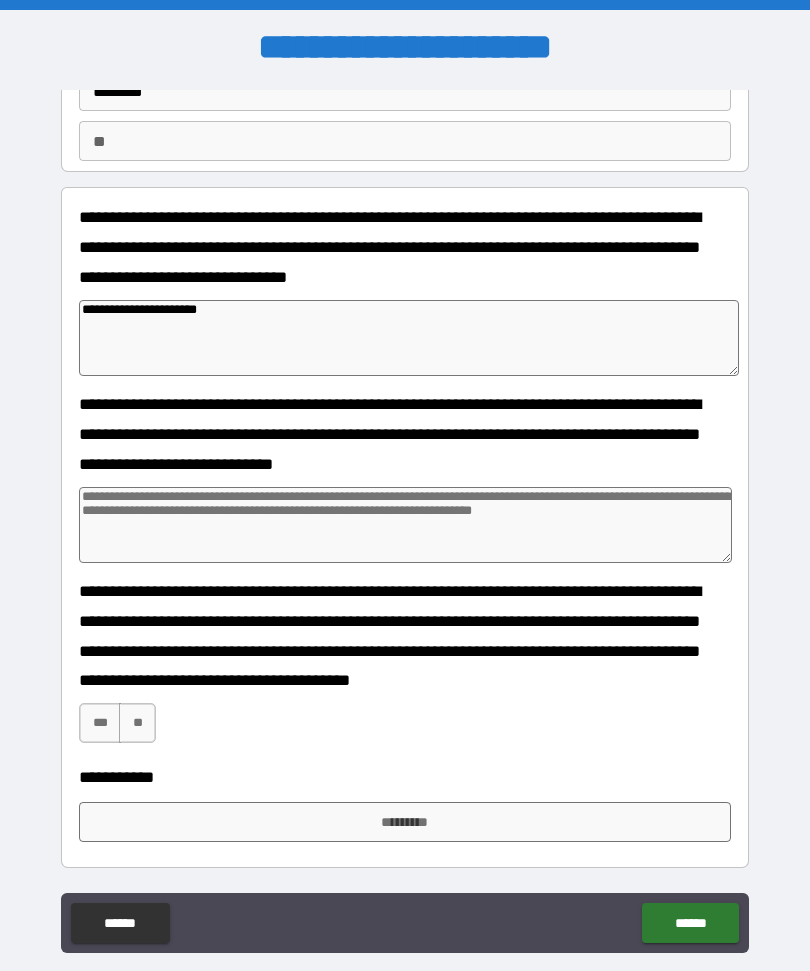 type on "*" 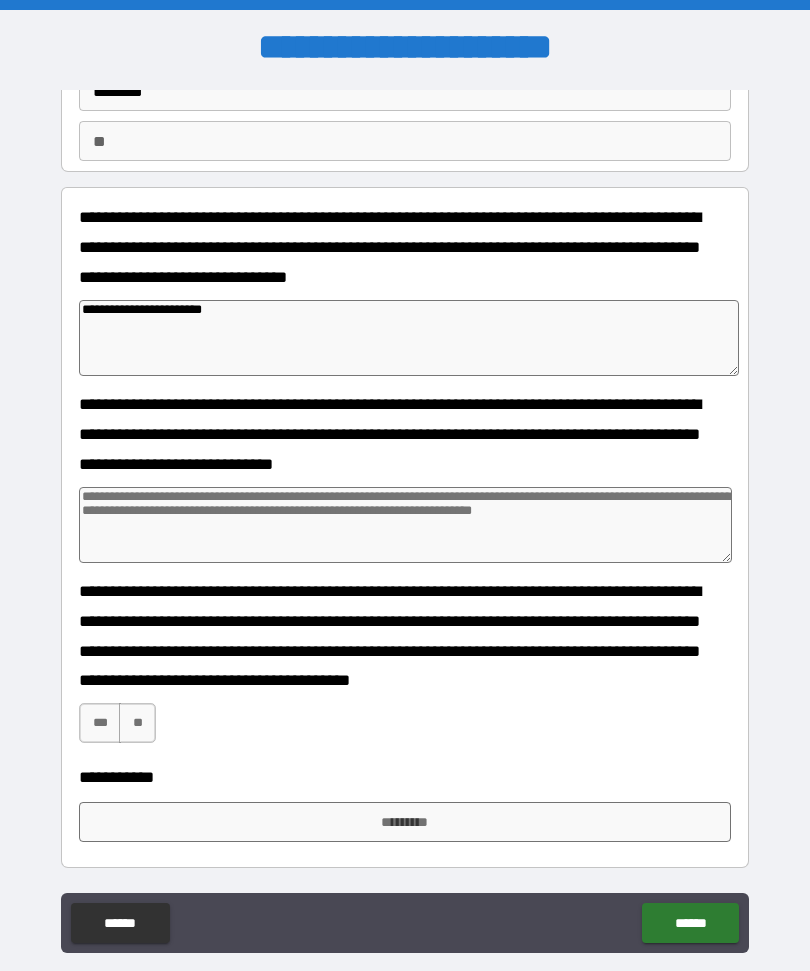 type on "*" 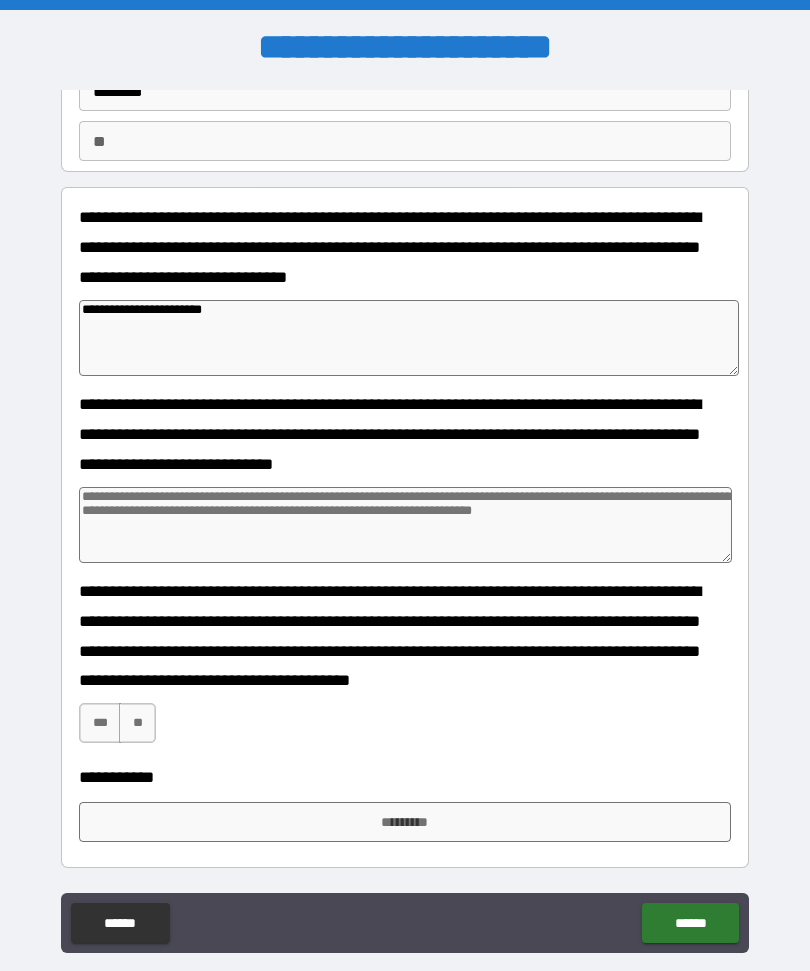 type on "*" 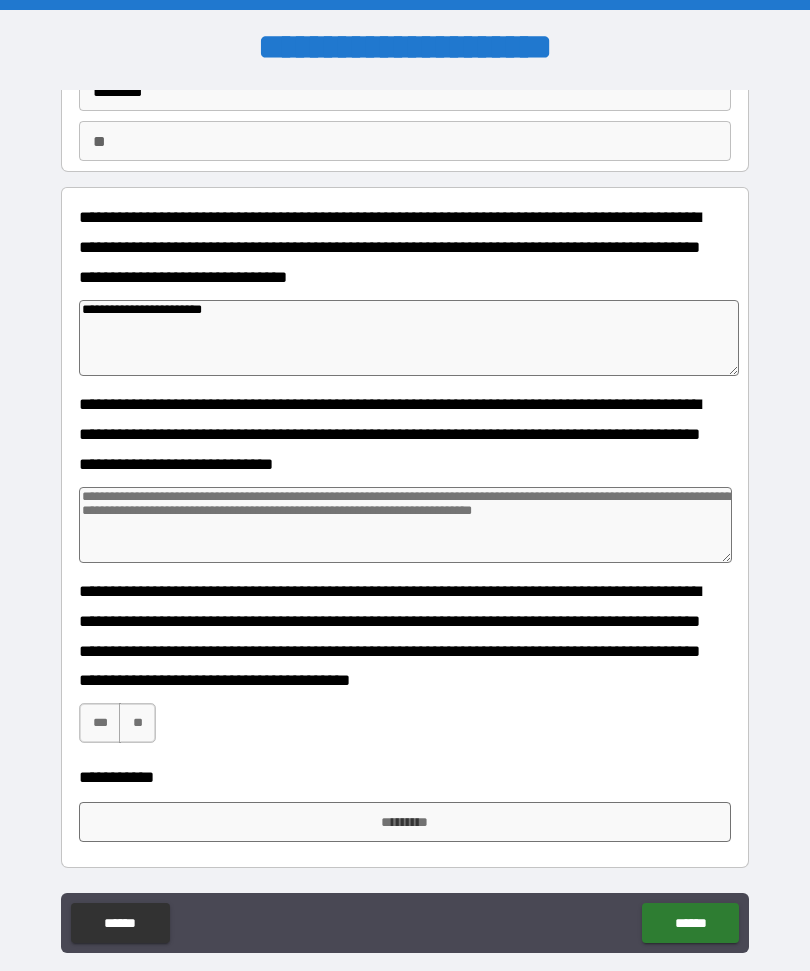 type on "*" 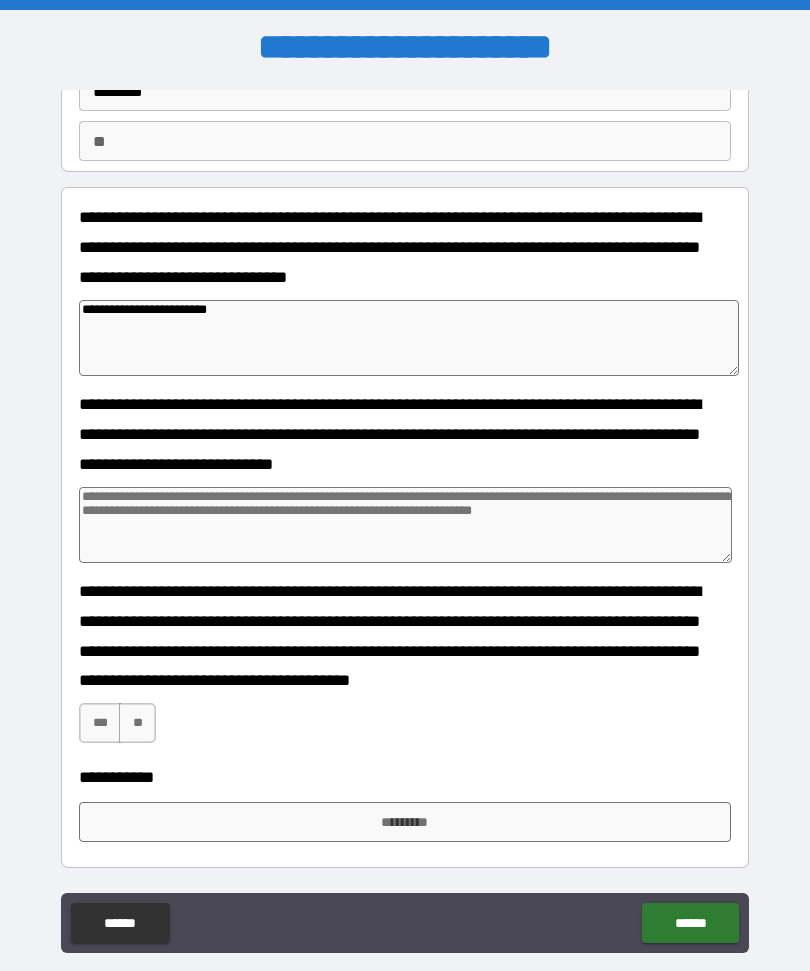 type on "*" 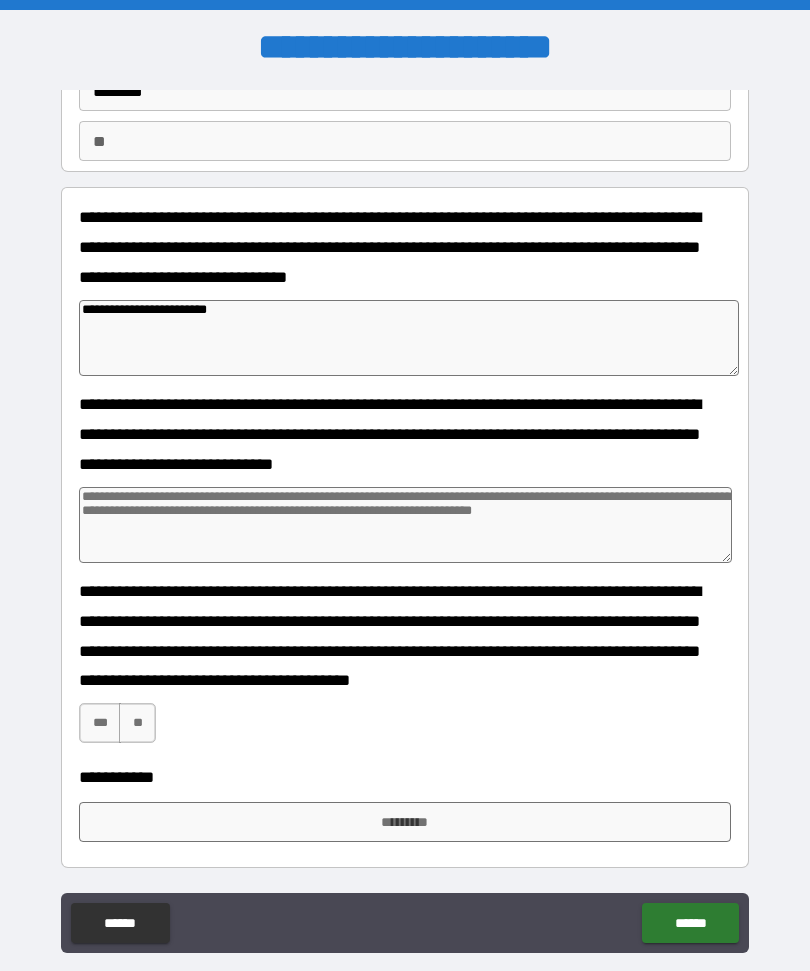 type on "*" 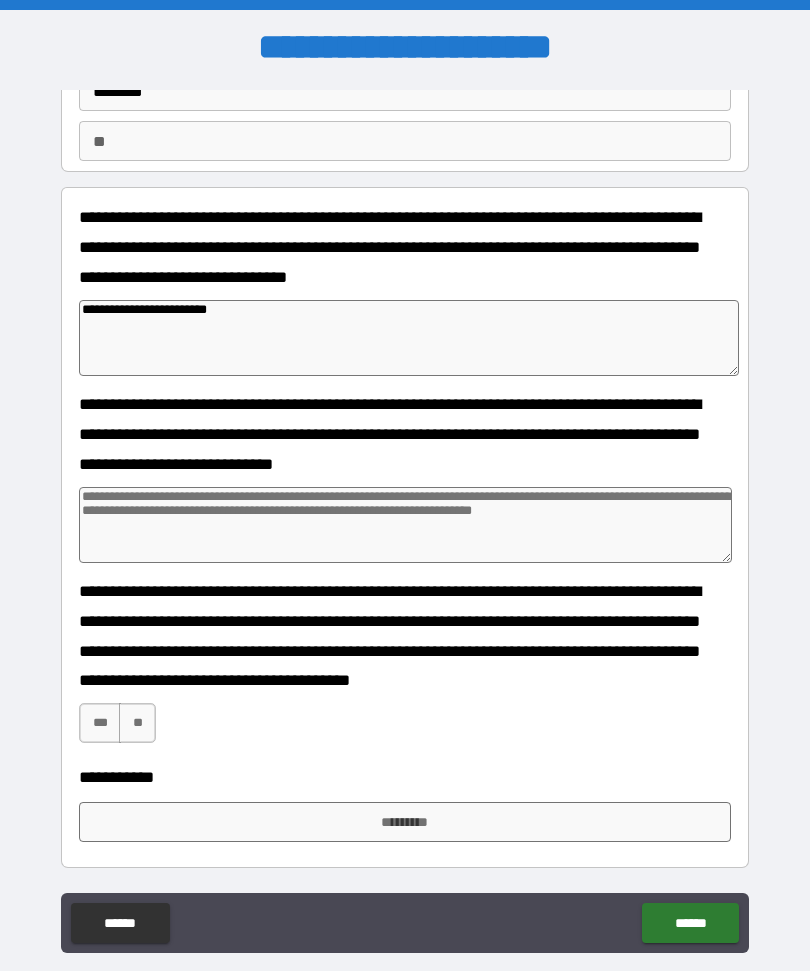 type on "*" 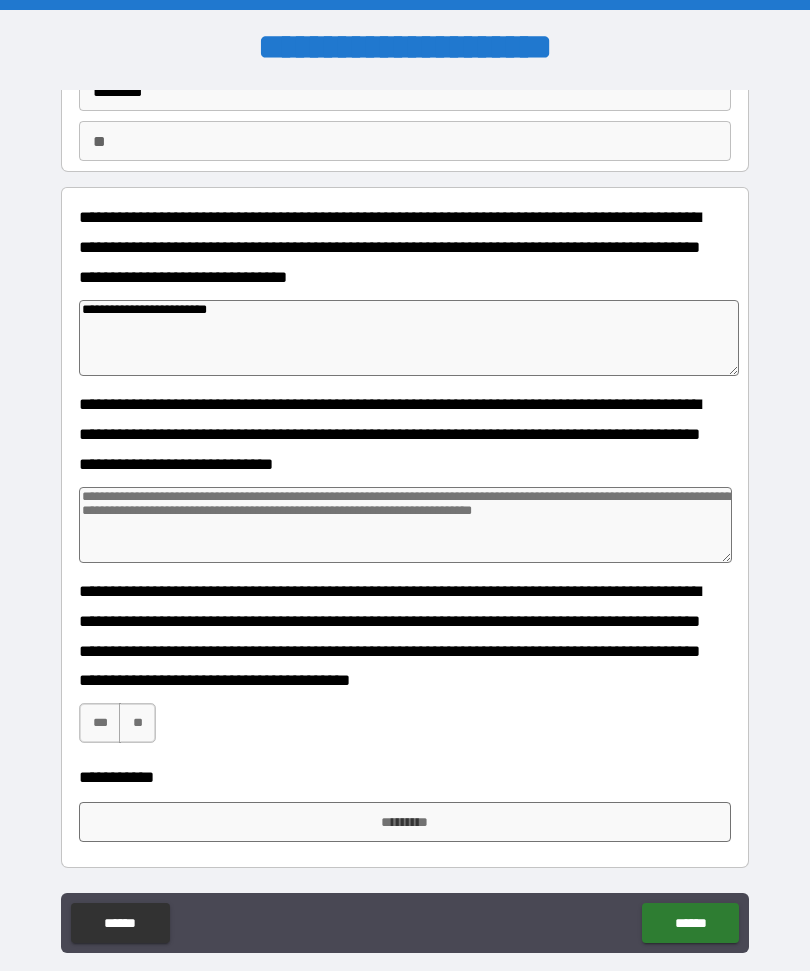 type on "**********" 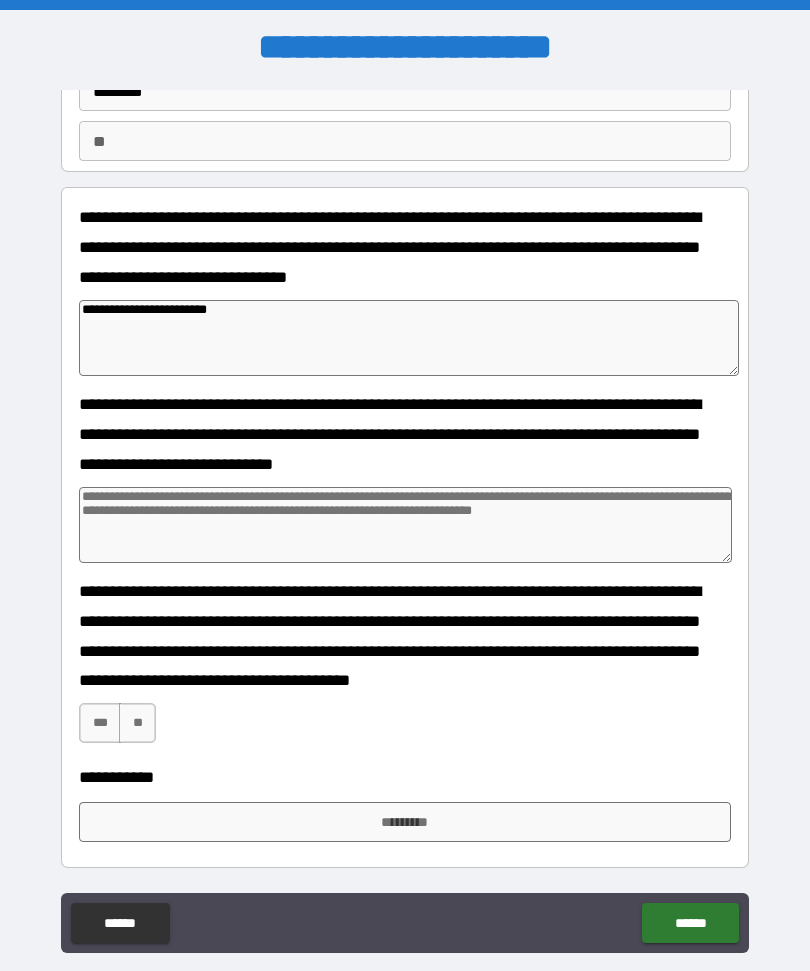 type on "*" 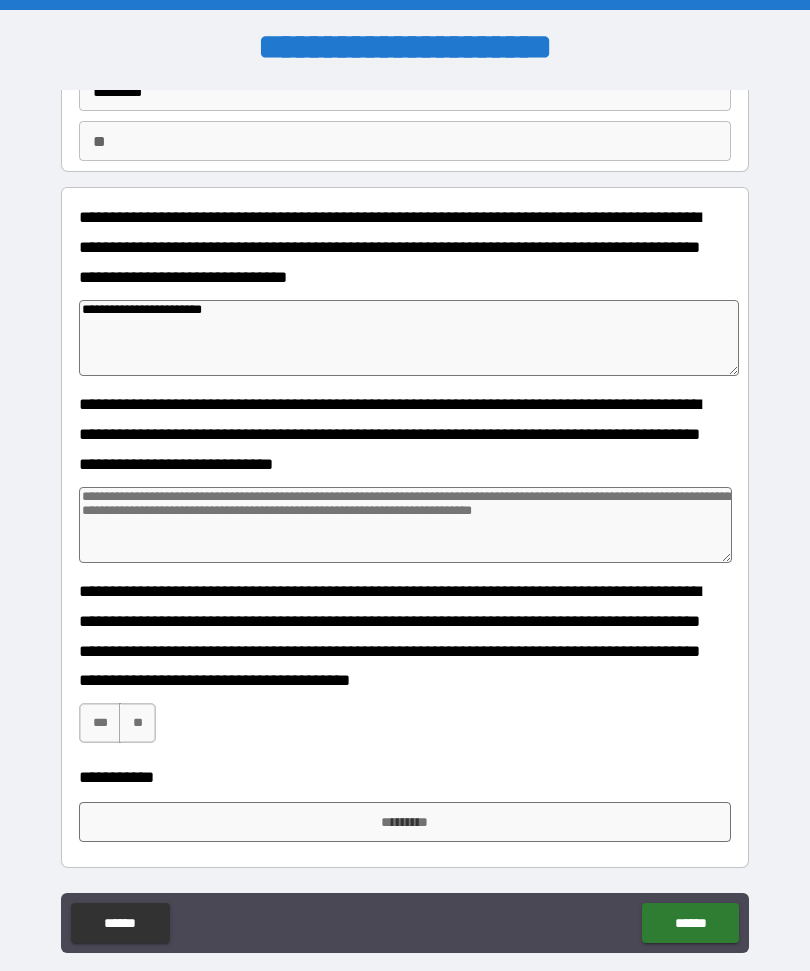 type on "**********" 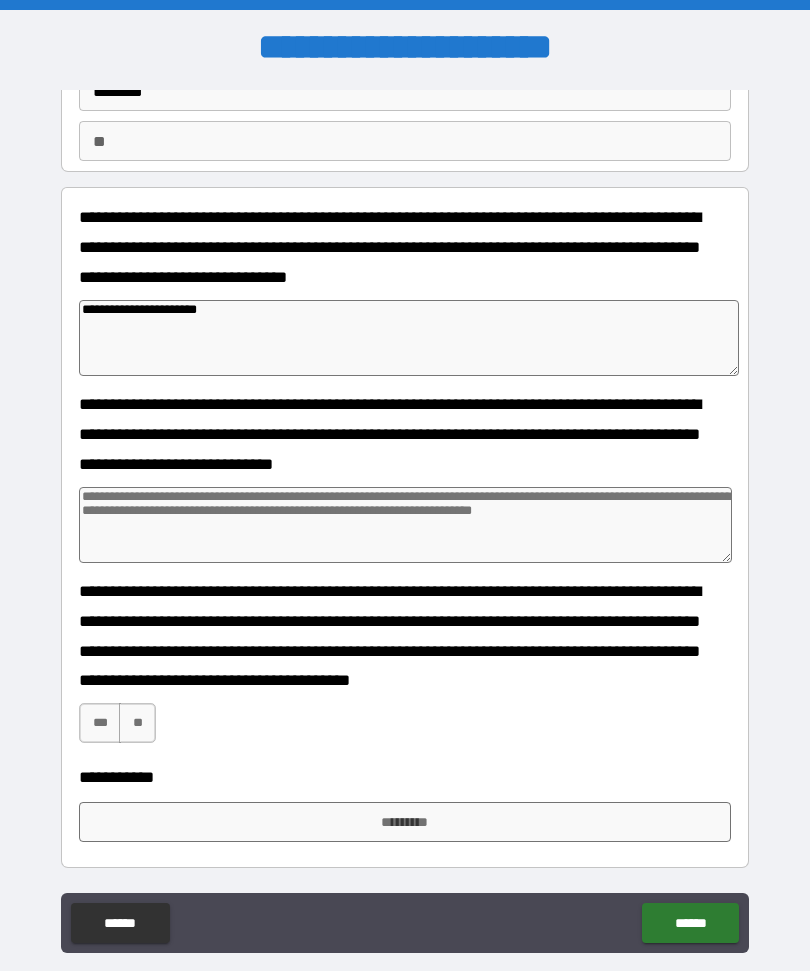 type on "**********" 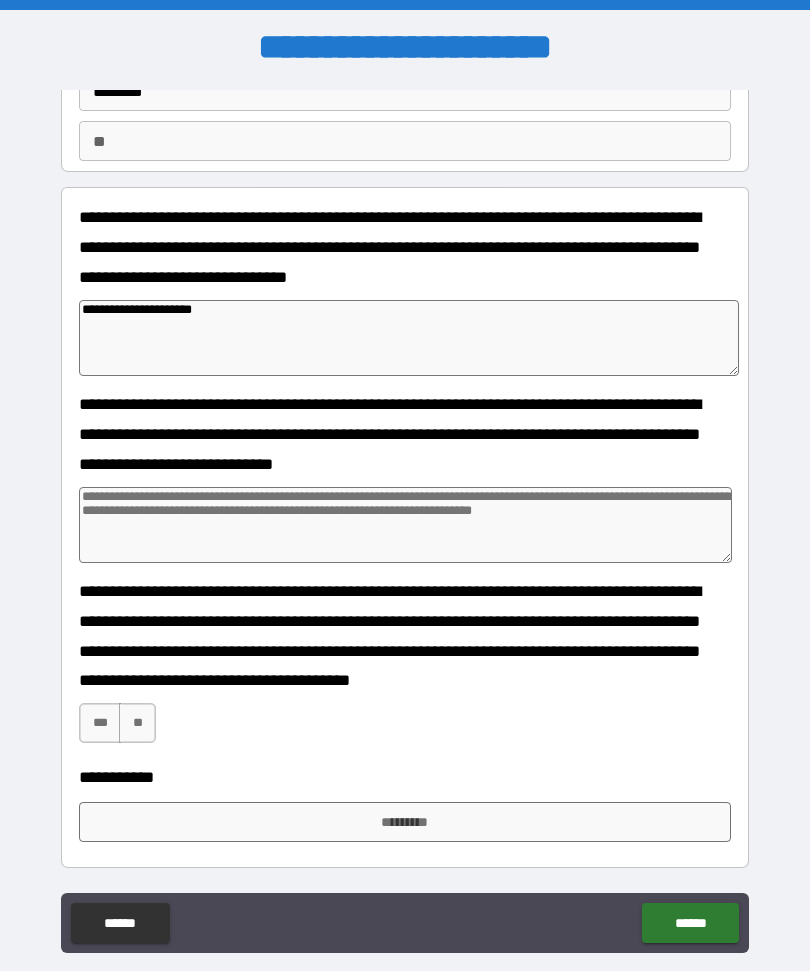 type on "*" 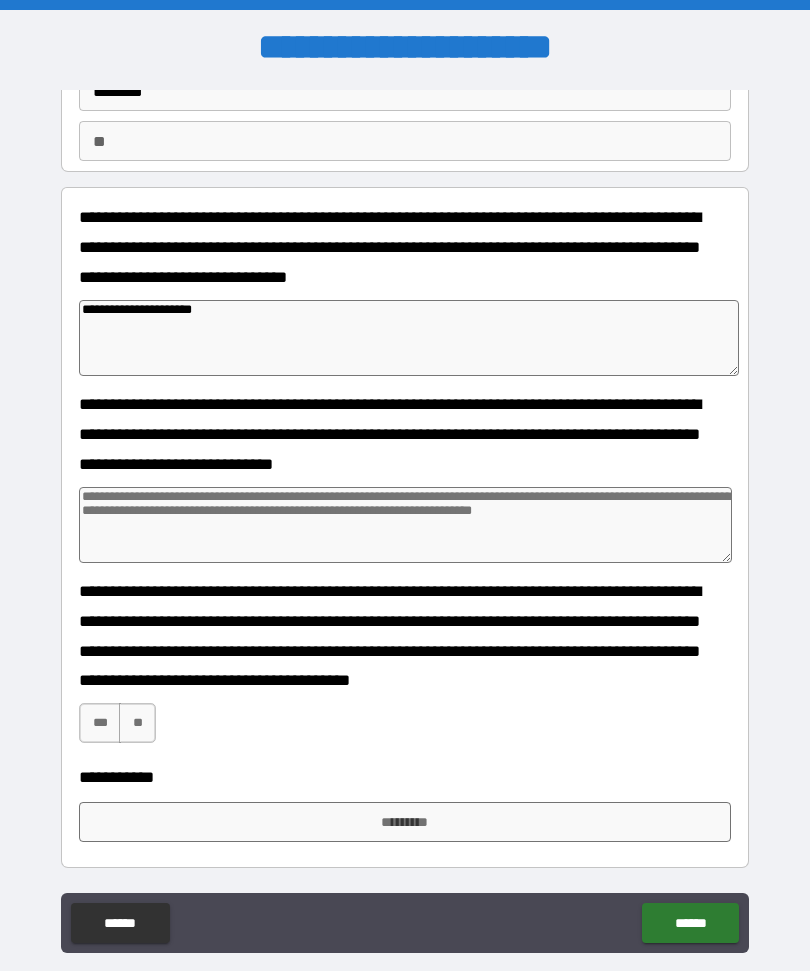 type on "**********" 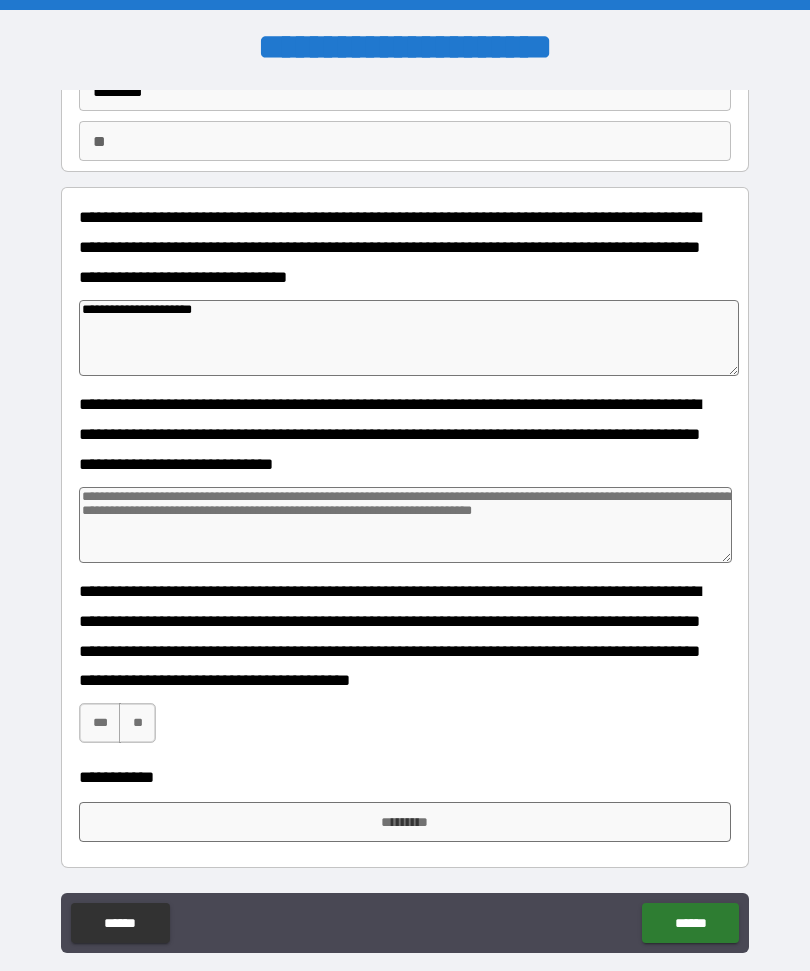 type on "*" 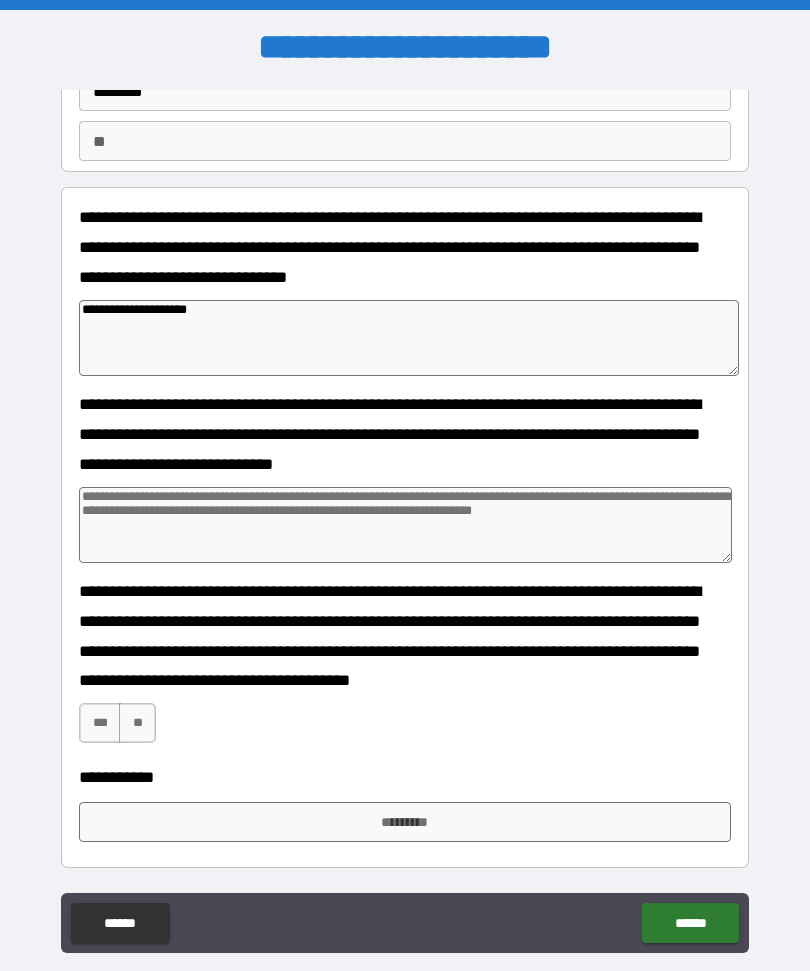 type on "**********" 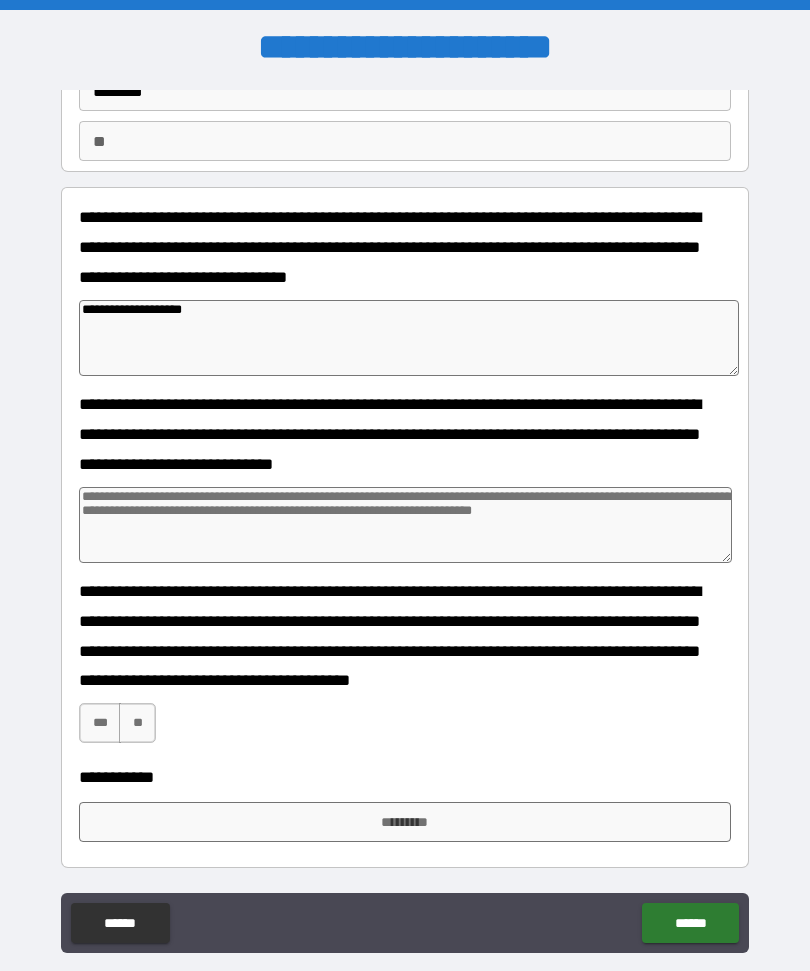 type on "**********" 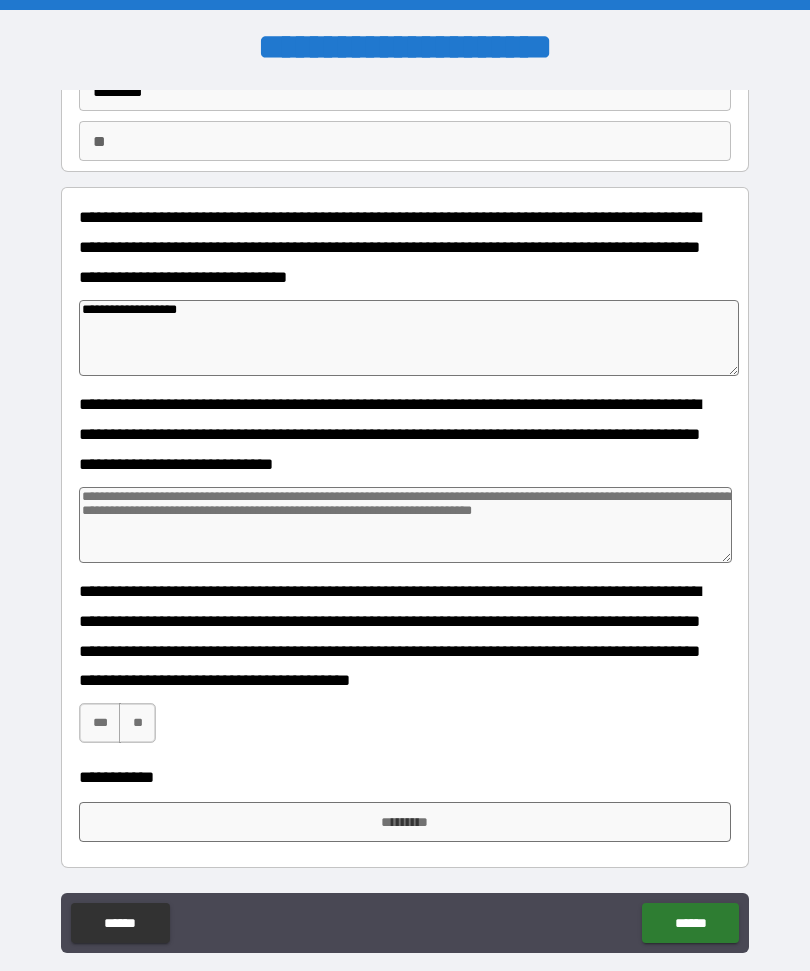 type on "*" 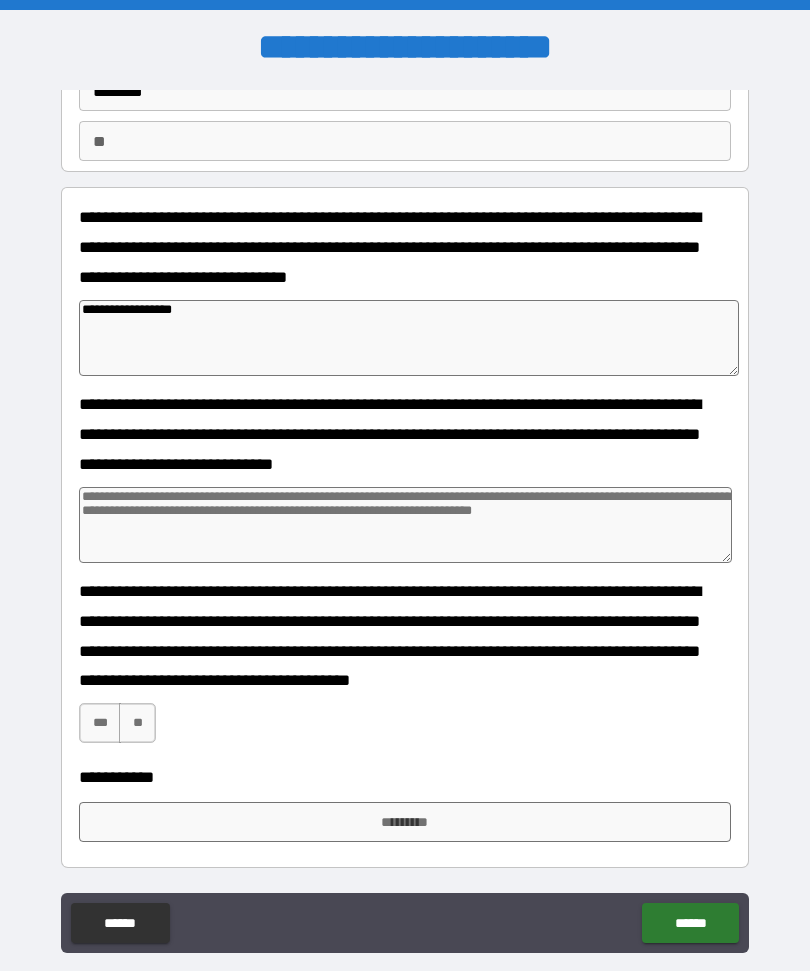 type on "**********" 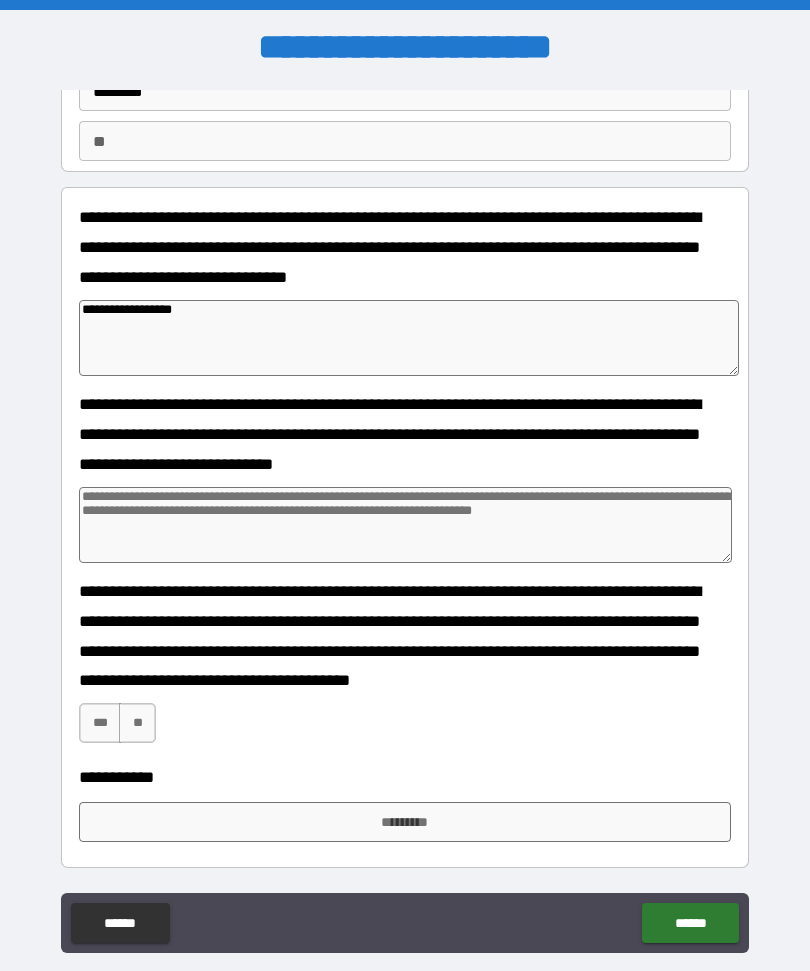 type on "*" 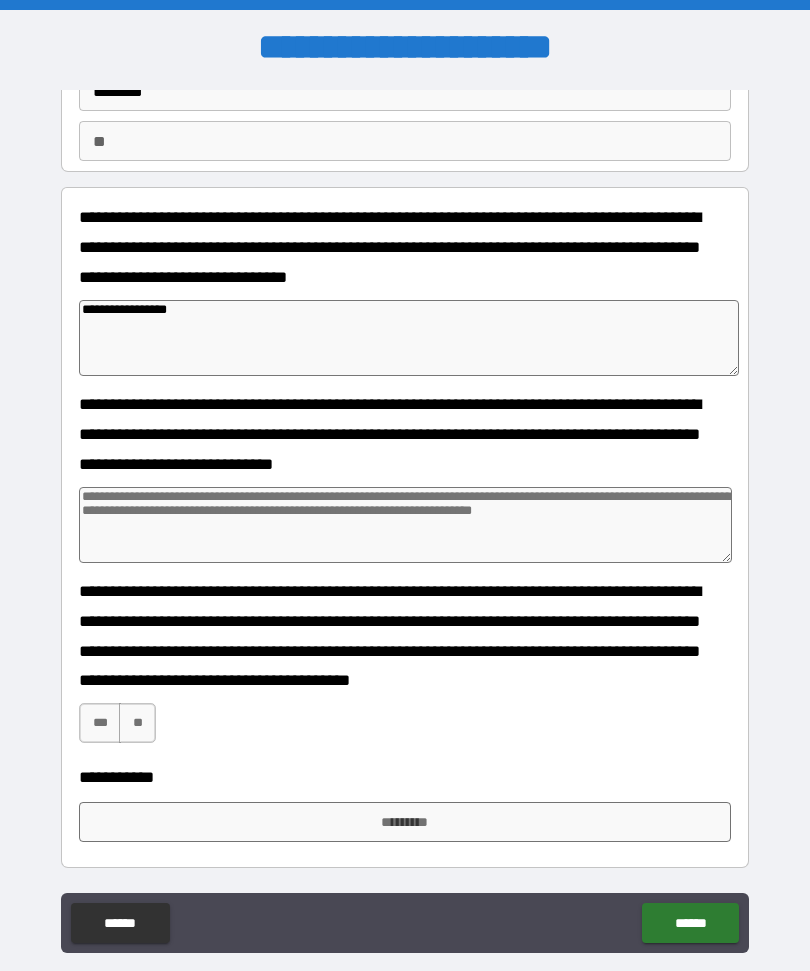type on "*" 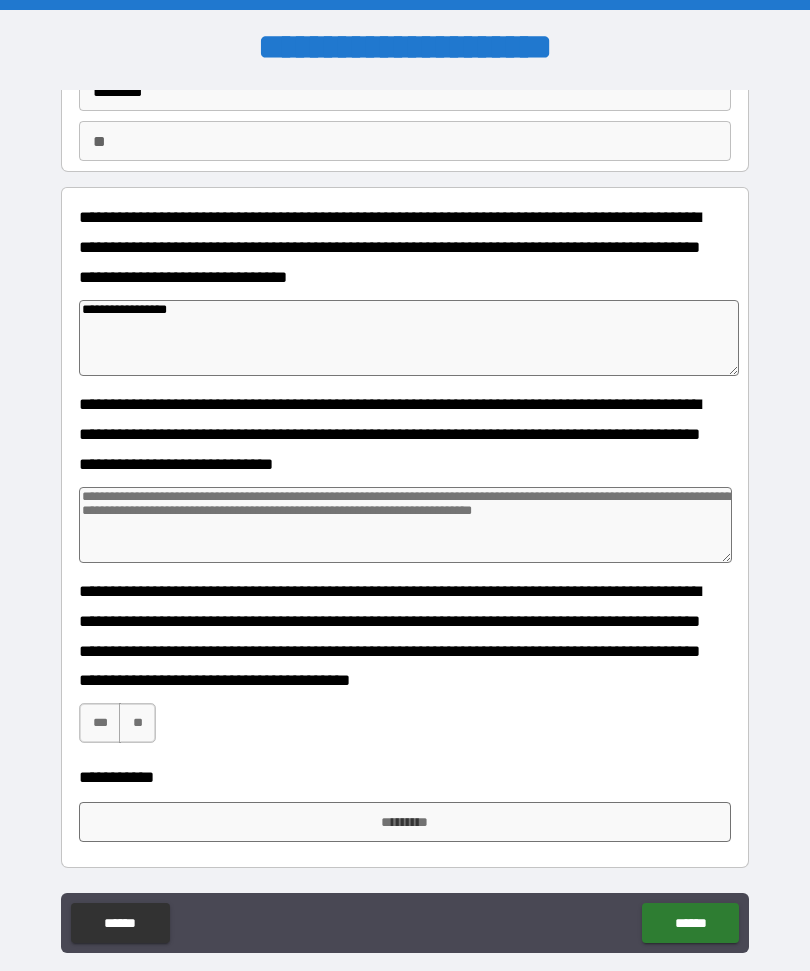 type on "*" 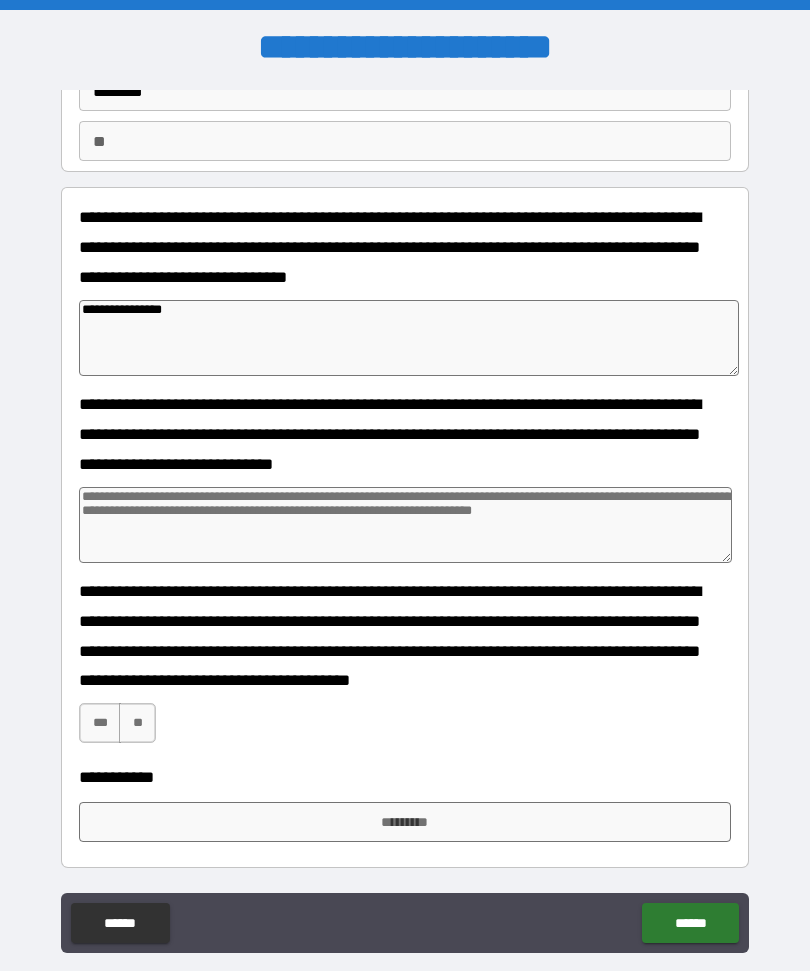 type on "*" 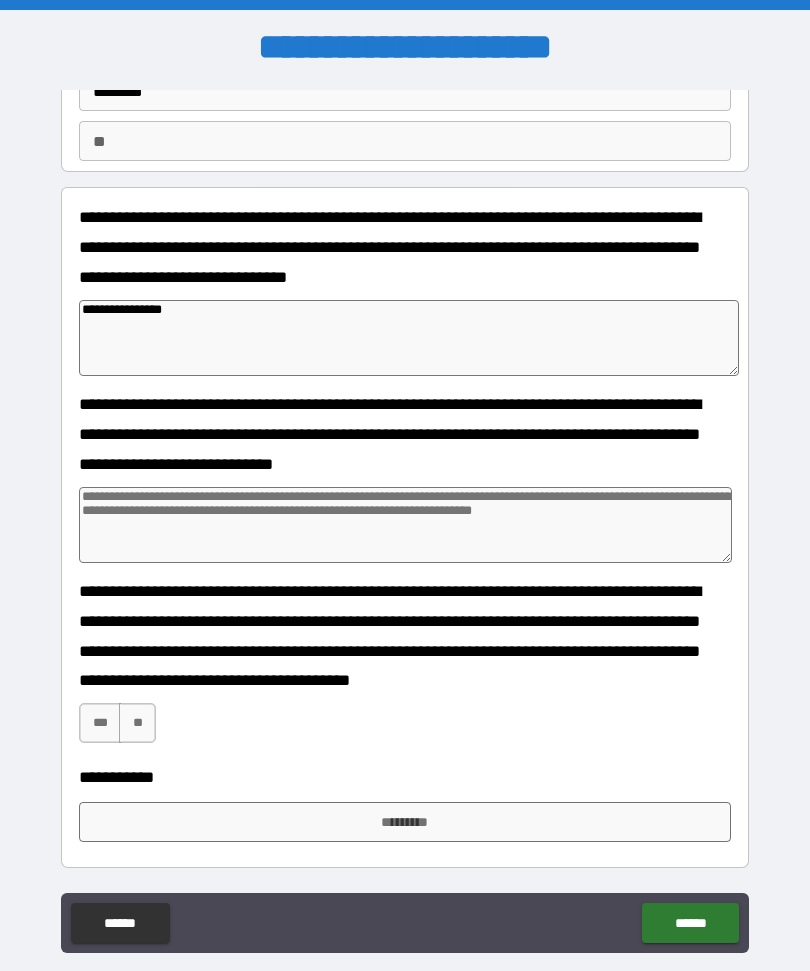 type on "*" 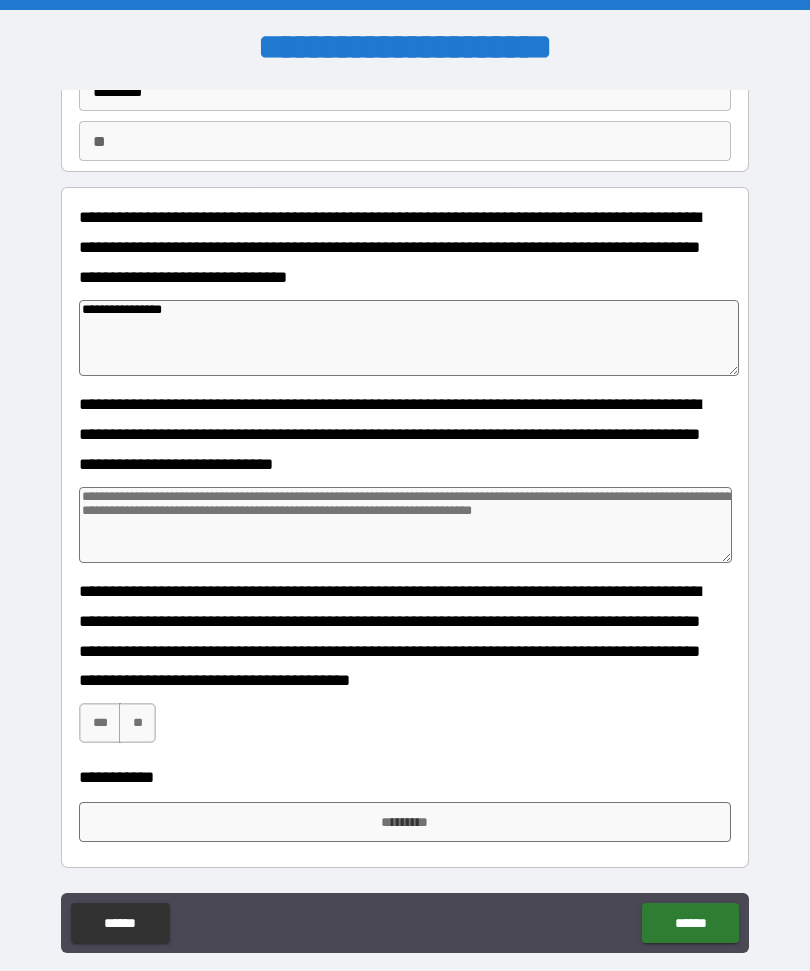 type on "*" 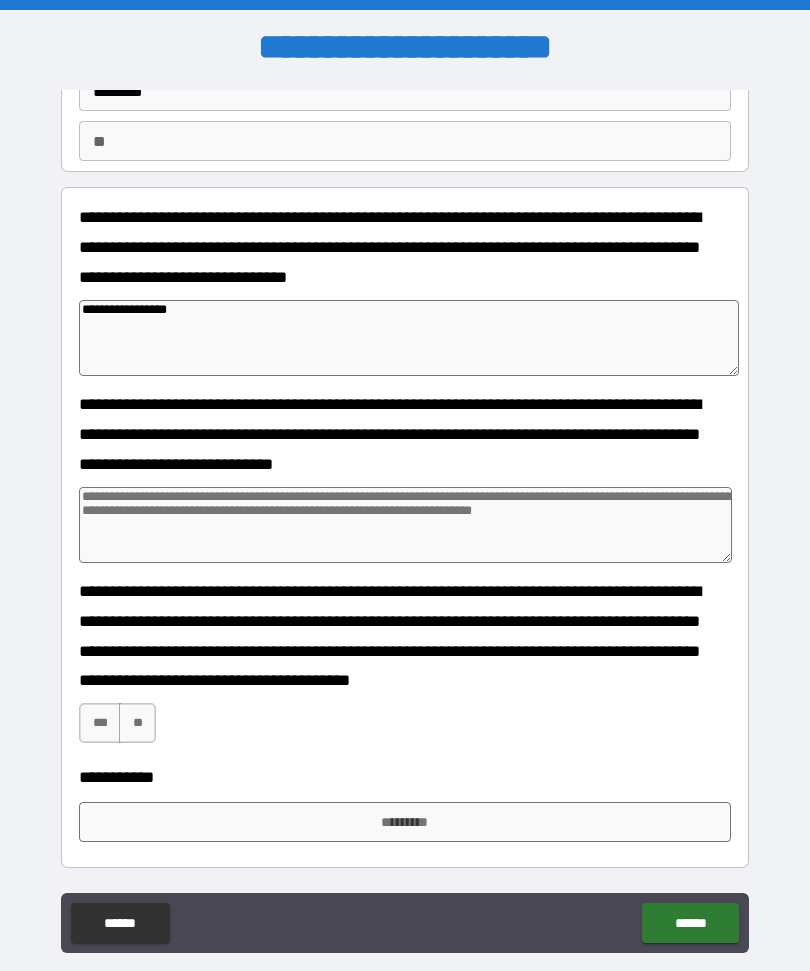 type on "*" 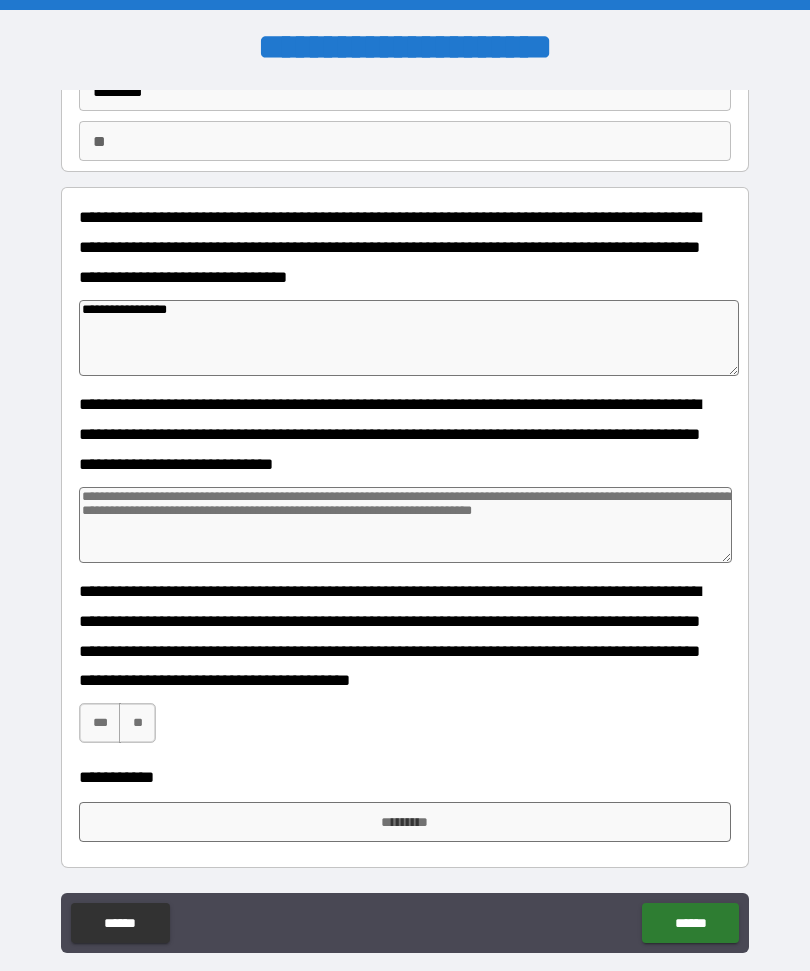 type on "*" 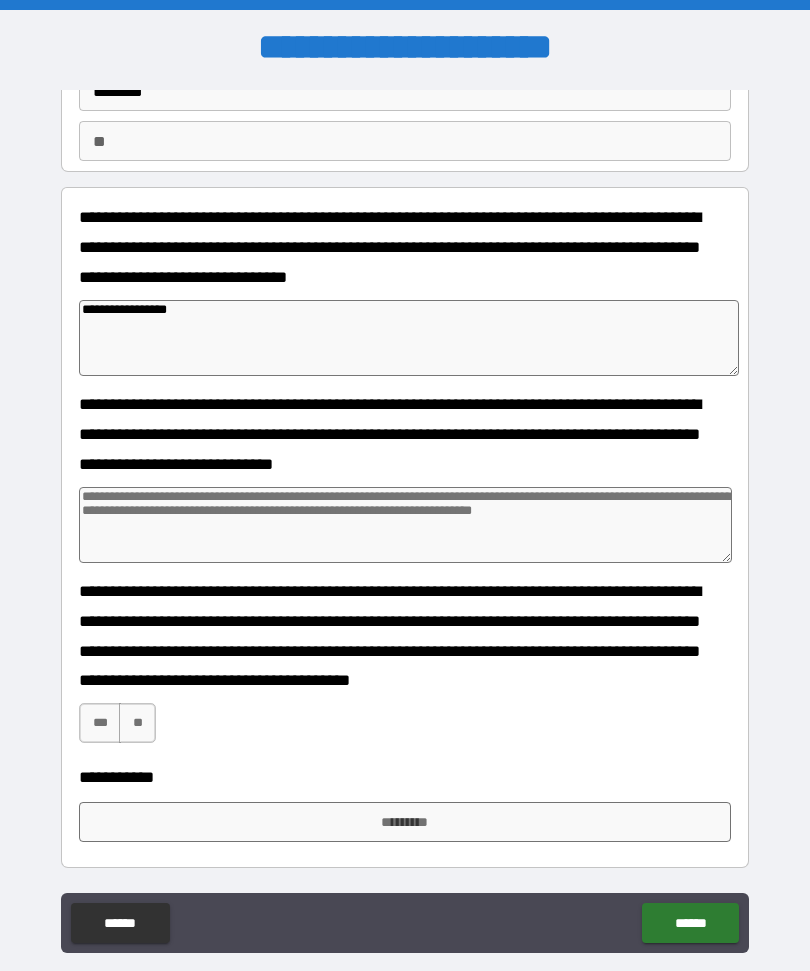 type on "*" 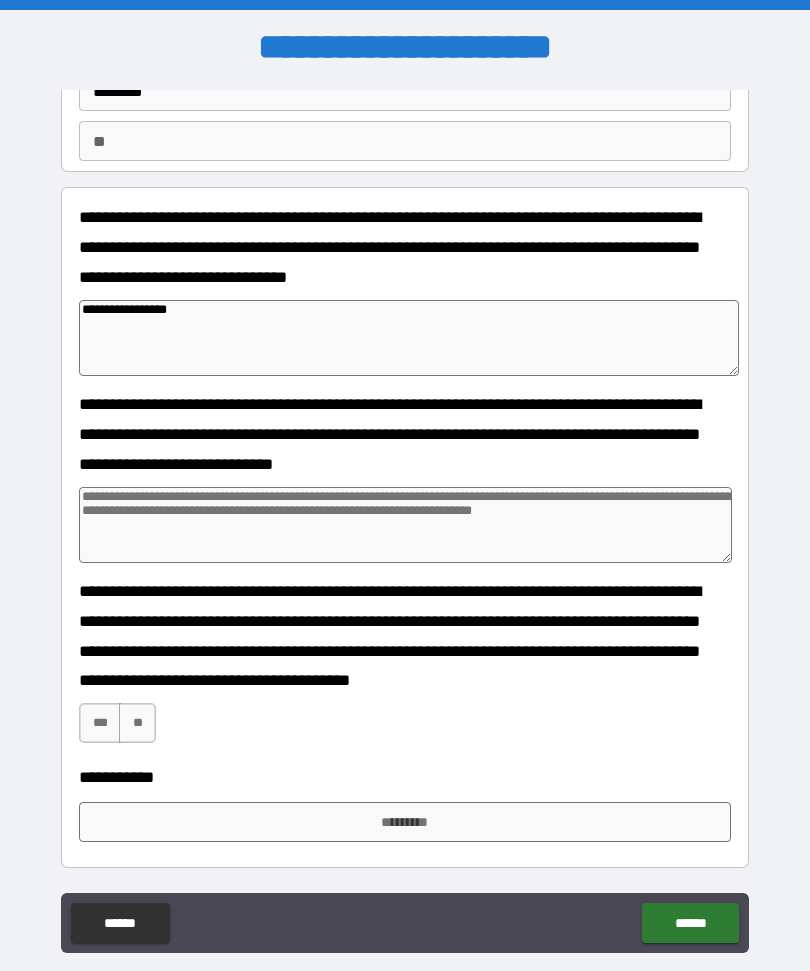 type on "**********" 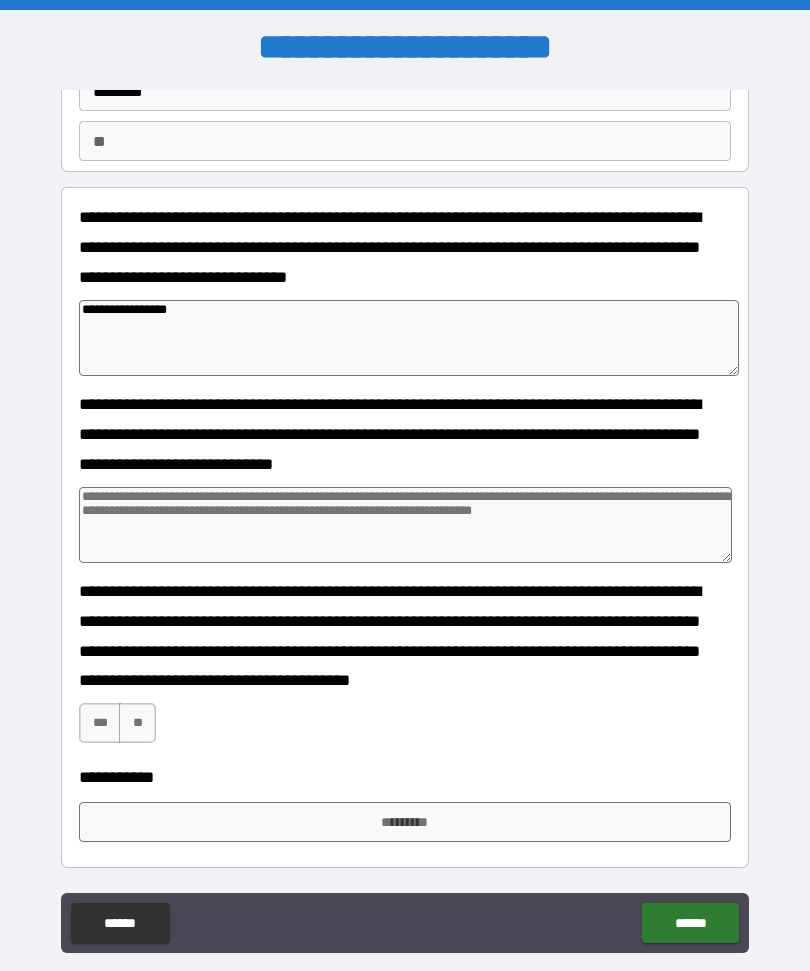 type on "*" 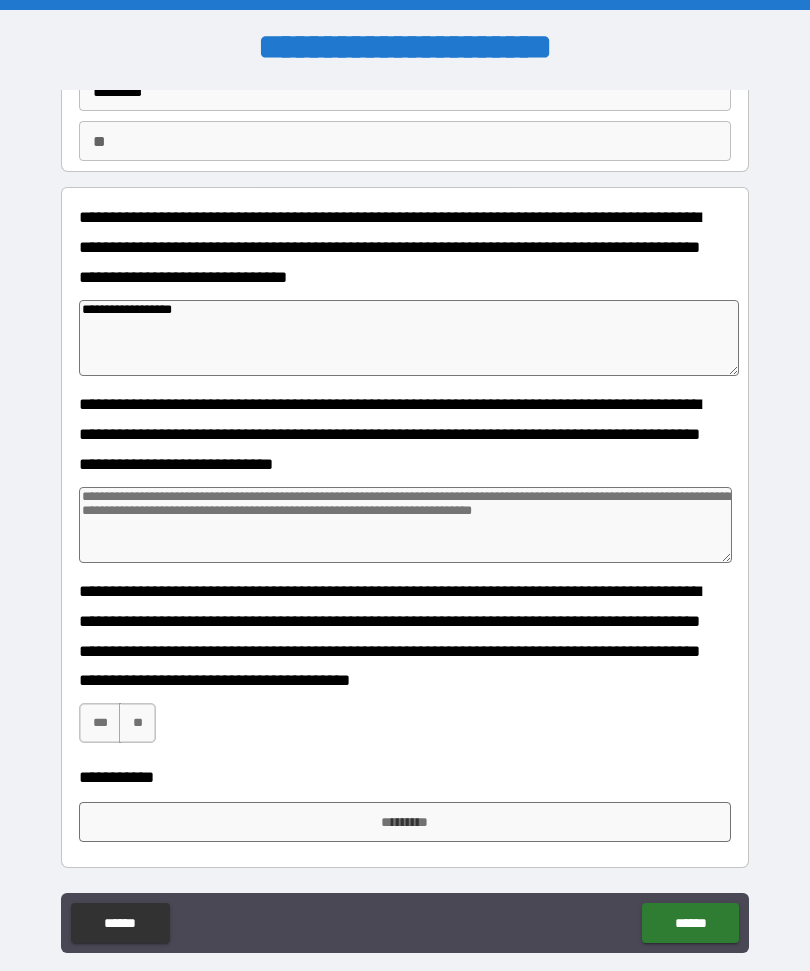 type on "**********" 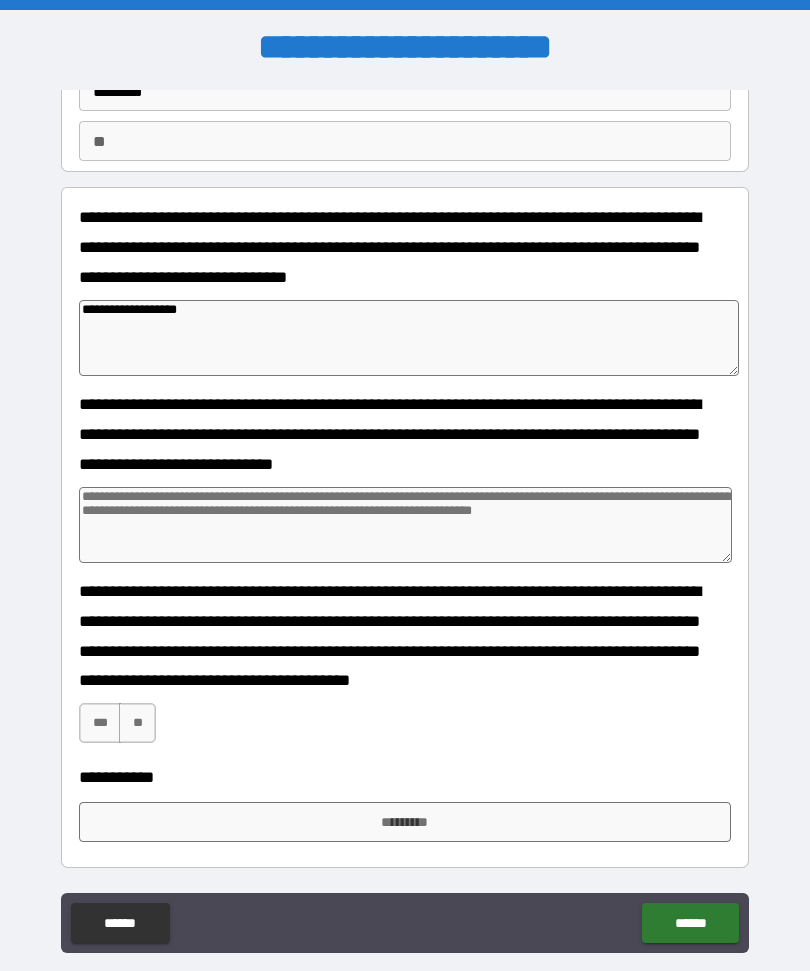 type on "*" 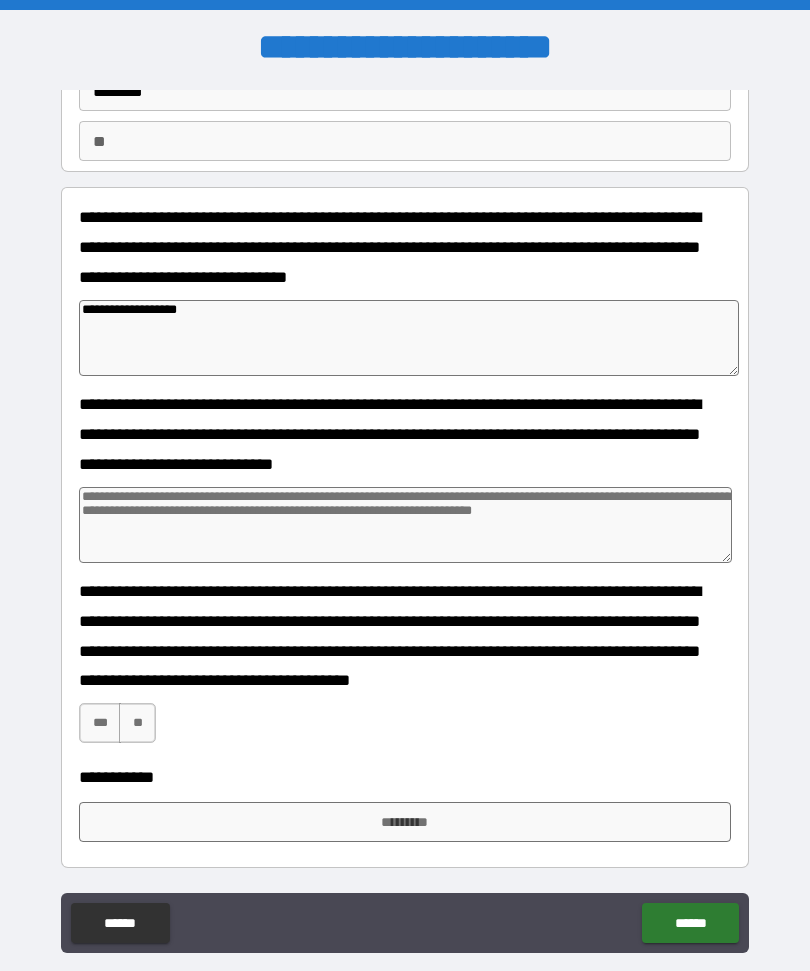 type on "*" 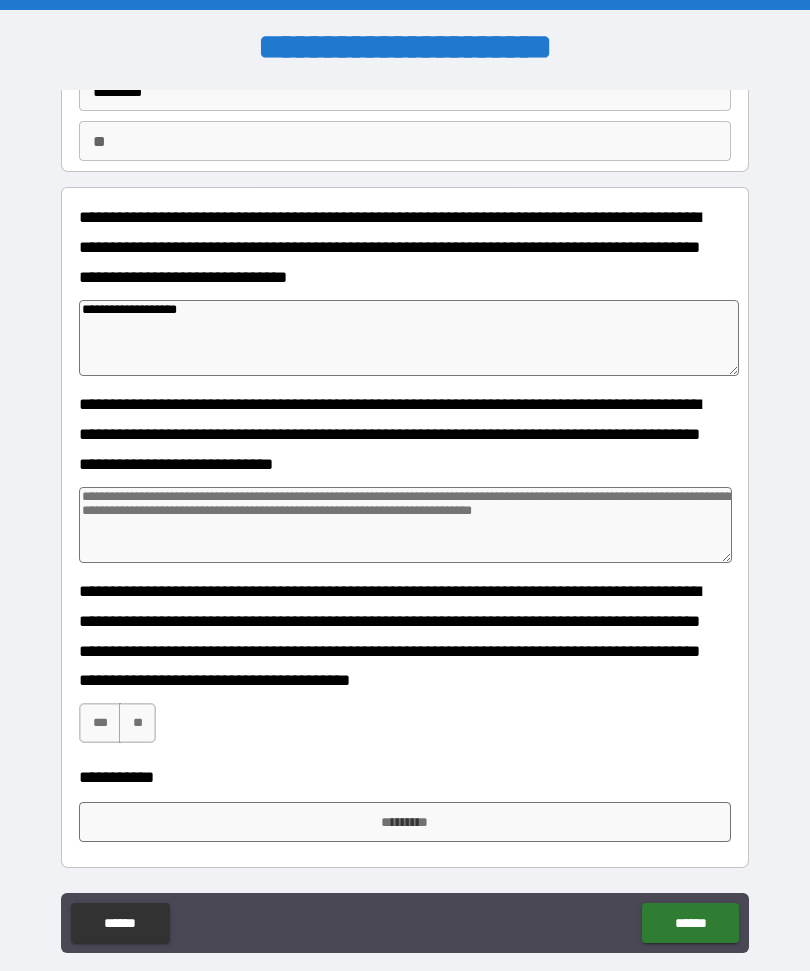 type on "*" 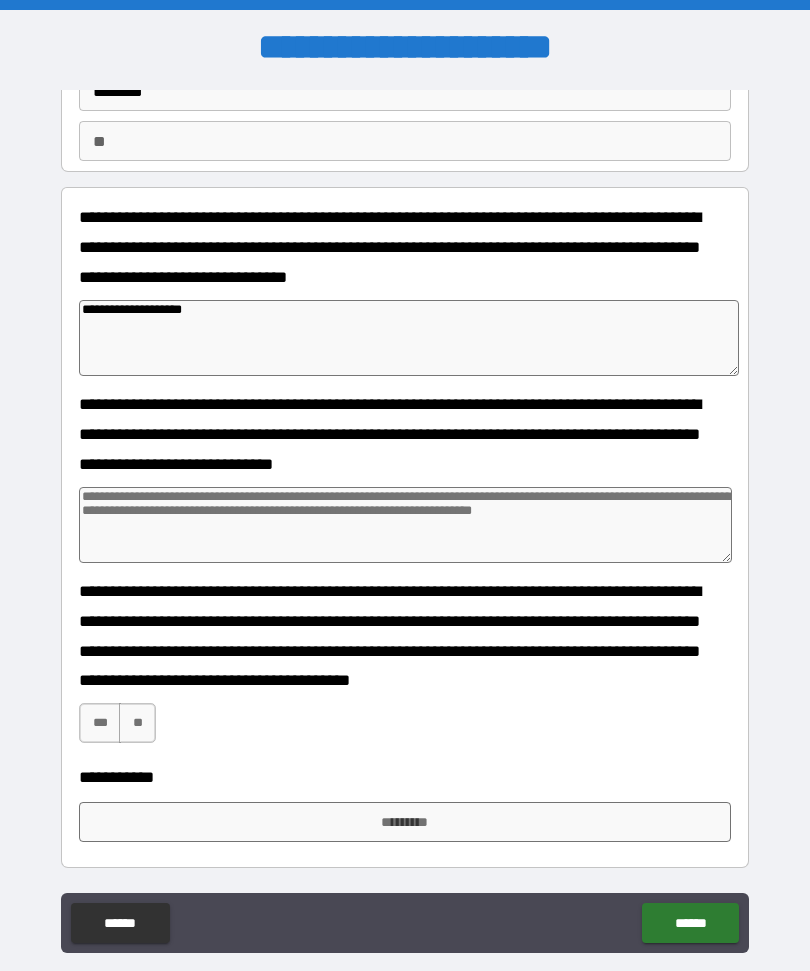 type on "*" 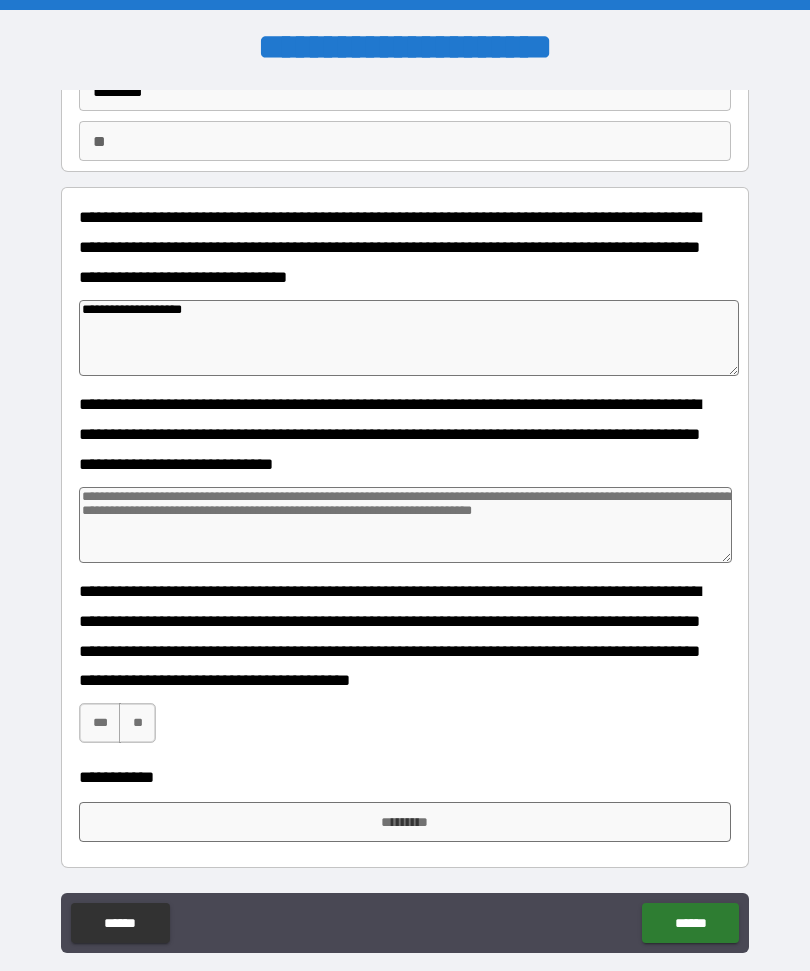 type on "*" 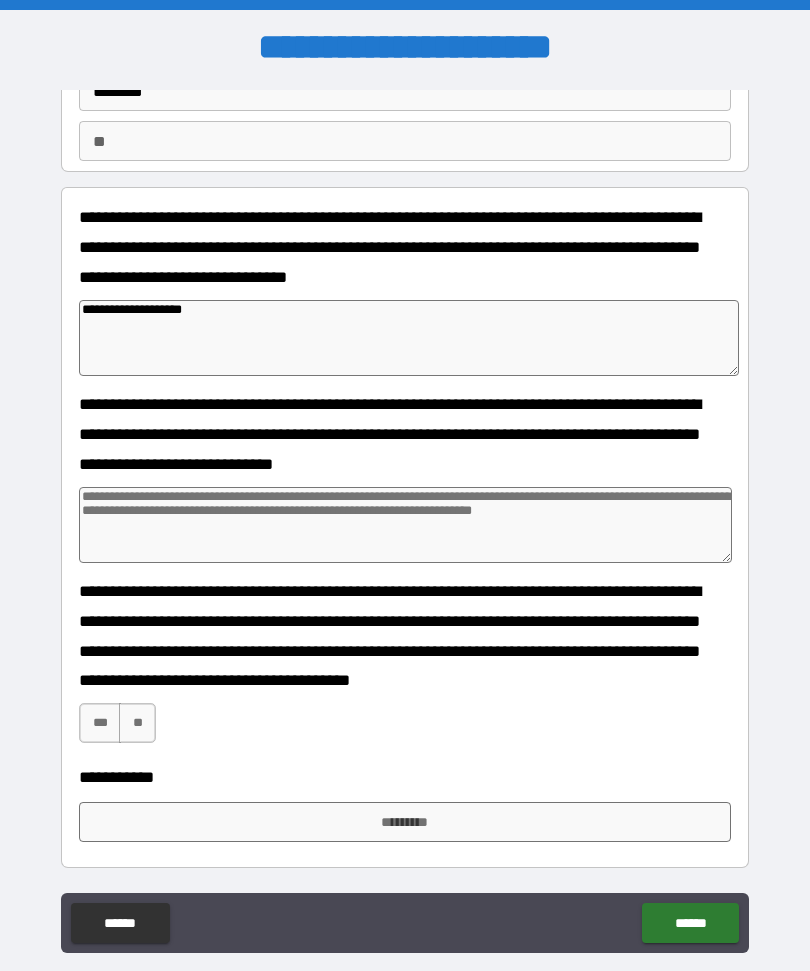 type on "*" 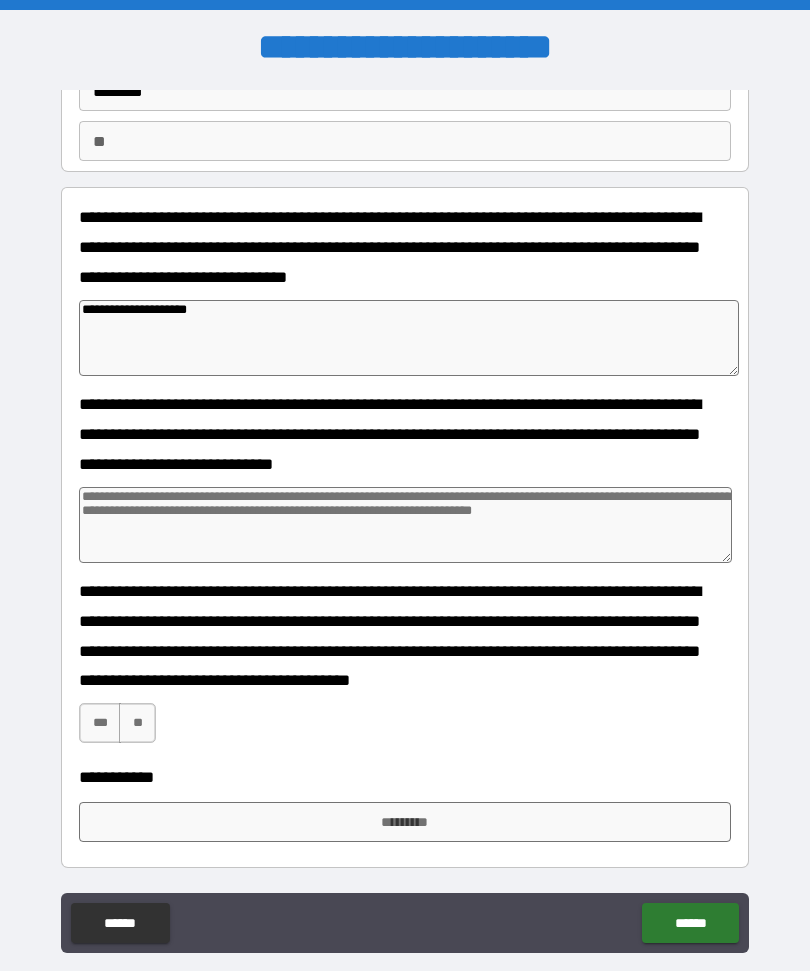 type on "*" 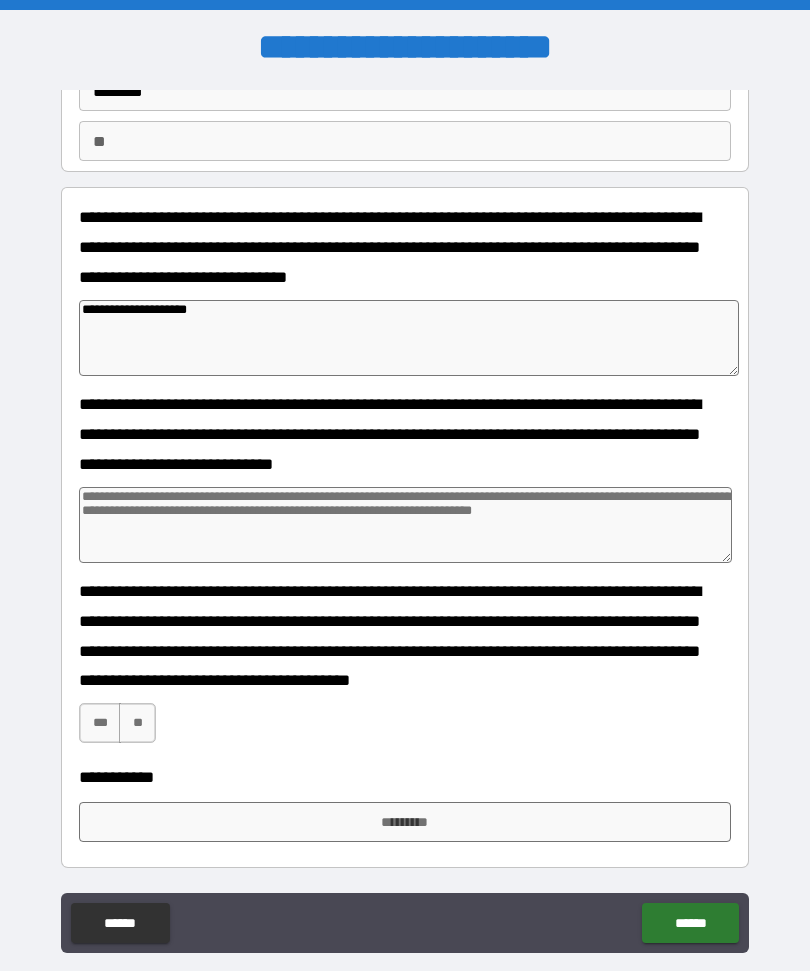 type on "**********" 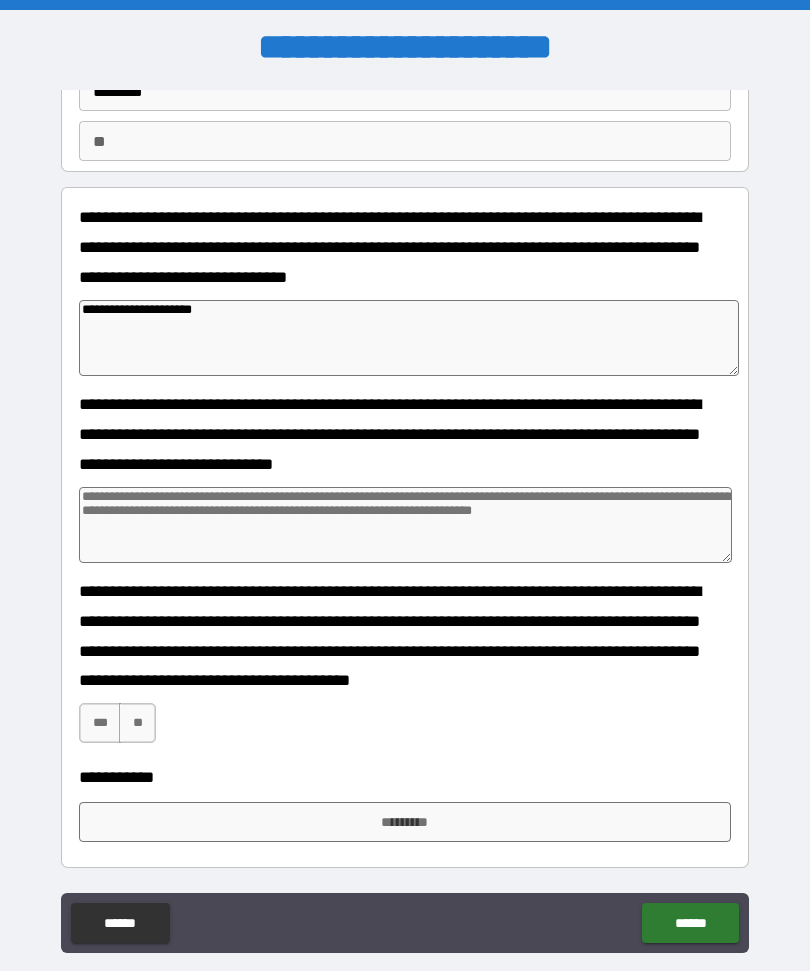type on "*" 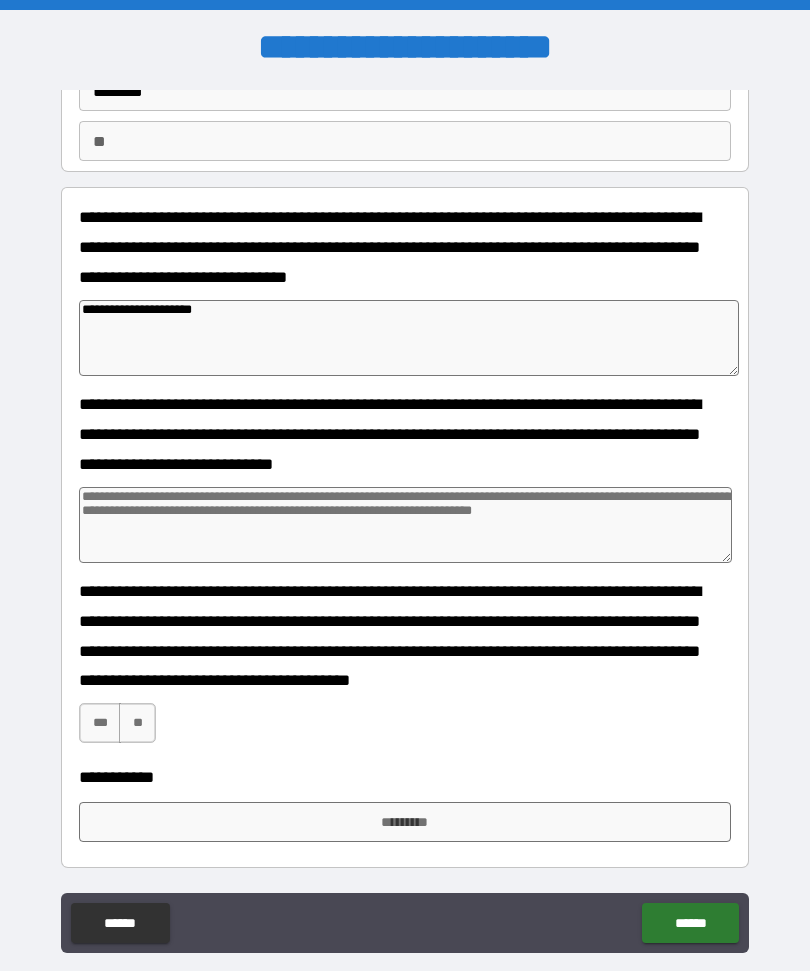 type on "*" 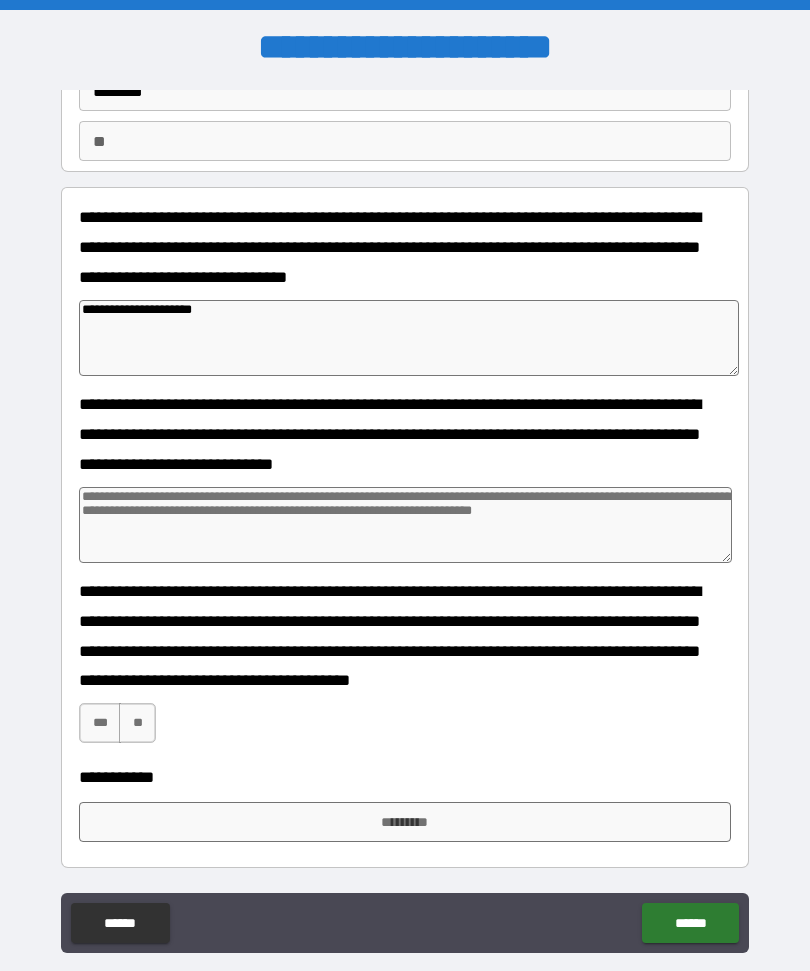 type on "*" 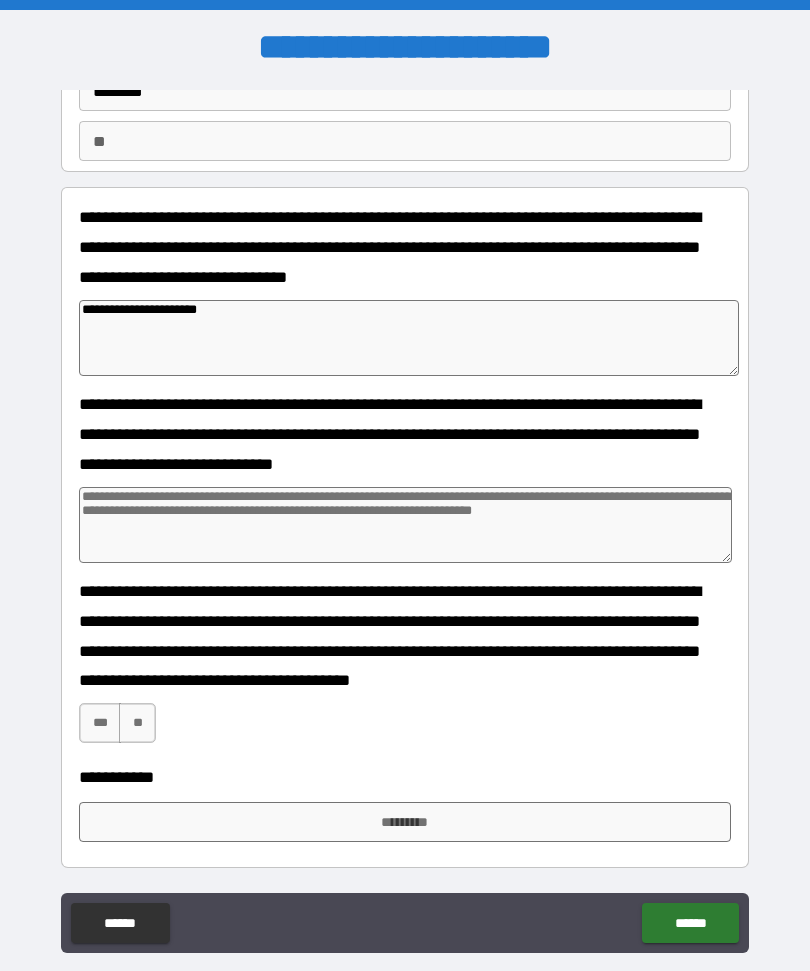 type on "*" 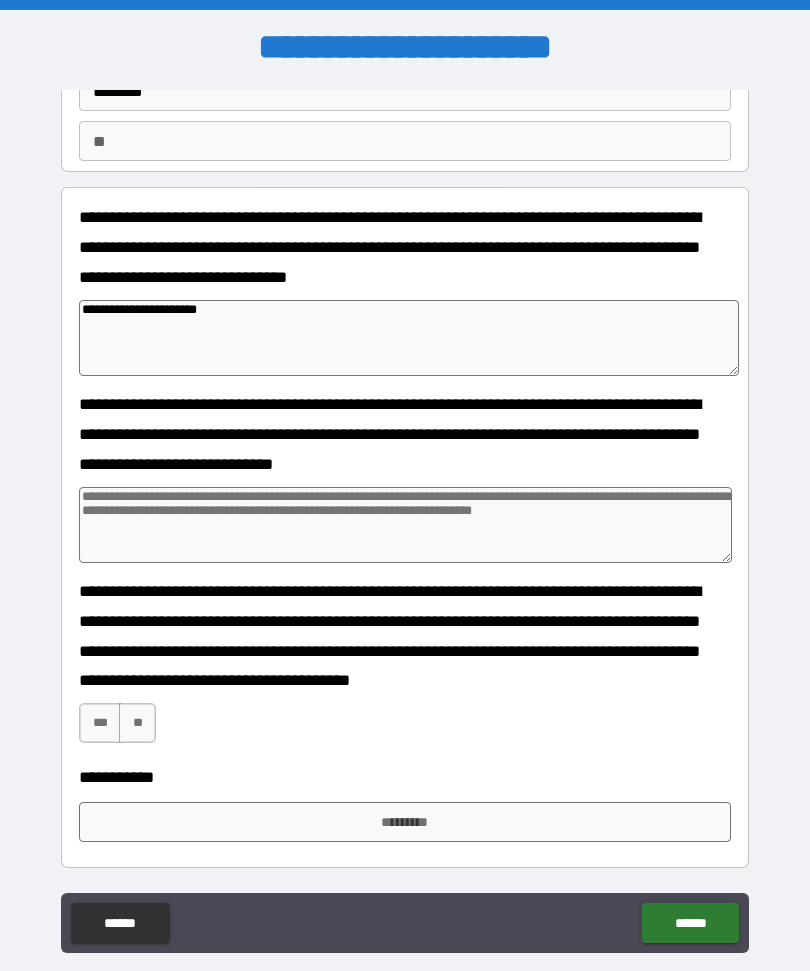 type on "*" 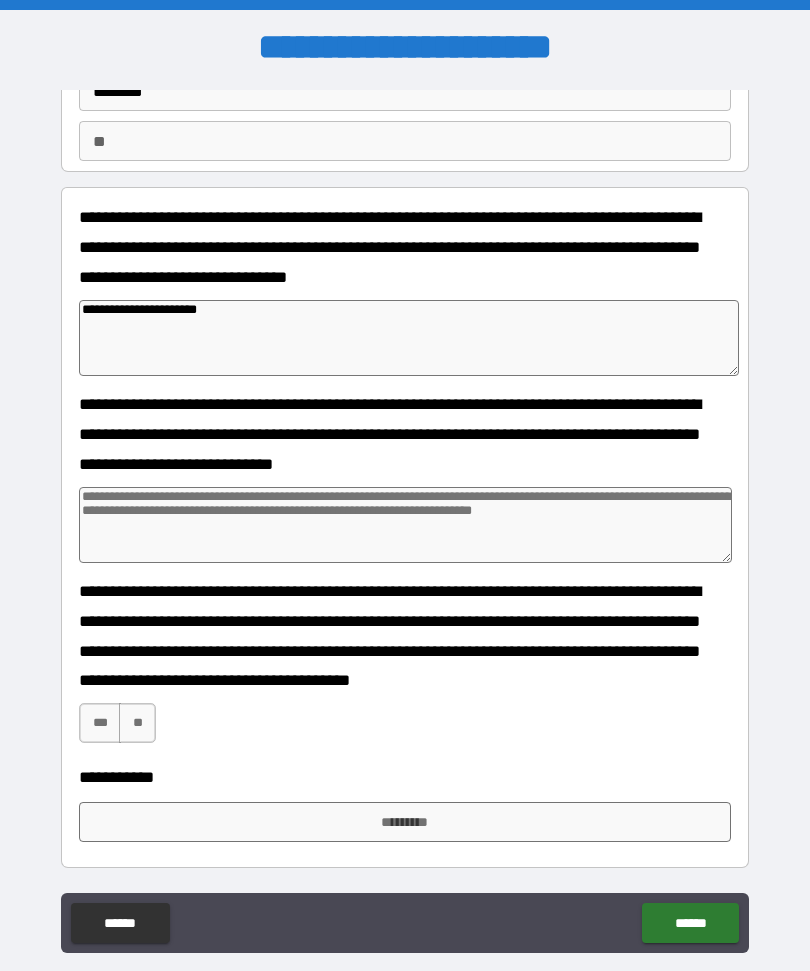 type on "*" 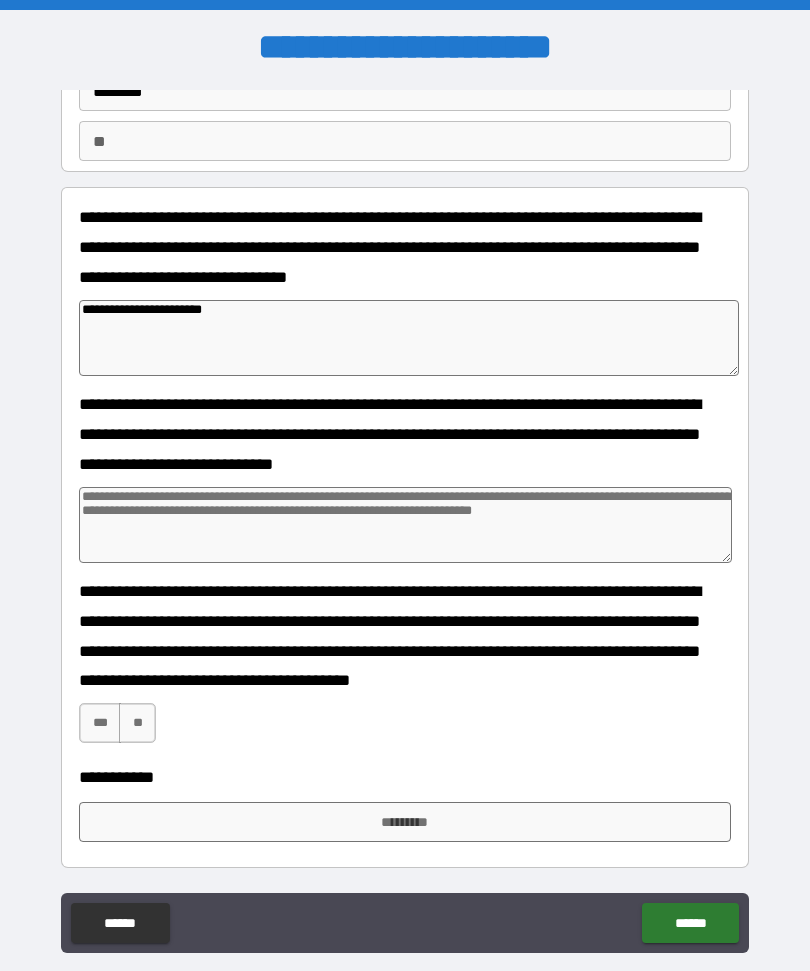 type on "*" 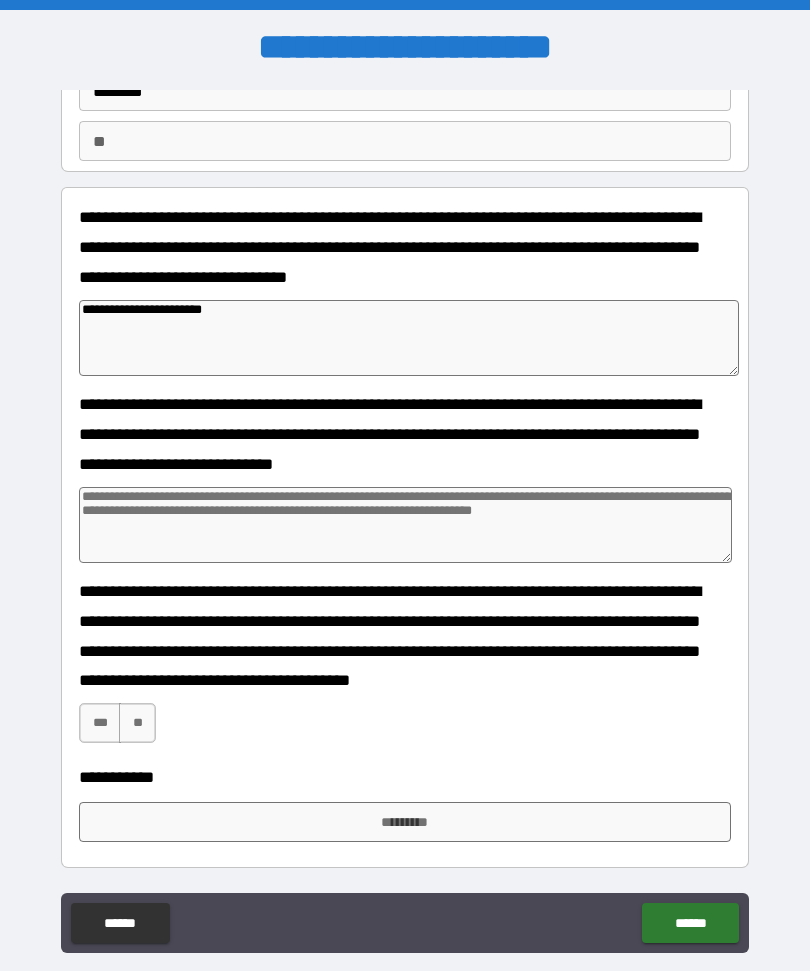 type on "*" 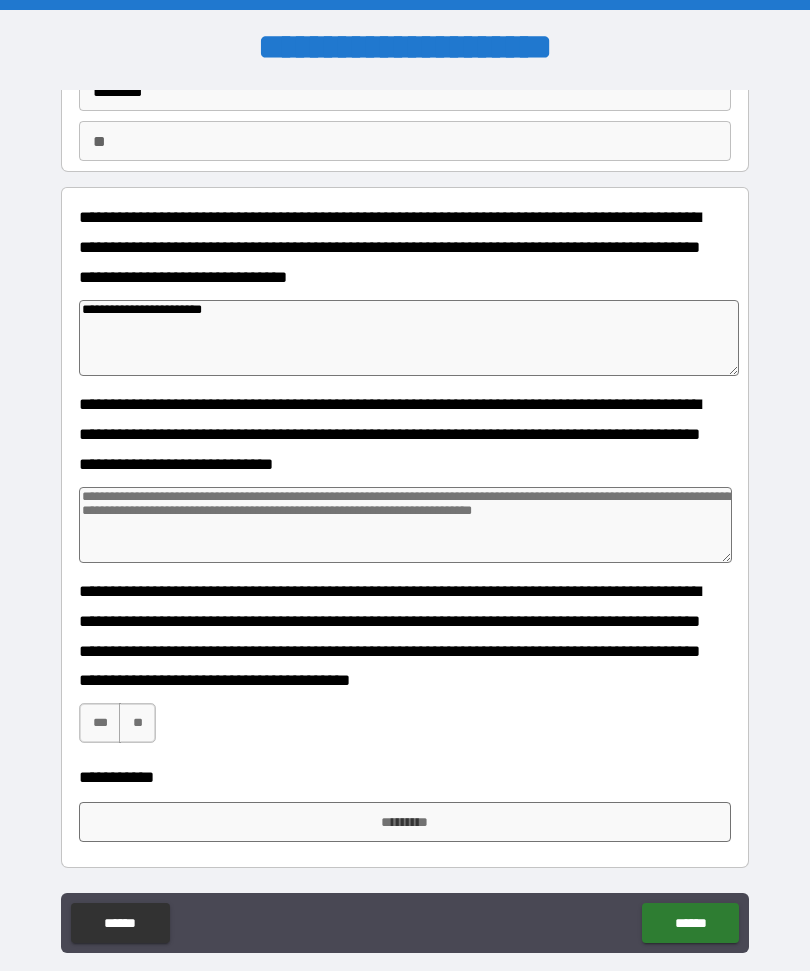 type on "*" 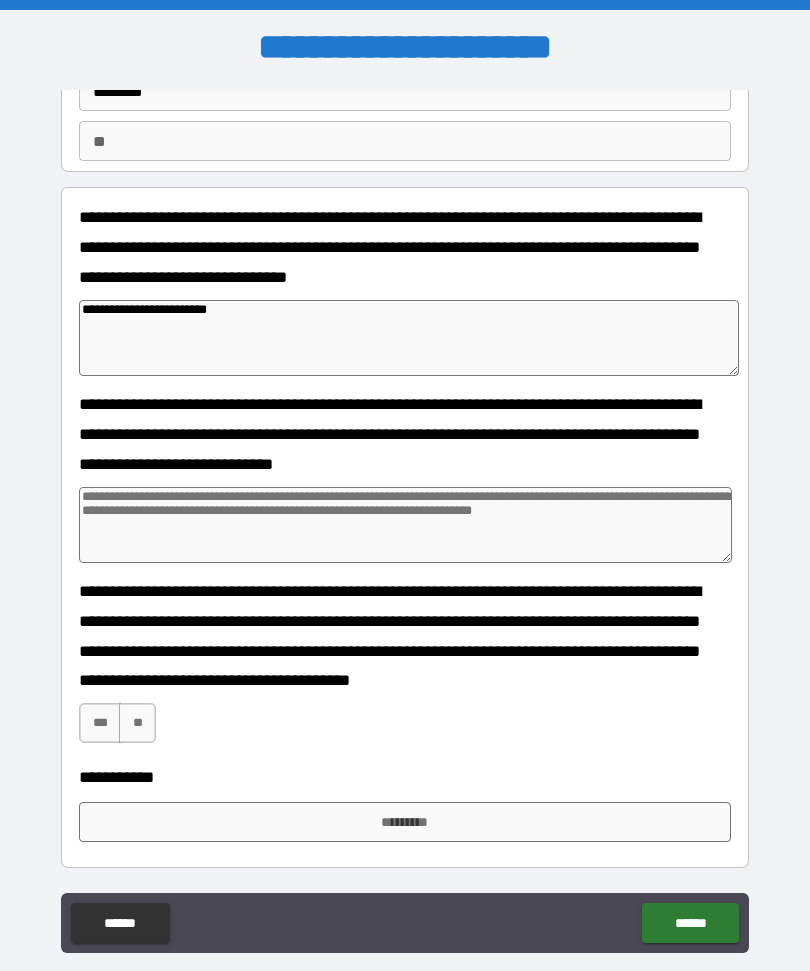 type on "*" 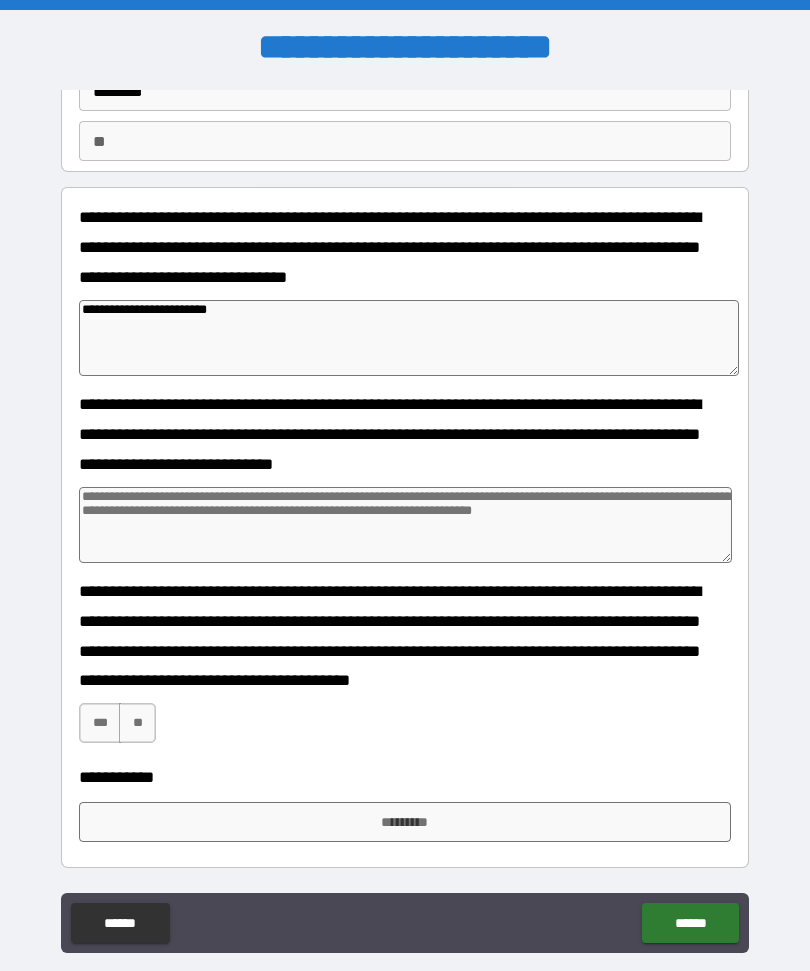 type on "*" 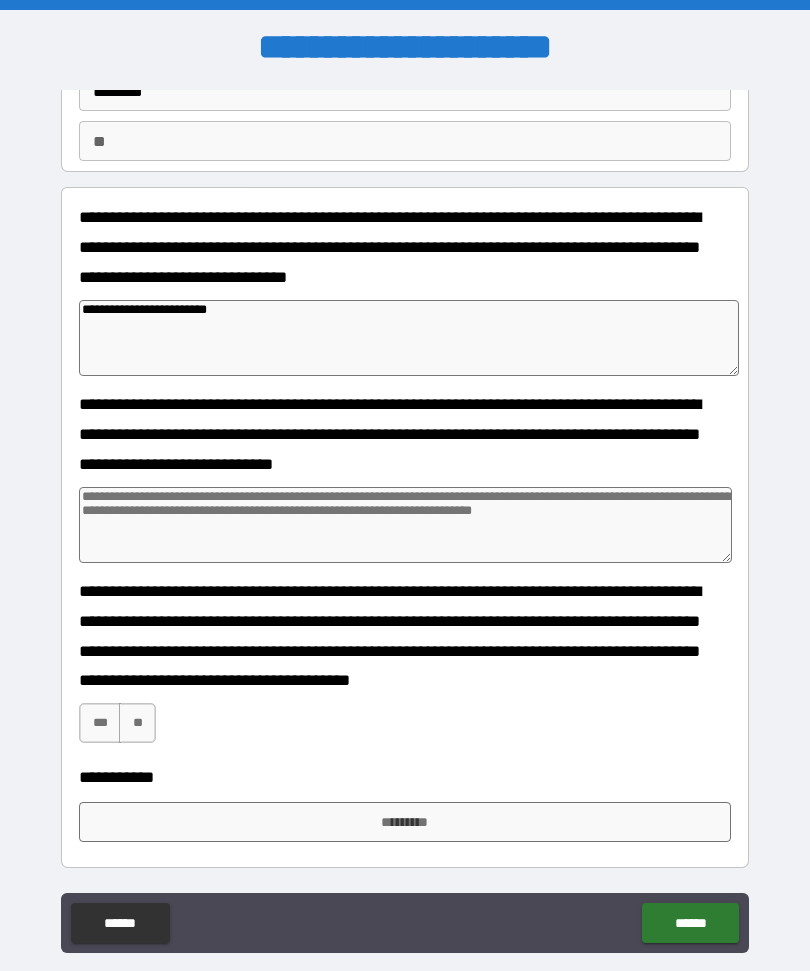 type on "*" 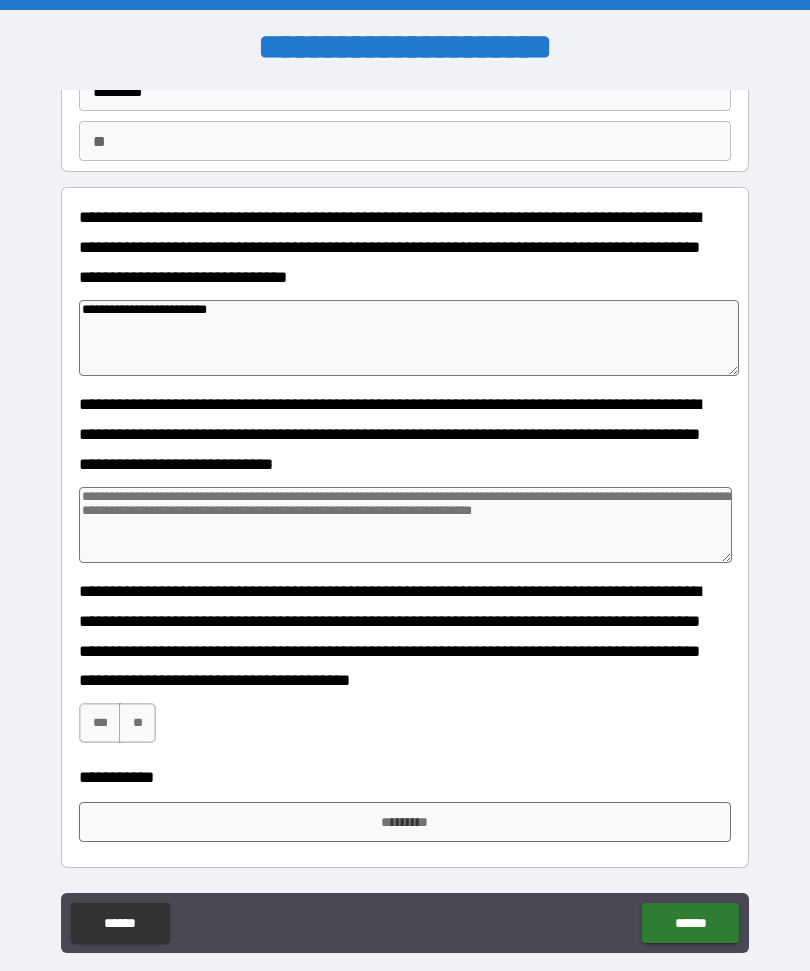 scroll, scrollTop: 162, scrollLeft: 0, axis: vertical 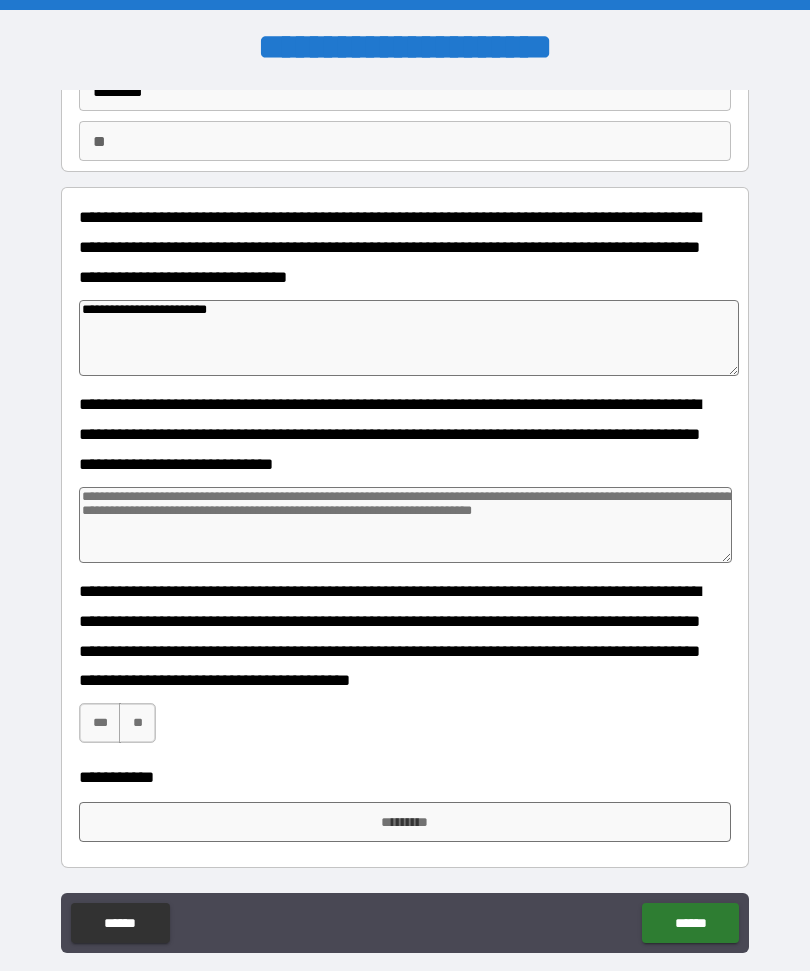 click on "***" at bounding box center [100, 723] 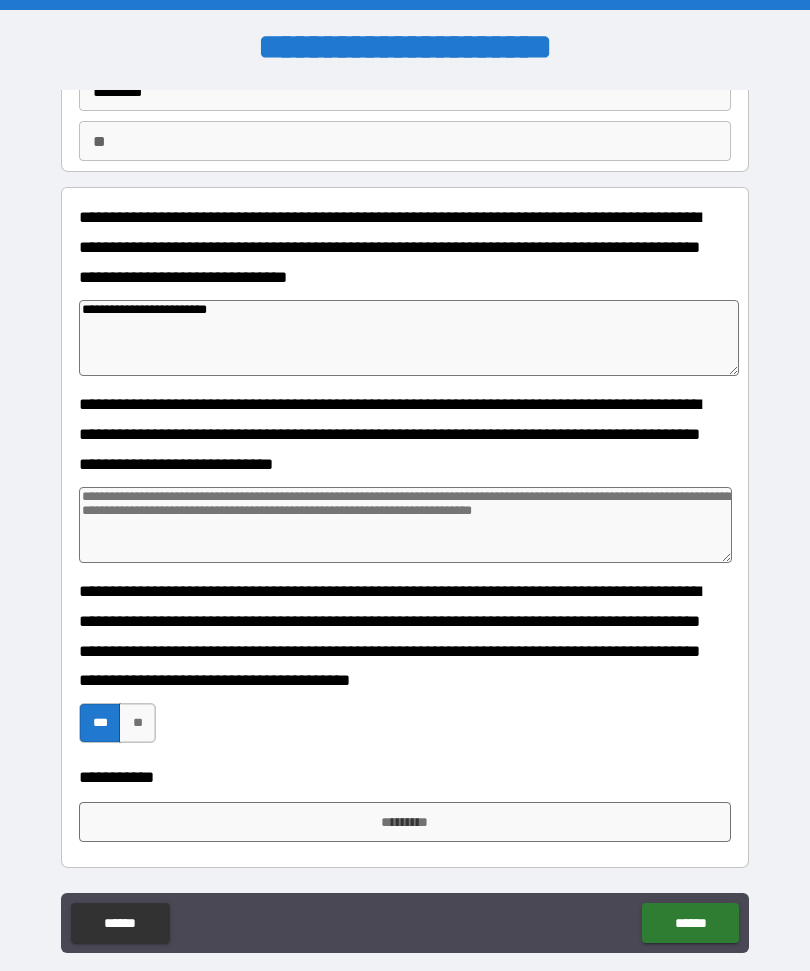 type on "*" 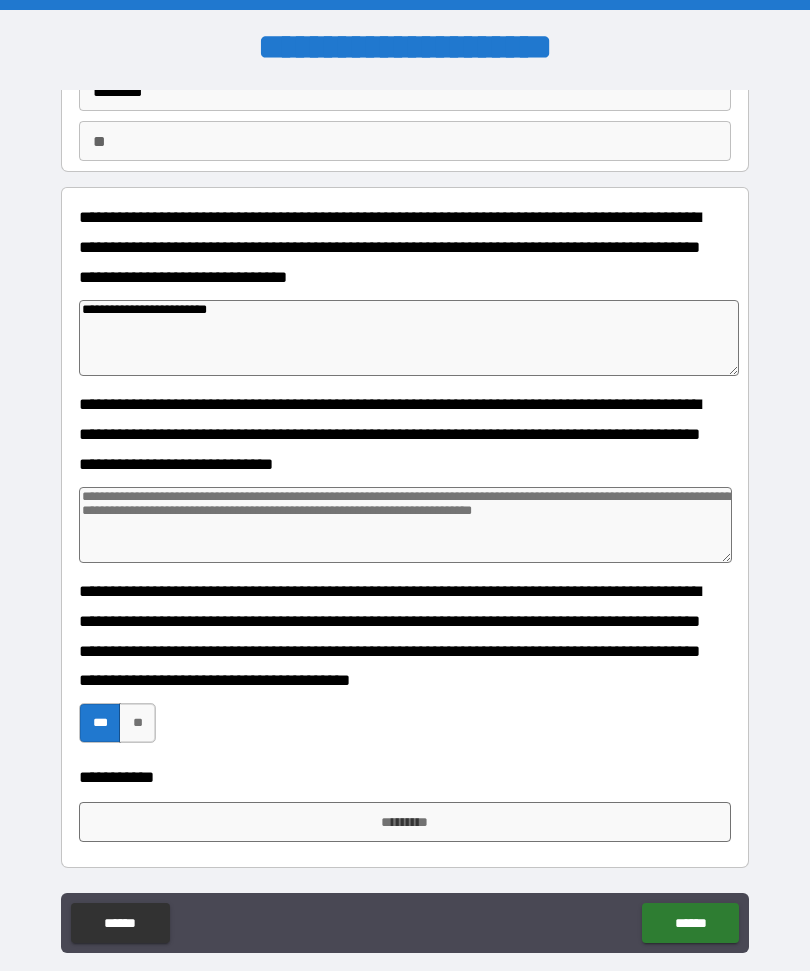 type on "*" 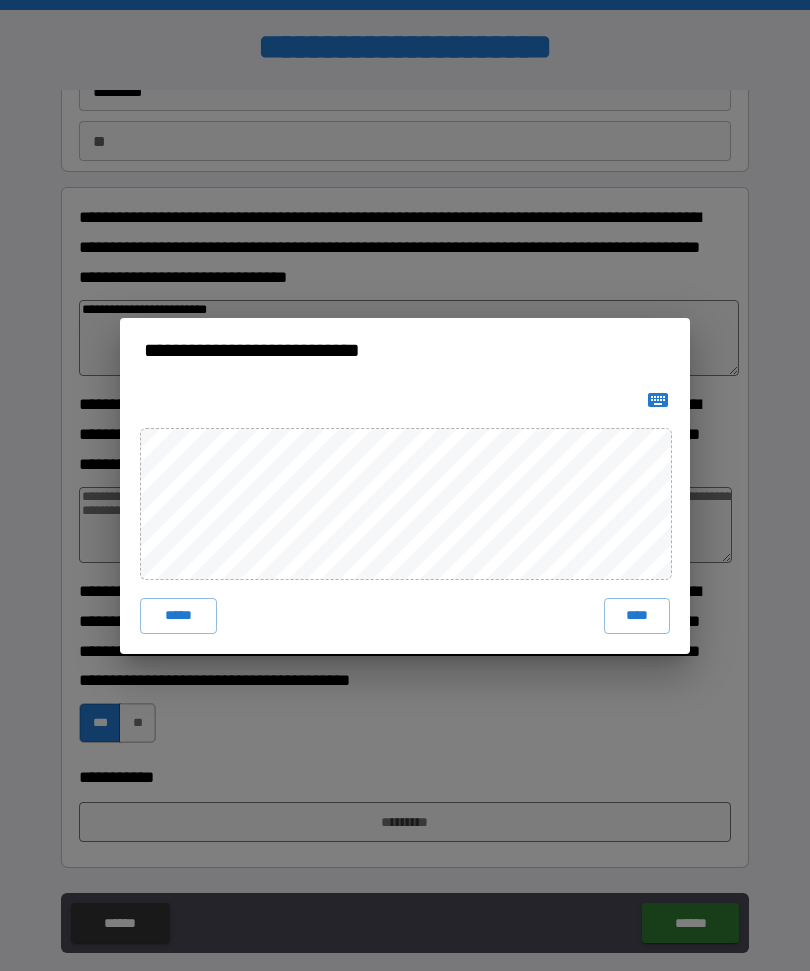 click on "****" at bounding box center [637, 616] 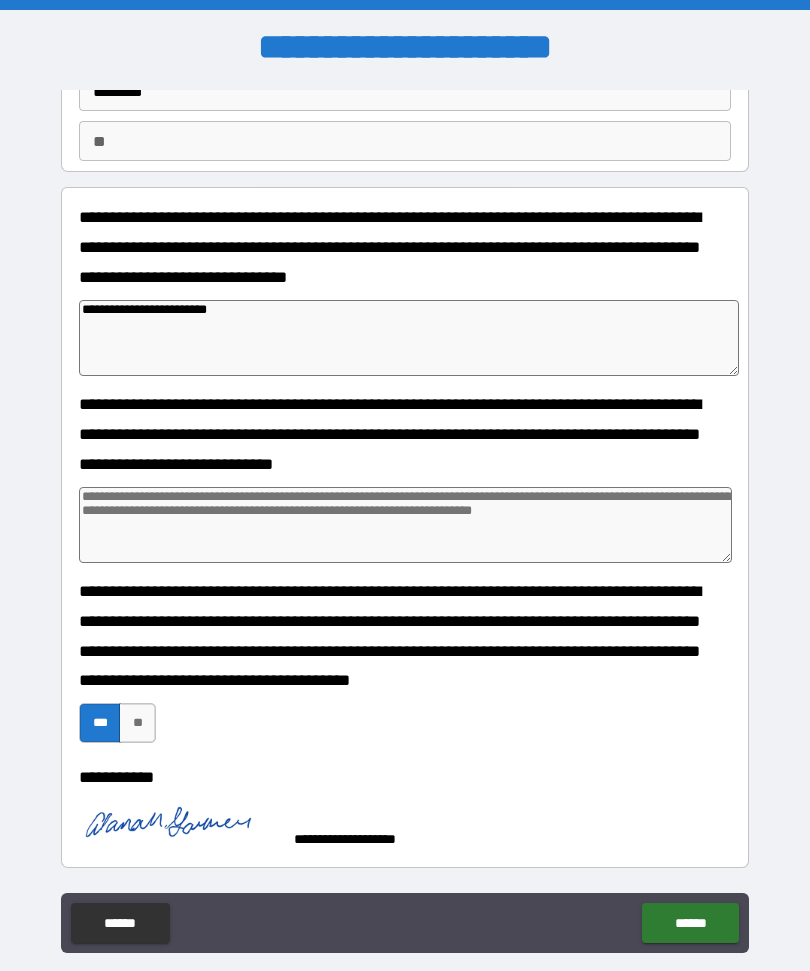 scroll, scrollTop: 152, scrollLeft: 0, axis: vertical 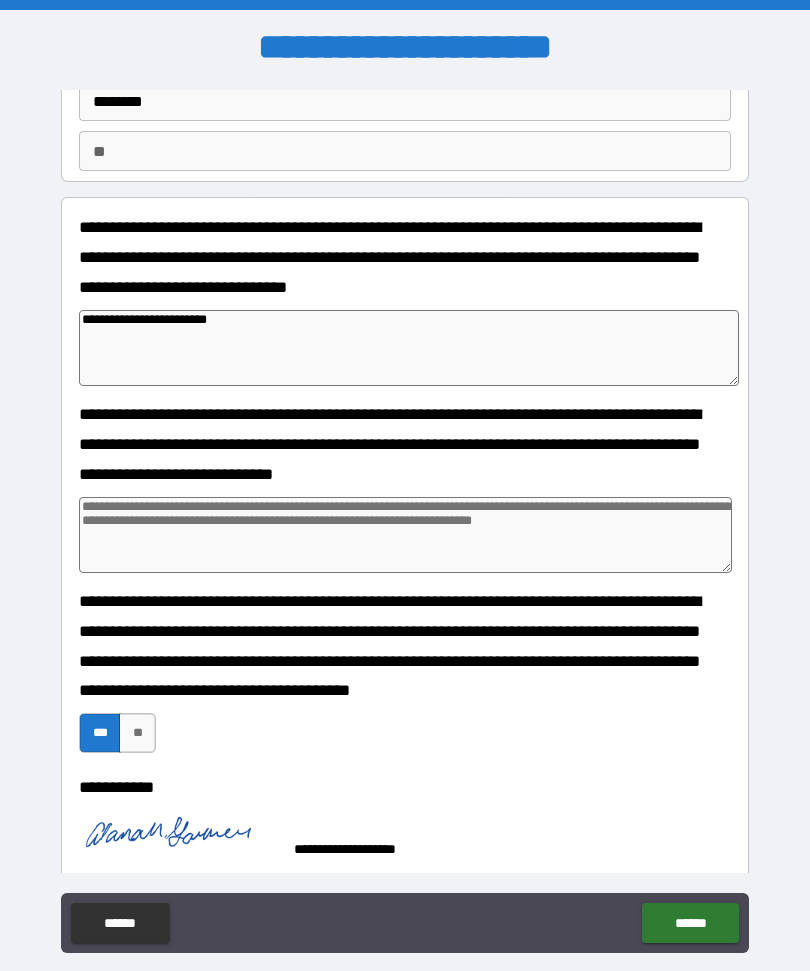 type on "*" 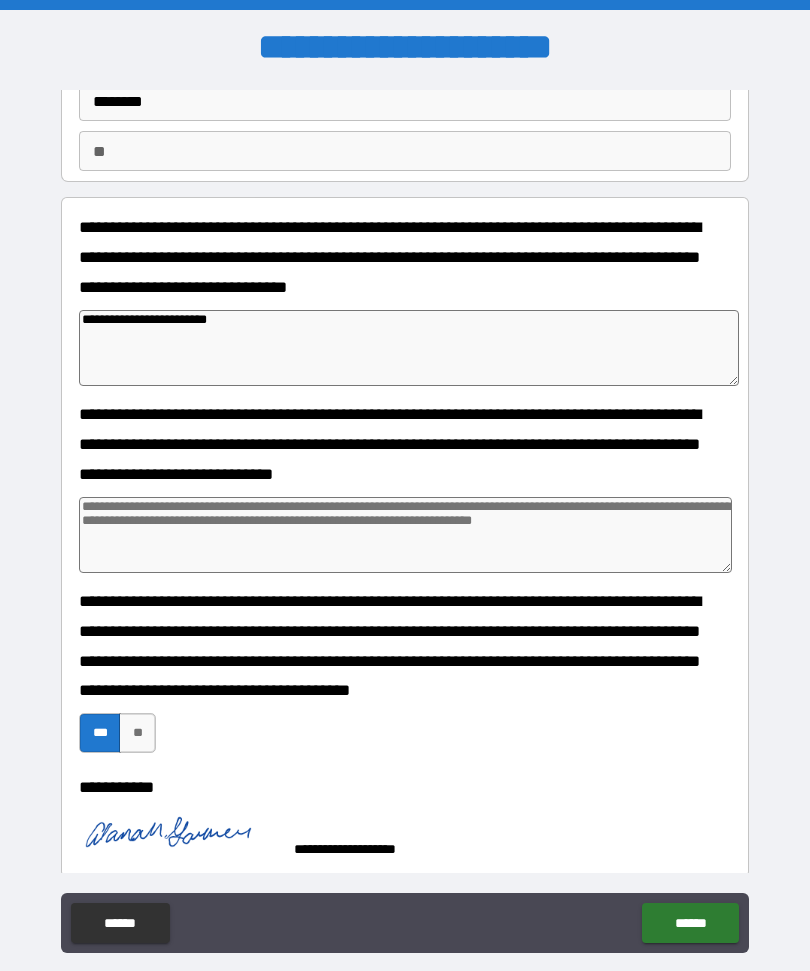 type on "*" 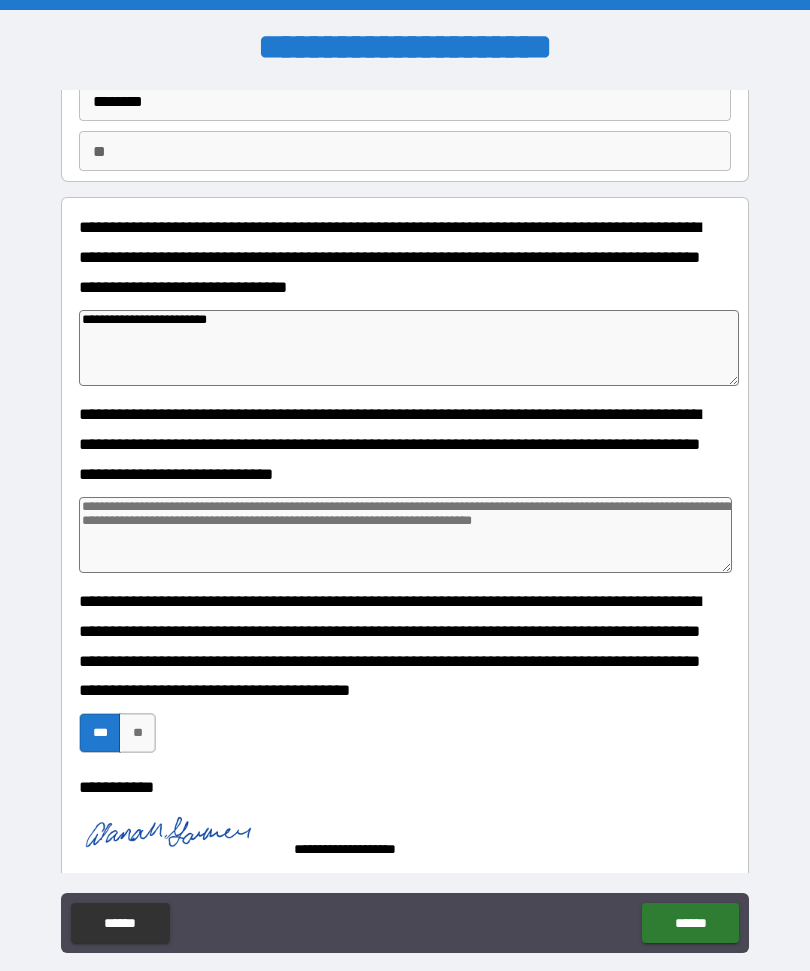 type on "*" 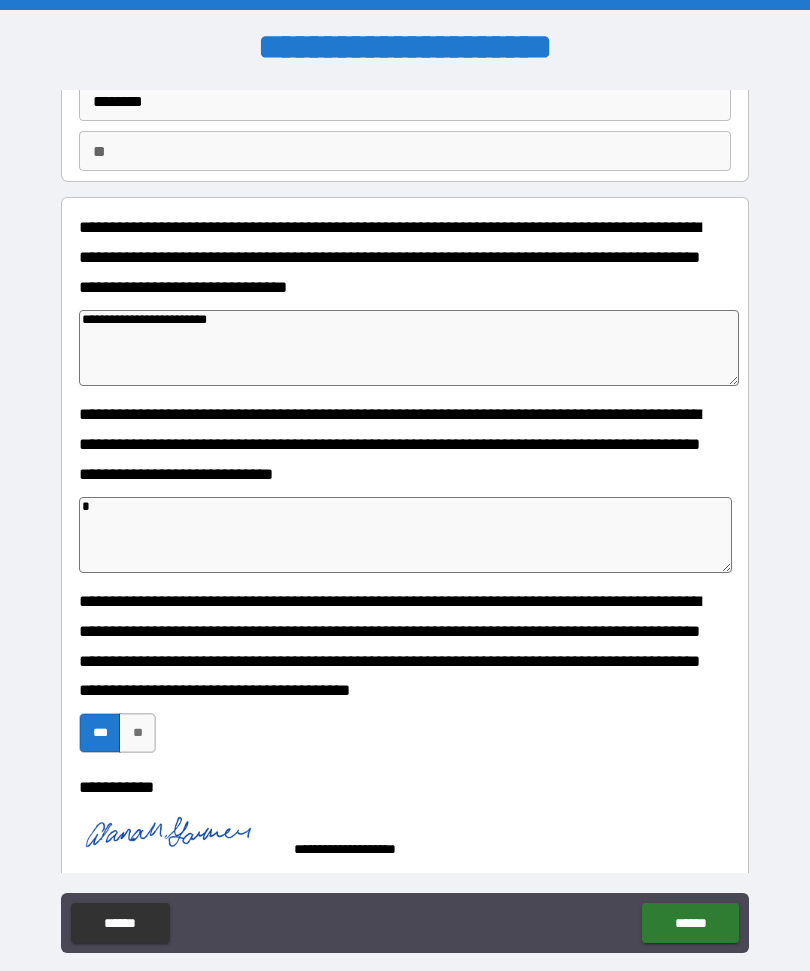 type on "*" 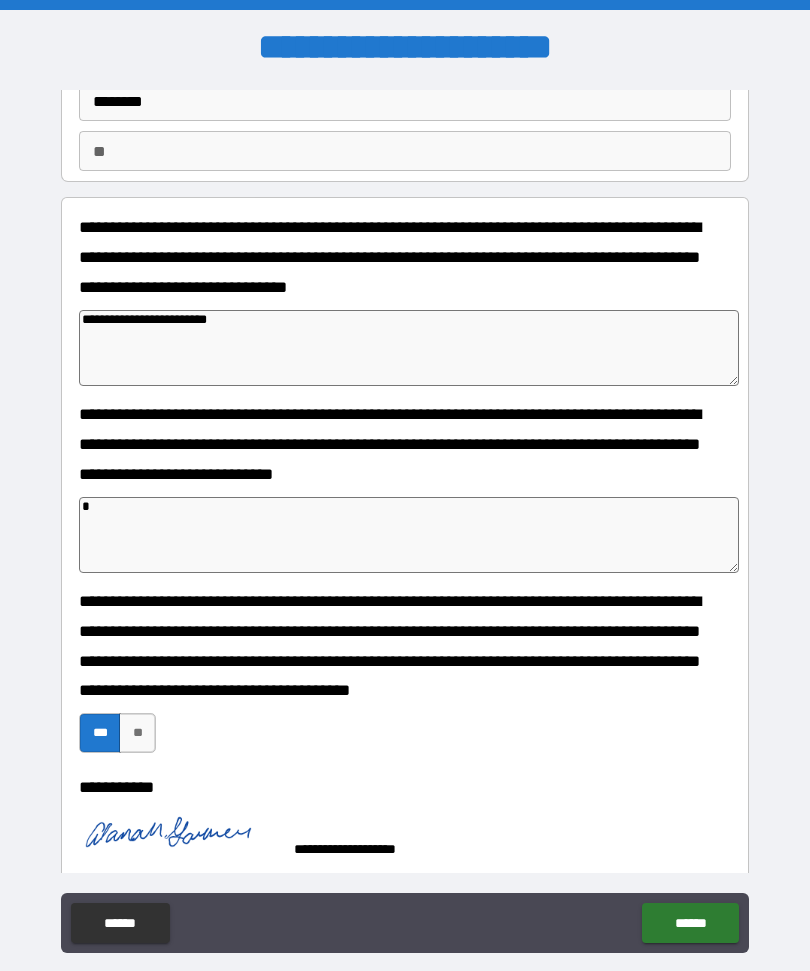 type on "*" 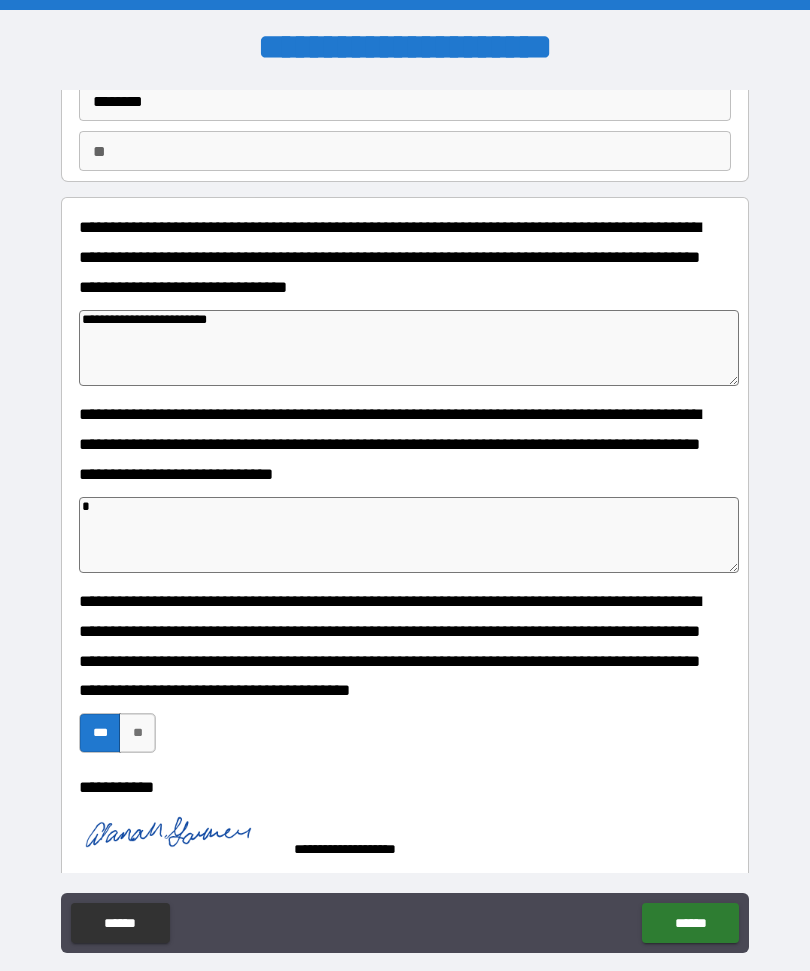 type on "*" 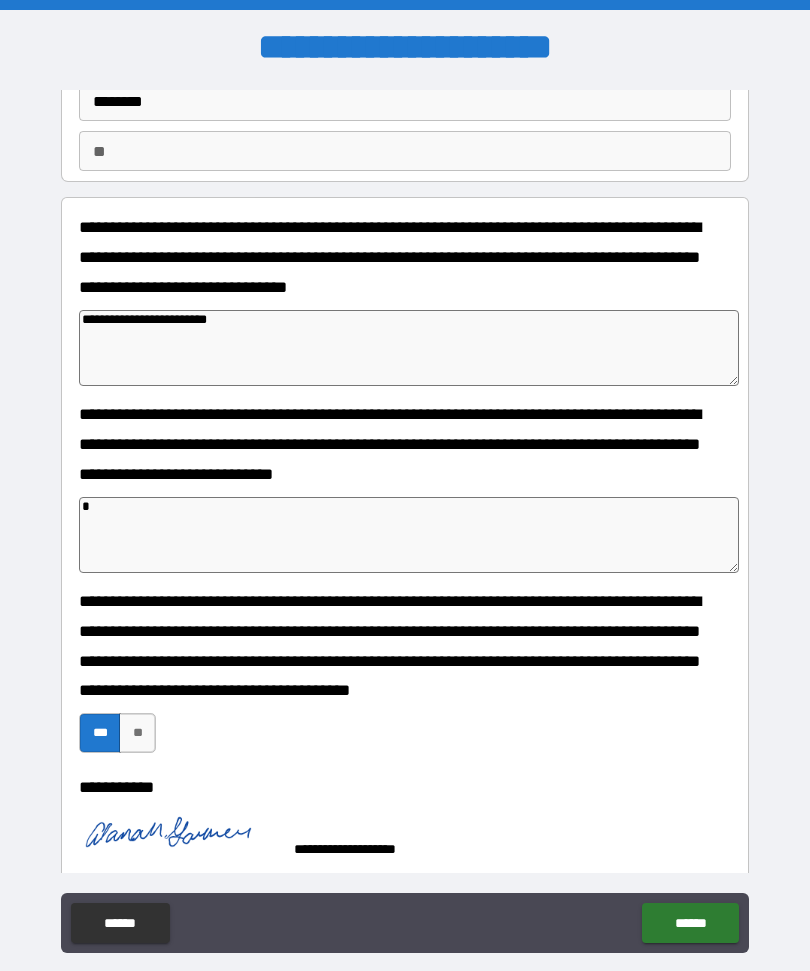 type on "*" 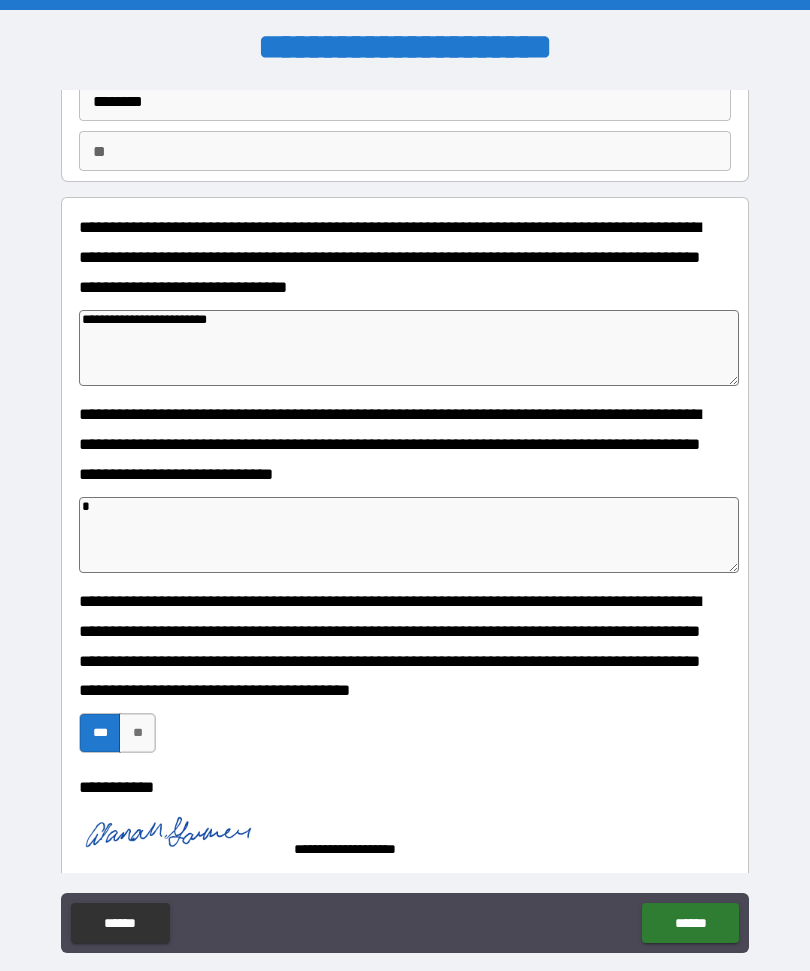 type 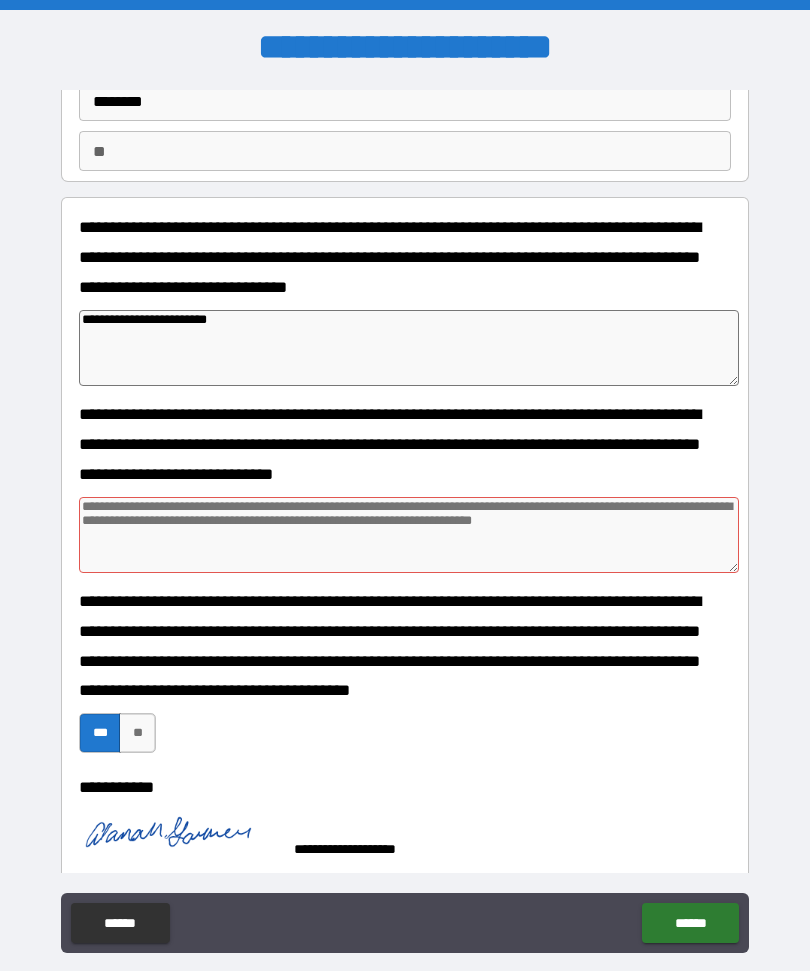 type on "*" 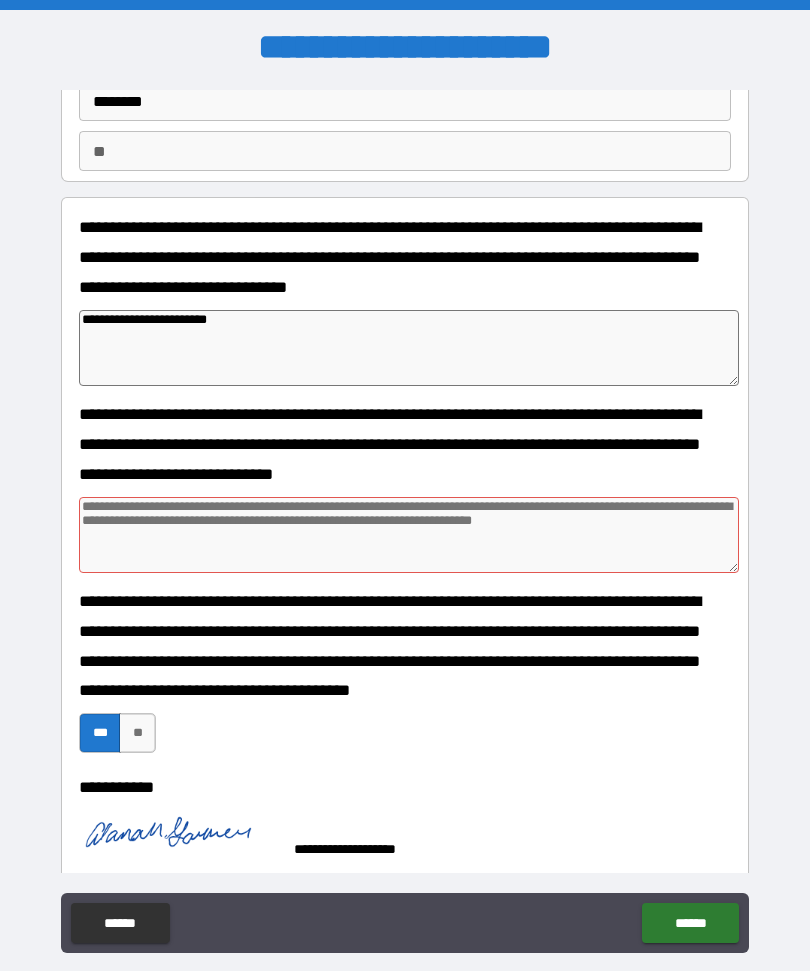 type on "*" 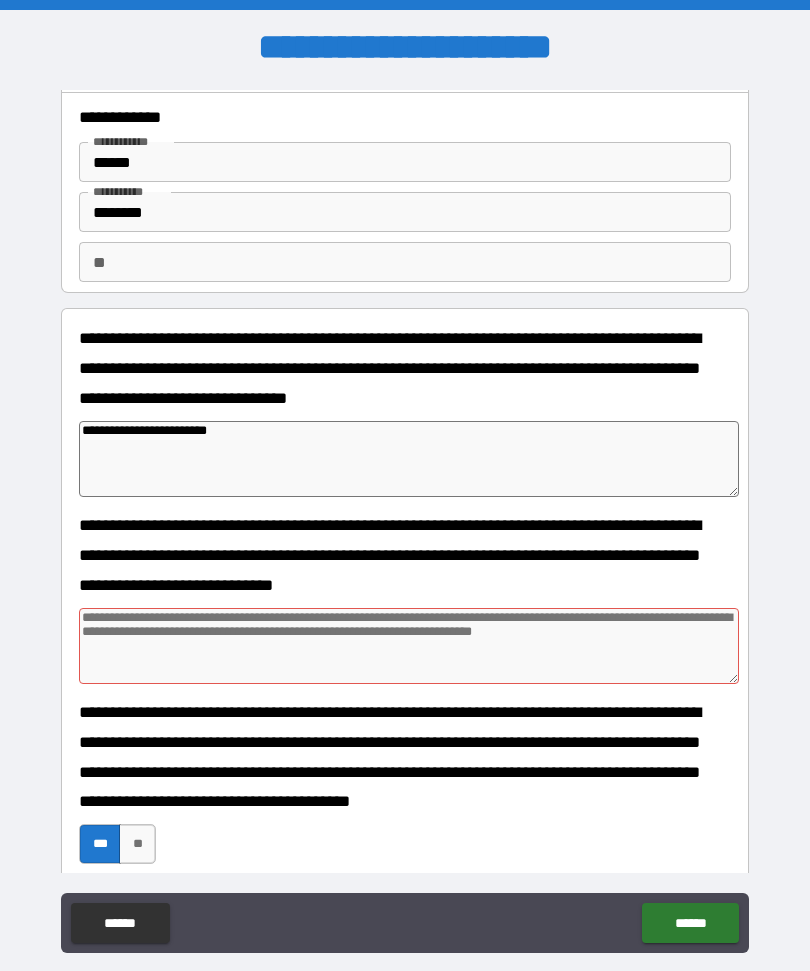 scroll, scrollTop: 31, scrollLeft: 0, axis: vertical 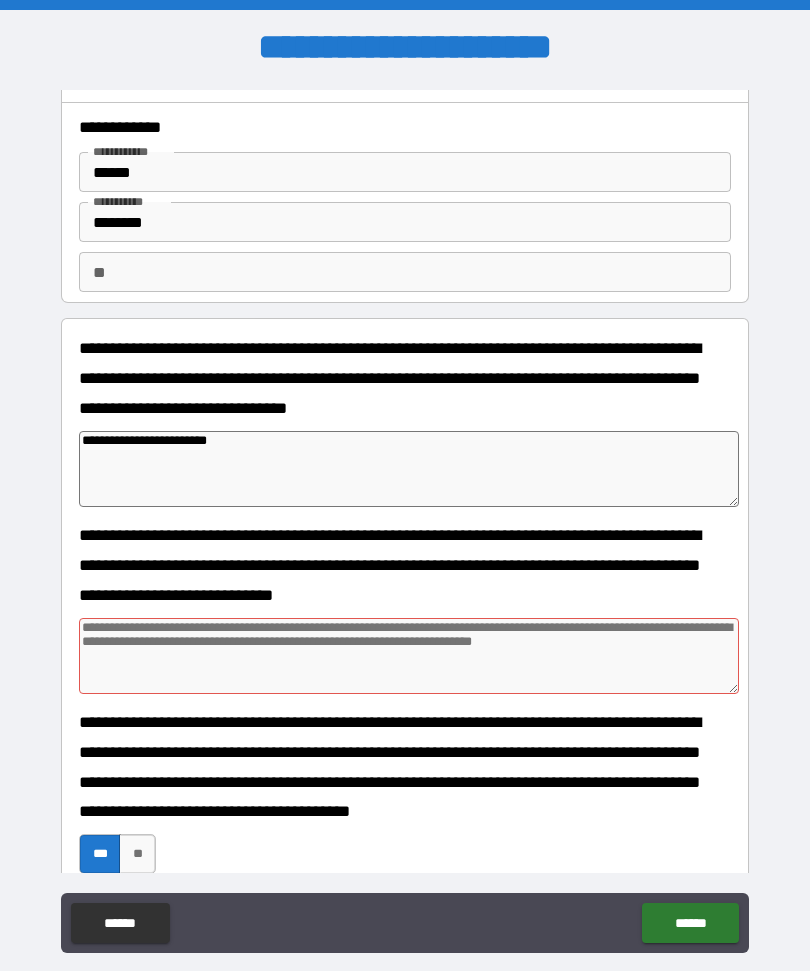 click on "********" at bounding box center [405, 222] 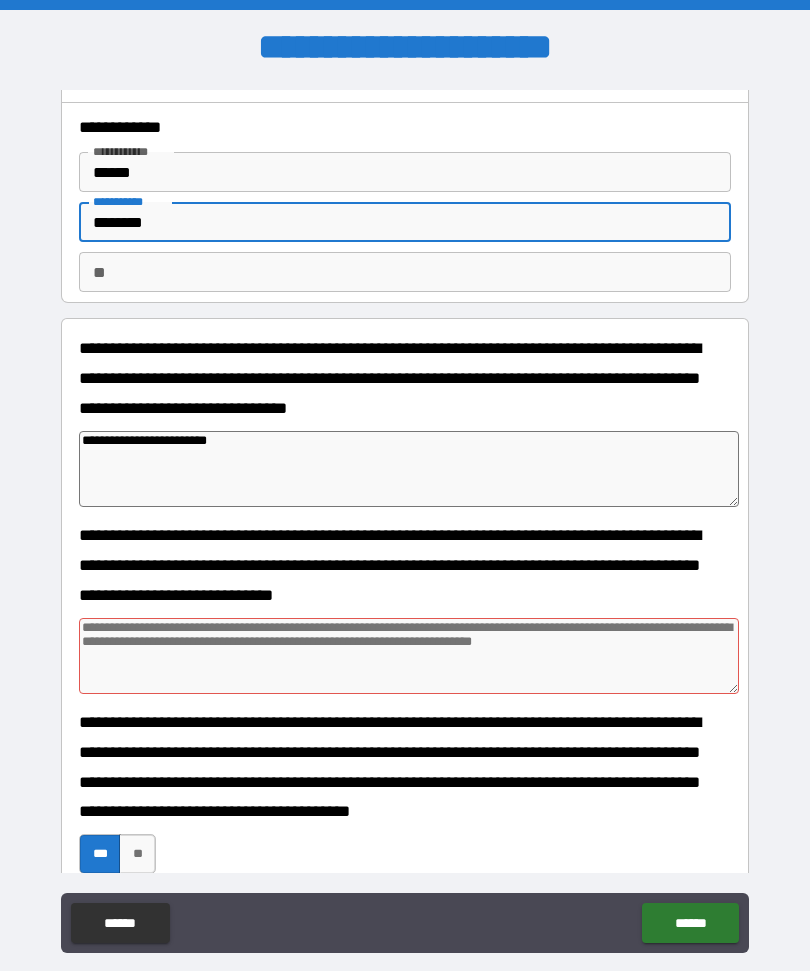 type on "*******" 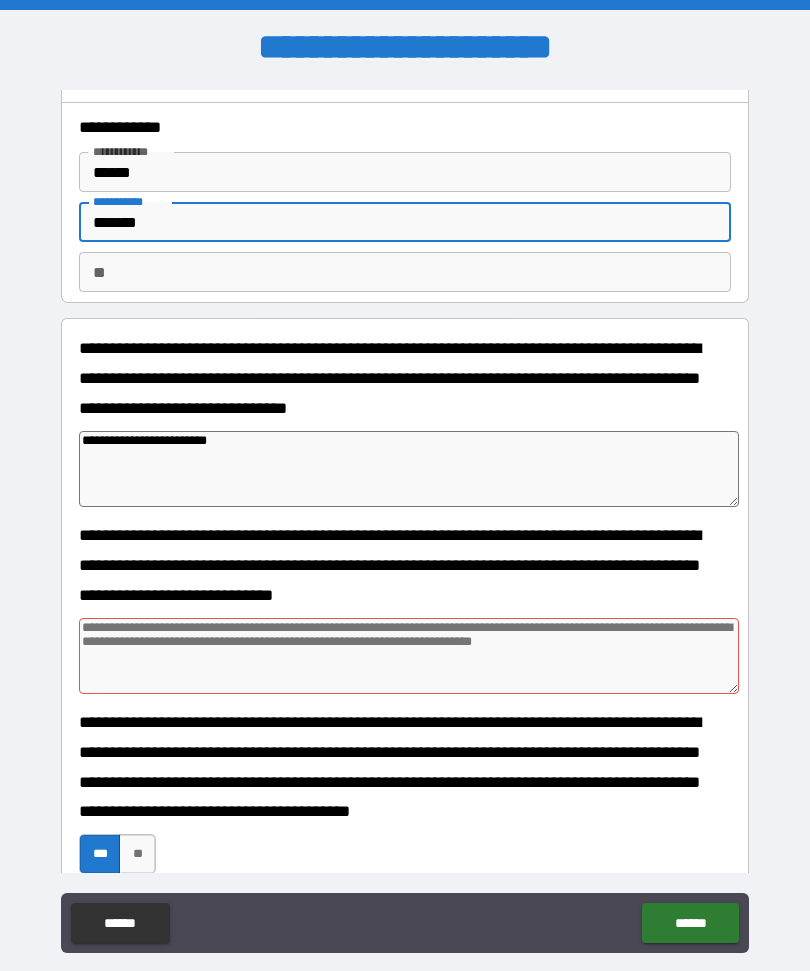 type on "******" 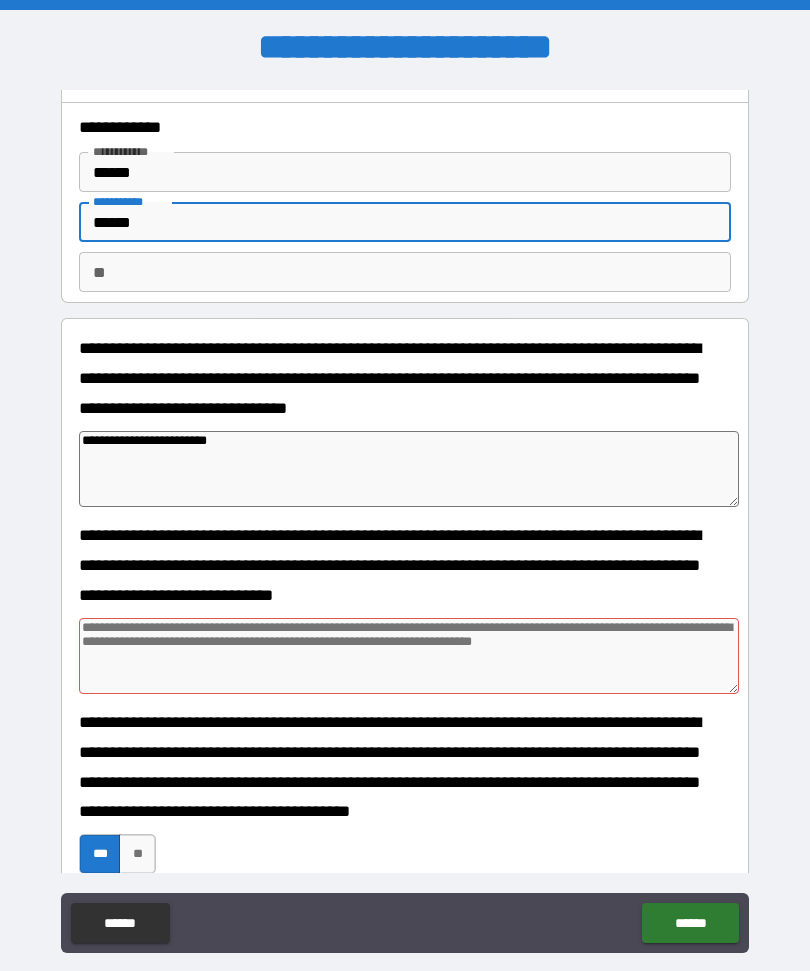 type on "*" 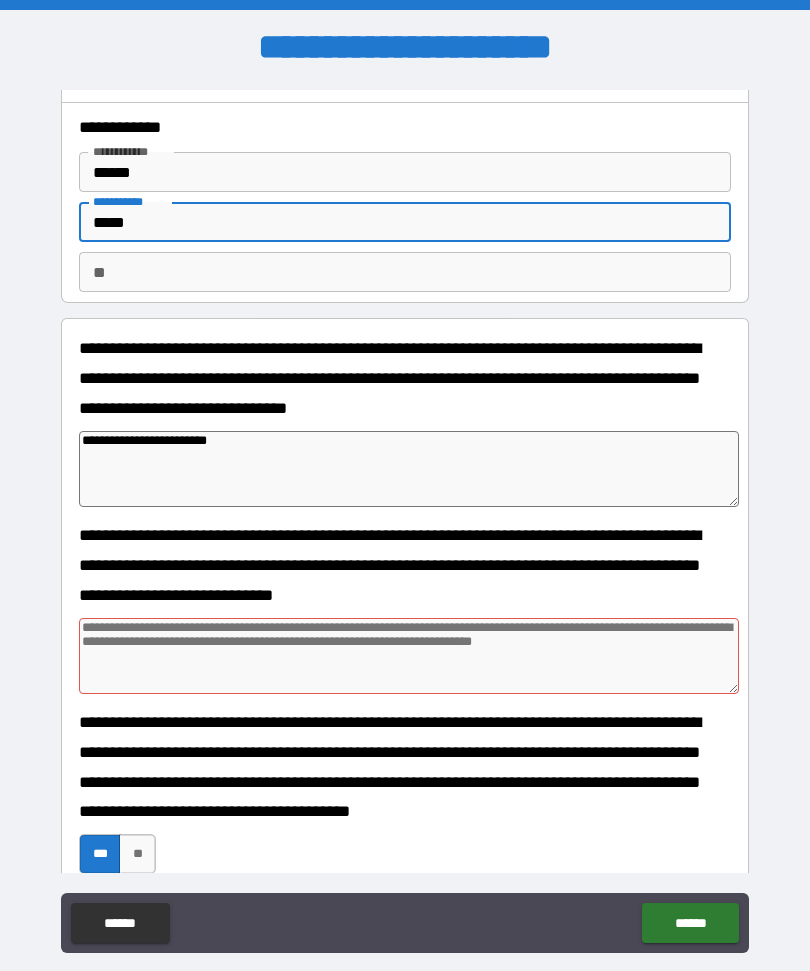 type on "*" 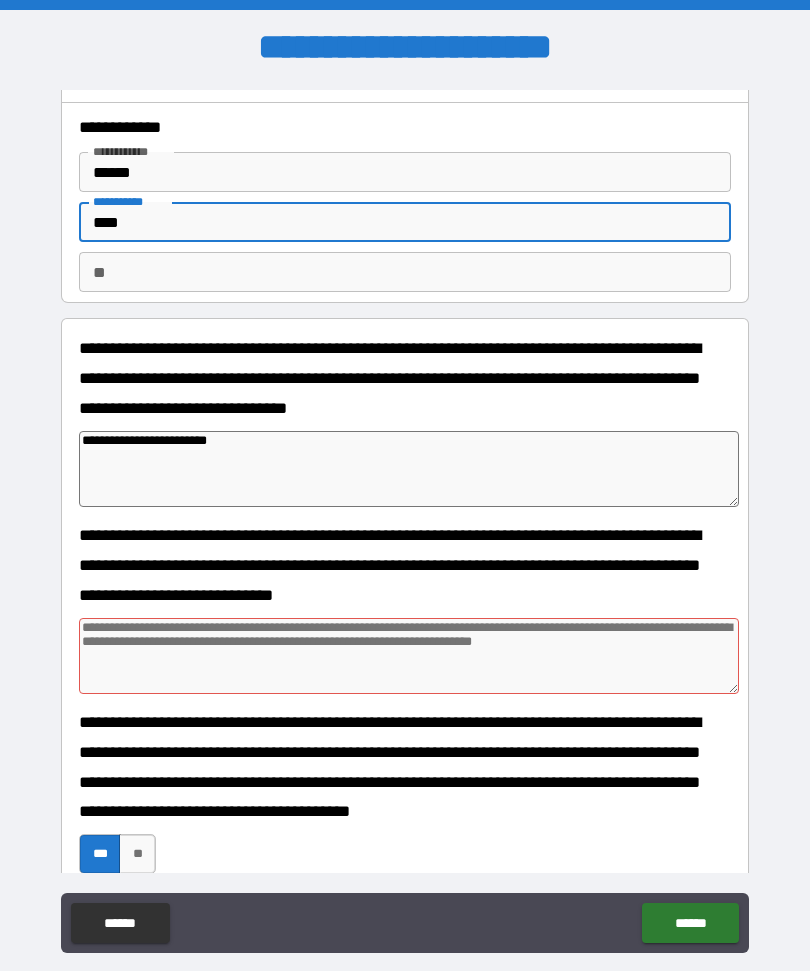 type on "***" 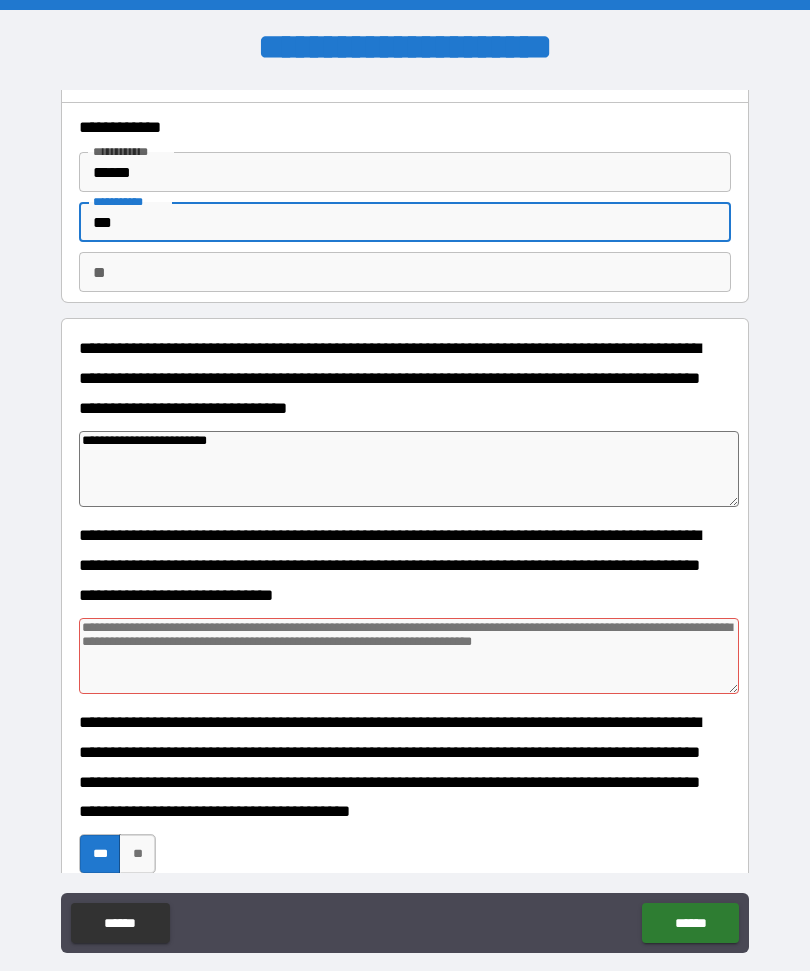 type on "**" 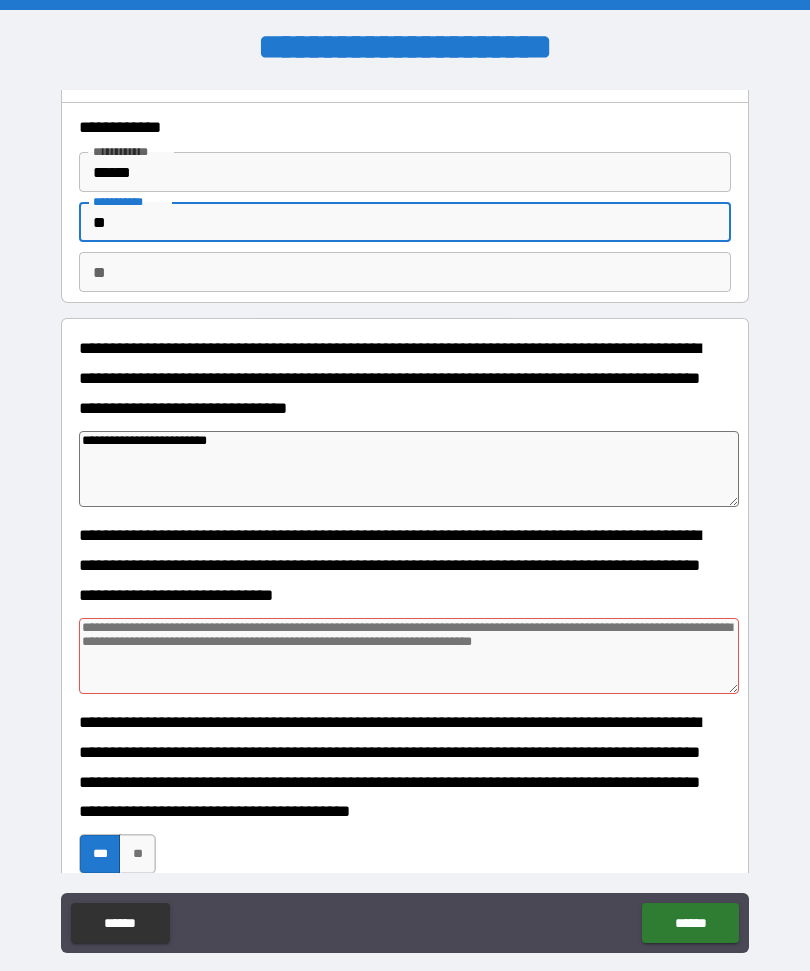 type on "*" 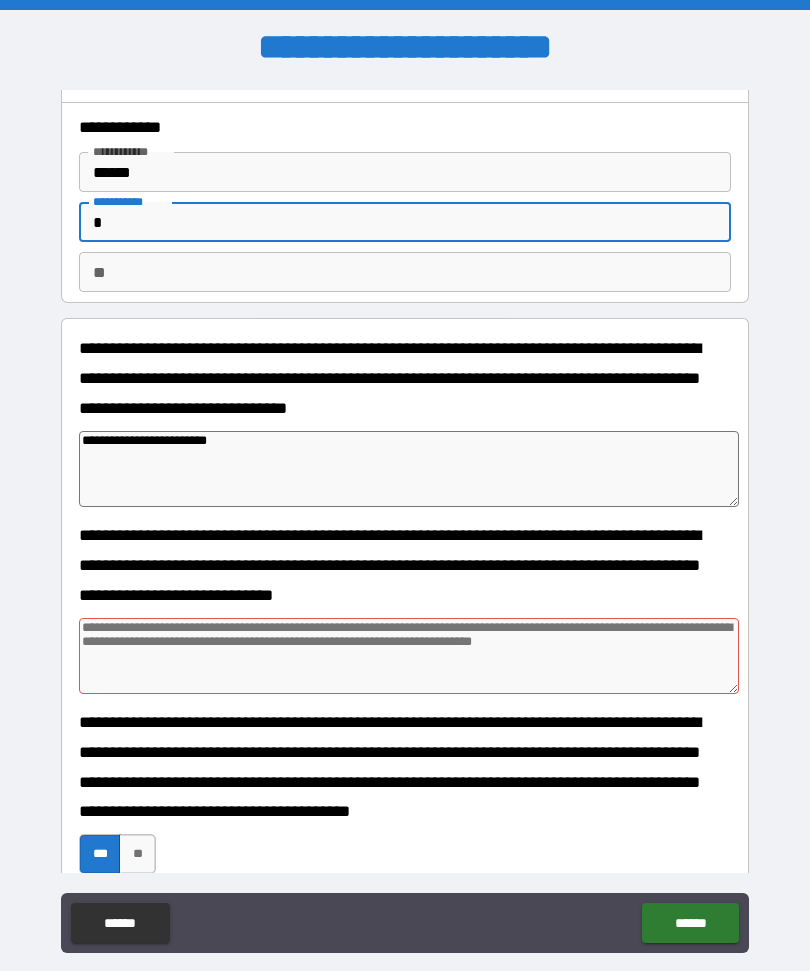 type on "*" 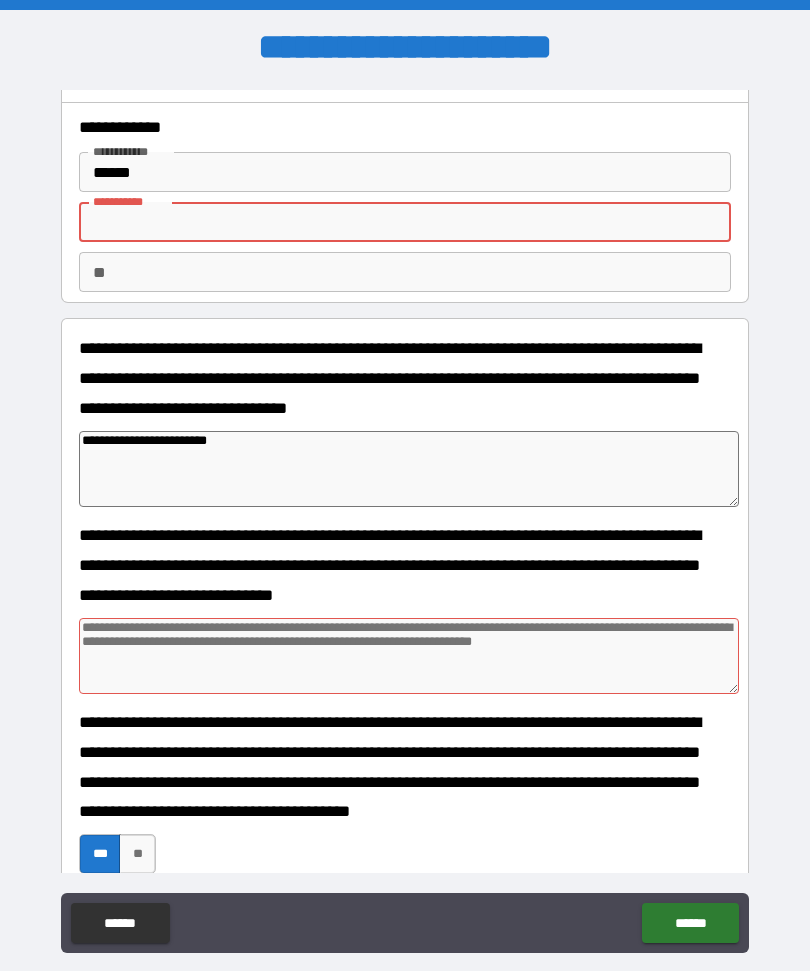 type on "*" 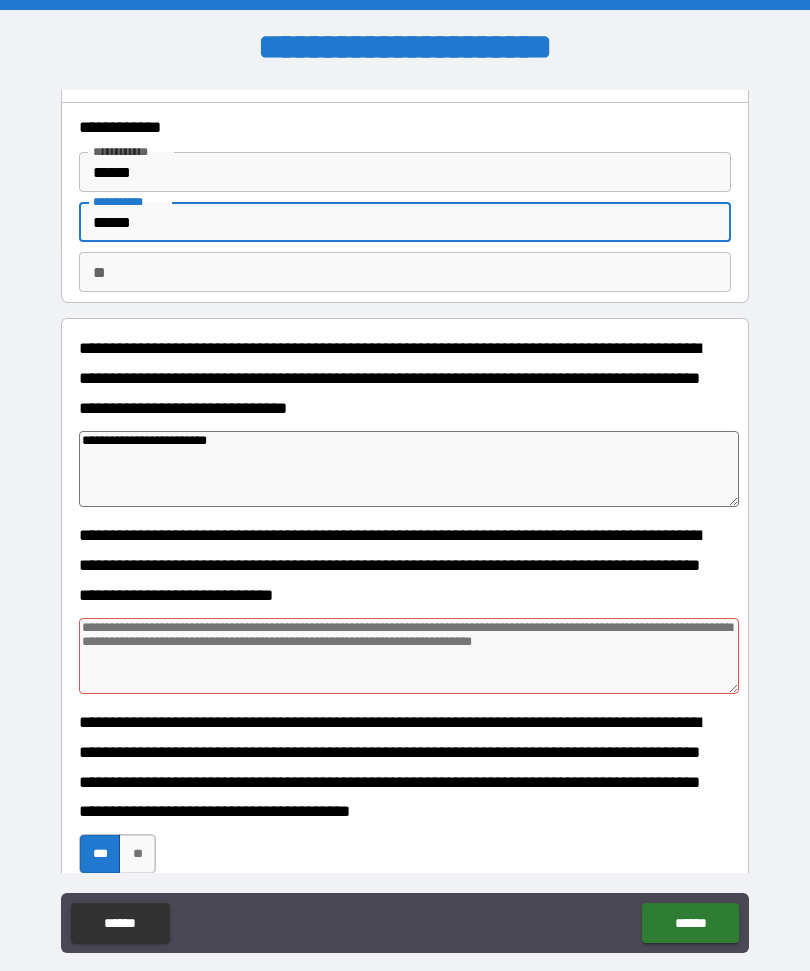 click on "**********" at bounding box center (405, 521) 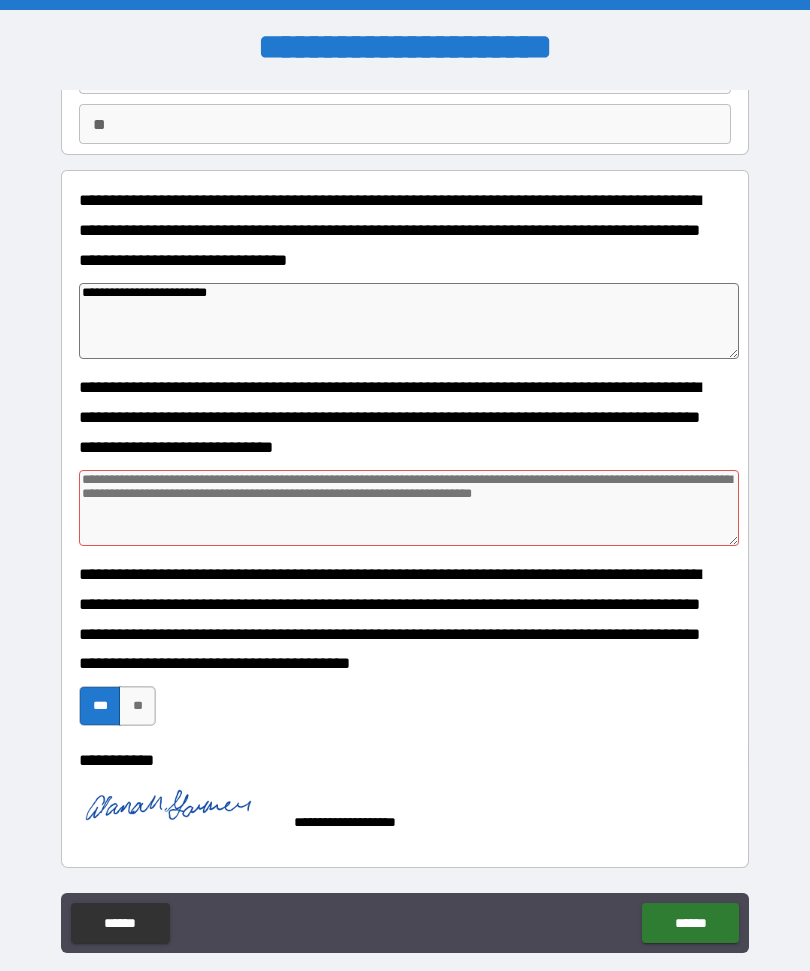 scroll, scrollTop: 179, scrollLeft: 0, axis: vertical 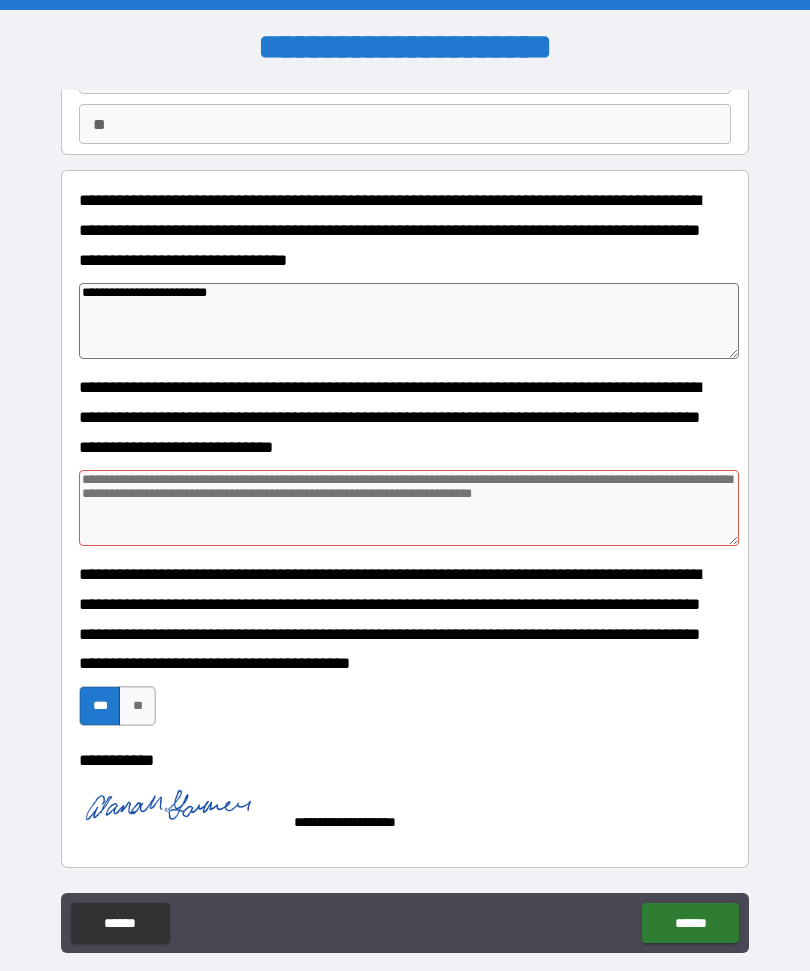 click on "******" at bounding box center [690, 923] 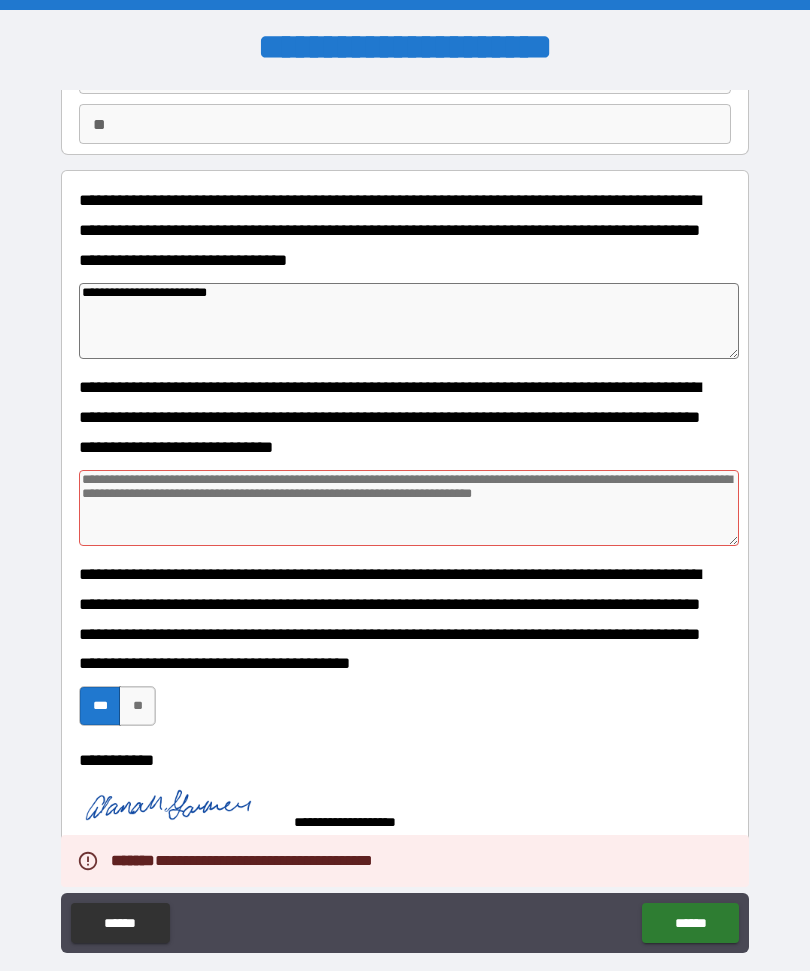 click at bounding box center [409, 508] 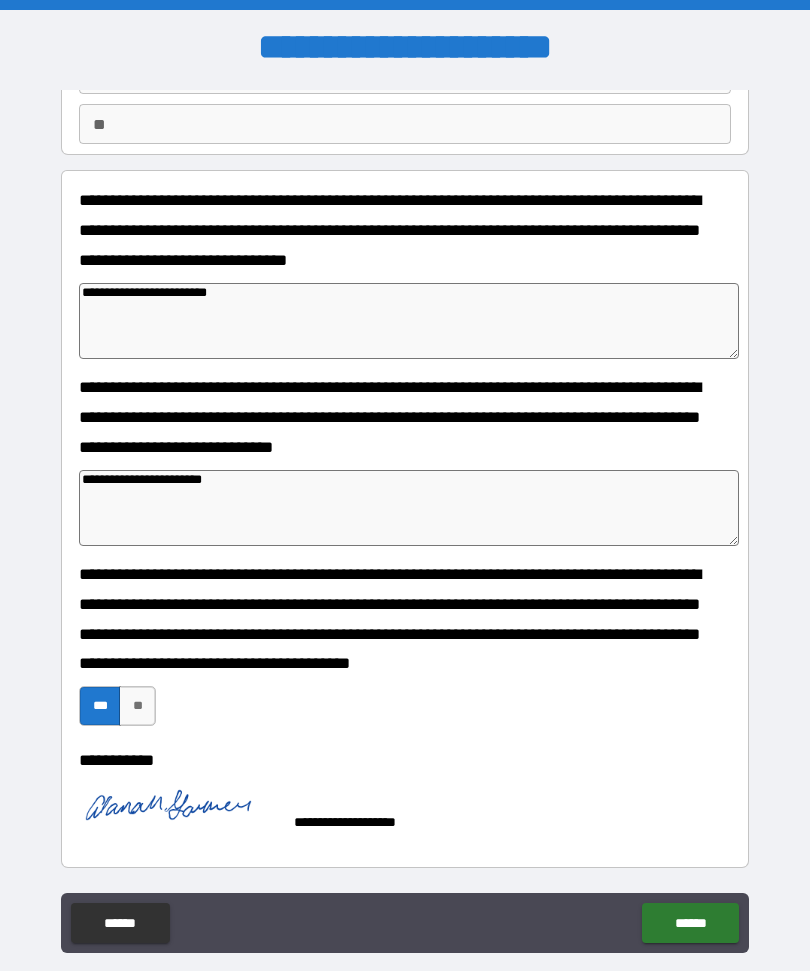 click on "**********" at bounding box center (405, 653) 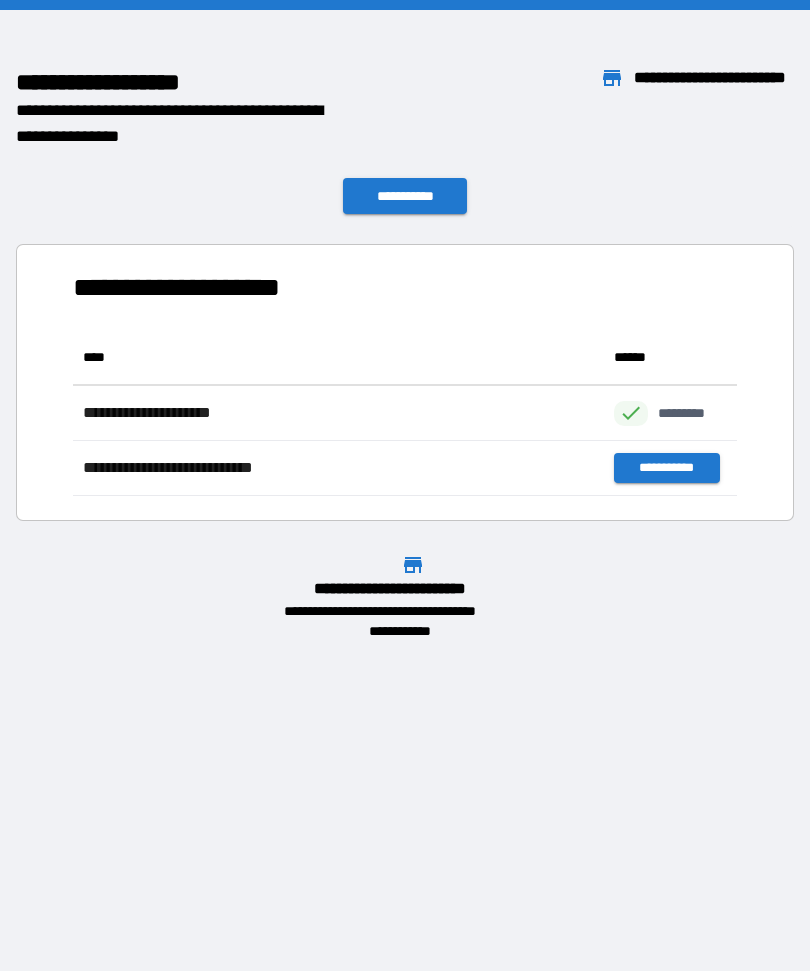 scroll, scrollTop: 1, scrollLeft: 1, axis: both 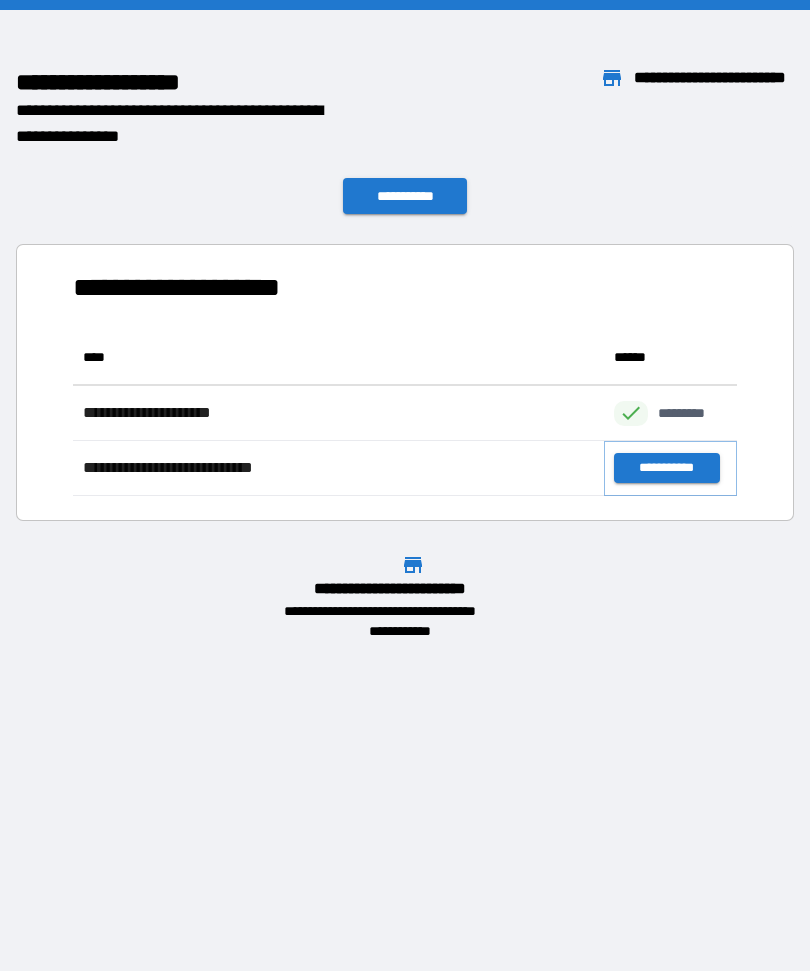 click on "**********" at bounding box center (666, 468) 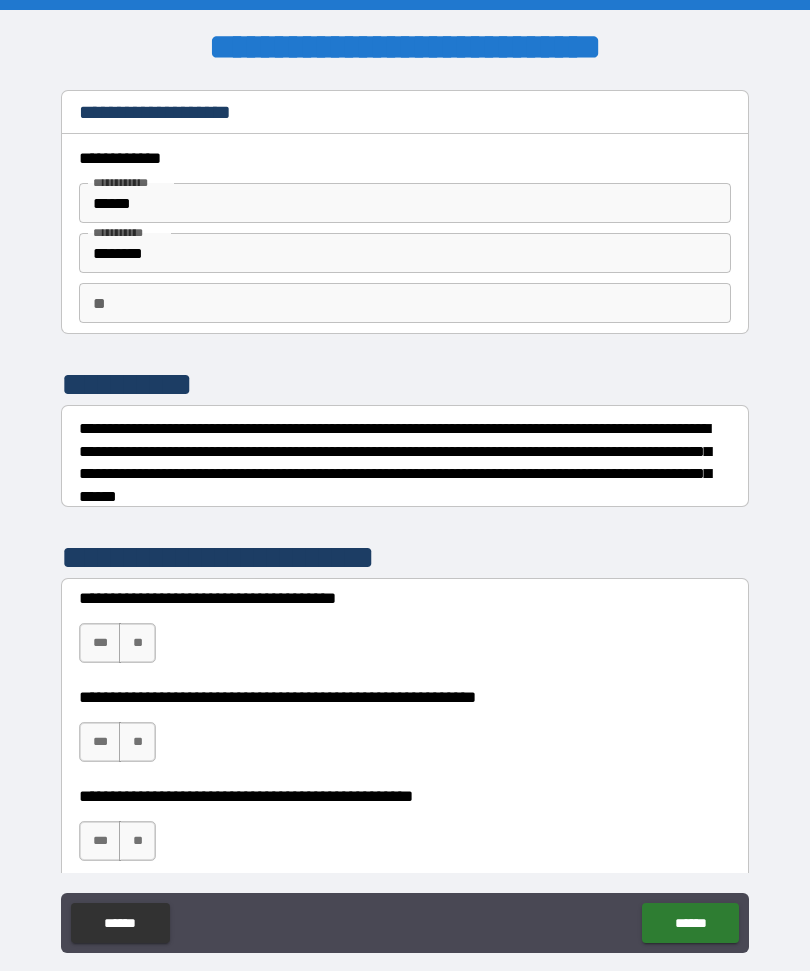 click on "********" at bounding box center [405, 253] 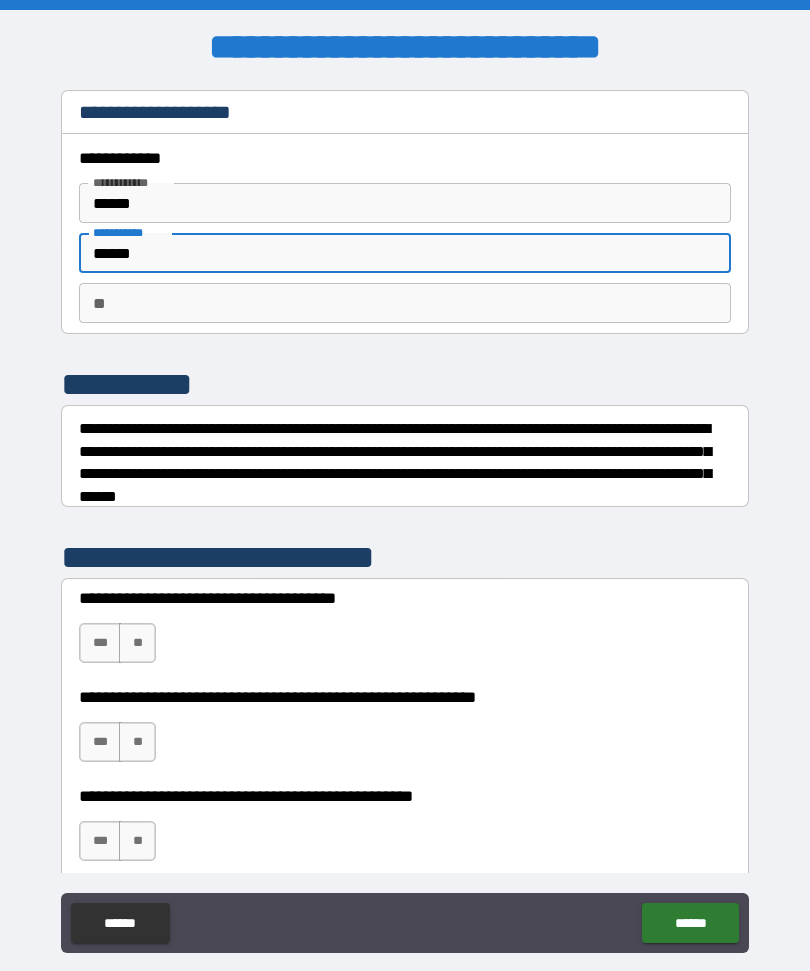 click on "**********" at bounding box center (405, 521) 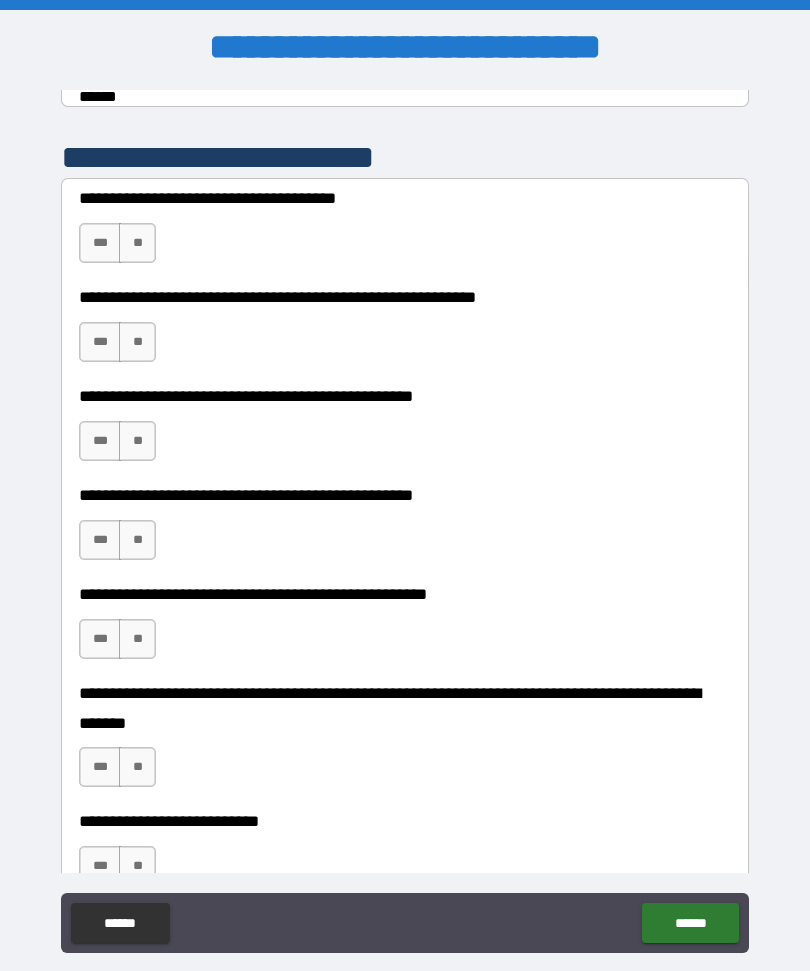 scroll, scrollTop: 398, scrollLeft: 0, axis: vertical 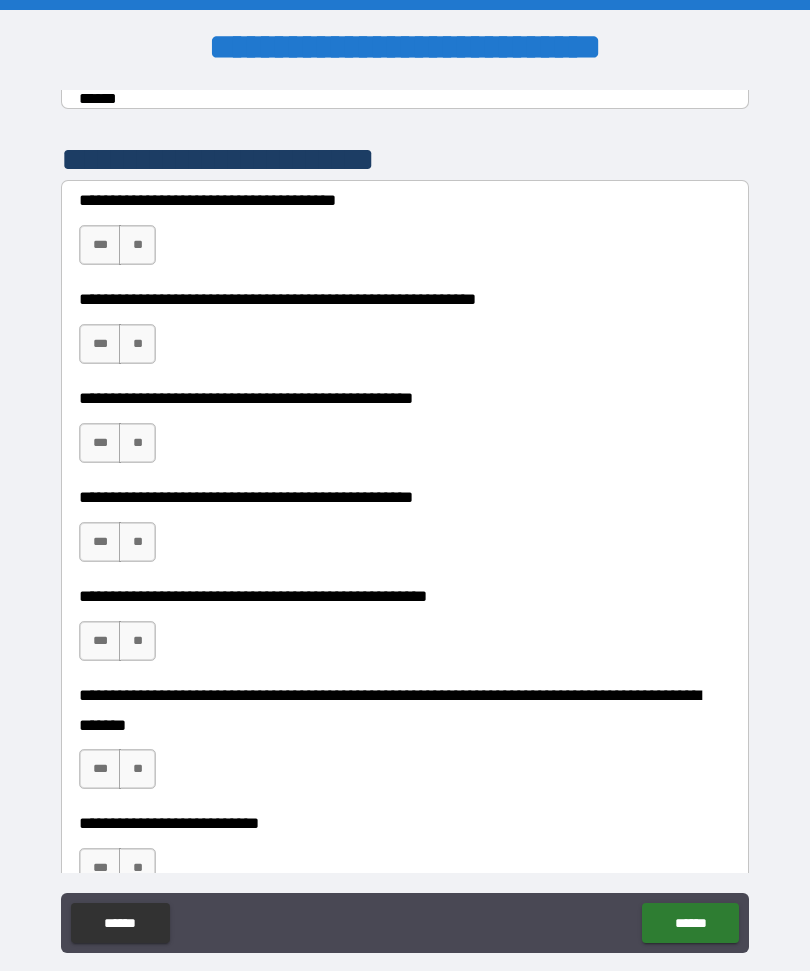 click on "**" at bounding box center (137, 245) 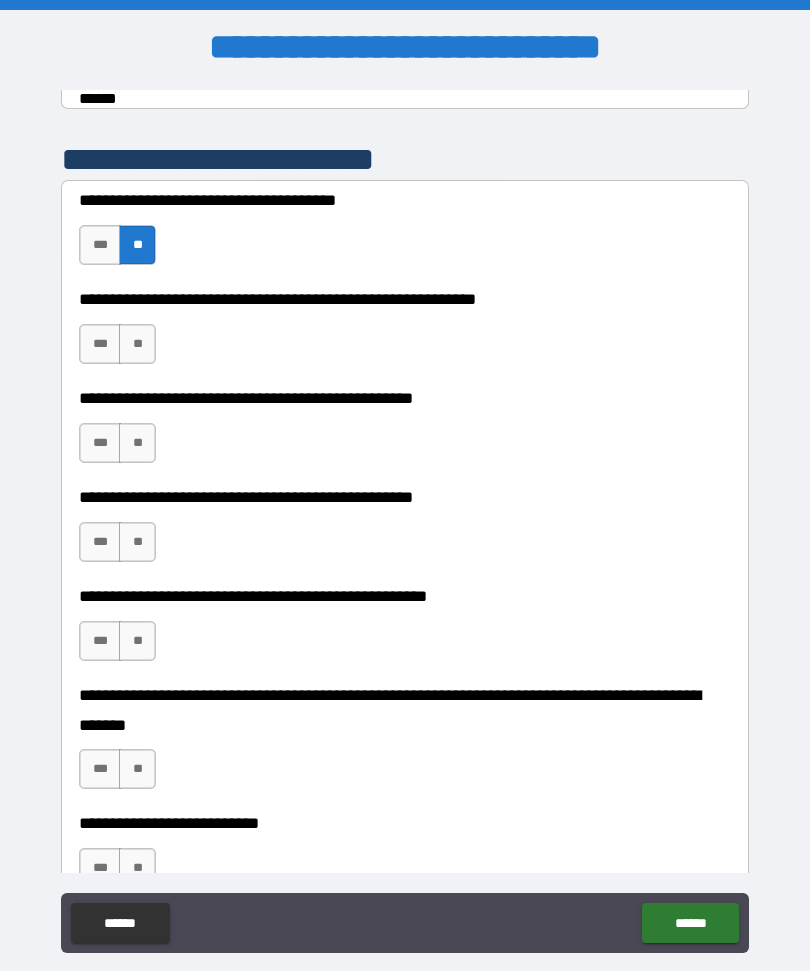 click on "***" at bounding box center (100, 344) 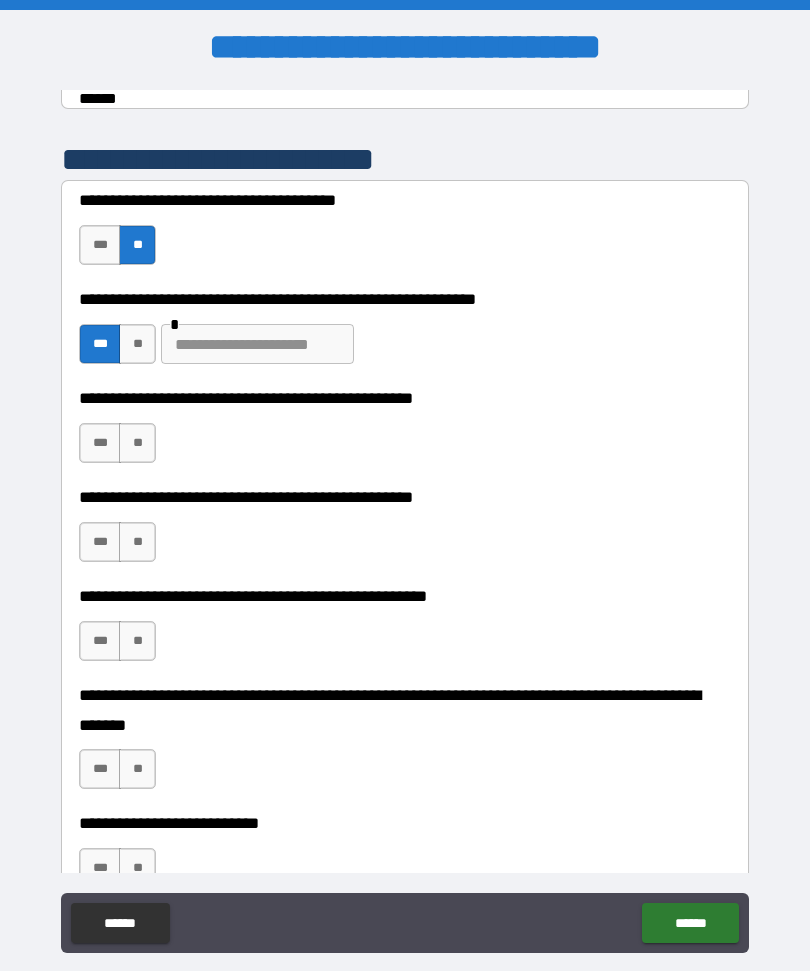 click at bounding box center (257, 344) 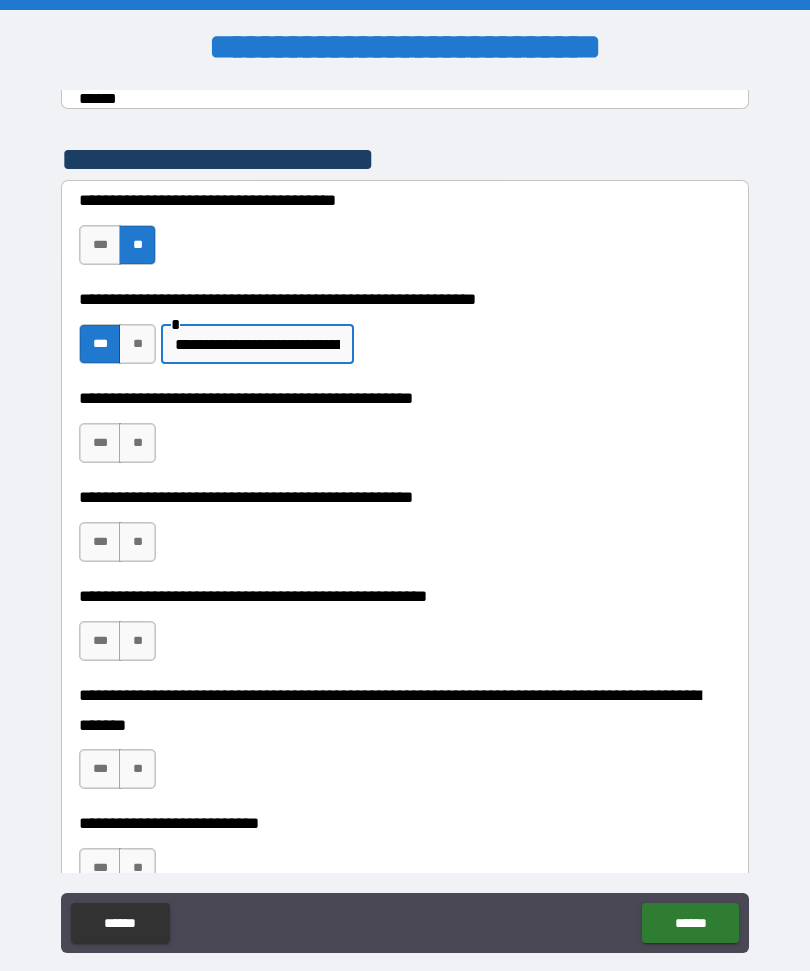 click on "**" at bounding box center [137, 443] 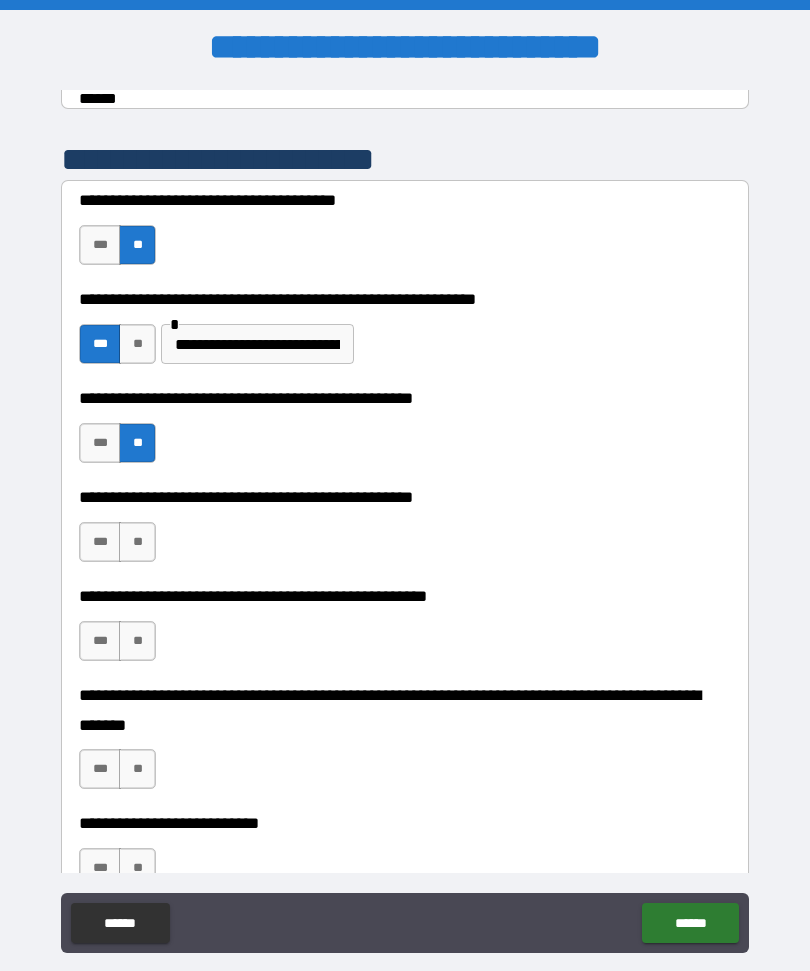 click on "**" at bounding box center [137, 542] 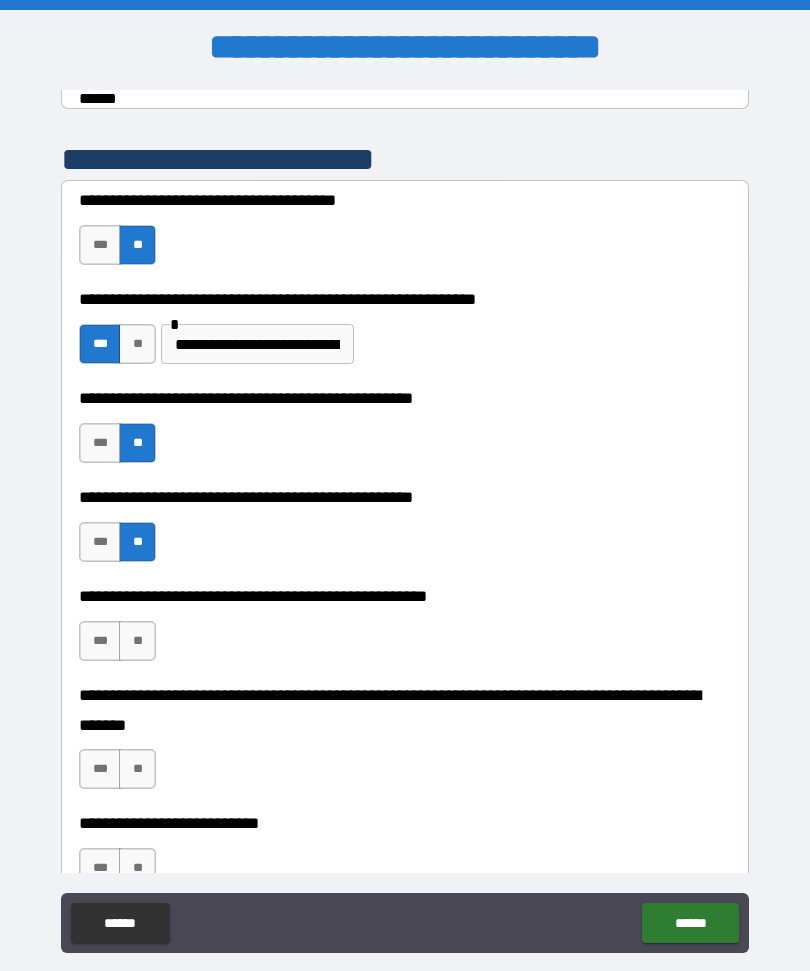 click on "**" at bounding box center [137, 641] 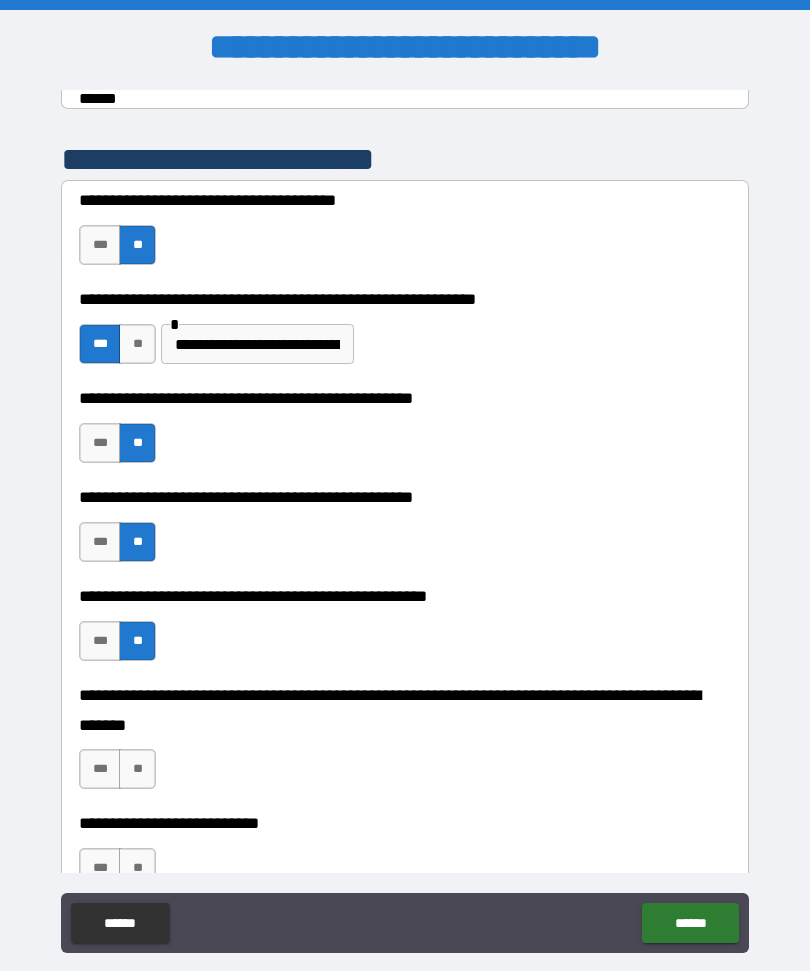 click on "**" at bounding box center [137, 769] 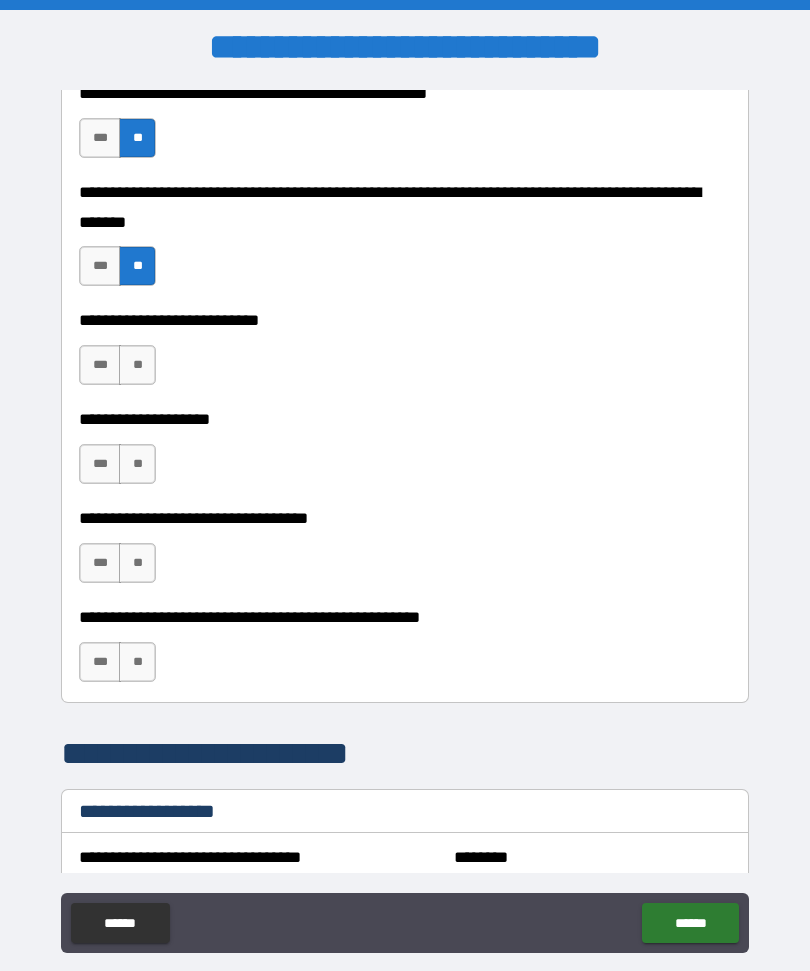 scroll, scrollTop: 926, scrollLeft: 0, axis: vertical 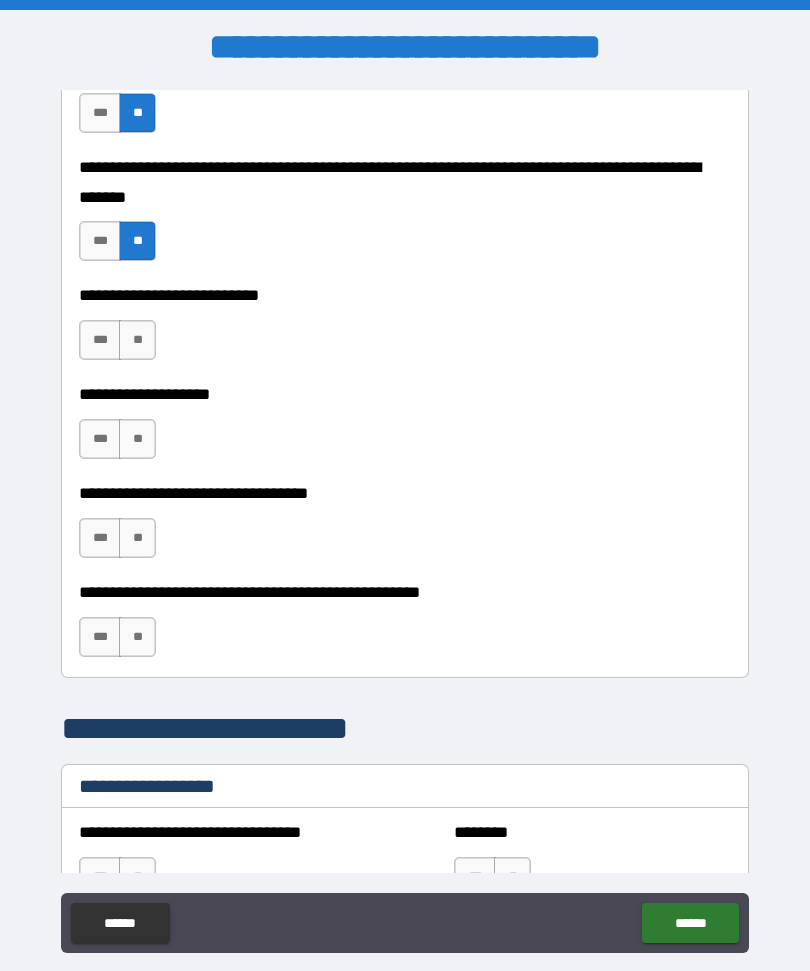 click on "**" at bounding box center (137, 340) 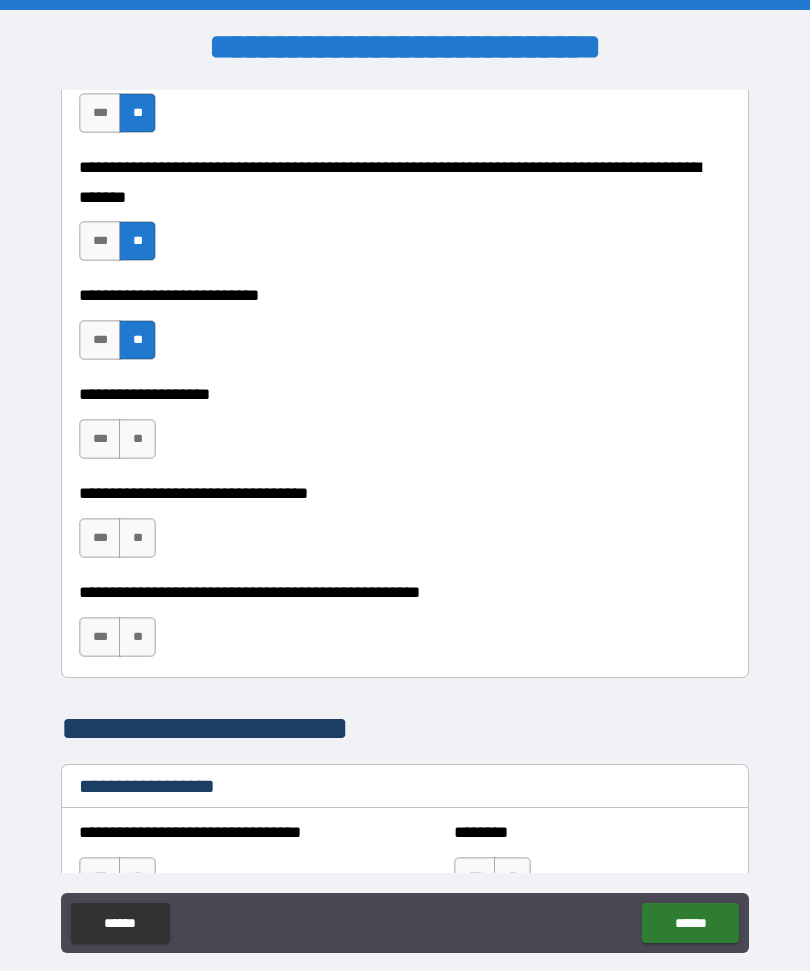 click on "**" at bounding box center (137, 538) 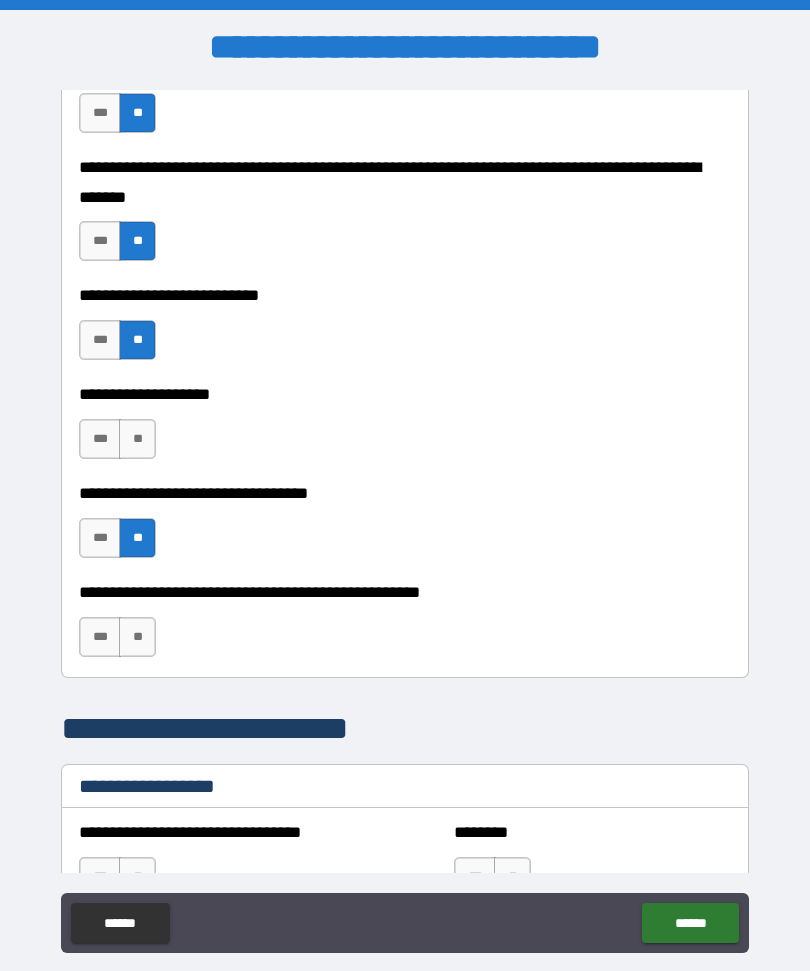 click on "**" at bounding box center (137, 439) 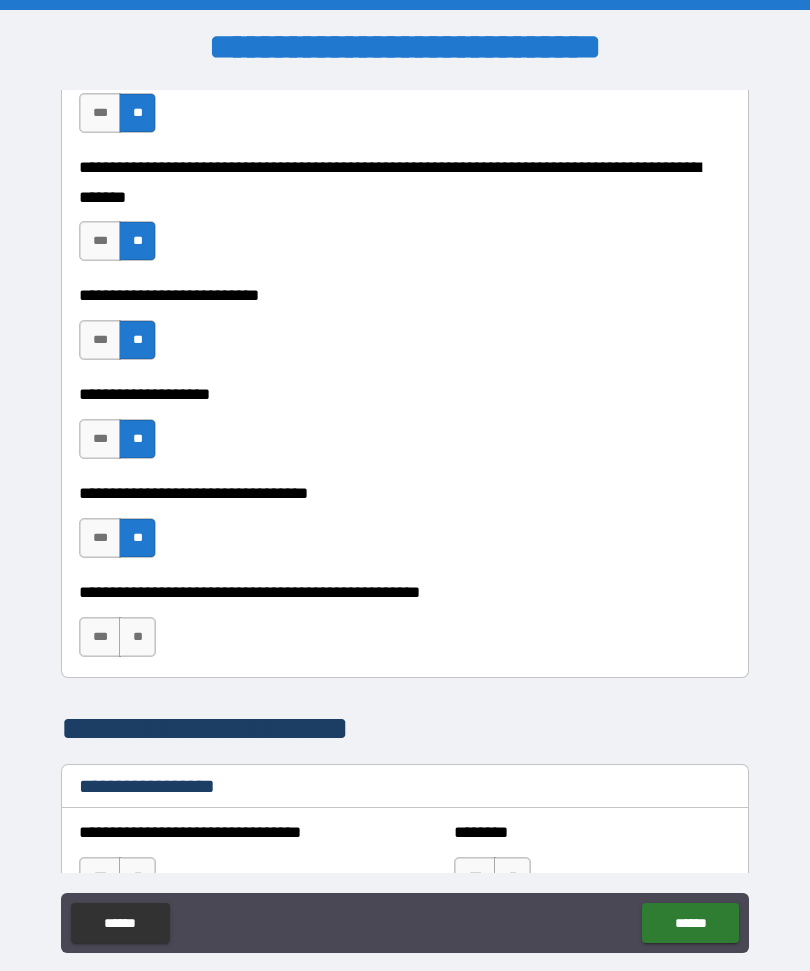 click on "**" at bounding box center (137, 637) 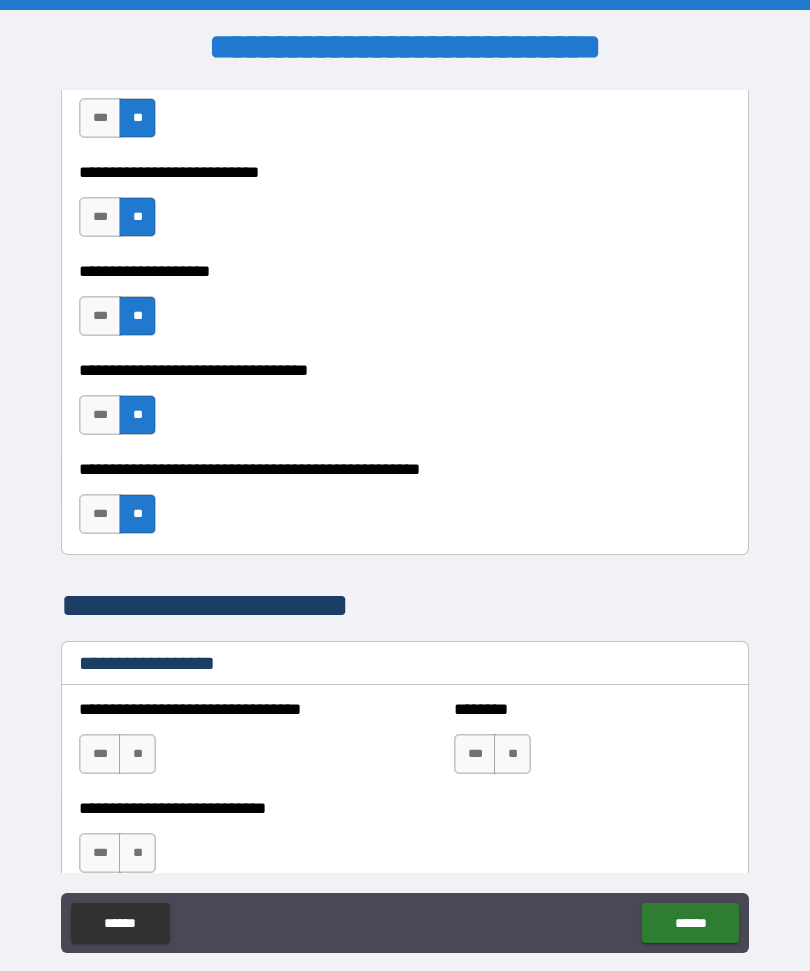 scroll, scrollTop: 1153, scrollLeft: 0, axis: vertical 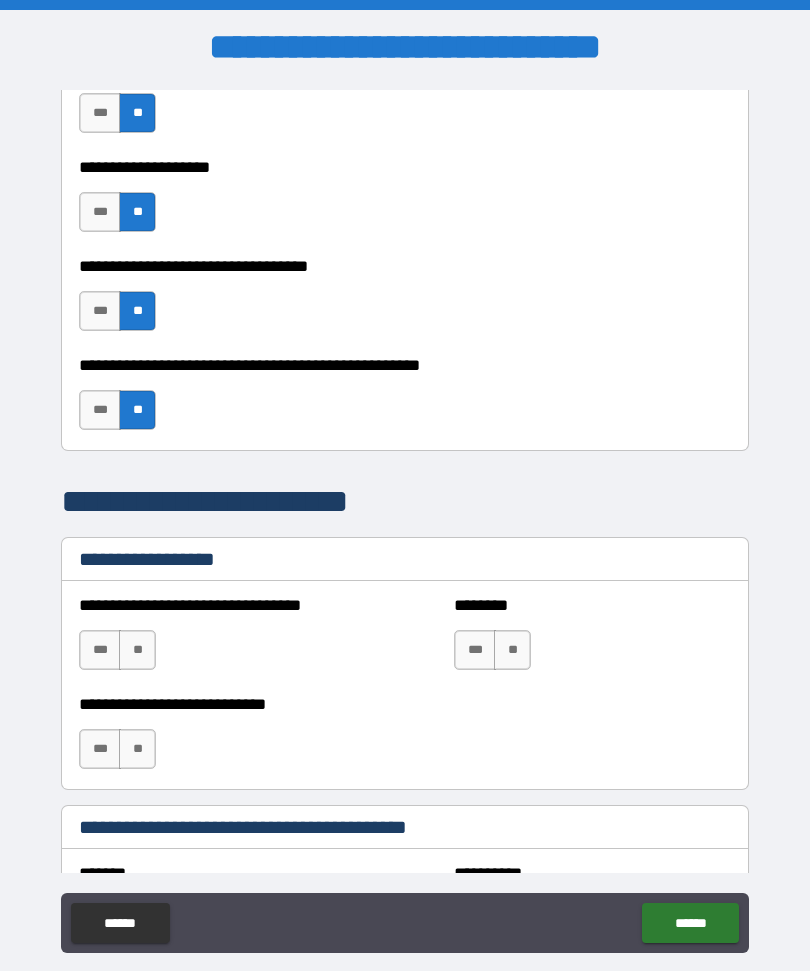 click on "**" at bounding box center [137, 650] 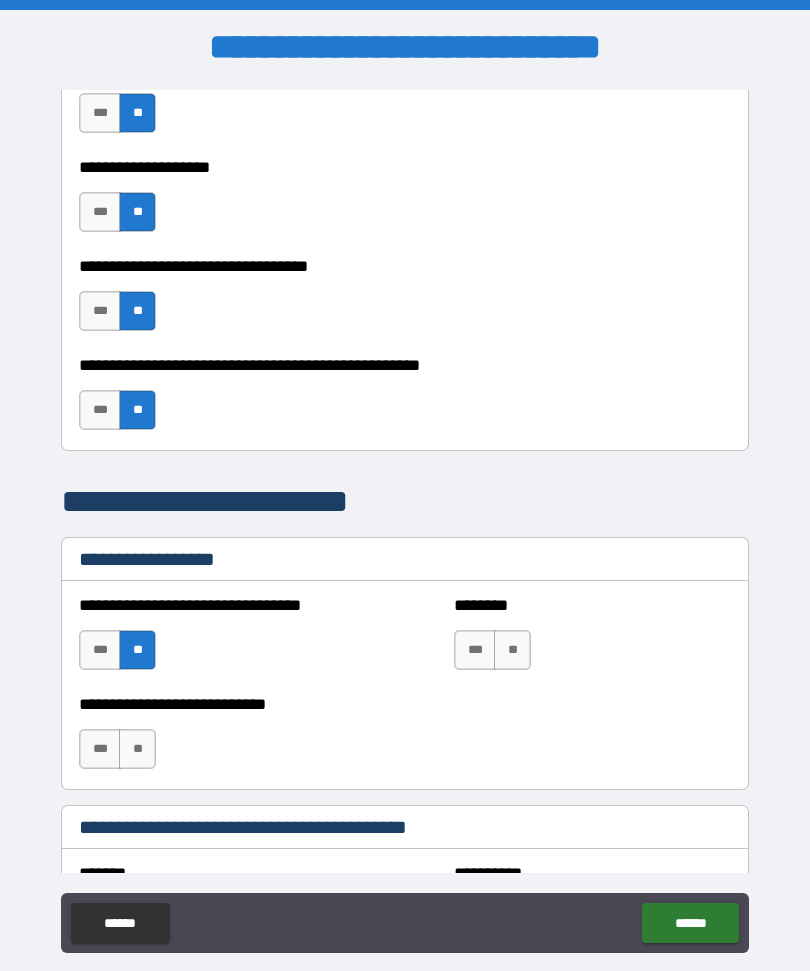 click on "**" at bounding box center (512, 650) 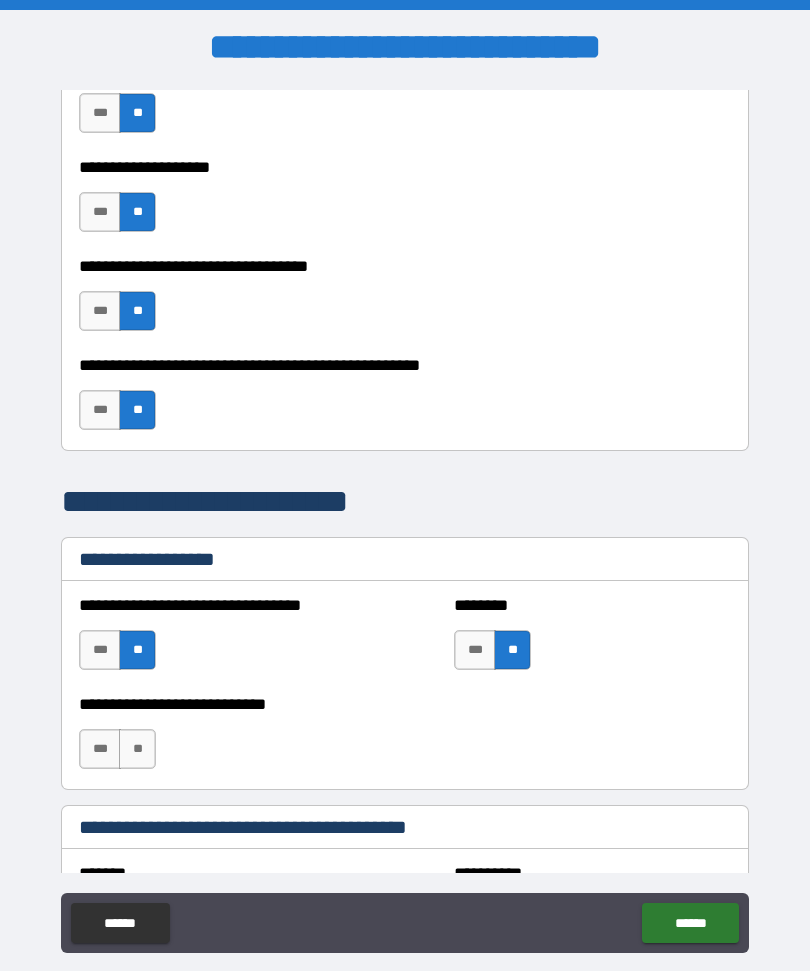 click on "**" at bounding box center [137, 749] 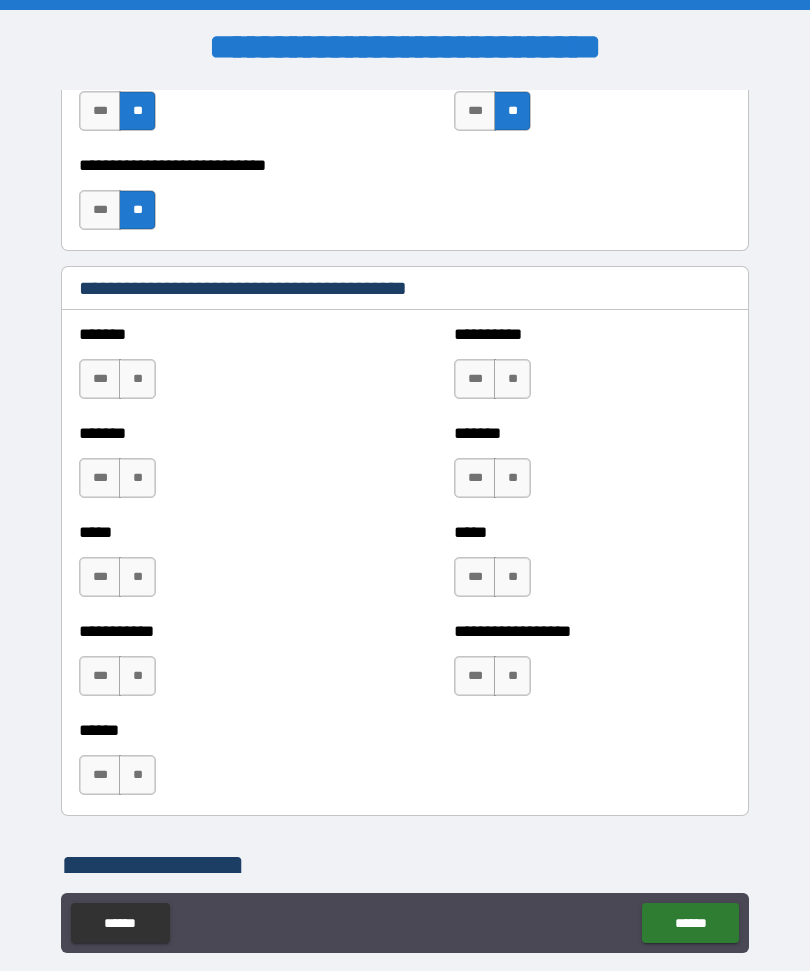 scroll, scrollTop: 1692, scrollLeft: 0, axis: vertical 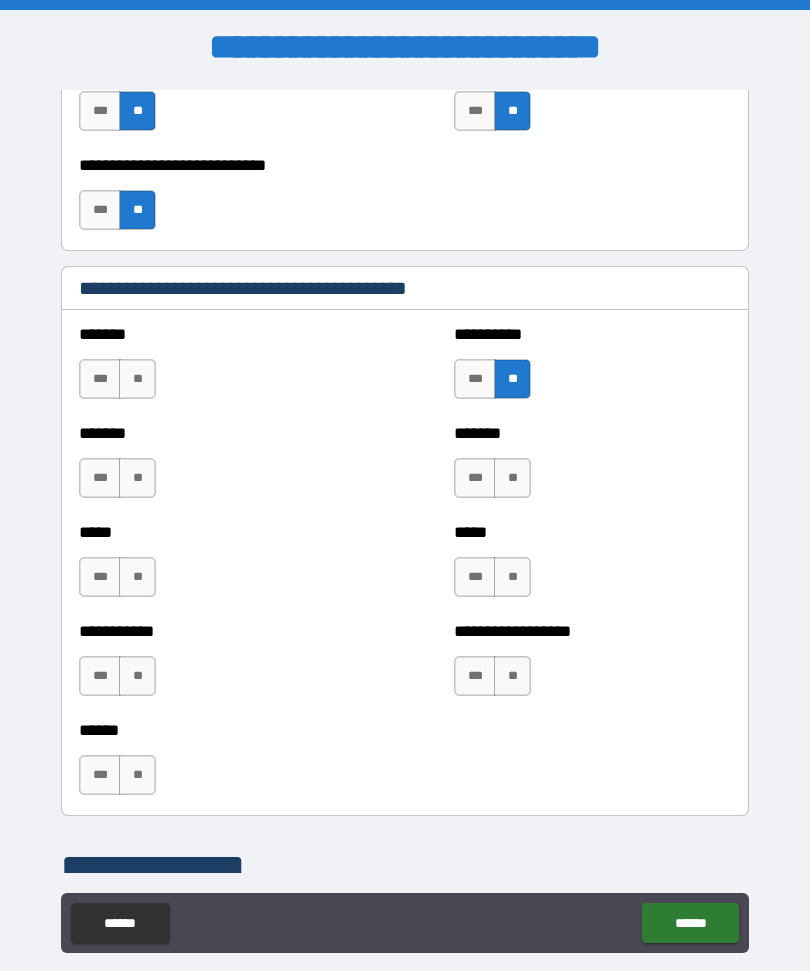 click on "**" at bounding box center [512, 478] 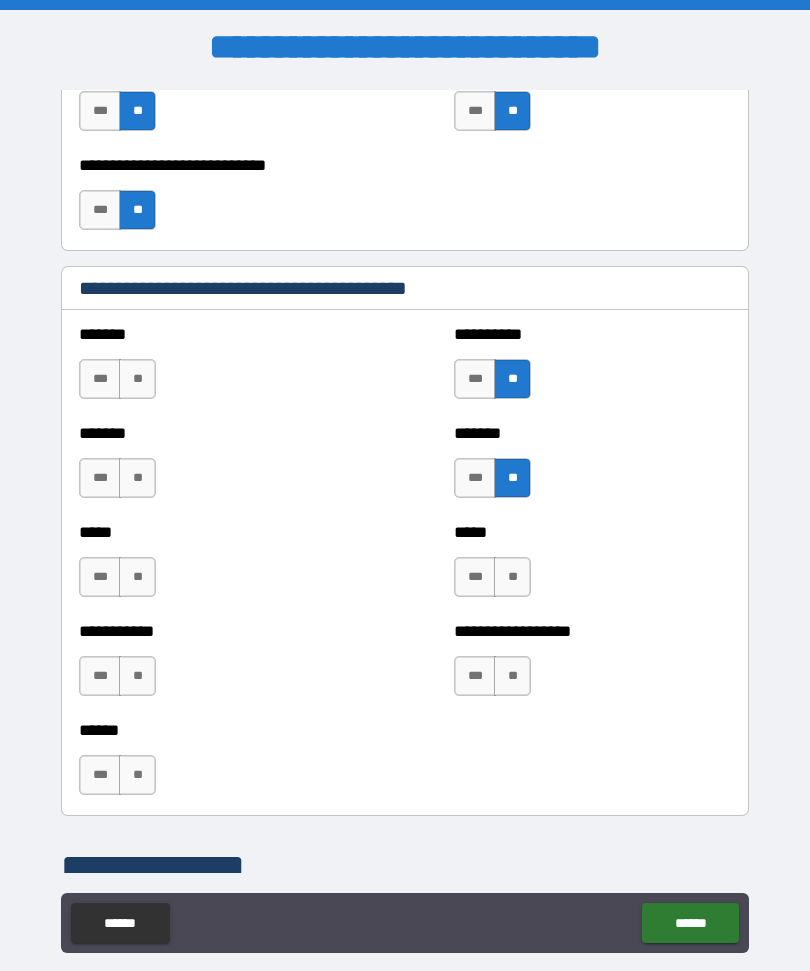 click on "**" at bounding box center (512, 577) 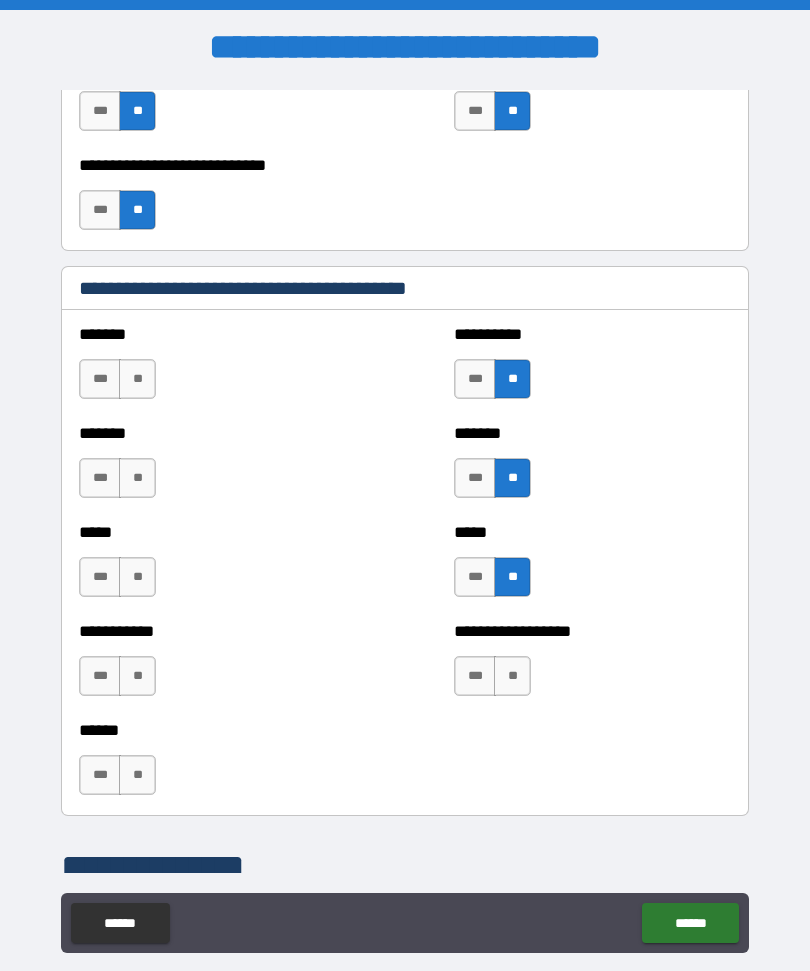 click on "**" at bounding box center (512, 676) 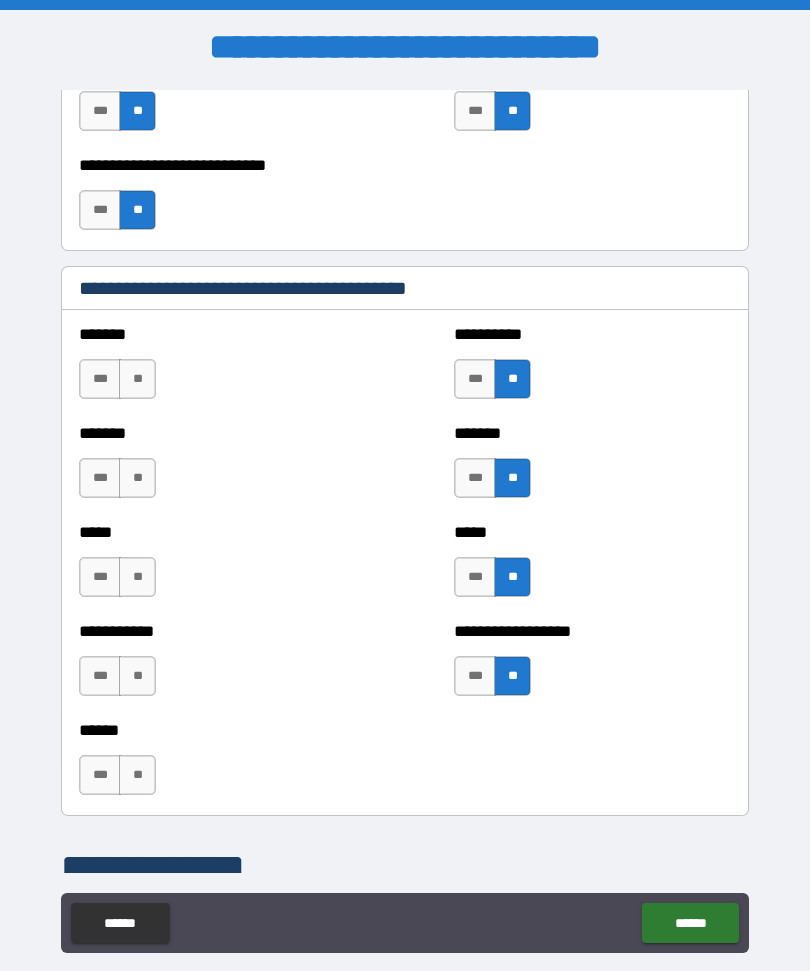 click on "**" at bounding box center [137, 775] 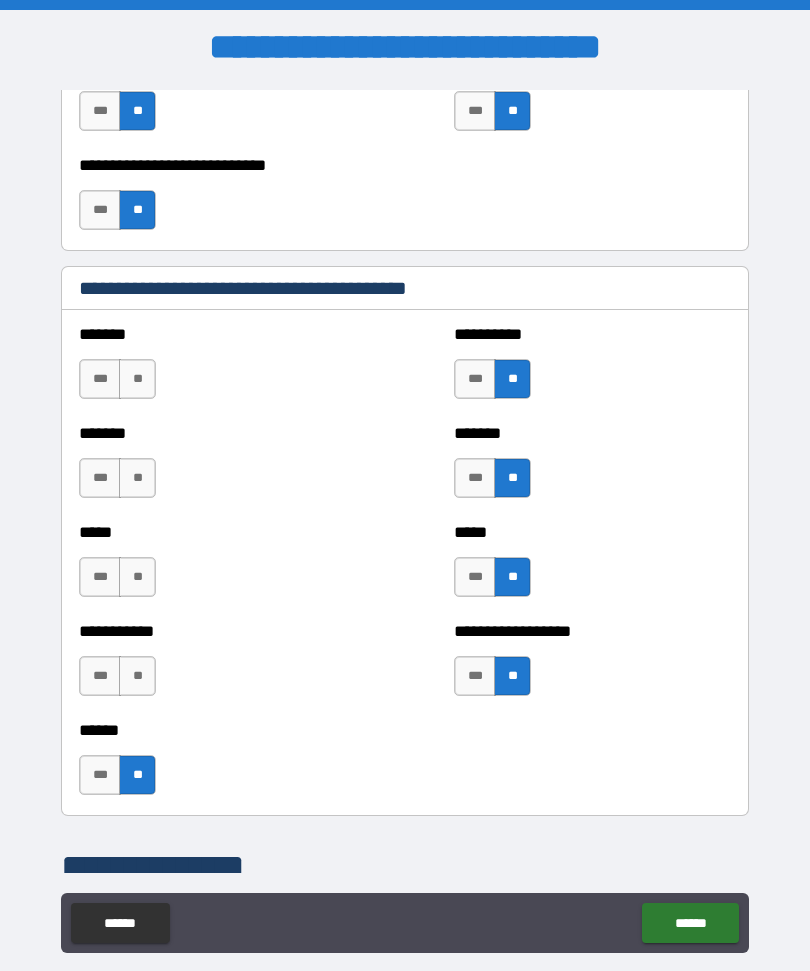 click on "**" at bounding box center (137, 676) 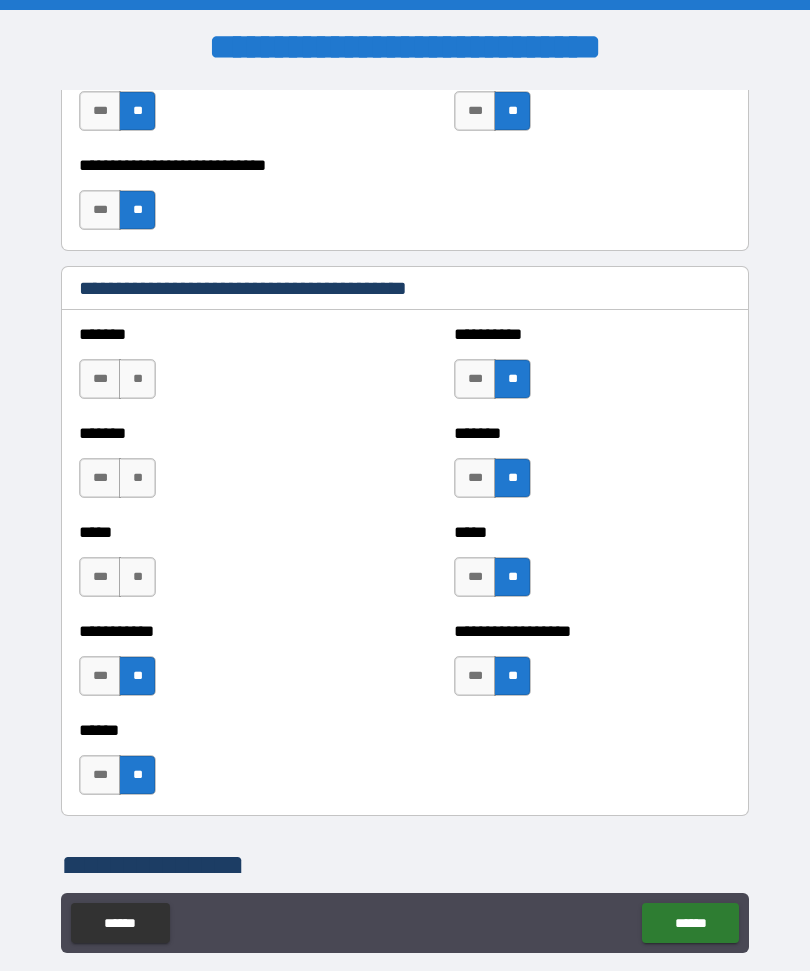 click on "**" at bounding box center [137, 577] 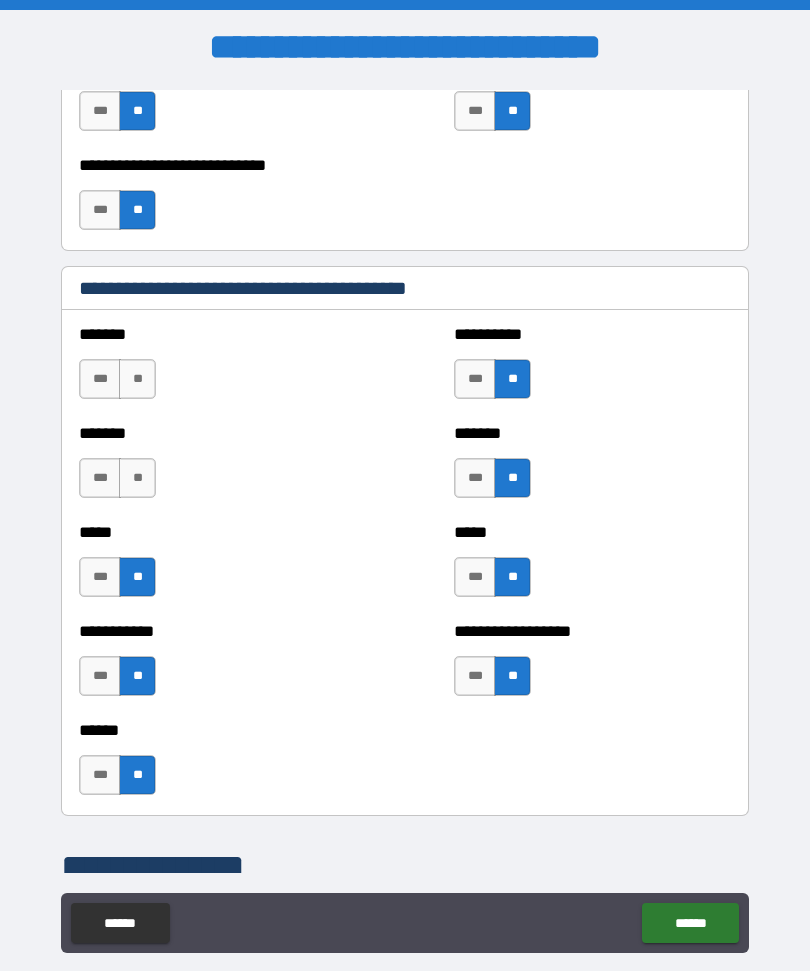 click on "***" at bounding box center [100, 478] 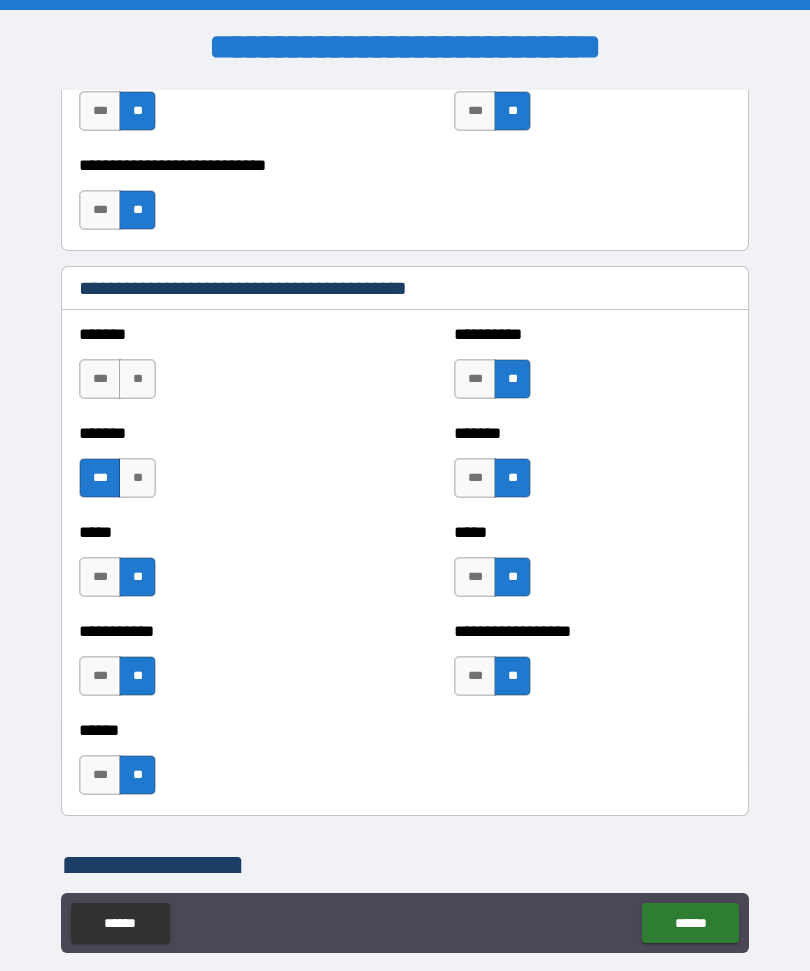 click on "**" at bounding box center [137, 379] 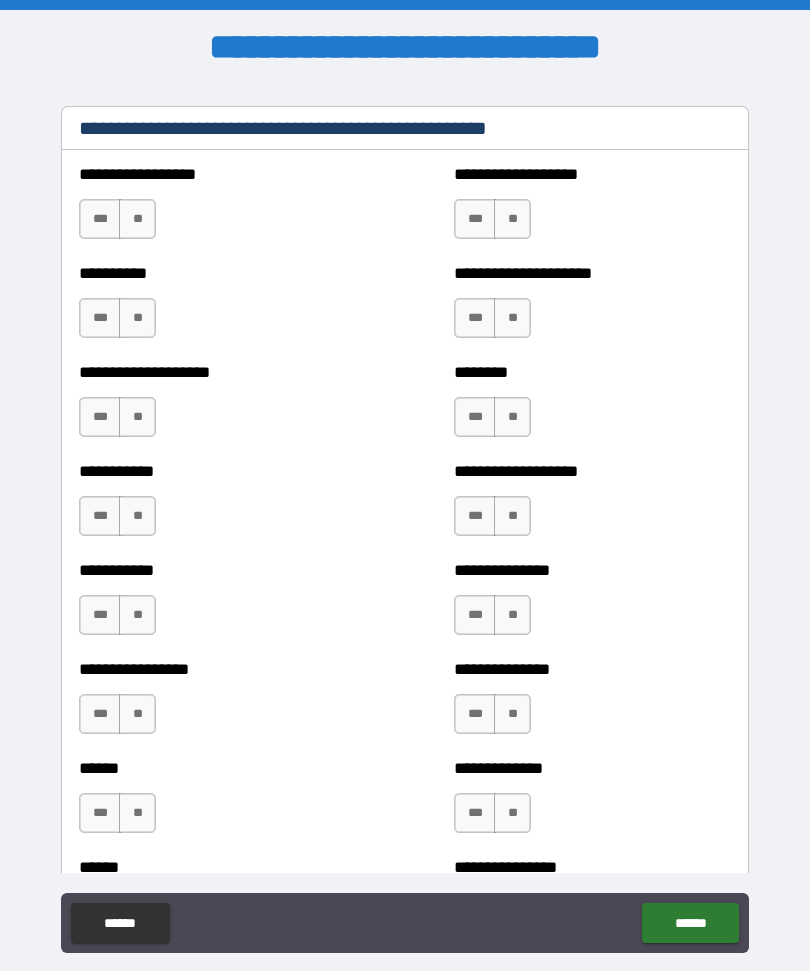 scroll, scrollTop: 2489, scrollLeft: 0, axis: vertical 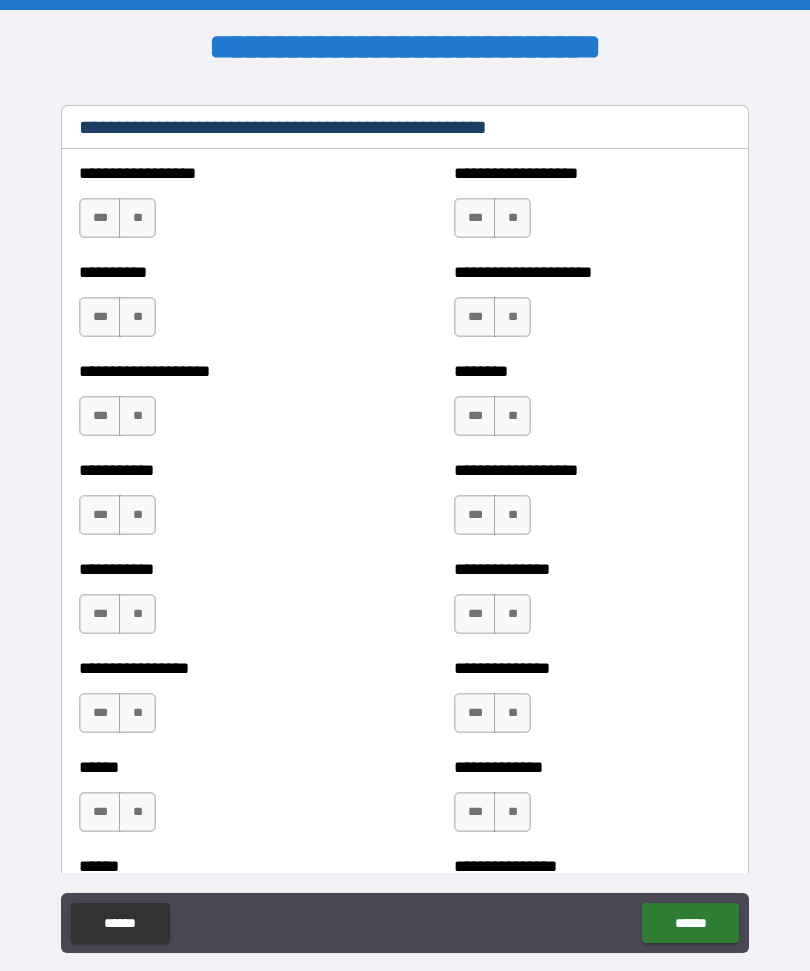 click on "**" at bounding box center (512, 218) 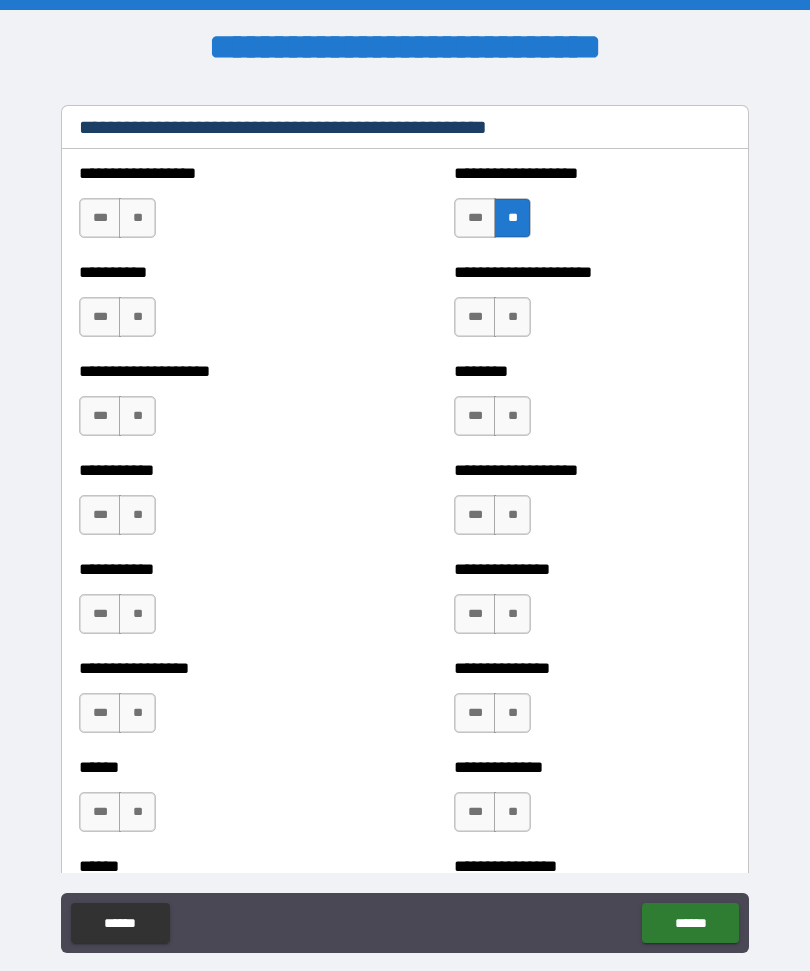 click on "***" at bounding box center [475, 317] 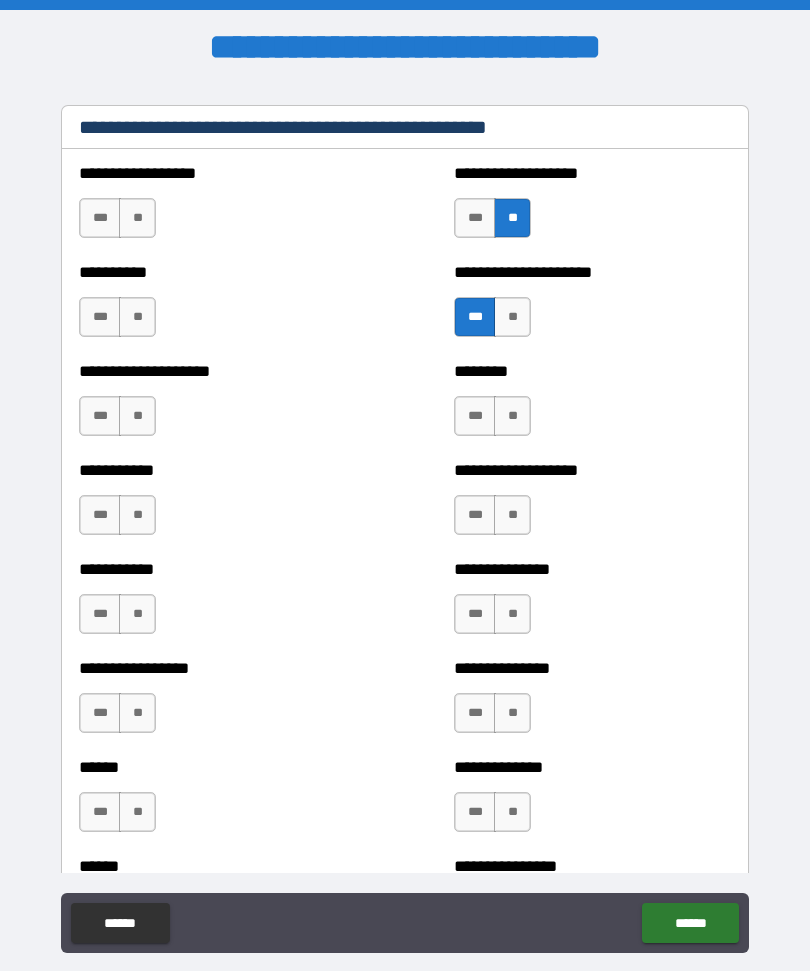 click on "**" at bounding box center [137, 317] 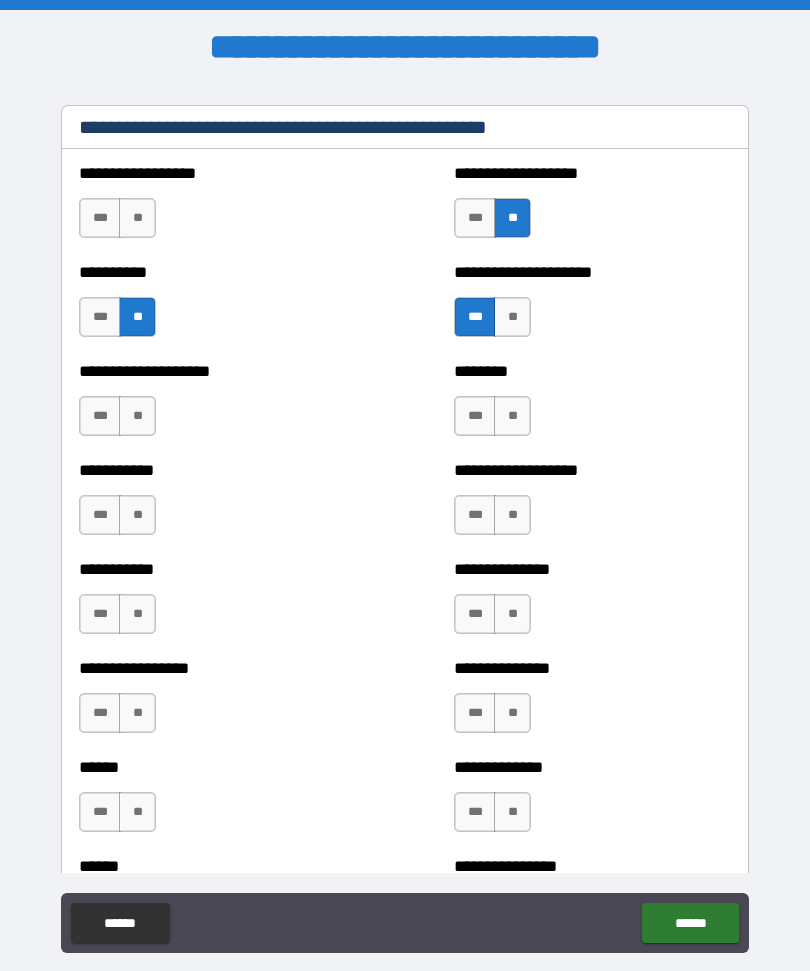 click on "**" at bounding box center (137, 218) 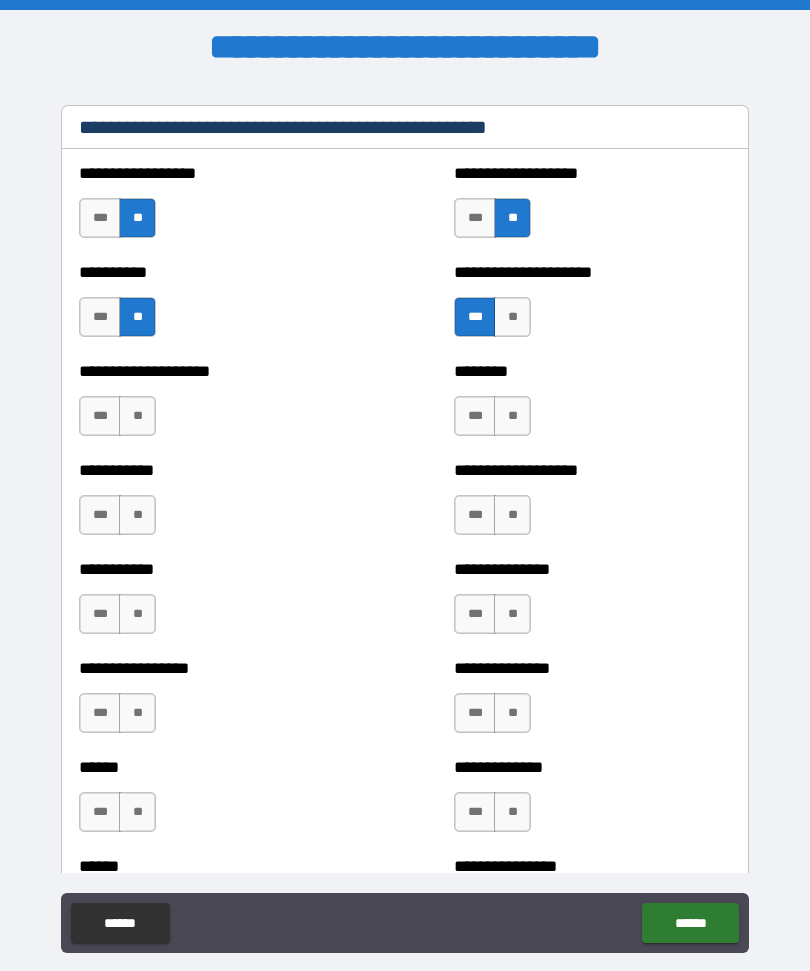 click on "**" at bounding box center (512, 416) 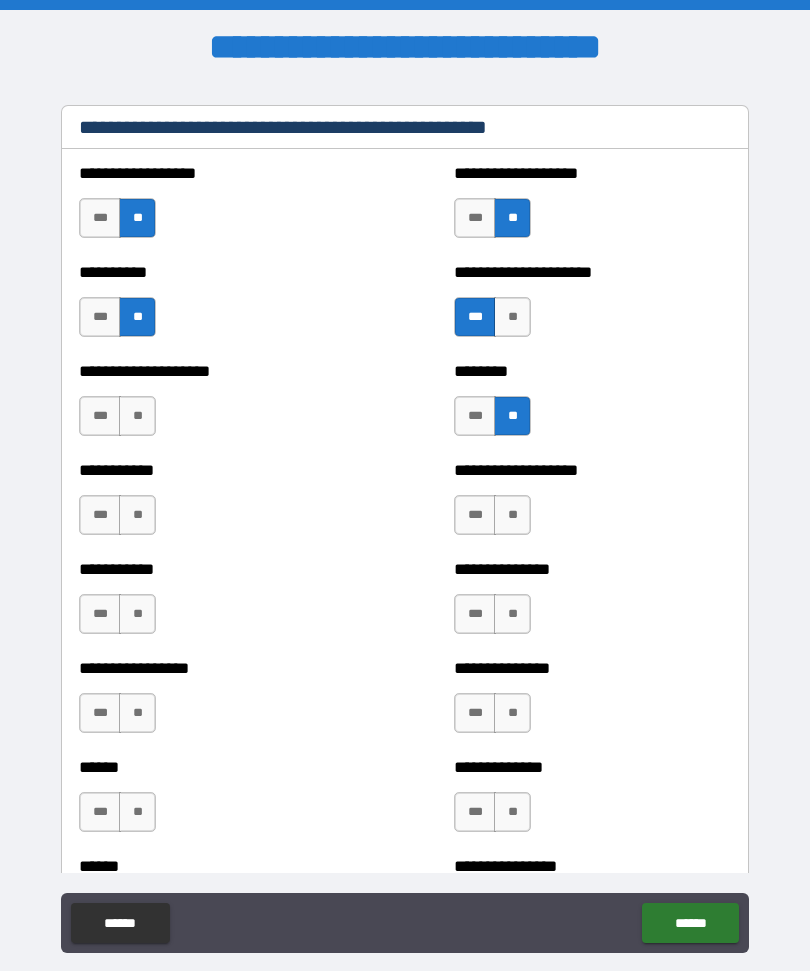 click on "**" at bounding box center (137, 416) 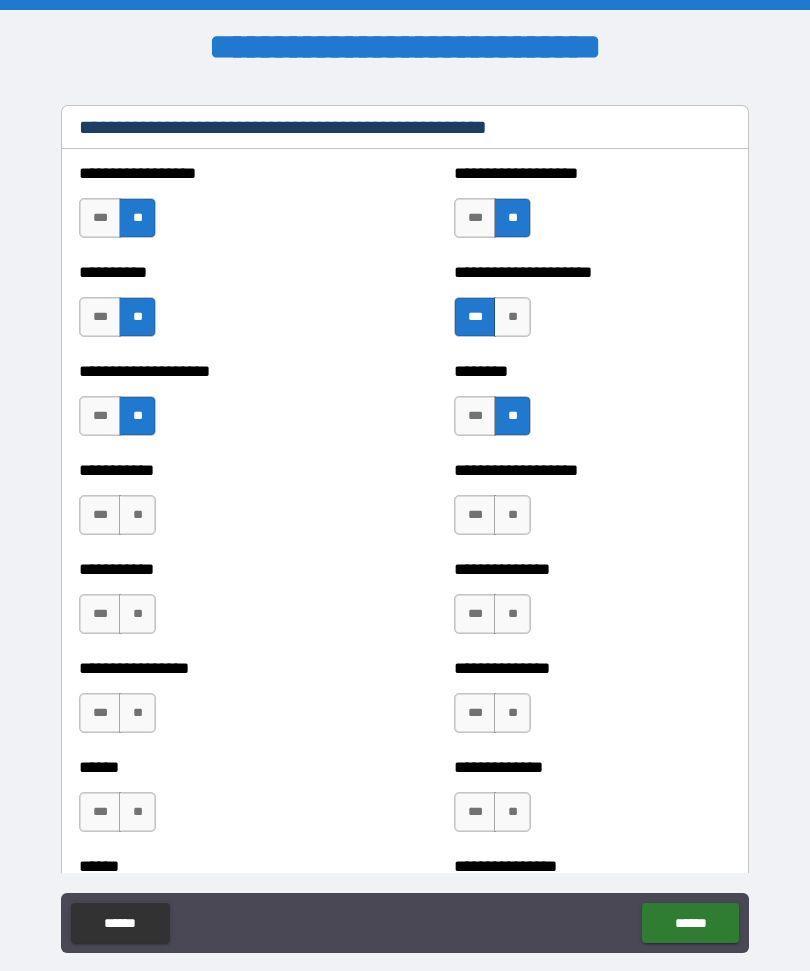 click on "**" at bounding box center [137, 515] 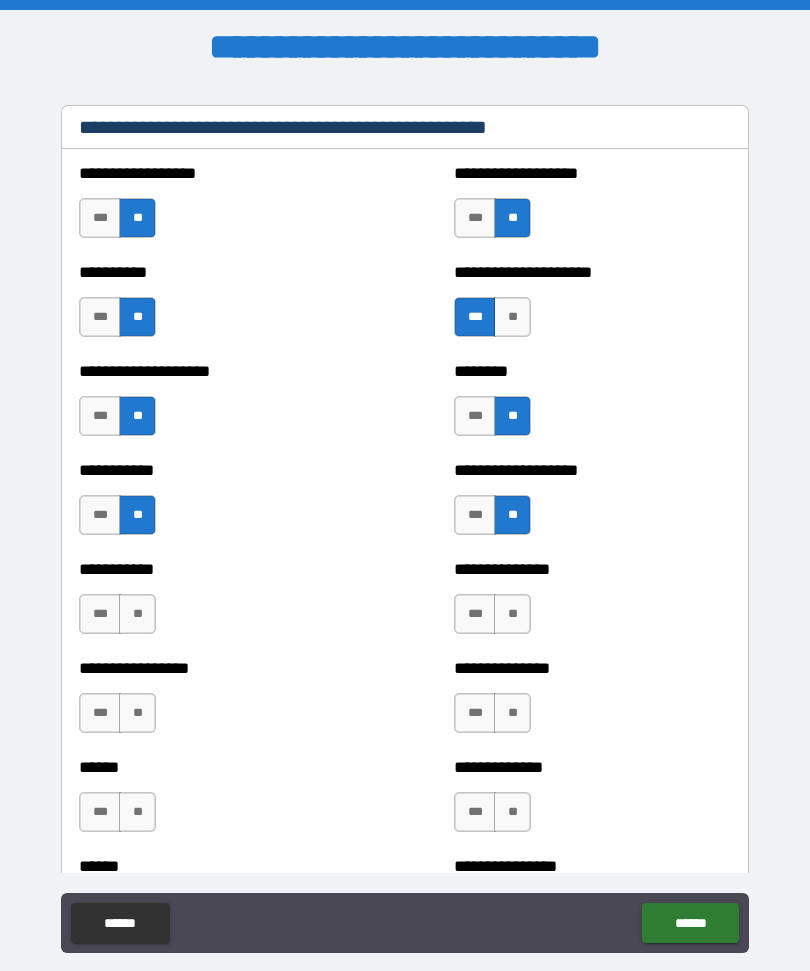 click on "**" at bounding box center (512, 614) 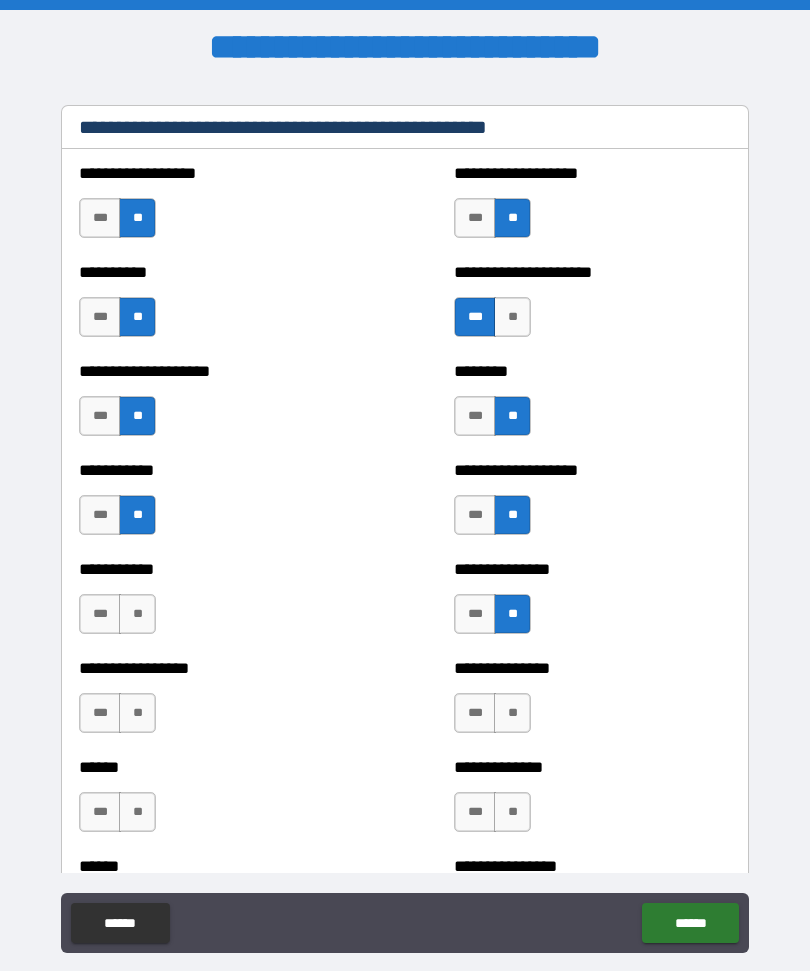 click on "**" at bounding box center (137, 614) 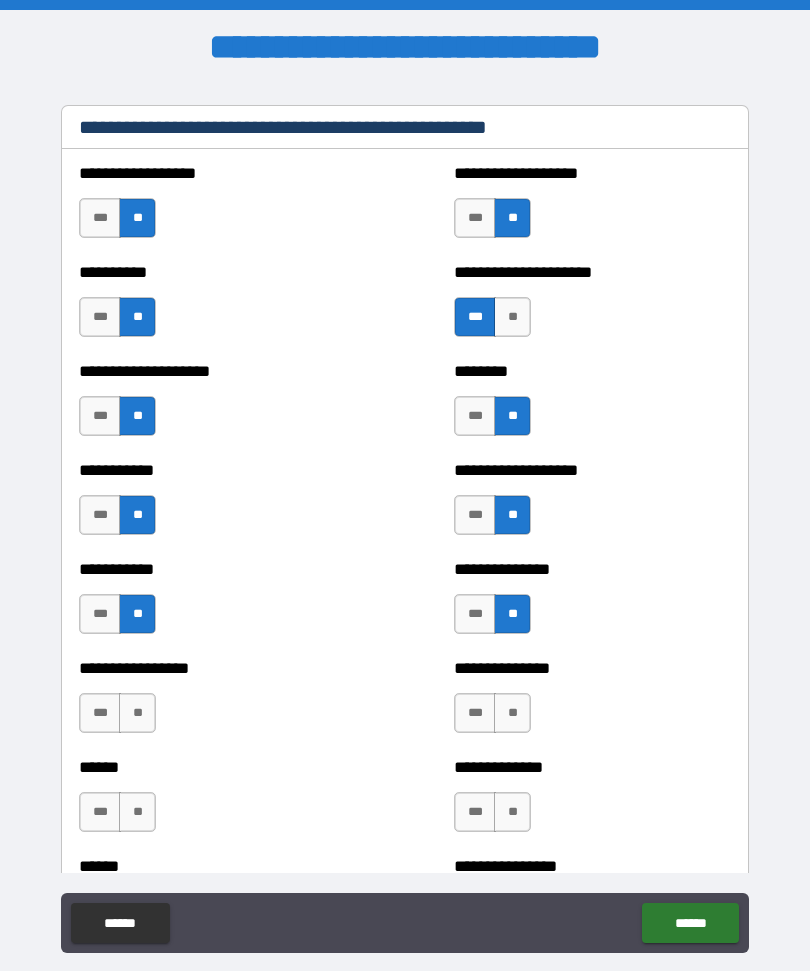 click on "**" at bounding box center (512, 713) 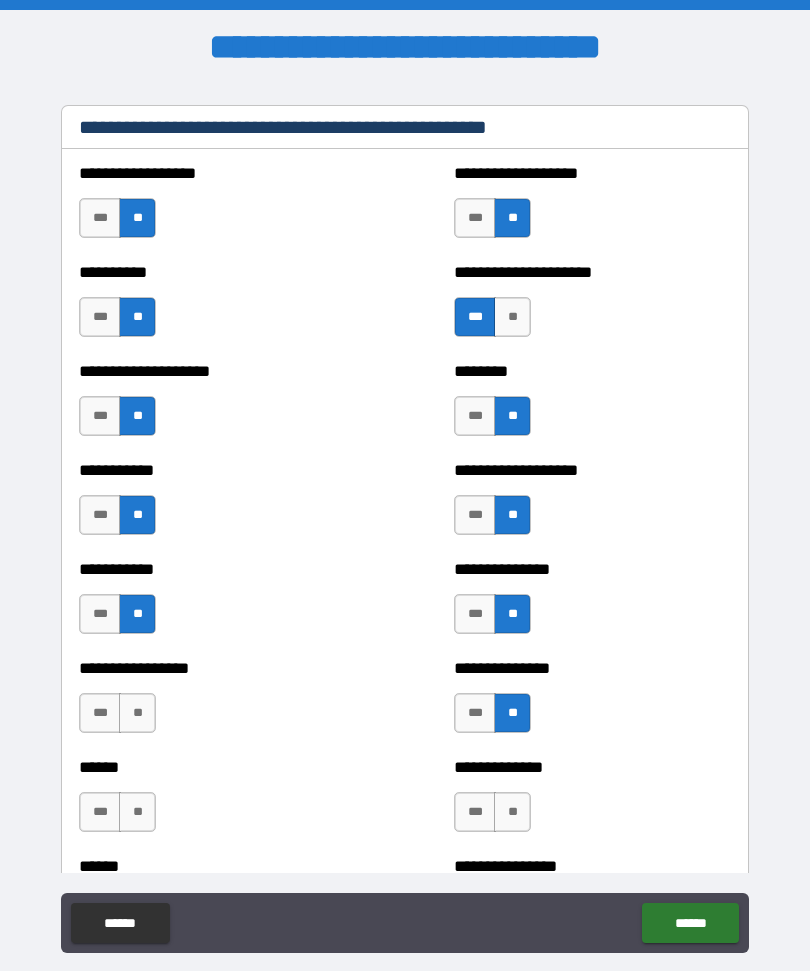 click on "**" at bounding box center (137, 713) 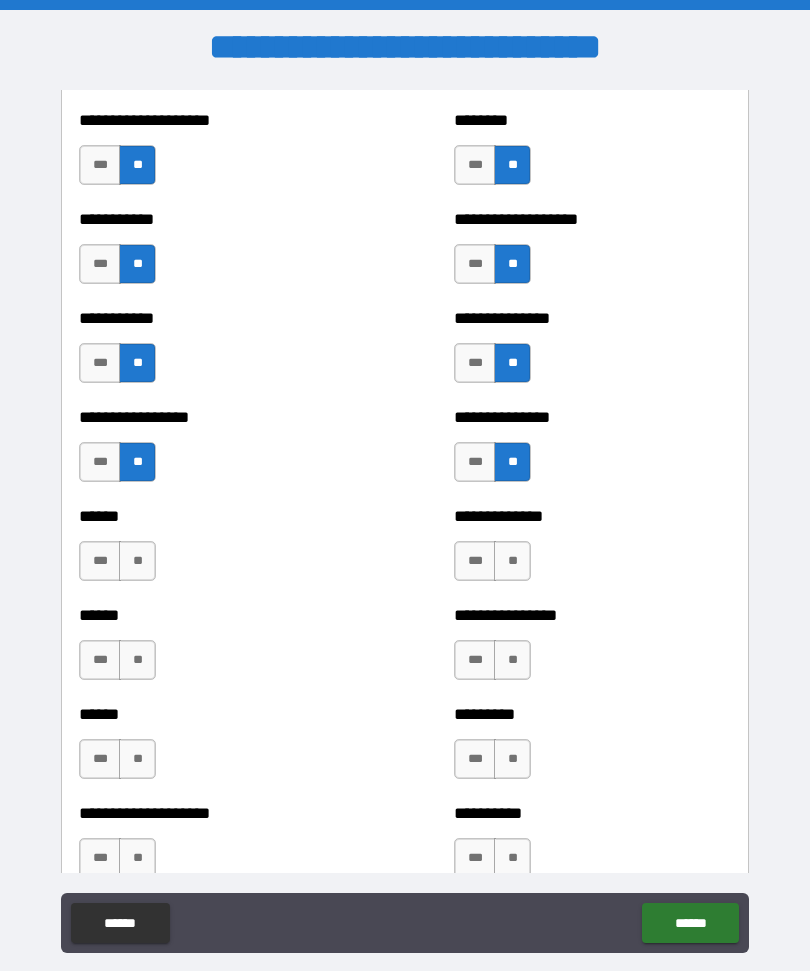scroll, scrollTop: 2758, scrollLeft: 0, axis: vertical 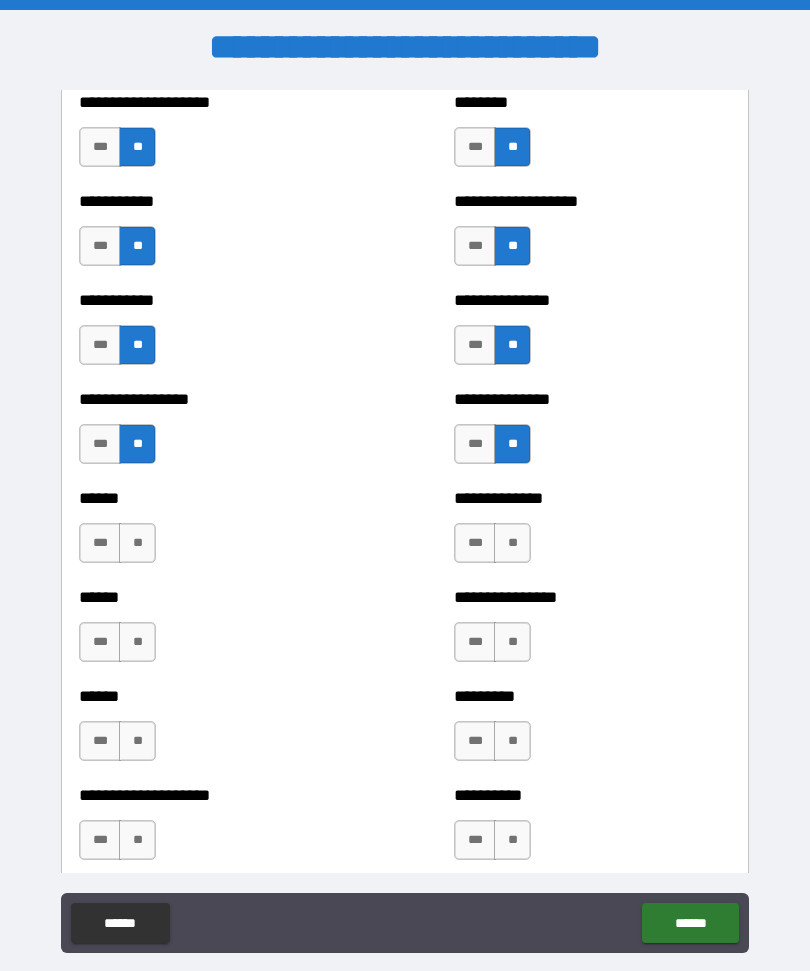 click on "***" at bounding box center (100, 543) 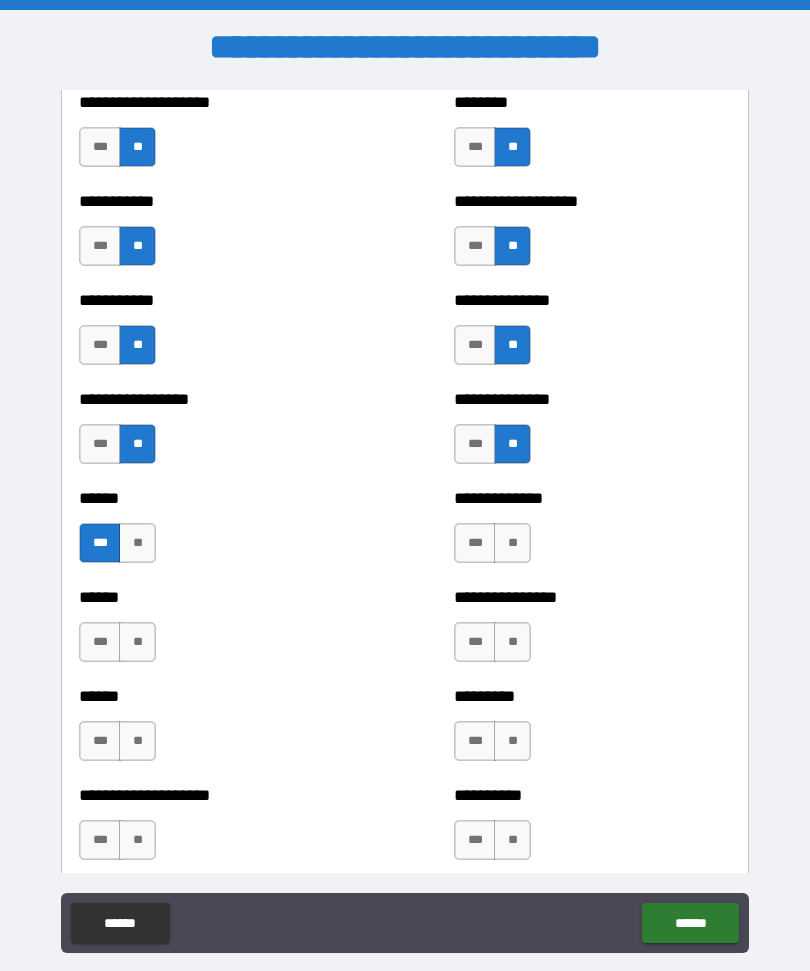 click on "**" at bounding box center [512, 543] 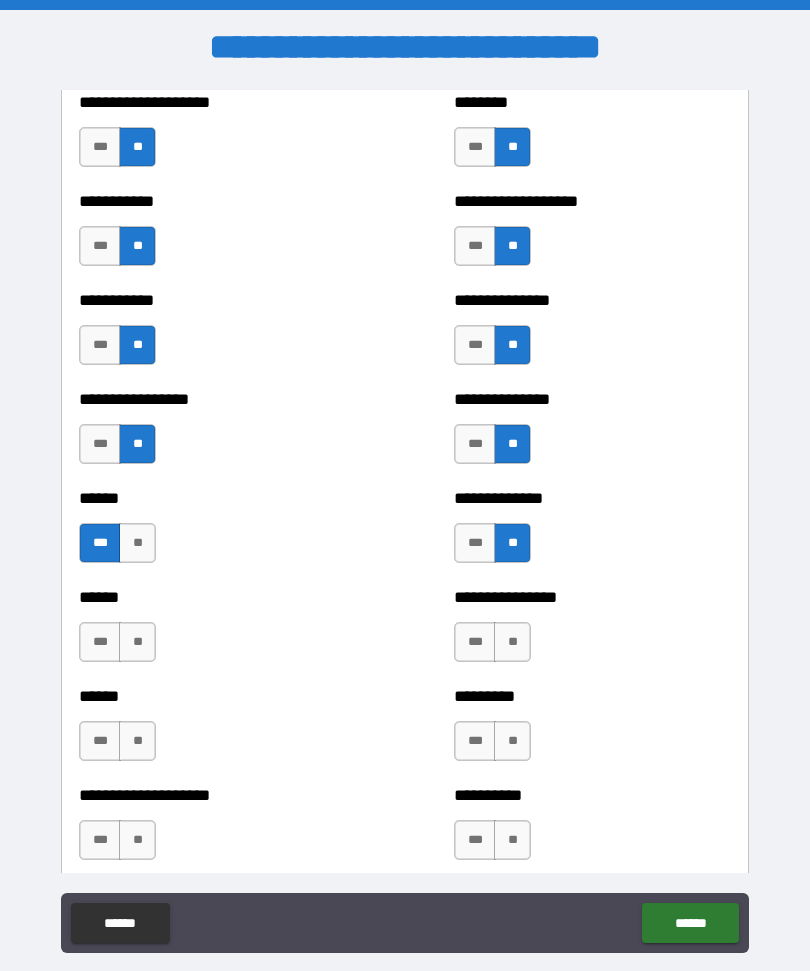 click on "**" at bounding box center [512, 642] 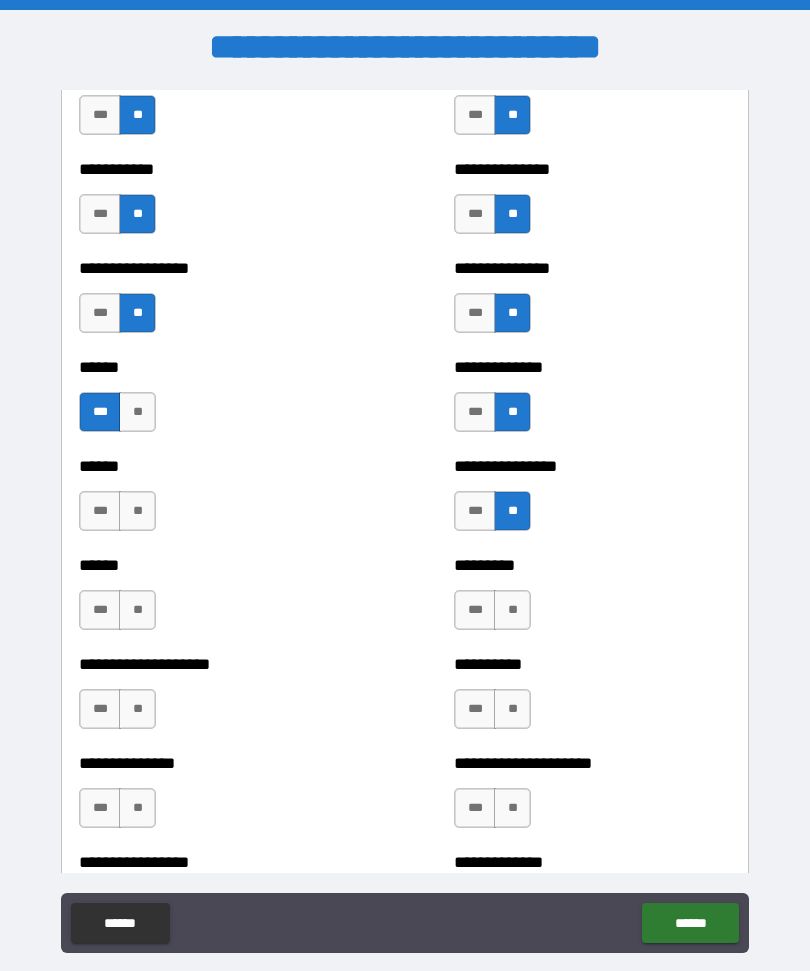 scroll, scrollTop: 2888, scrollLeft: 0, axis: vertical 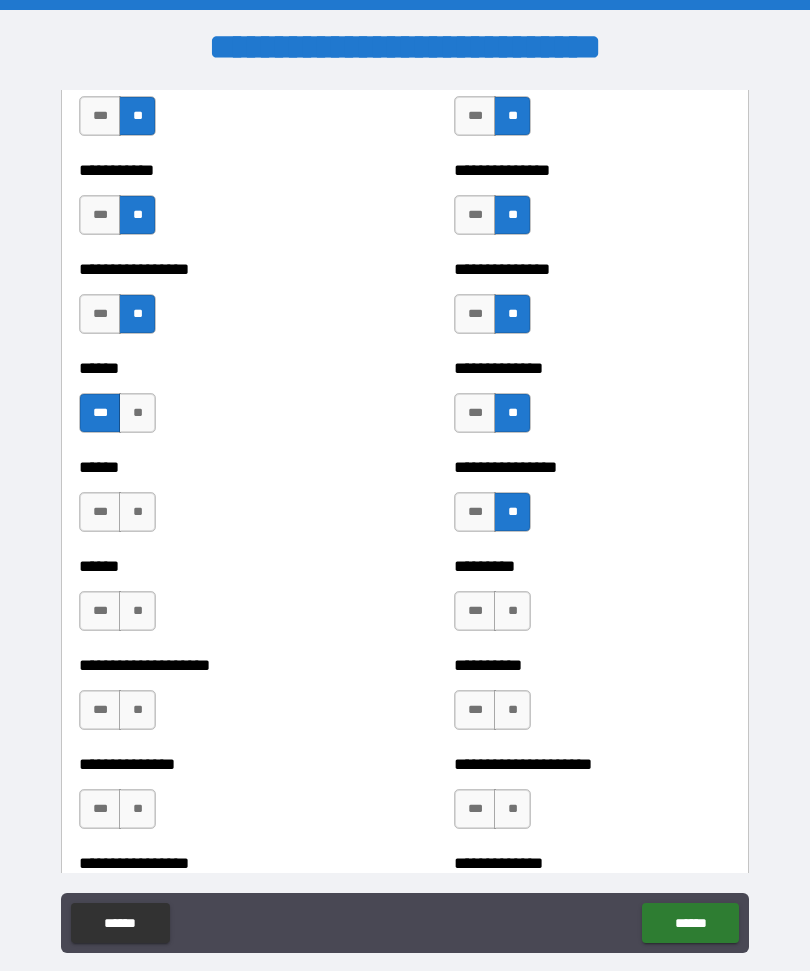 click on "**" at bounding box center (137, 512) 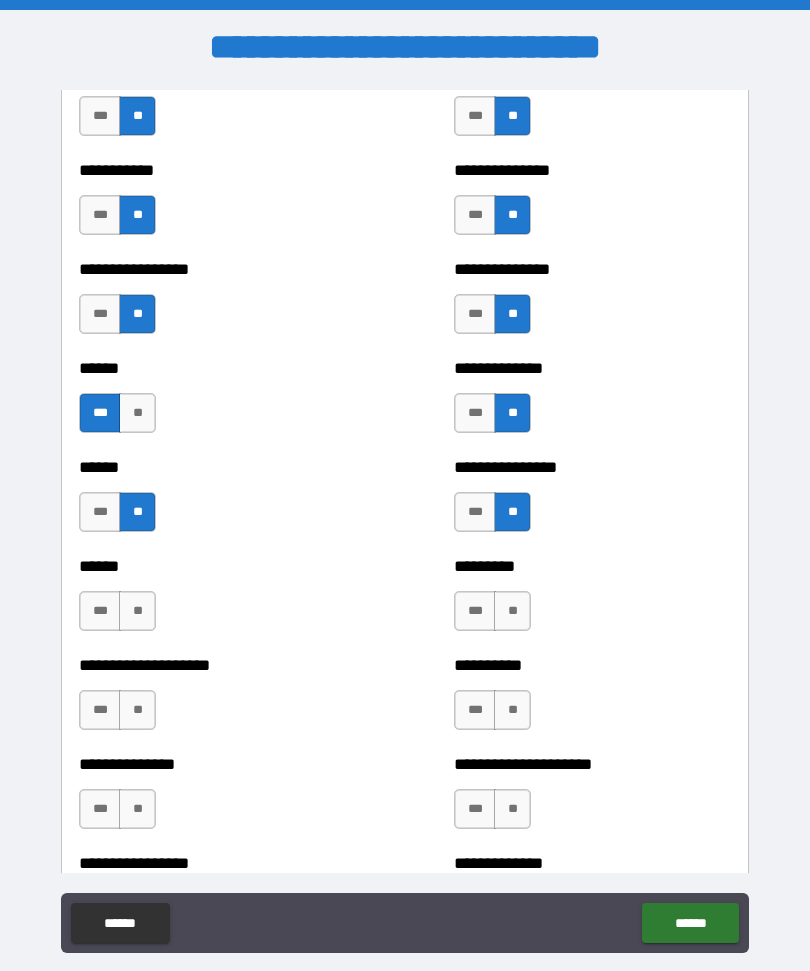 click on "**" at bounding box center [512, 611] 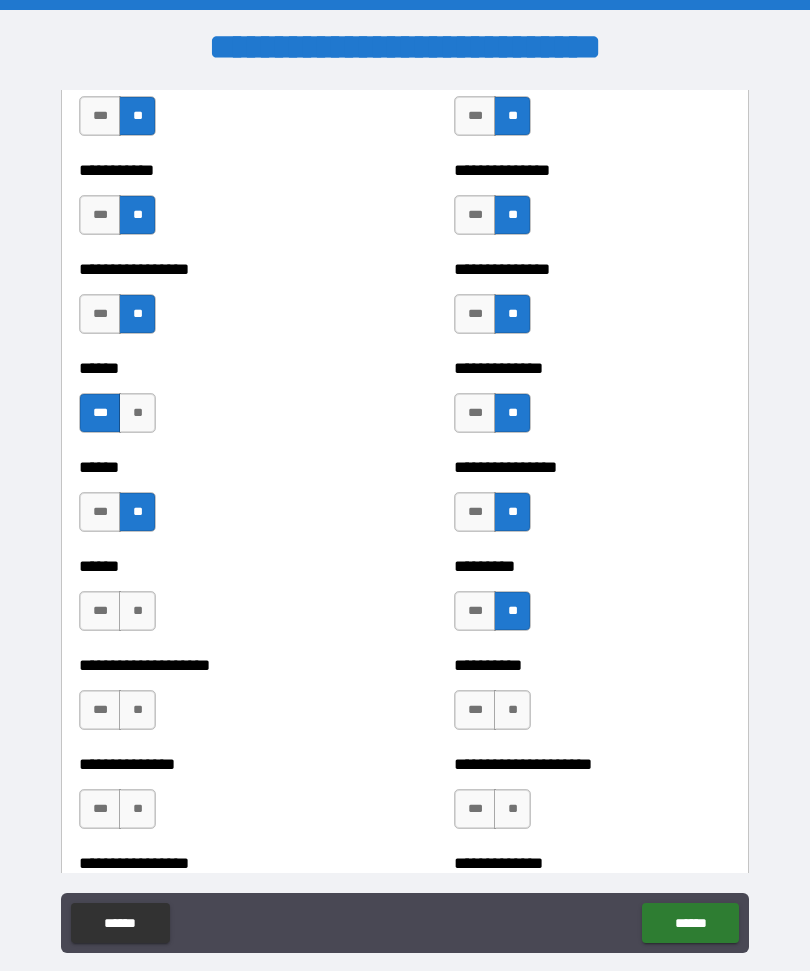 click on "**" at bounding box center [137, 611] 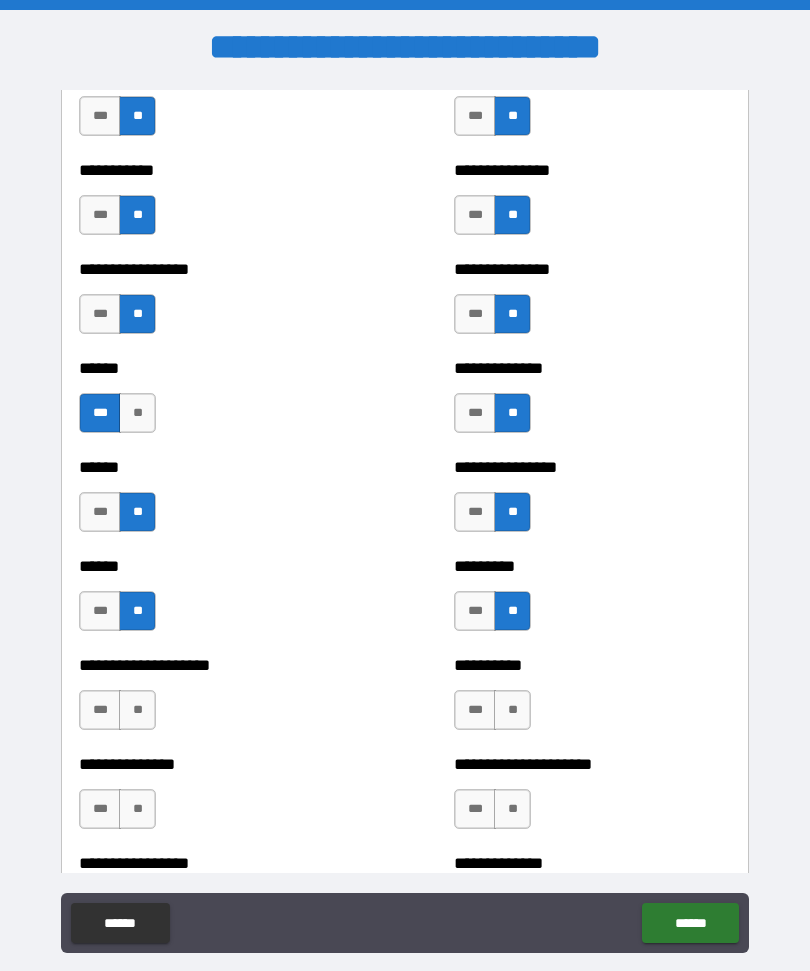 click on "**" at bounding box center [512, 710] 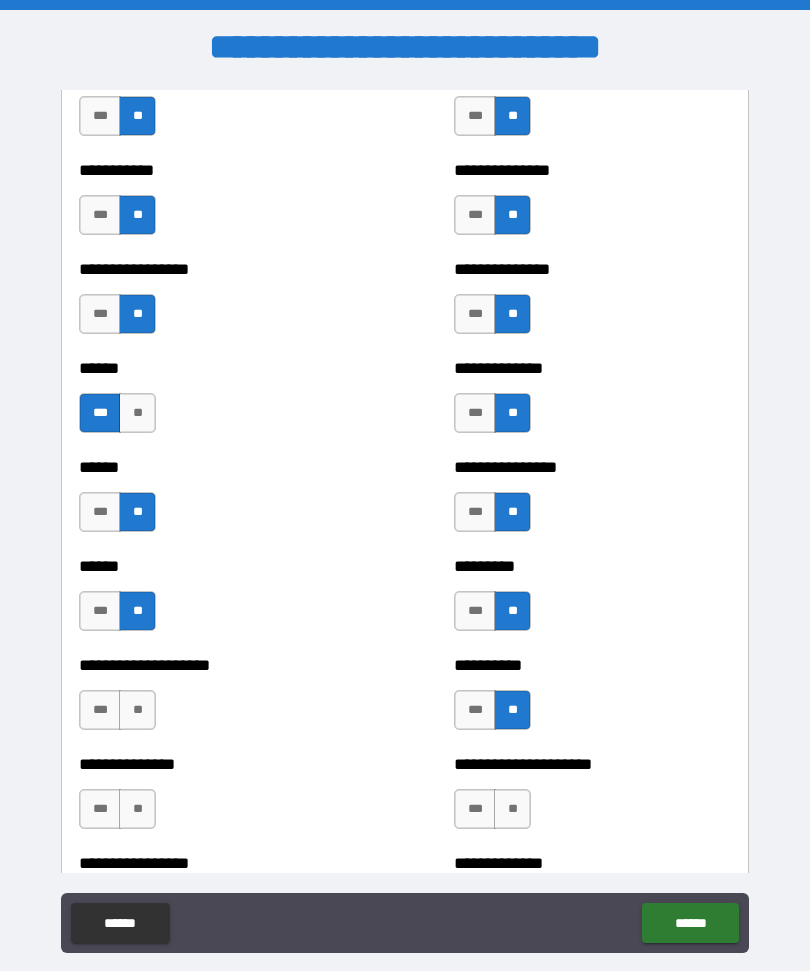 click on "**" at bounding box center [137, 710] 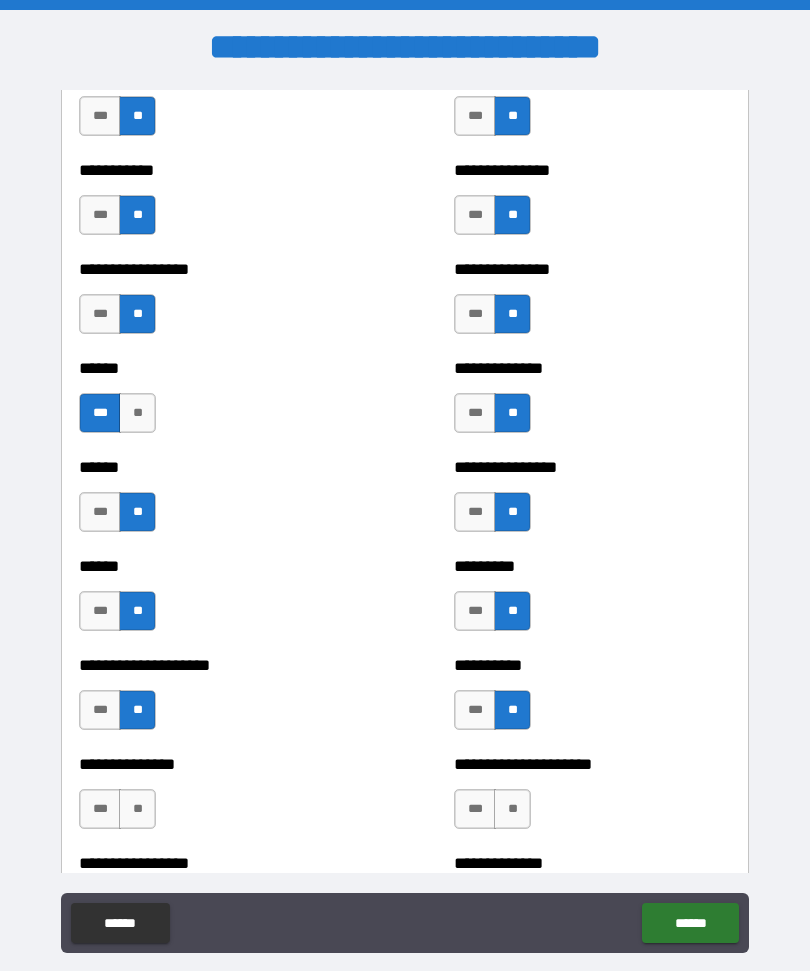 click on "**" at bounding box center [512, 809] 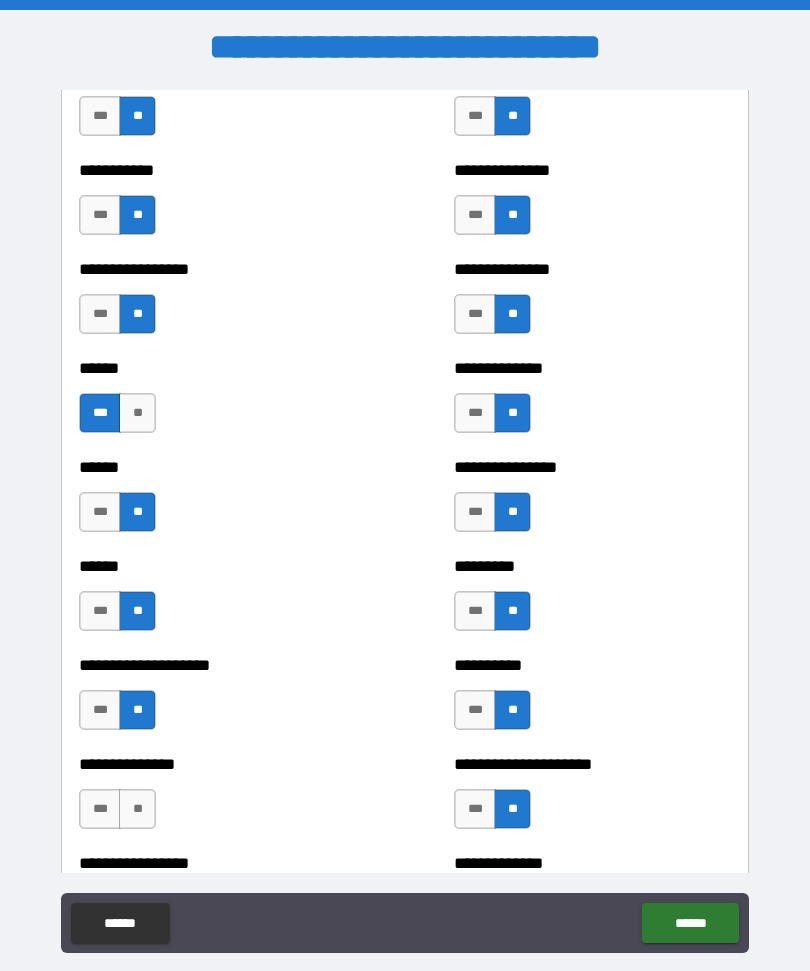 click on "**" at bounding box center (137, 809) 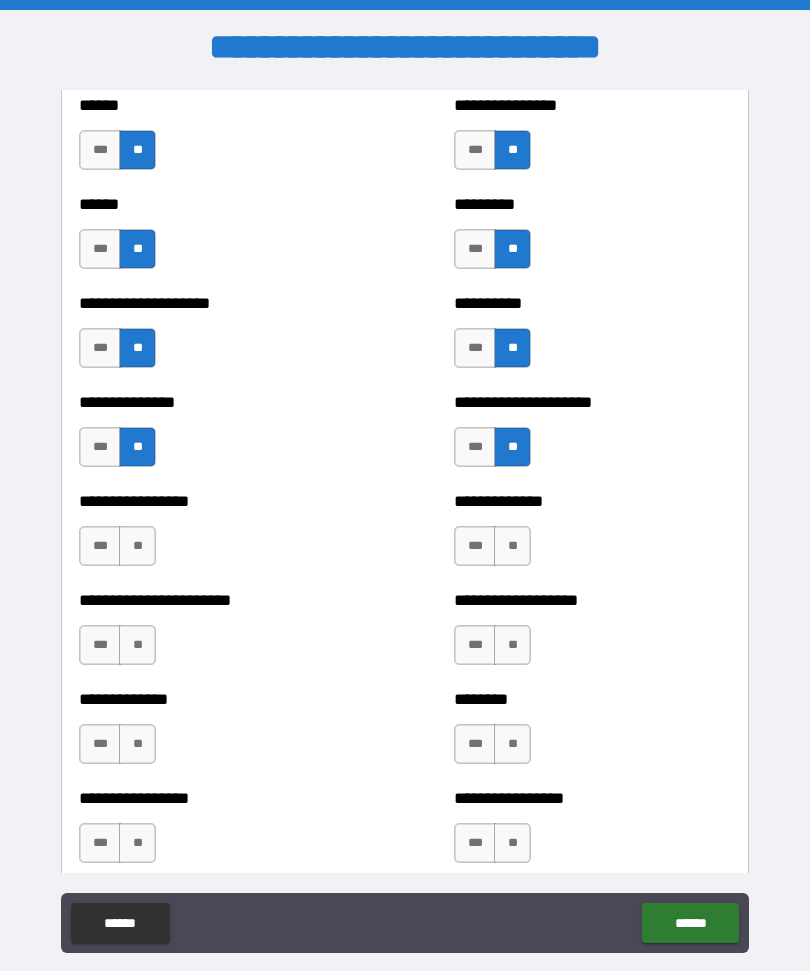 scroll, scrollTop: 3263, scrollLeft: 0, axis: vertical 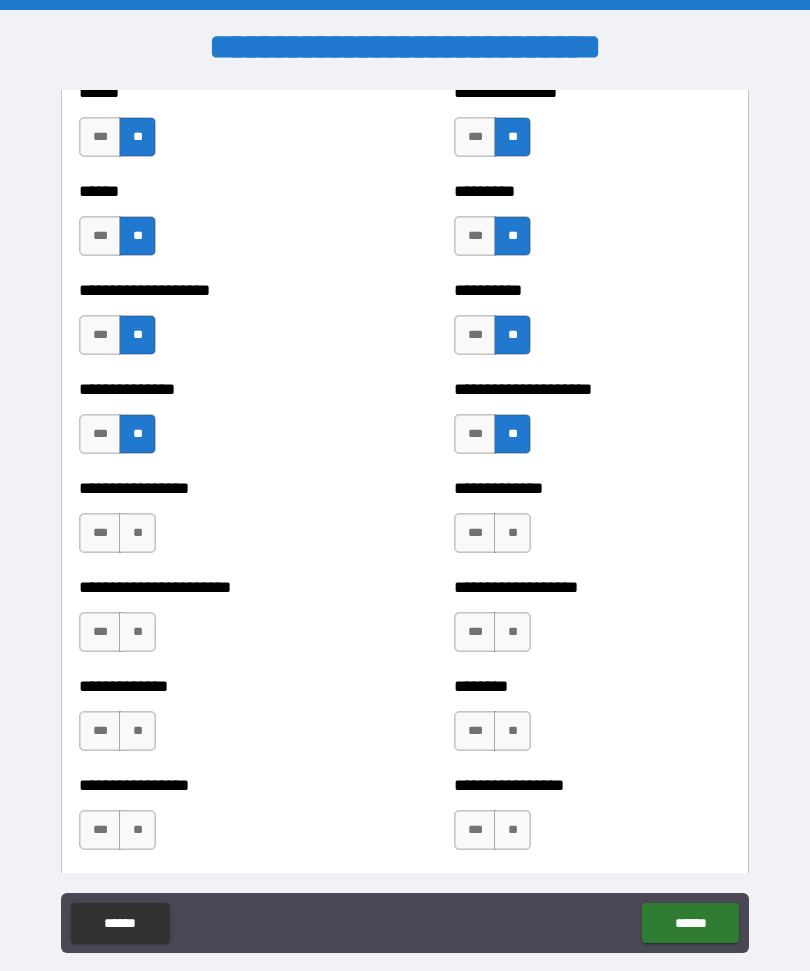 click on "**" at bounding box center (137, 533) 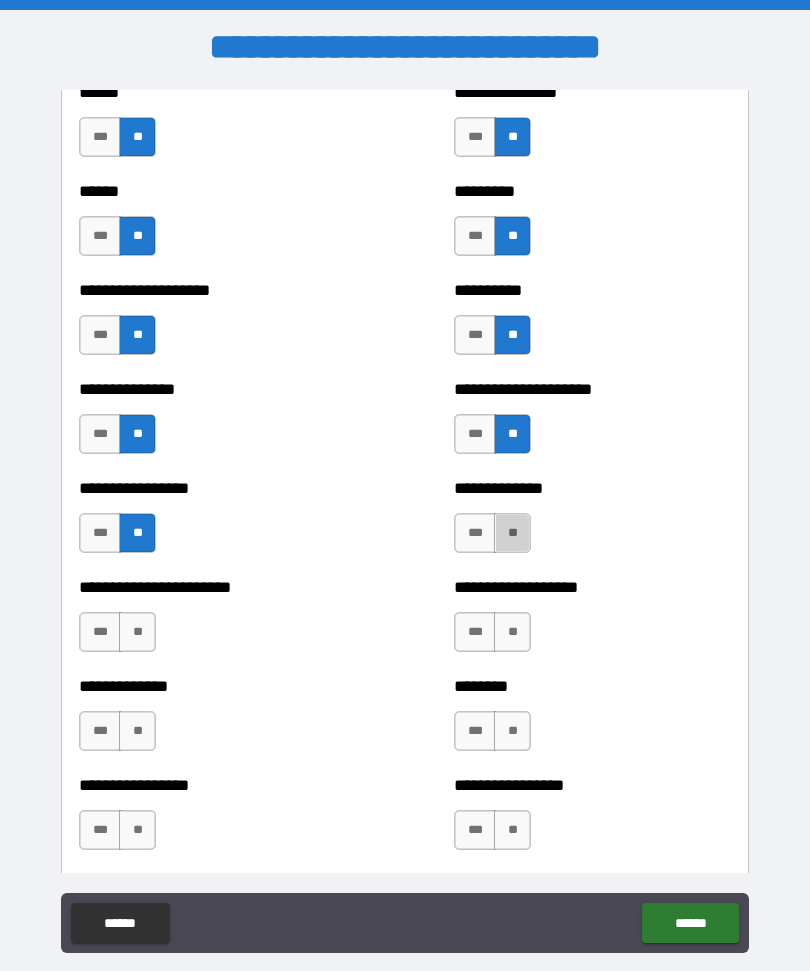 click on "**" at bounding box center [512, 533] 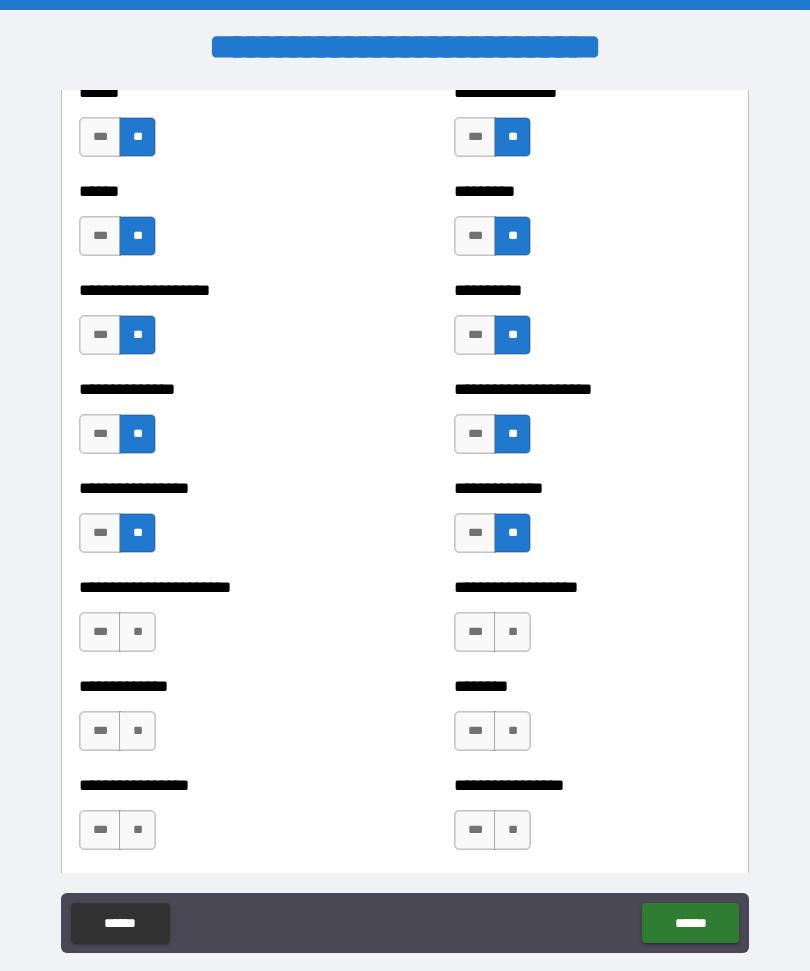 click on "**" at bounding box center [512, 632] 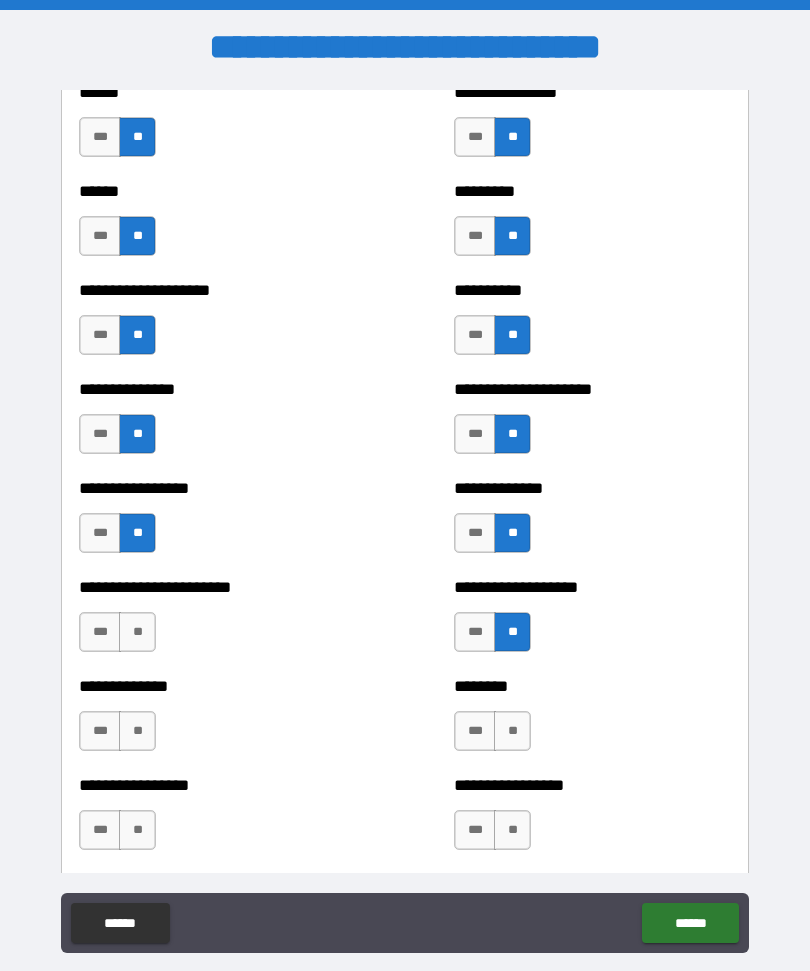 click on "**" at bounding box center [137, 632] 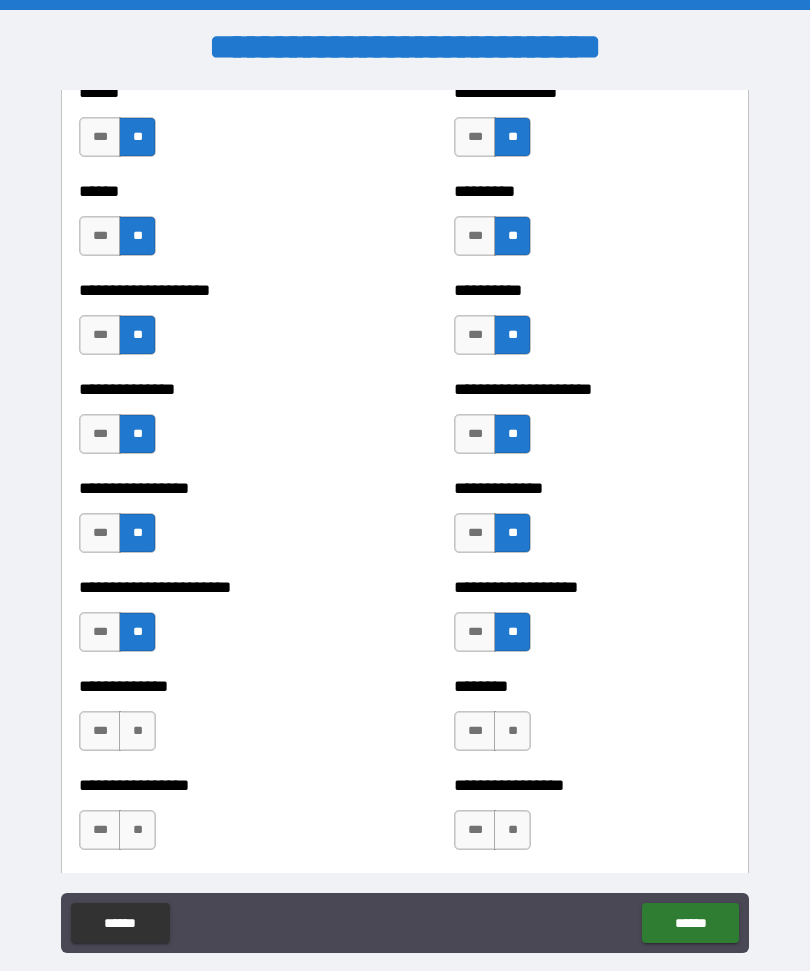 click on "**" at bounding box center (137, 731) 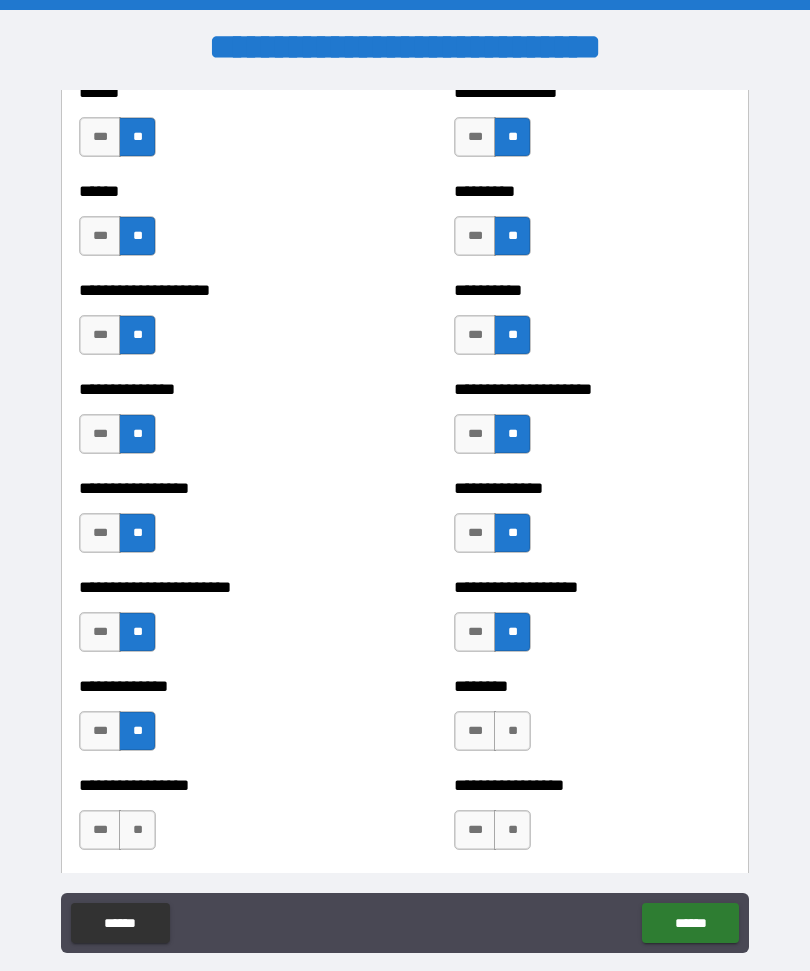 click on "**" at bounding box center (137, 830) 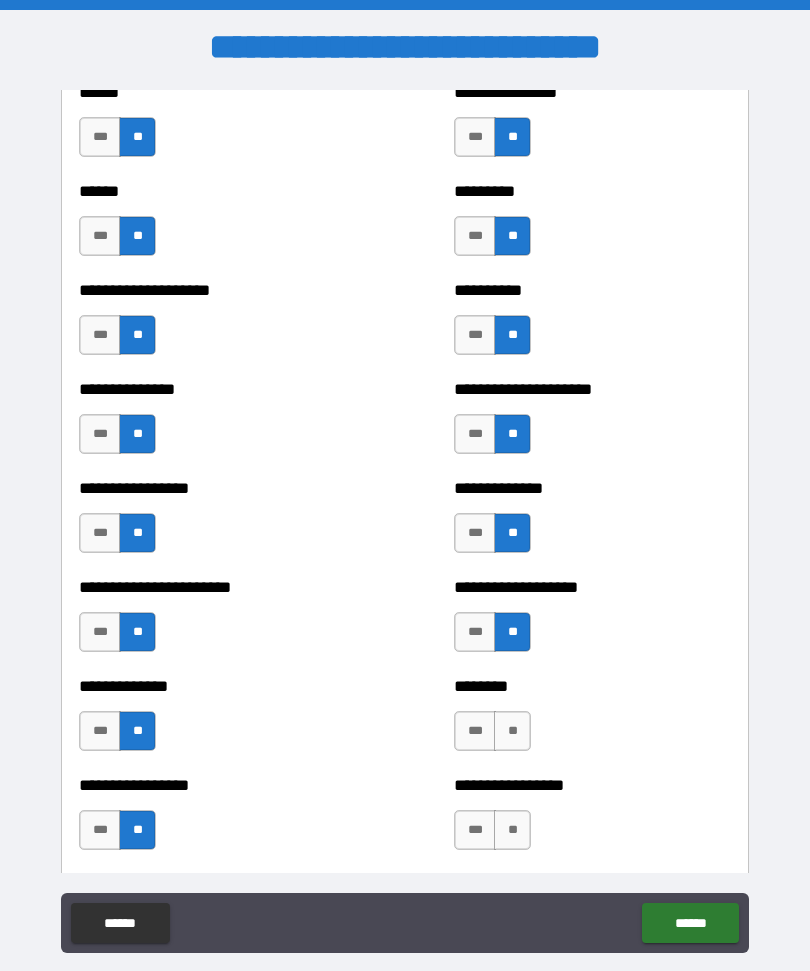 click on "**" at bounding box center [512, 731] 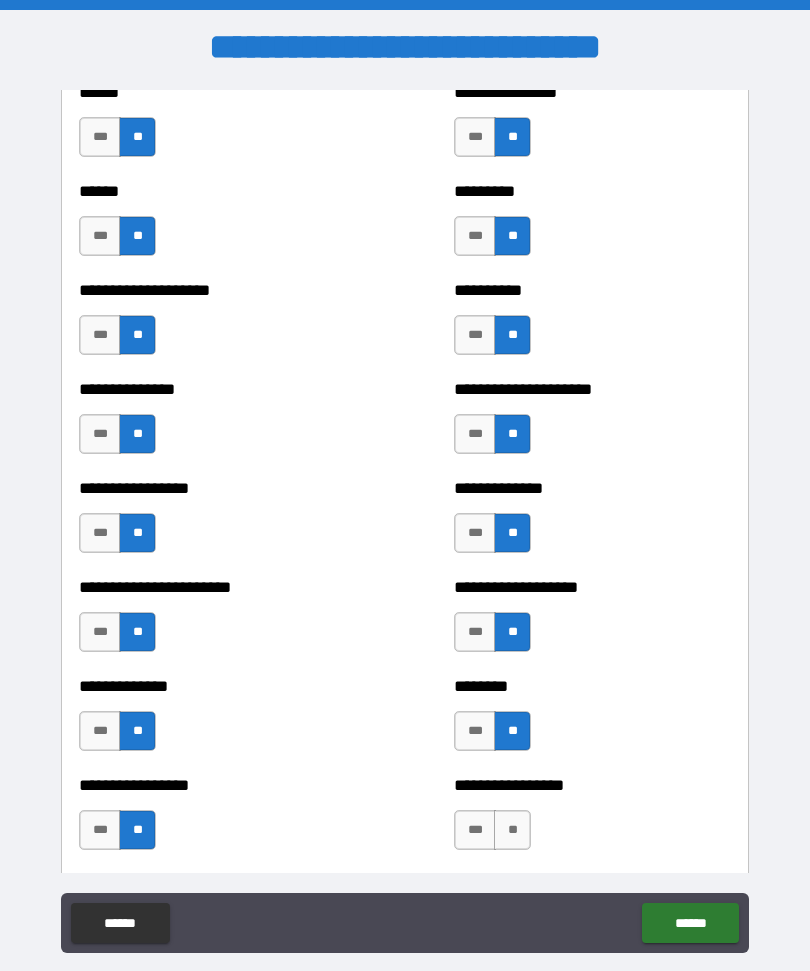 click on "**" at bounding box center (512, 830) 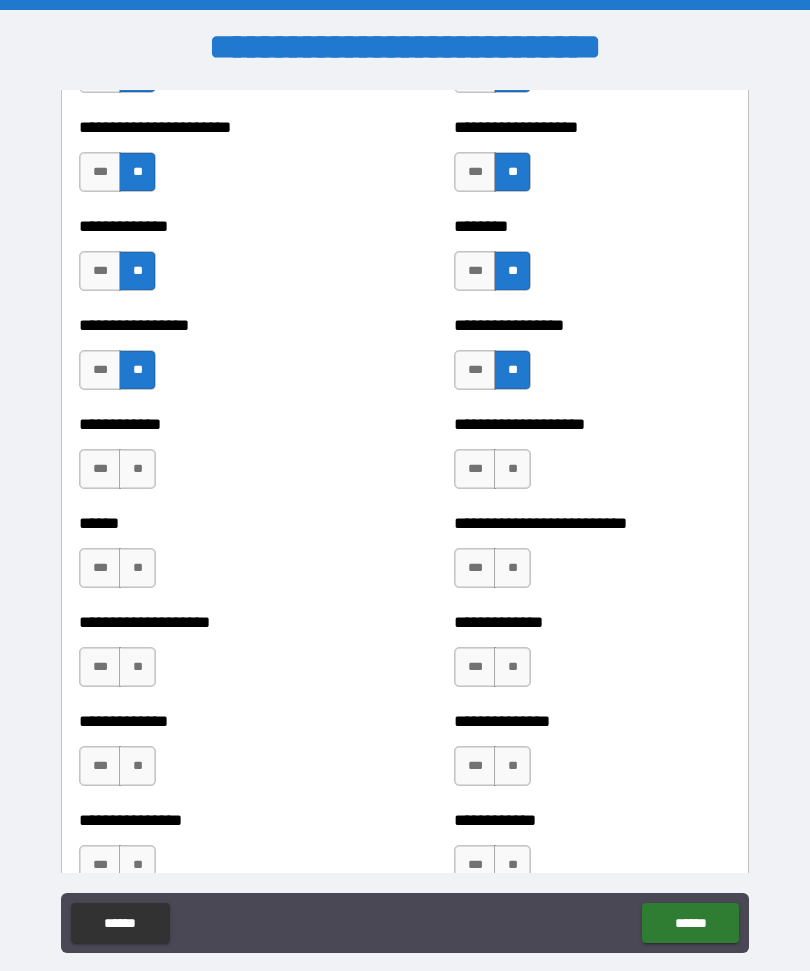 scroll, scrollTop: 3727, scrollLeft: 0, axis: vertical 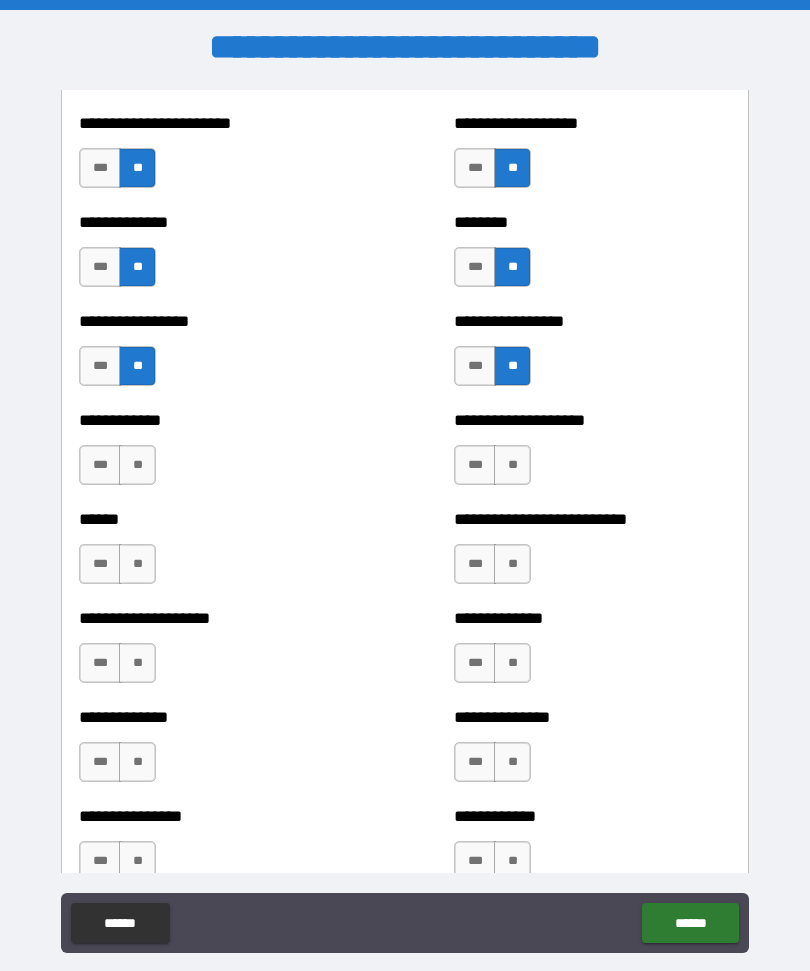 click on "**" at bounding box center (137, 465) 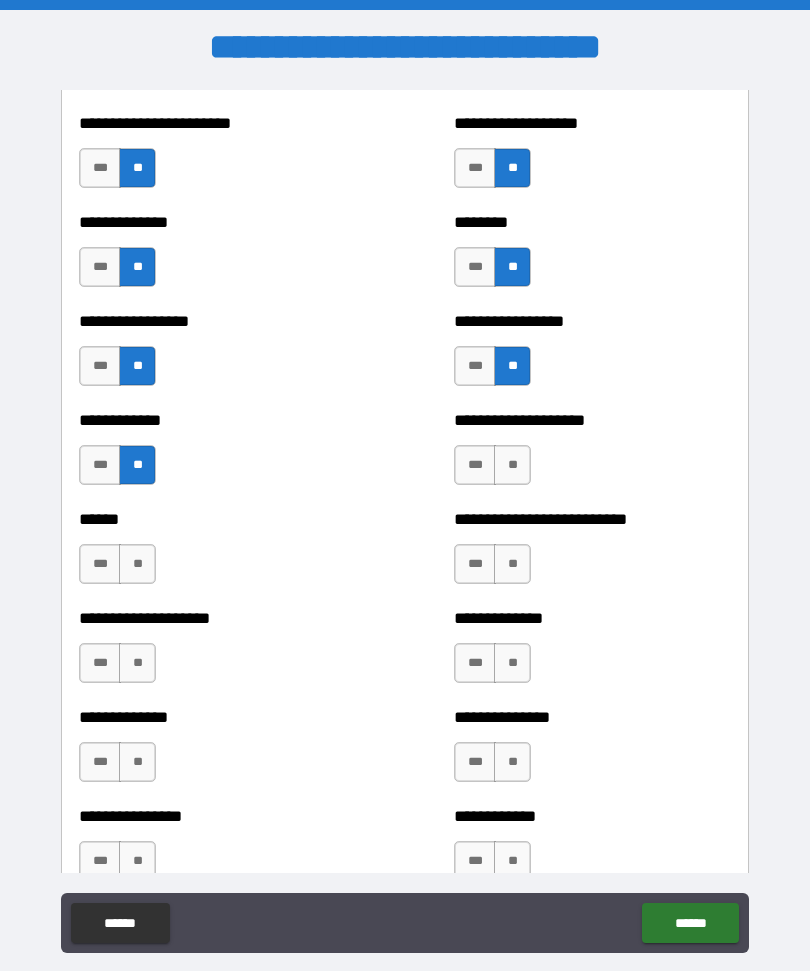 click on "**" at bounding box center [137, 564] 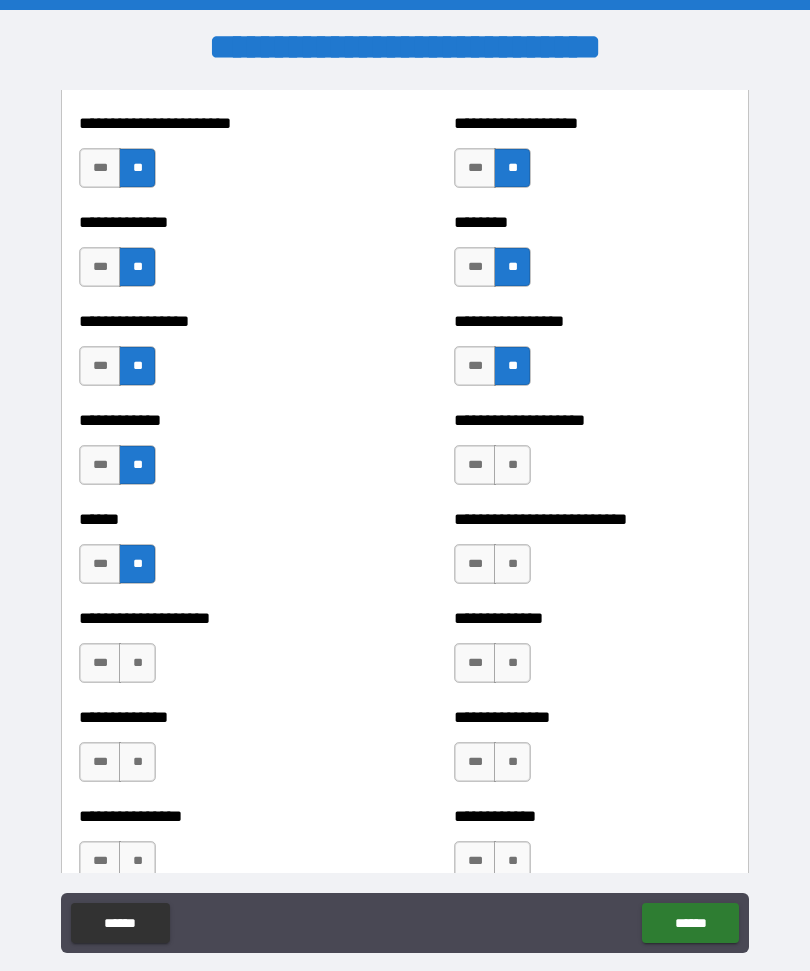 click on "**" at bounding box center [512, 465] 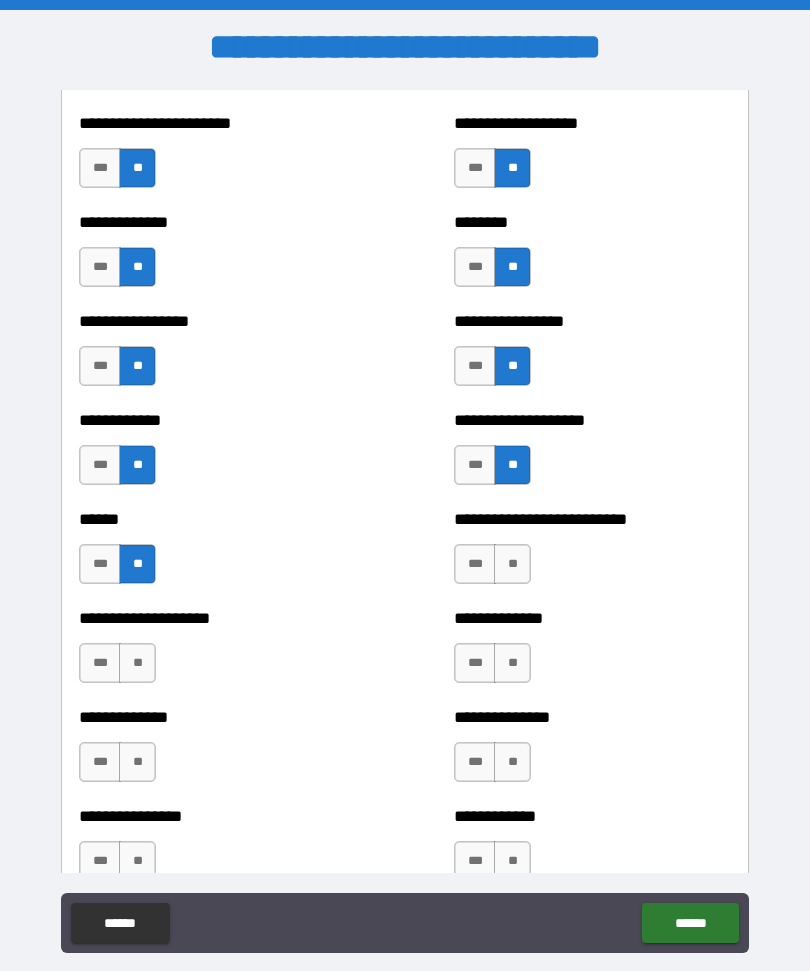 click on "**" at bounding box center [512, 564] 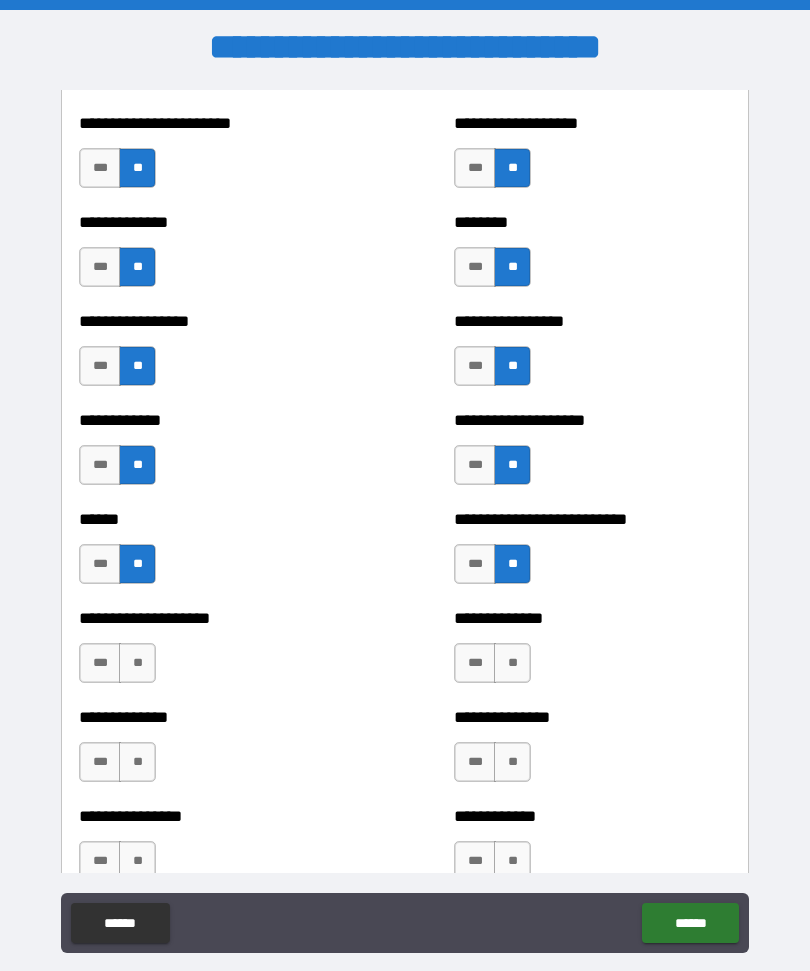 click on "**" at bounding box center (512, 663) 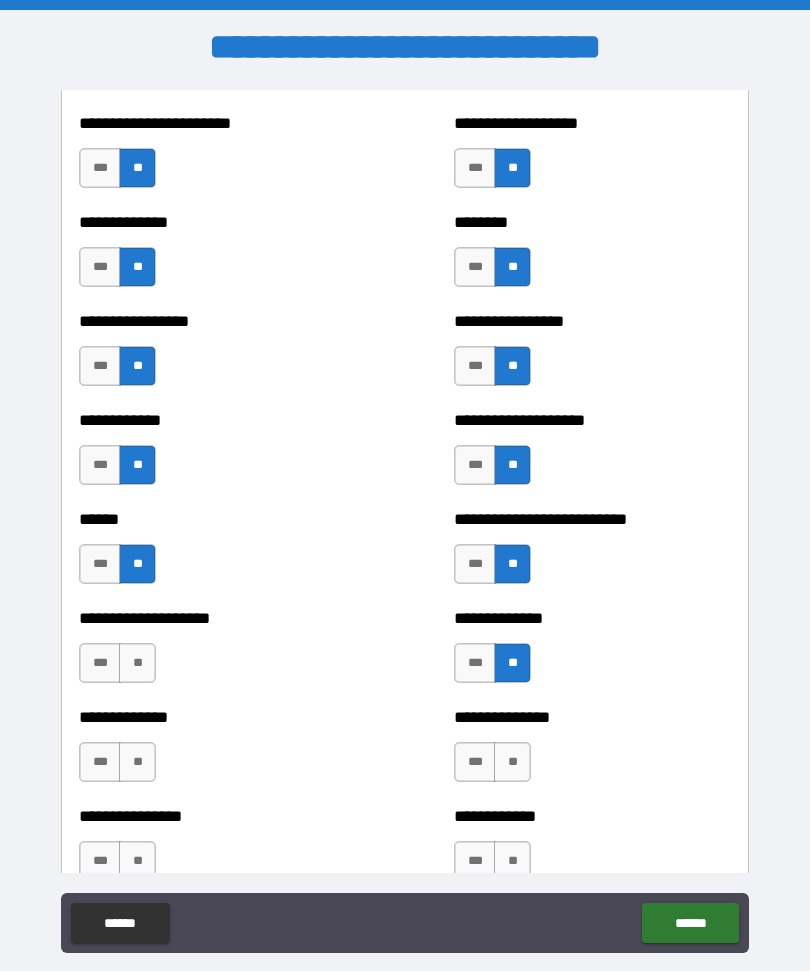 click on "**" at bounding box center (512, 762) 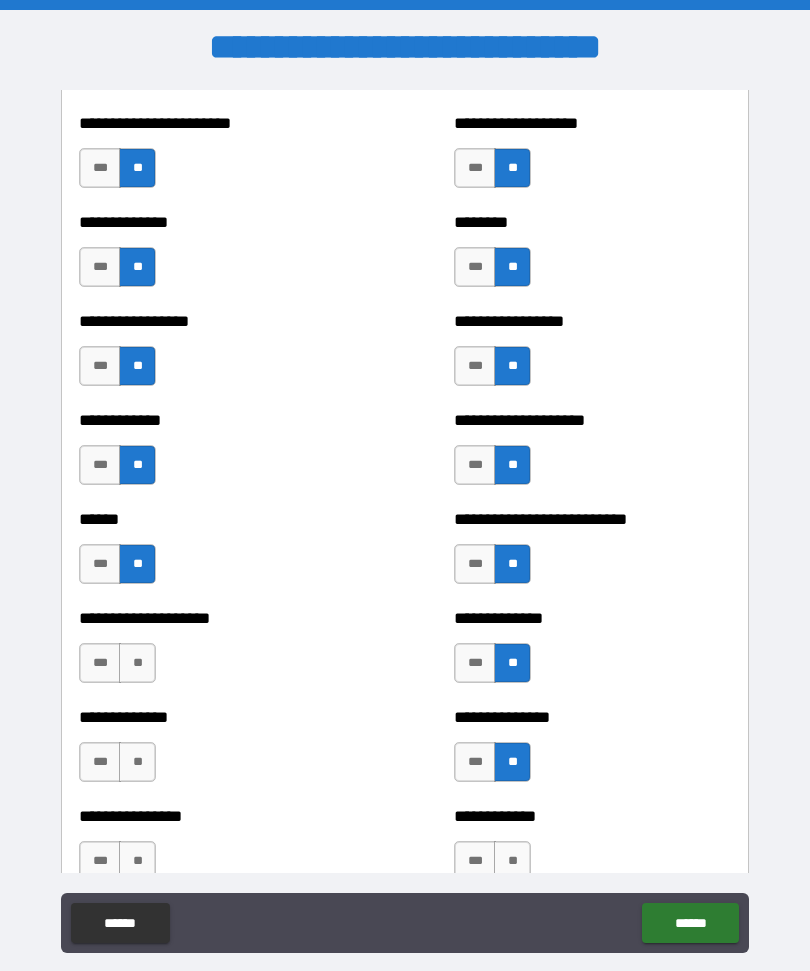 click on "**" at bounding box center (137, 663) 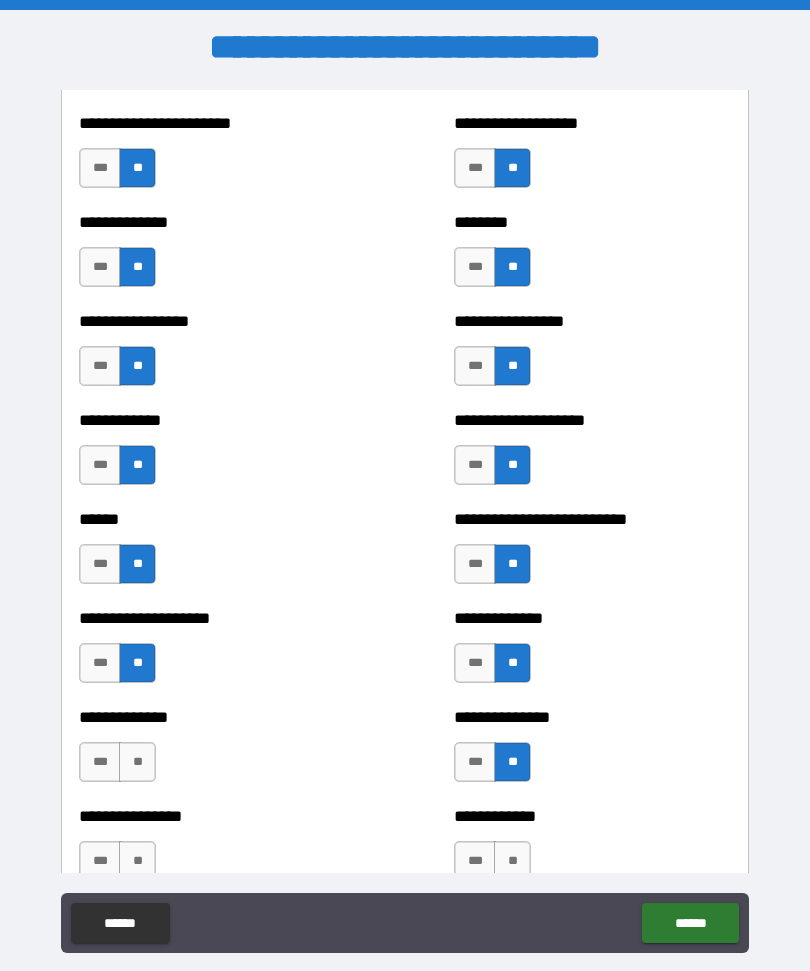 click on "**" at bounding box center [137, 762] 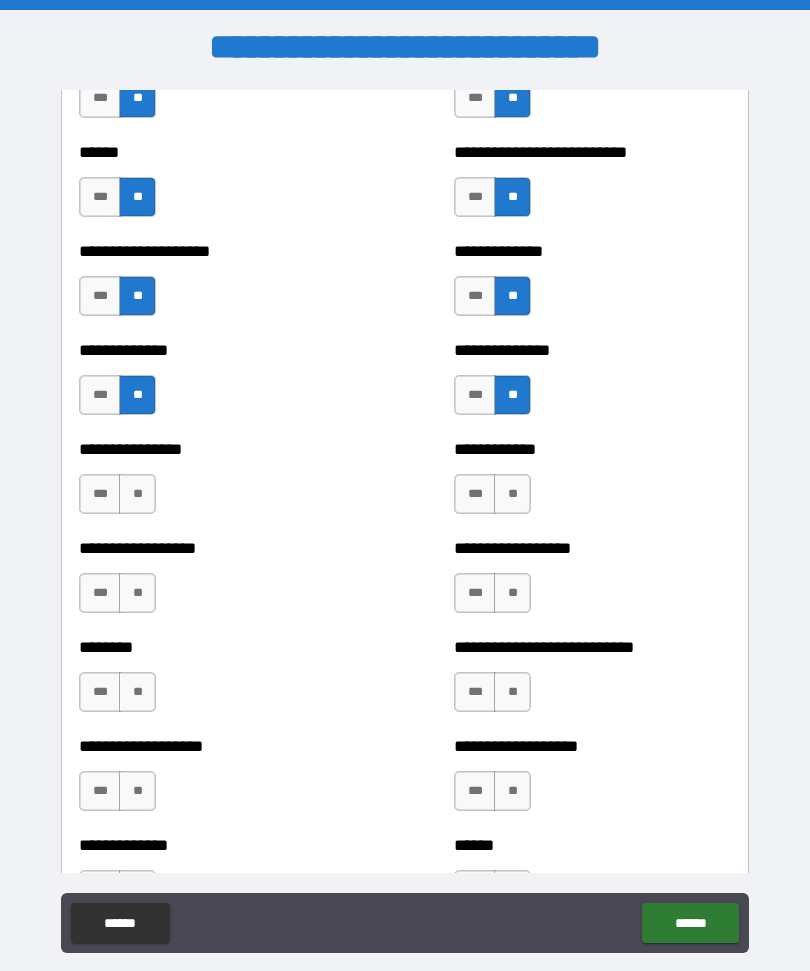 scroll, scrollTop: 4101, scrollLeft: 0, axis: vertical 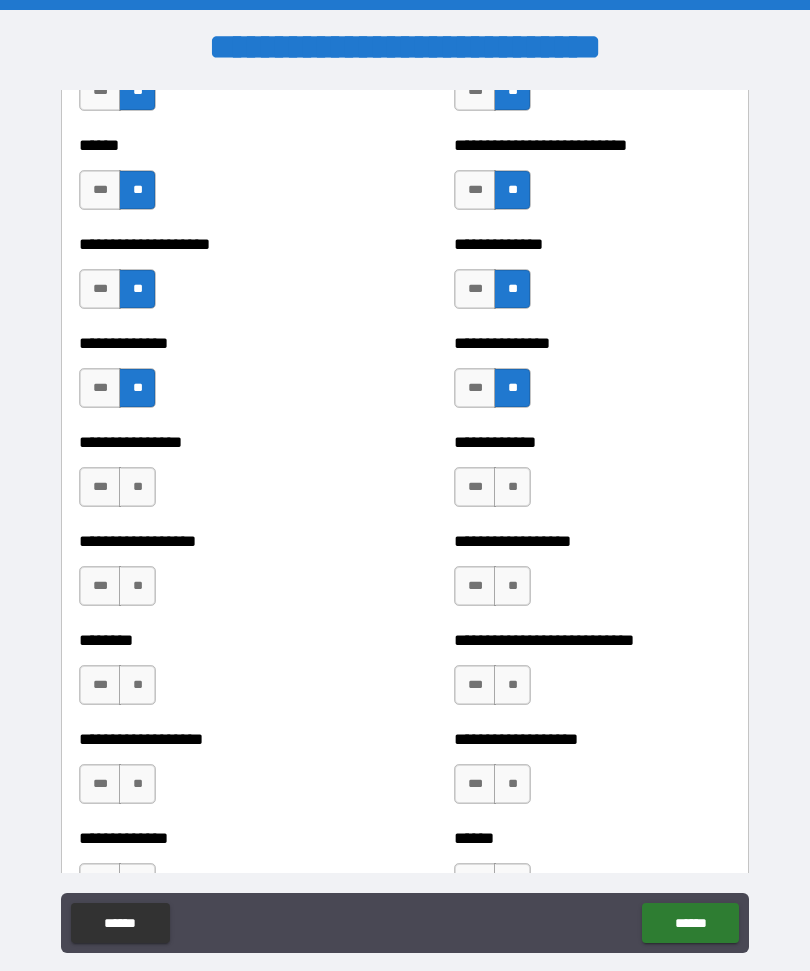 click on "**" at bounding box center (512, 487) 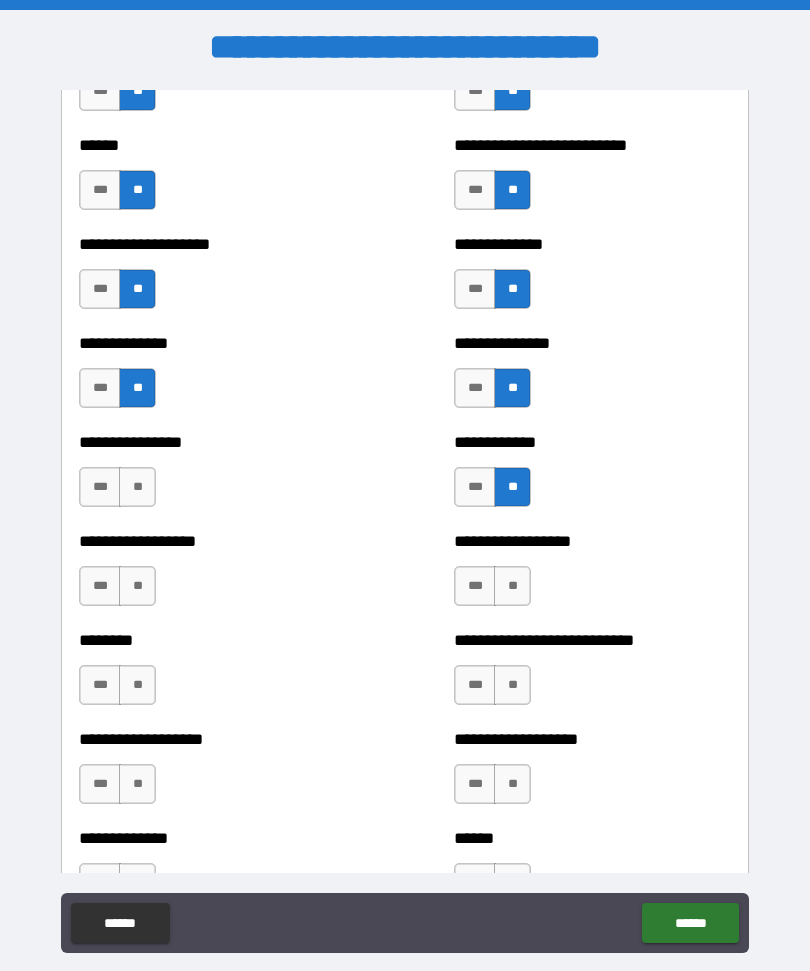 click on "**" at bounding box center (512, 586) 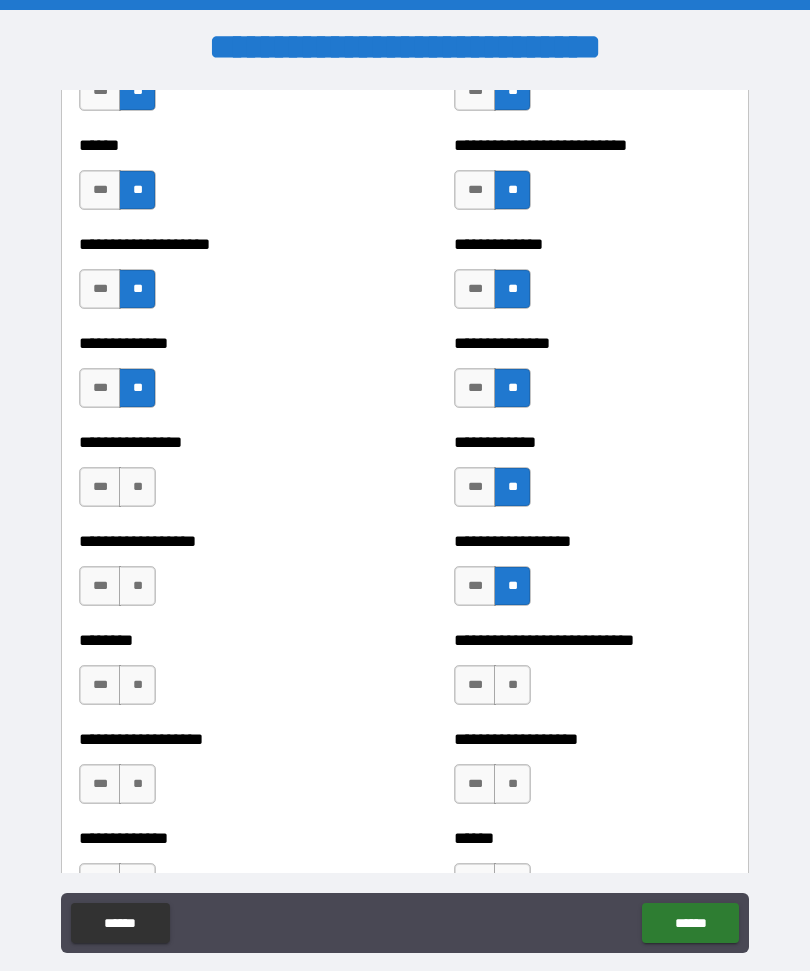 click on "**" at bounding box center (512, 685) 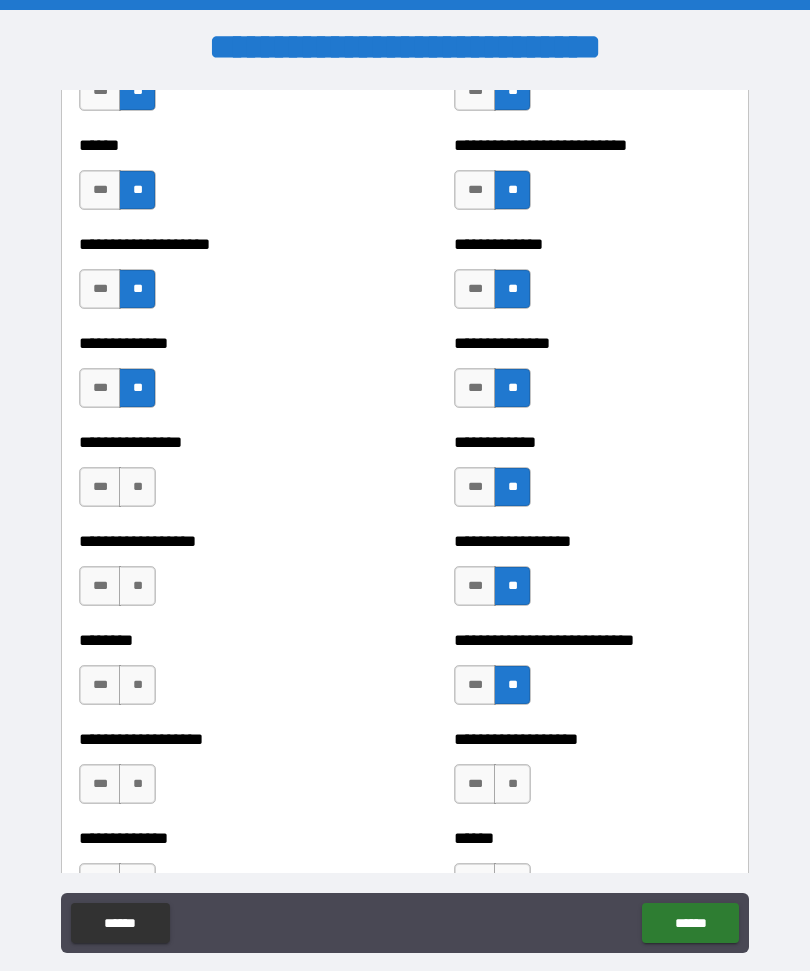 click on "**" at bounding box center (512, 784) 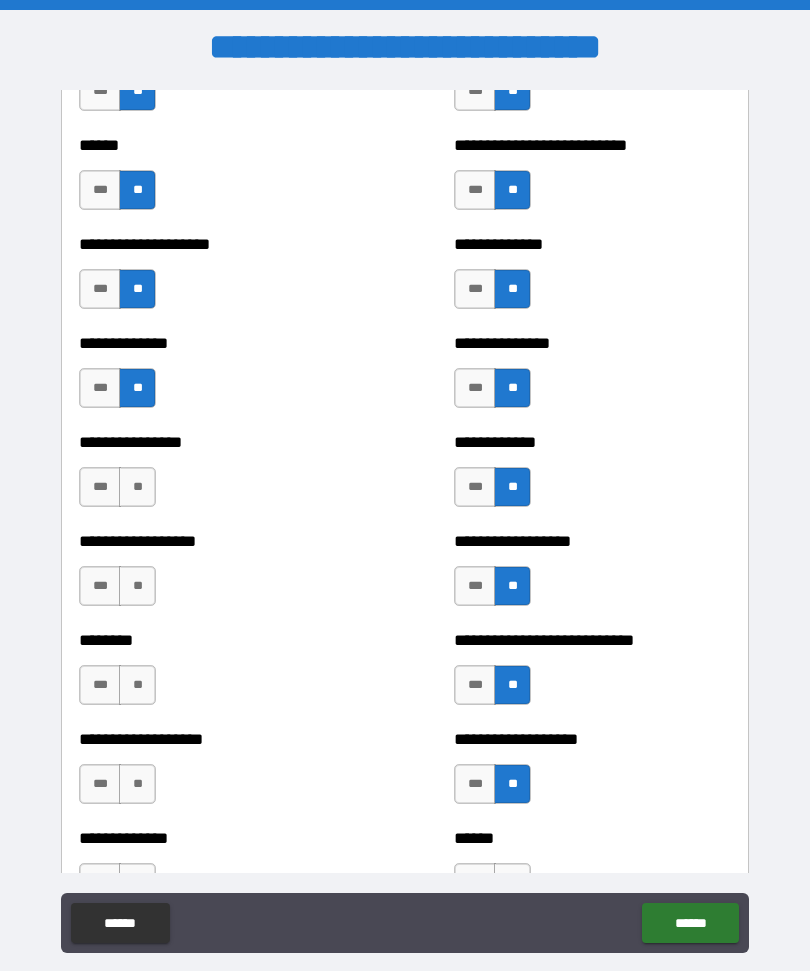 click on "**" at bounding box center (137, 784) 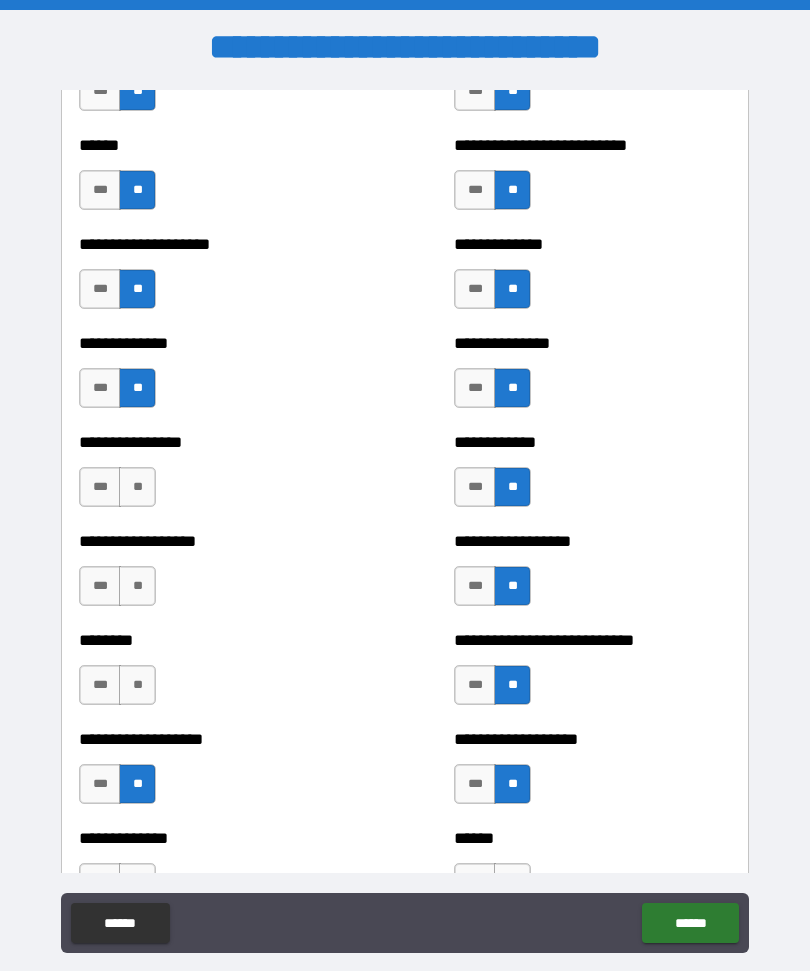 click on "**" at bounding box center (137, 685) 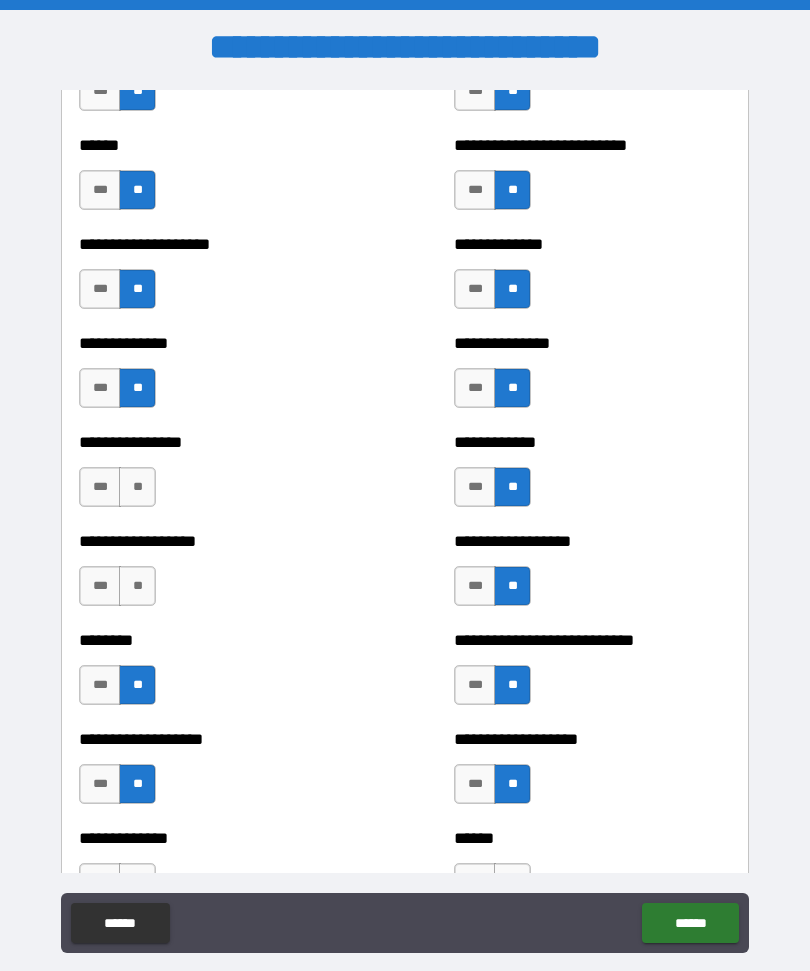 click on "**" at bounding box center (137, 586) 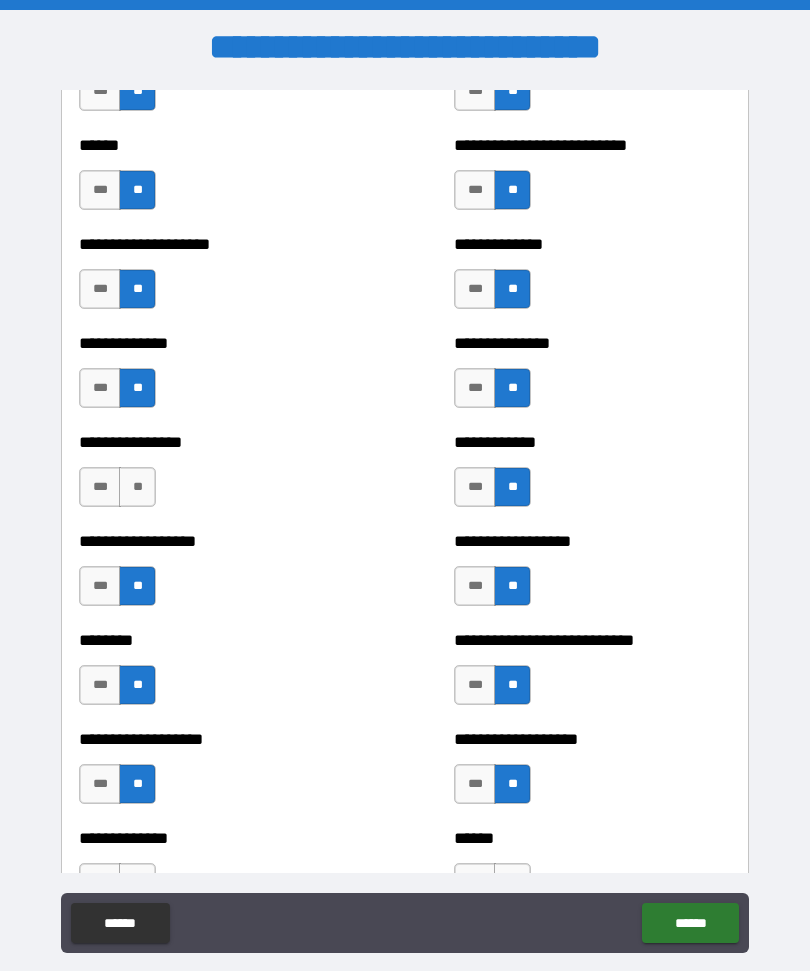 click on "**" at bounding box center (137, 487) 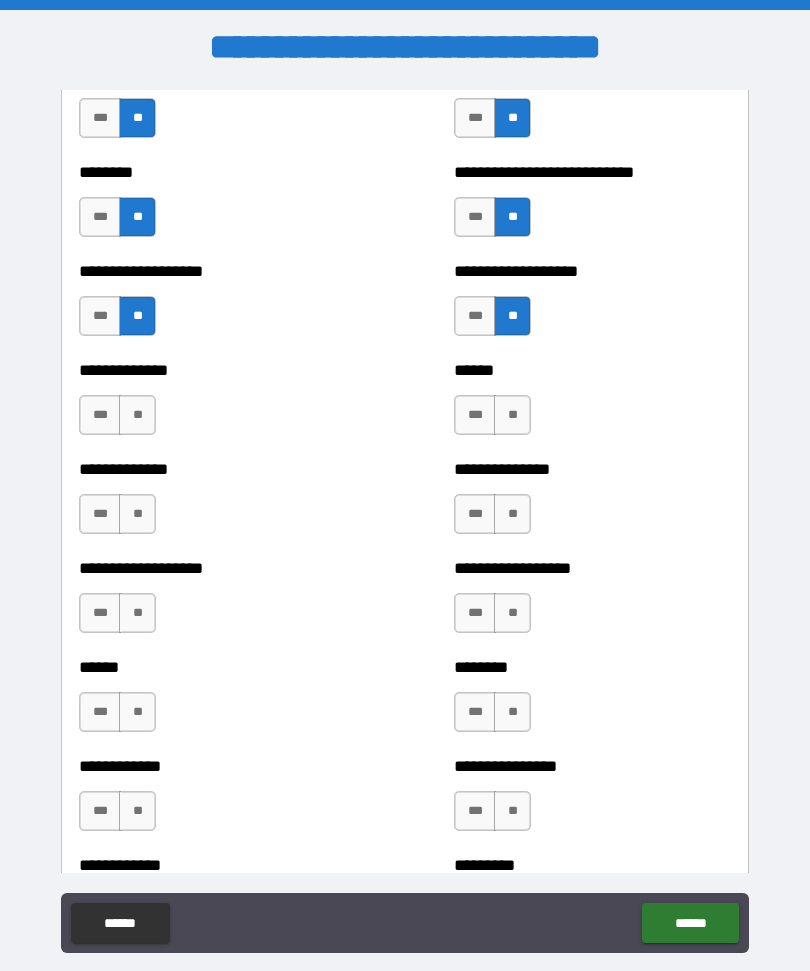 scroll, scrollTop: 4623, scrollLeft: 0, axis: vertical 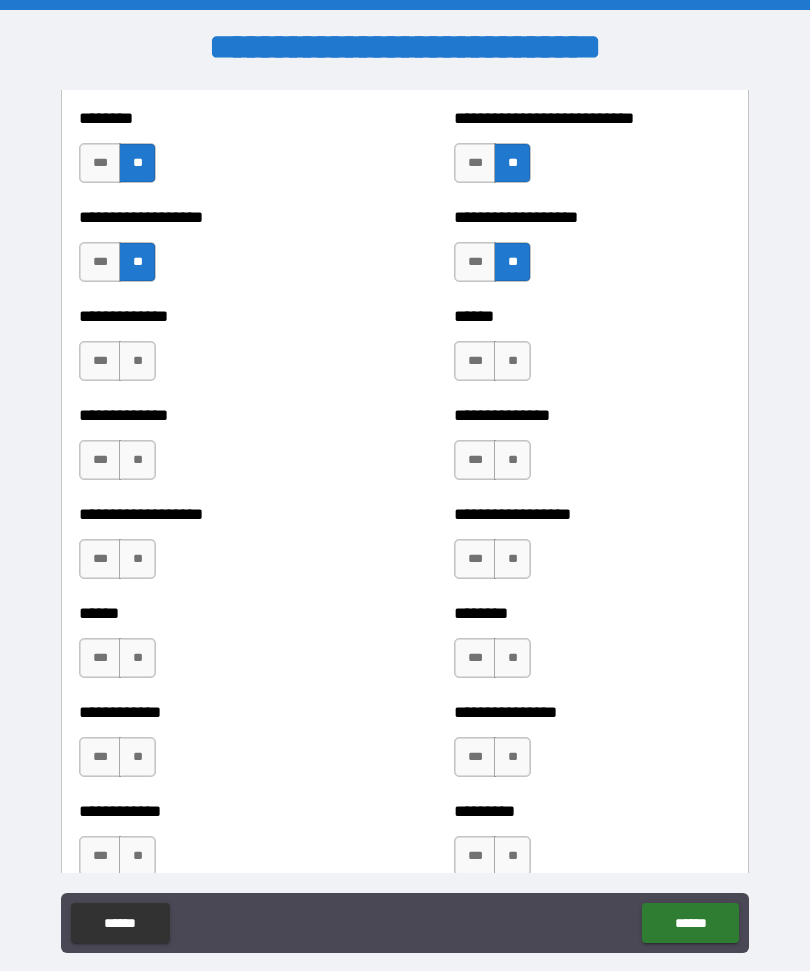 click on "**" at bounding box center [137, 361] 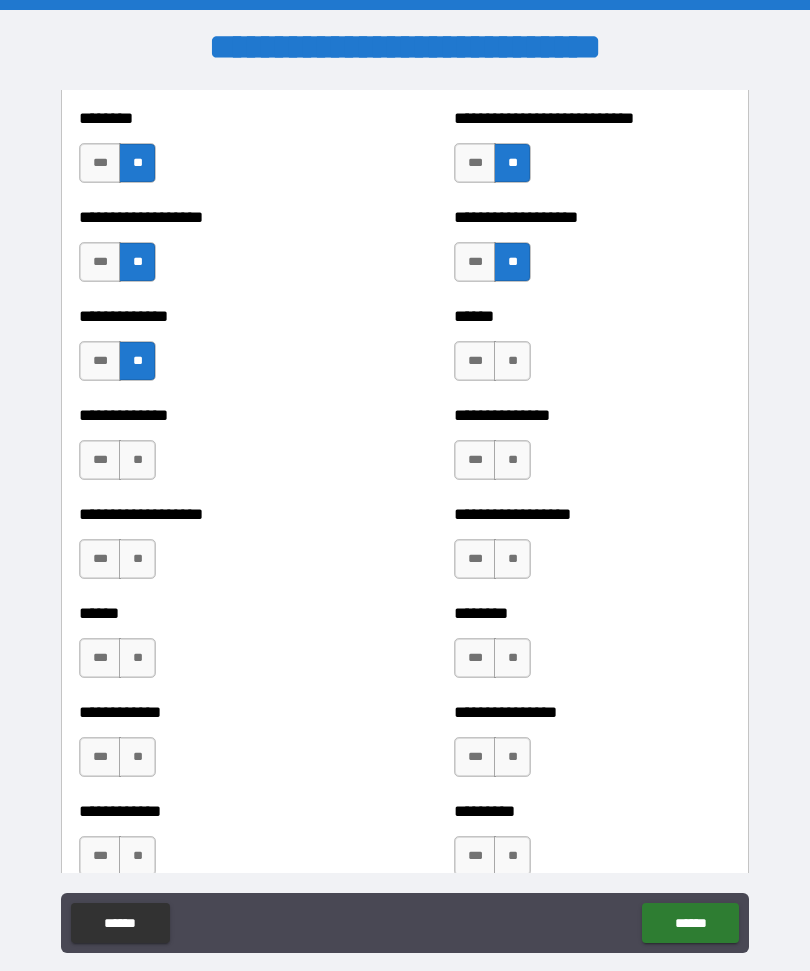 click on "**" at bounding box center [137, 460] 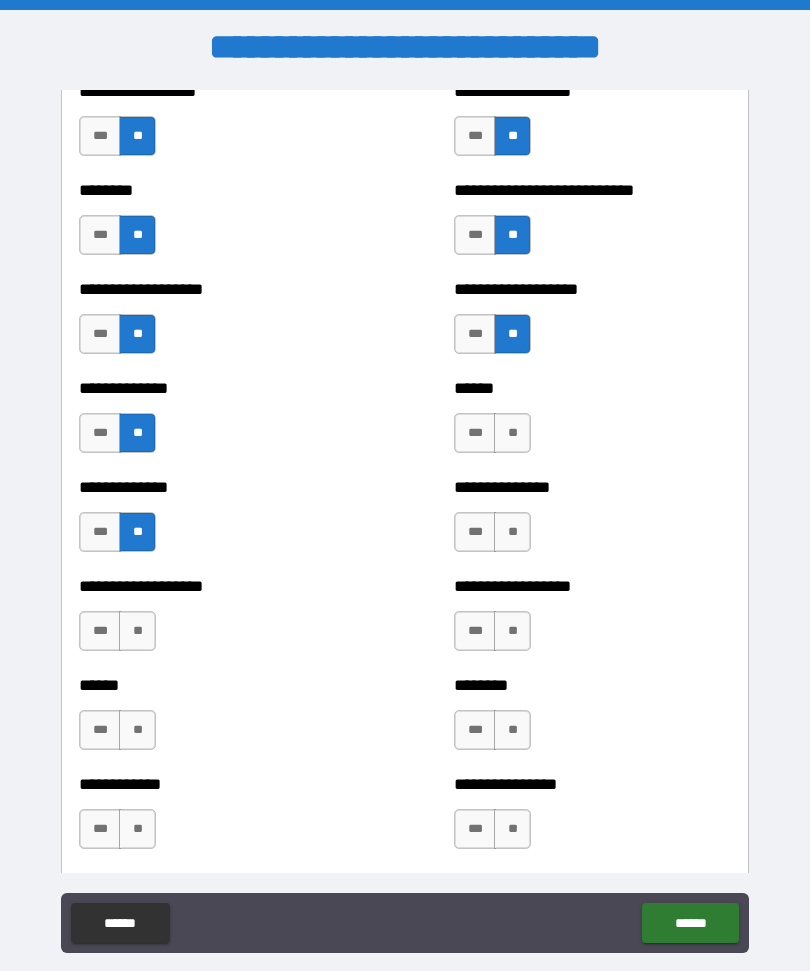 scroll, scrollTop: 4673, scrollLeft: 0, axis: vertical 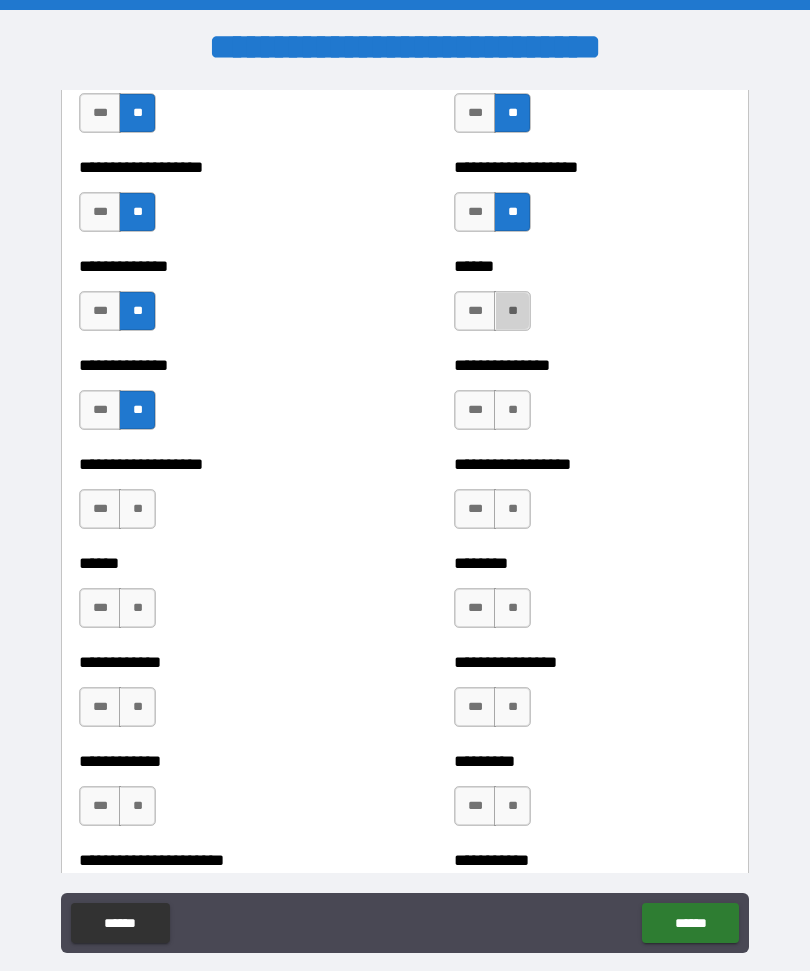 click on "**" at bounding box center (512, 311) 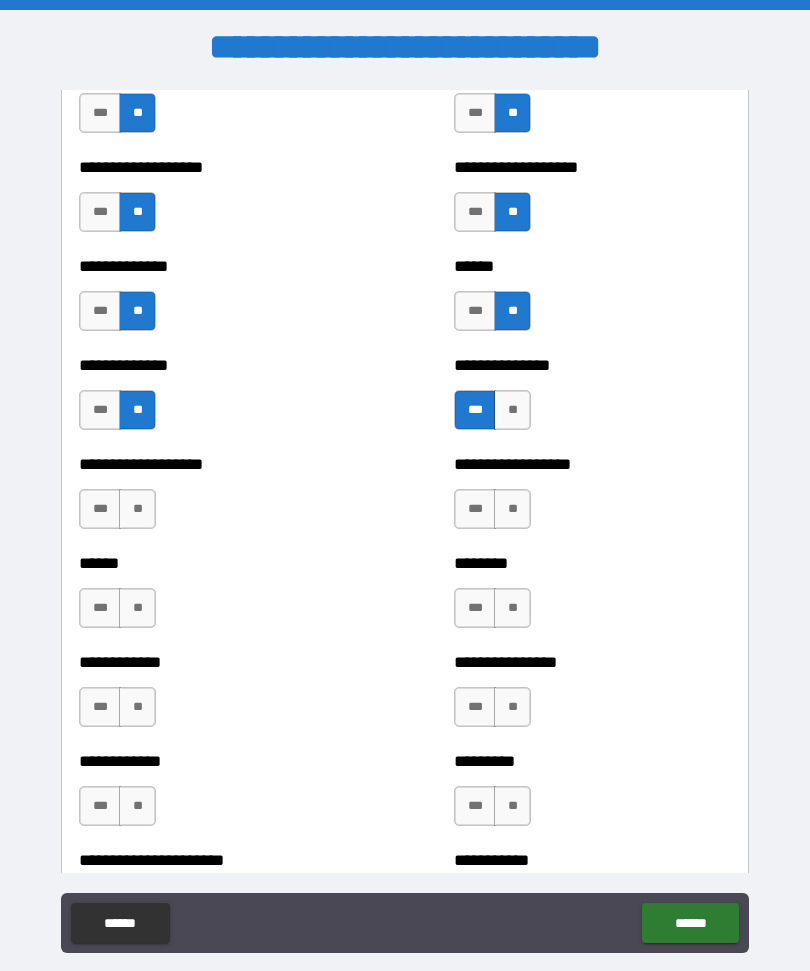 click on "**" at bounding box center [512, 509] 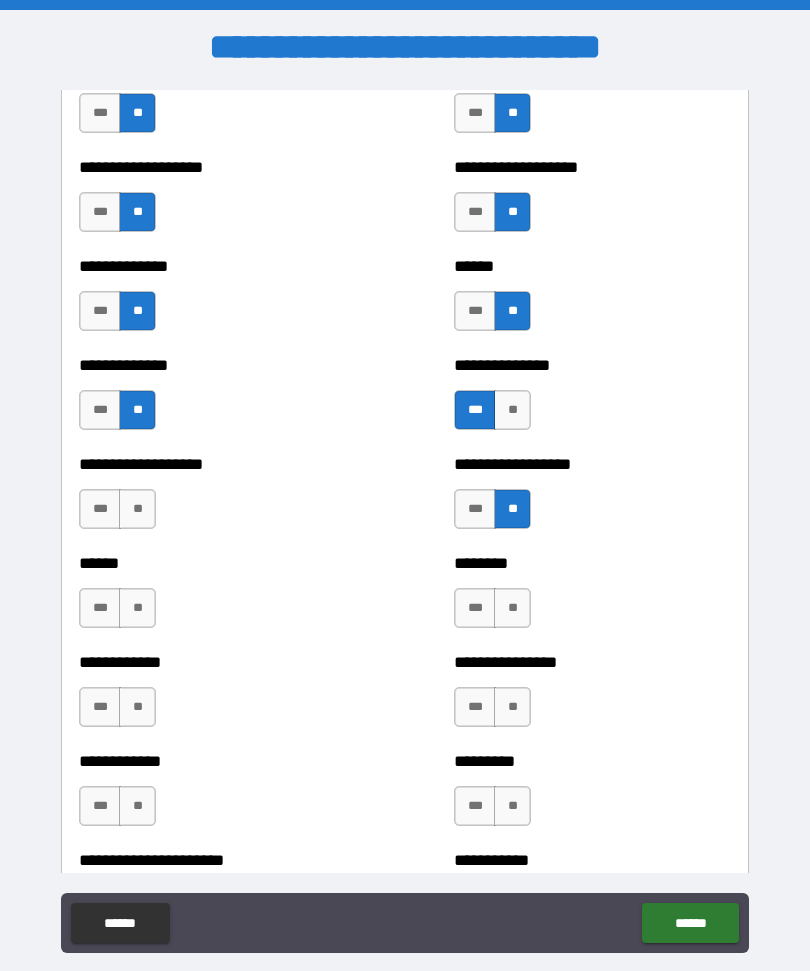 click on "**" at bounding box center (512, 608) 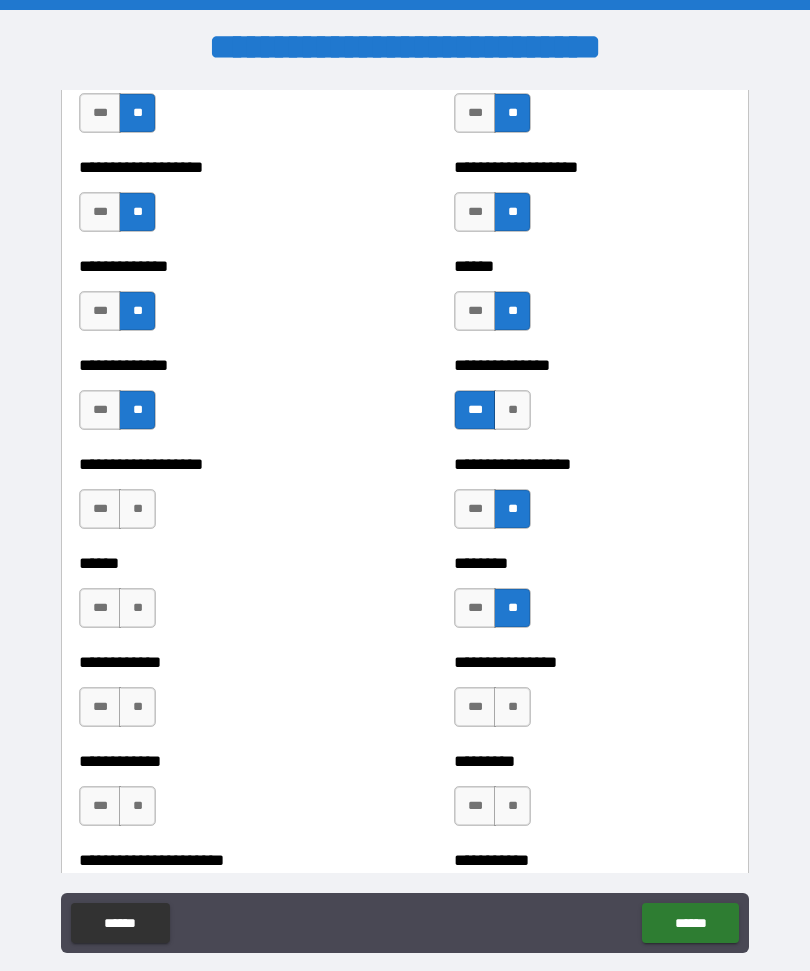 click on "**" at bounding box center (512, 707) 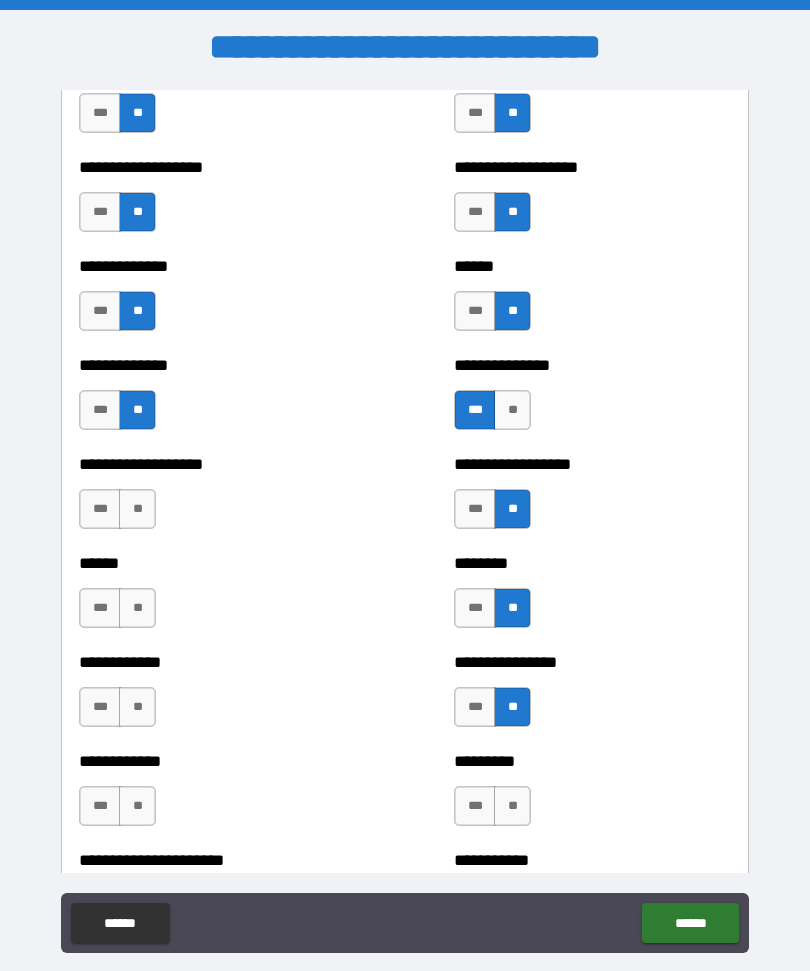click on "**" at bounding box center (512, 806) 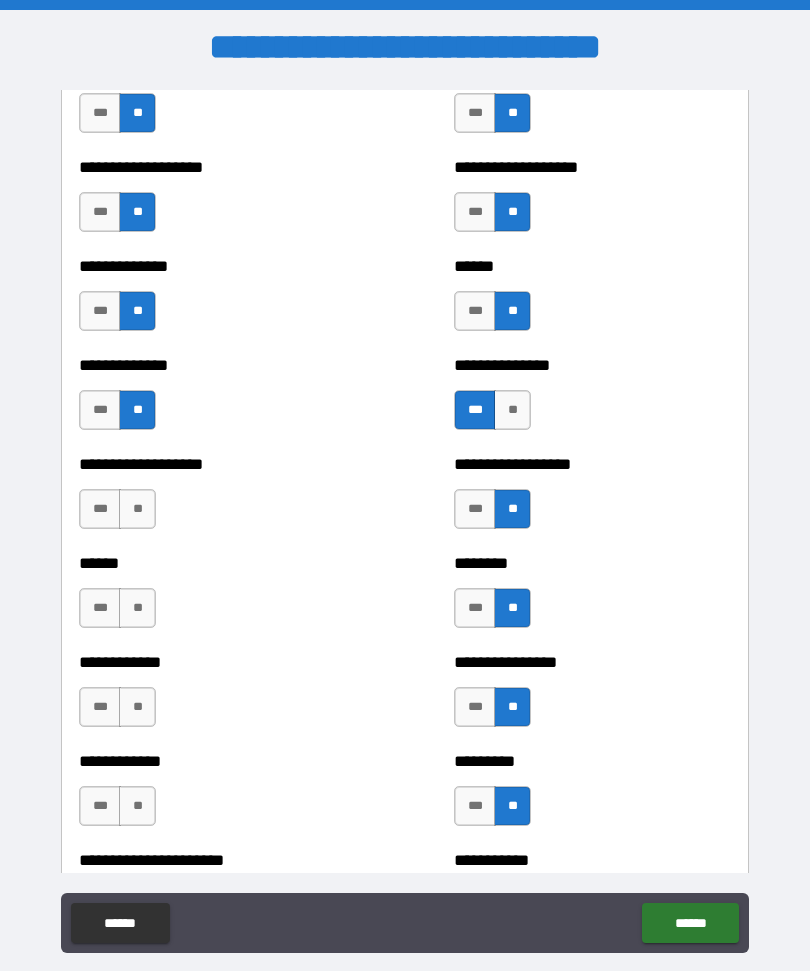 click on "***" at bounding box center (100, 806) 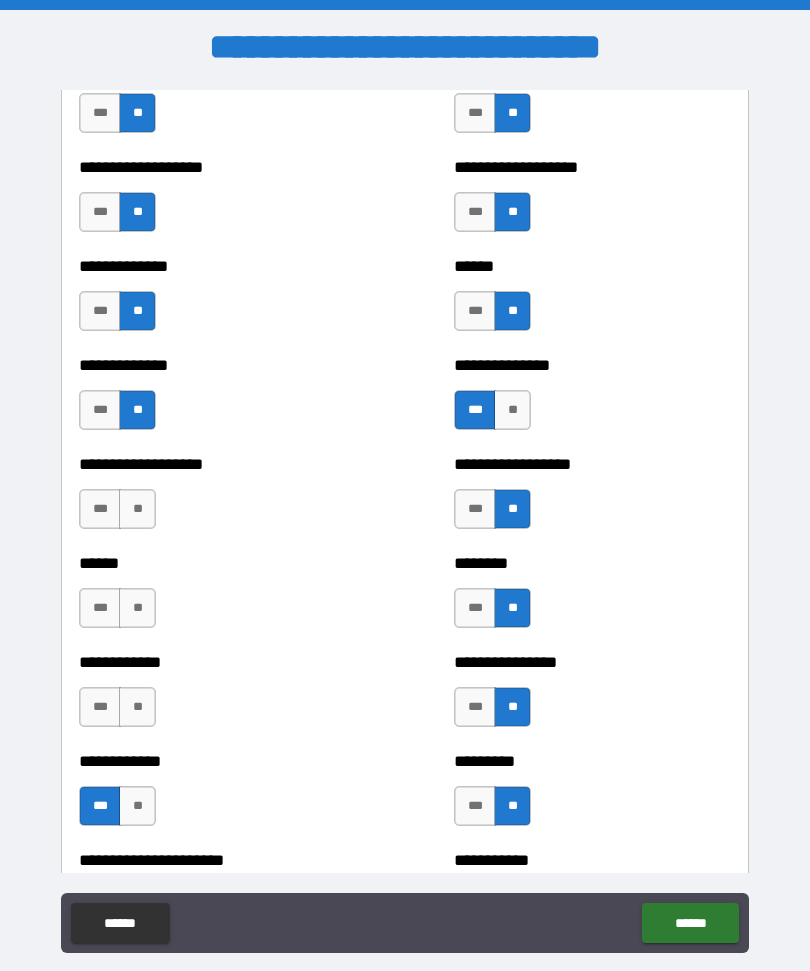 click on "**" at bounding box center (137, 707) 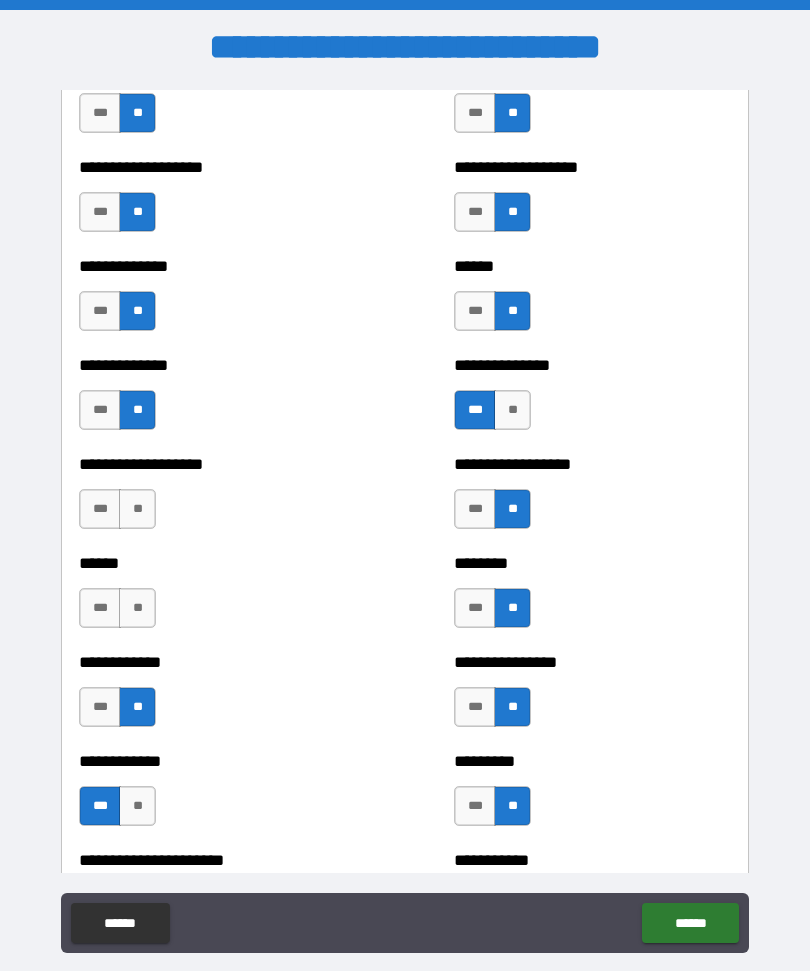 click on "***" at bounding box center [100, 608] 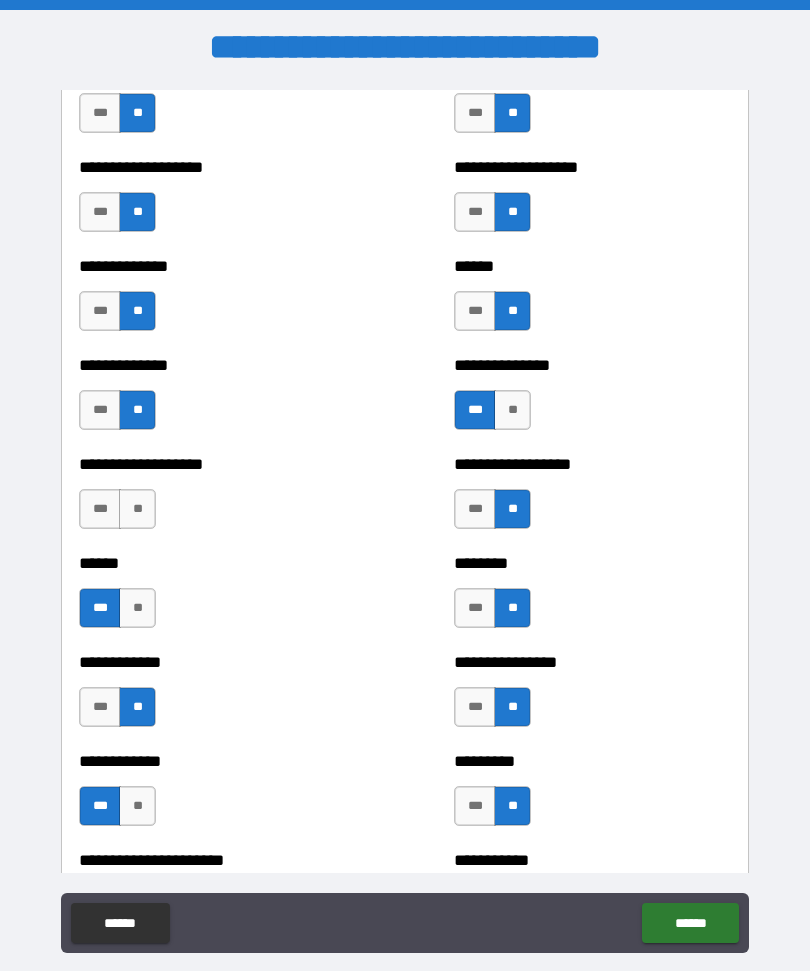click on "**" at bounding box center (137, 509) 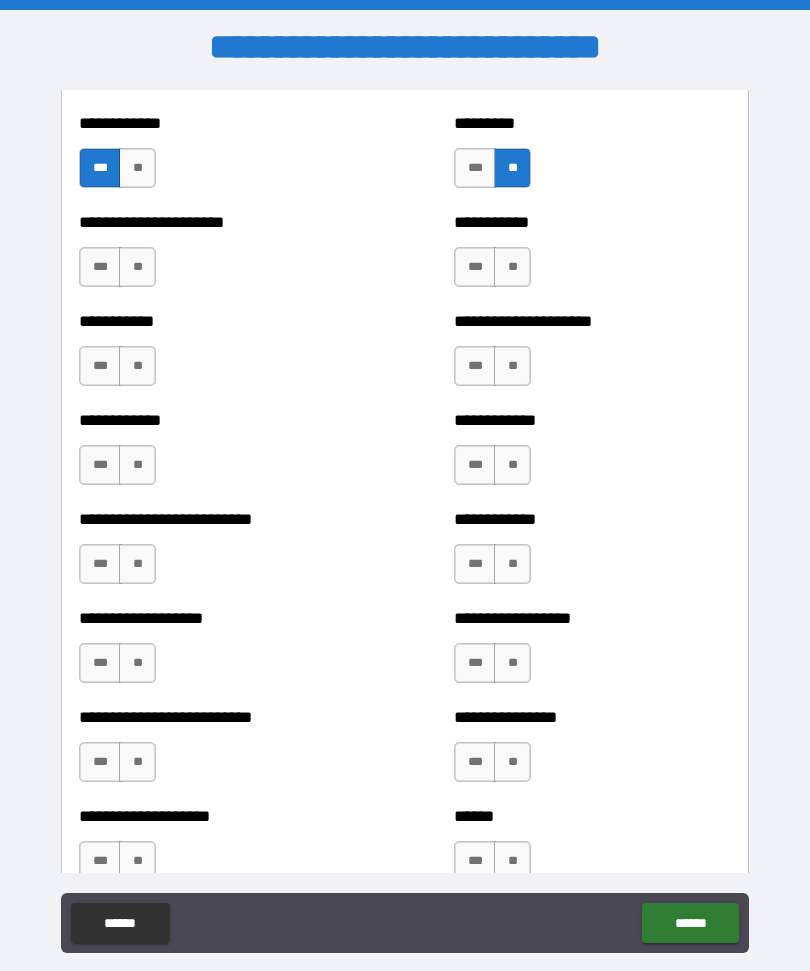 scroll, scrollTop: 5312, scrollLeft: 0, axis: vertical 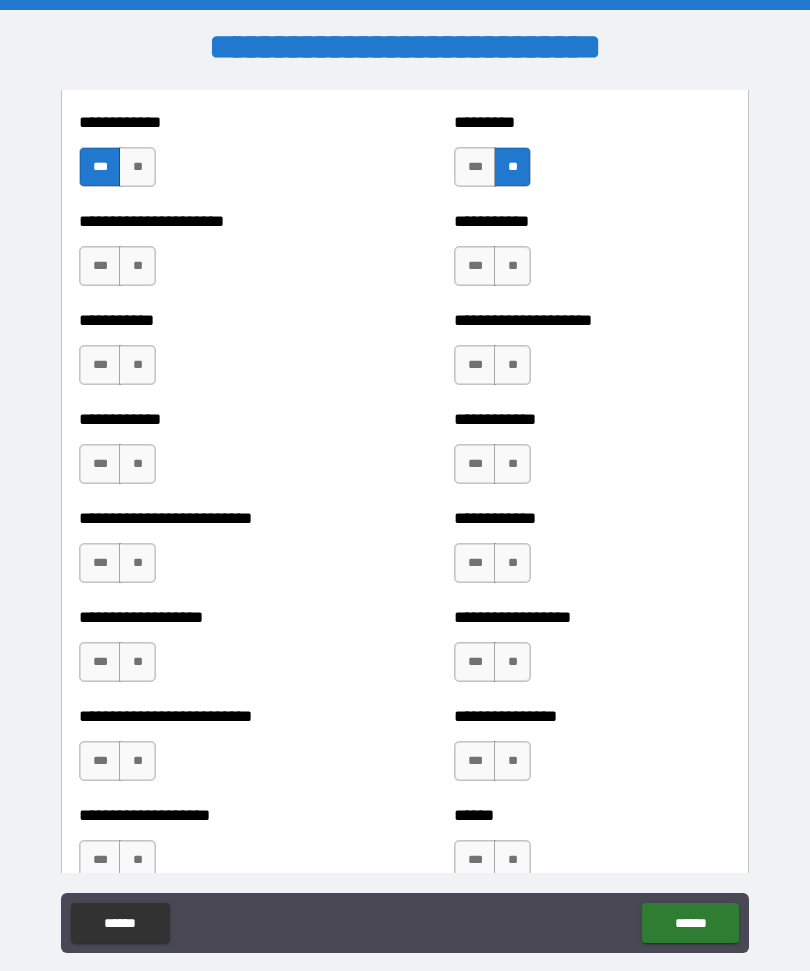 click on "**" at bounding box center (512, 266) 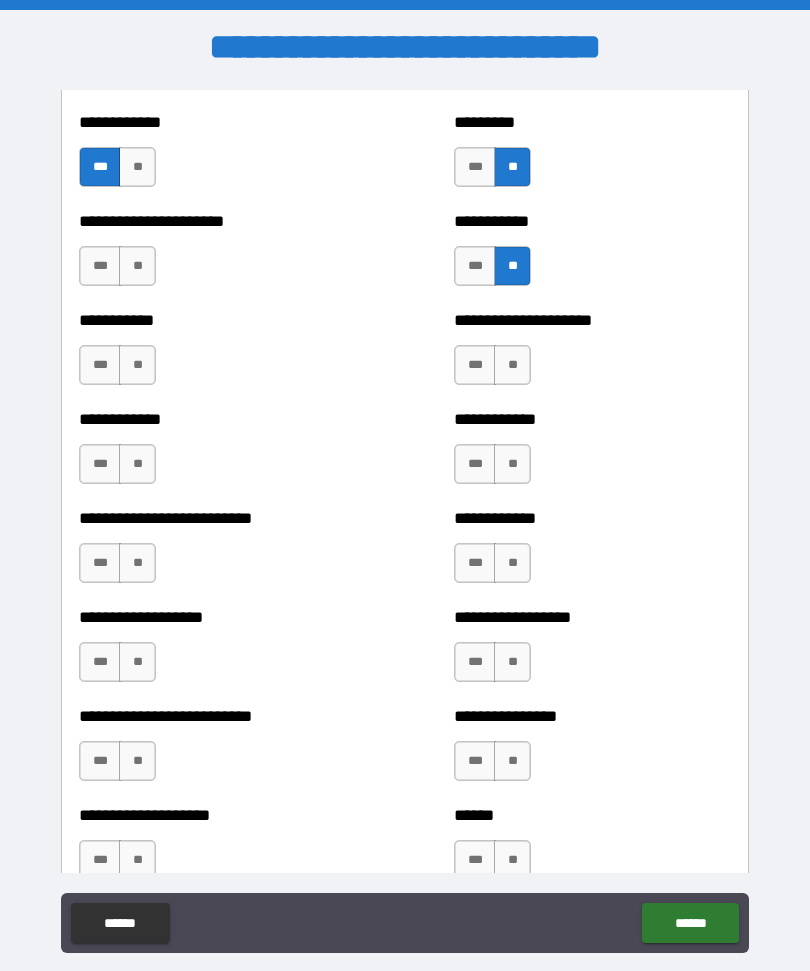 click on "**********" at bounding box center (592, 355) 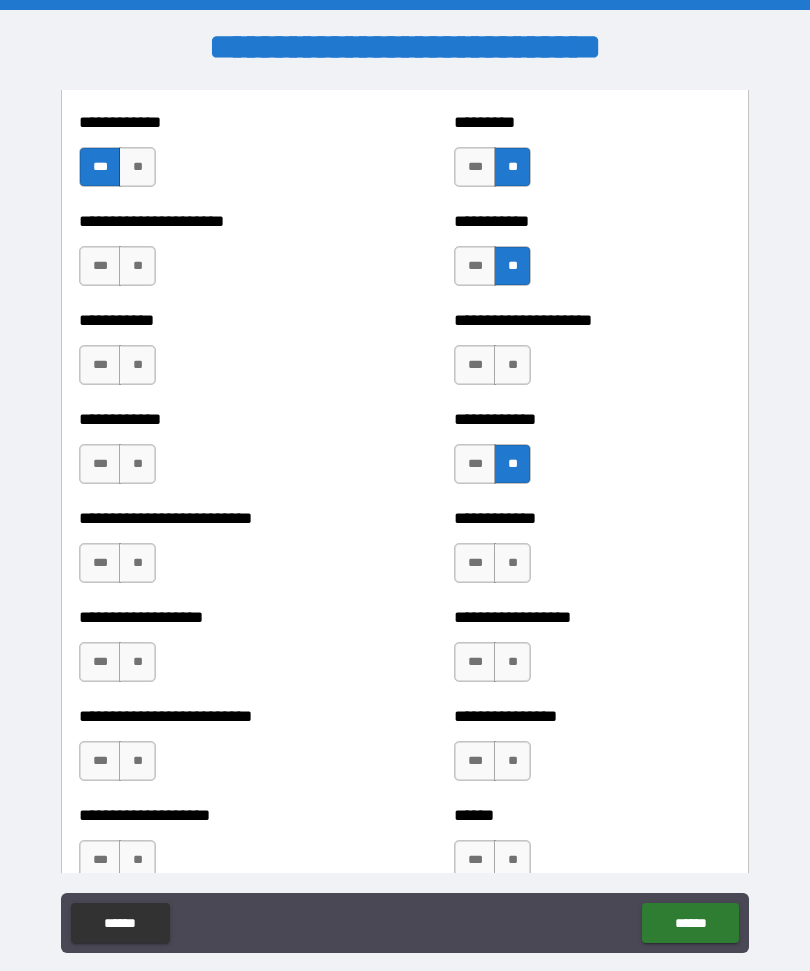 click on "**" at bounding box center (137, 266) 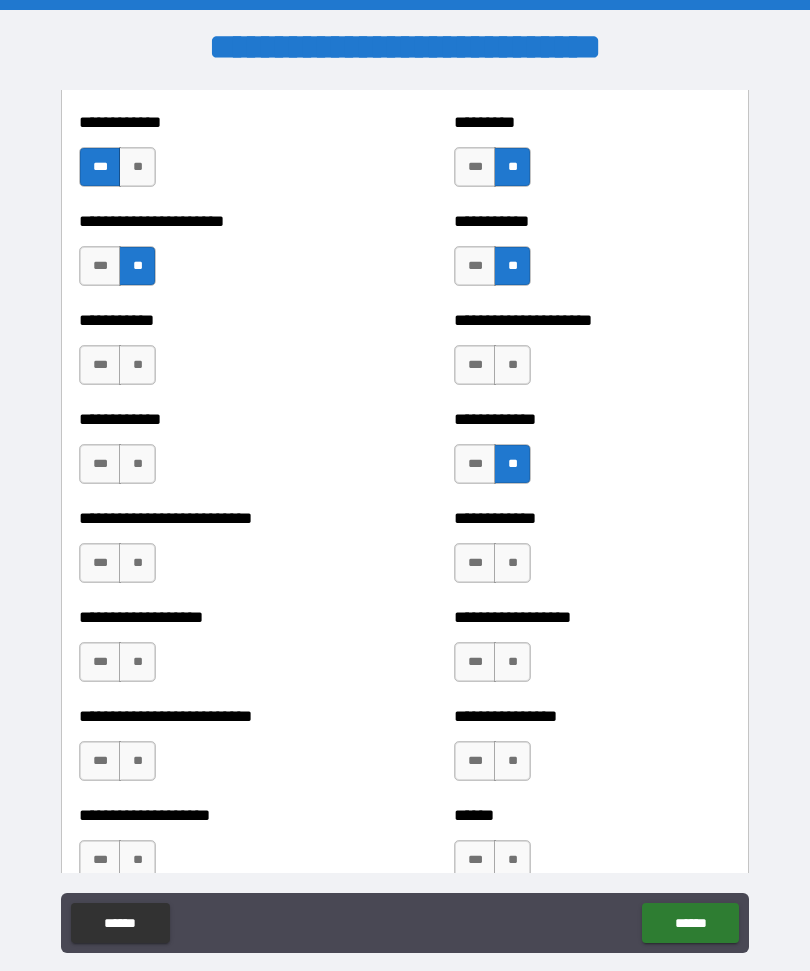 click on "**" at bounding box center (137, 365) 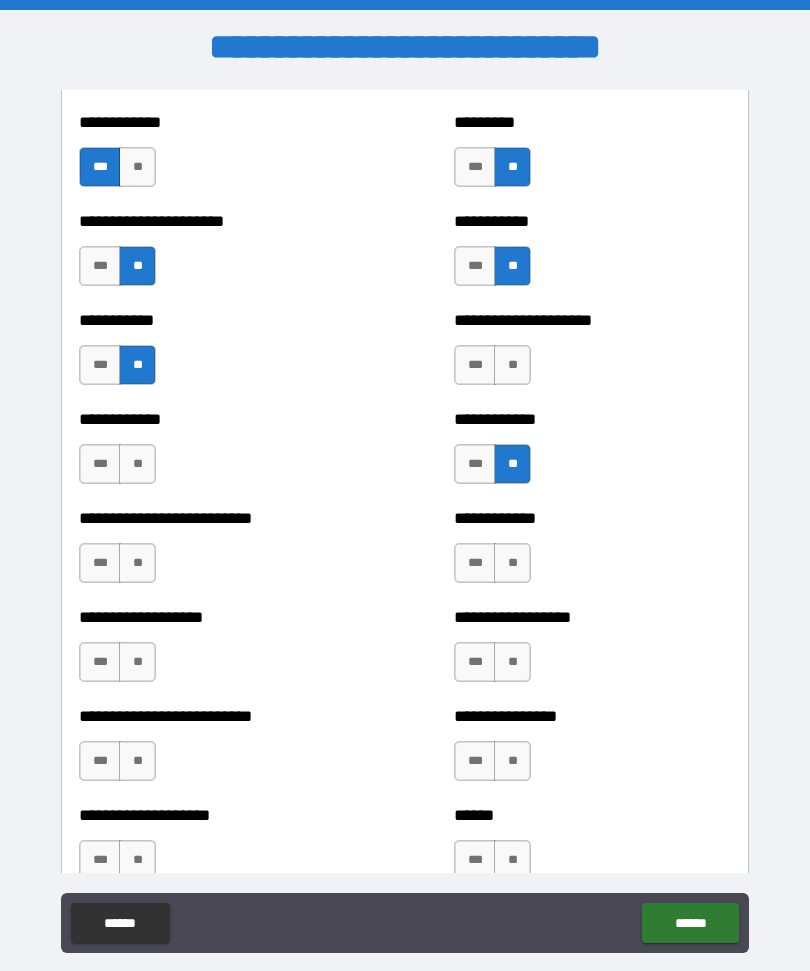 click on "**" at bounding box center (137, 464) 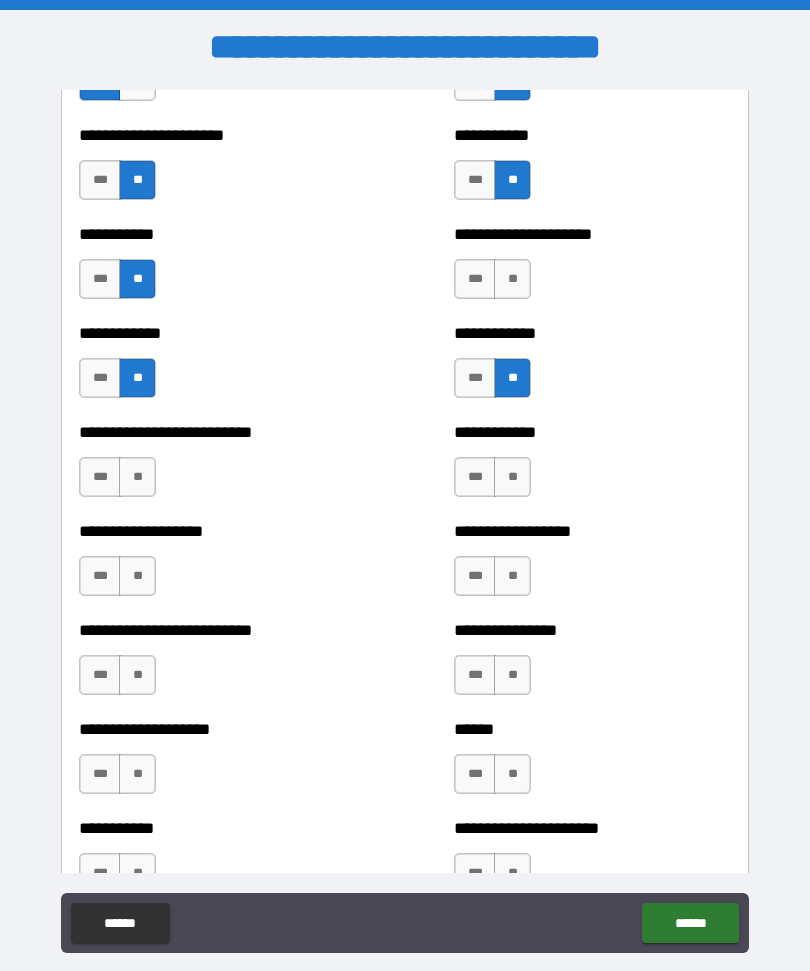 scroll, scrollTop: 5450, scrollLeft: 0, axis: vertical 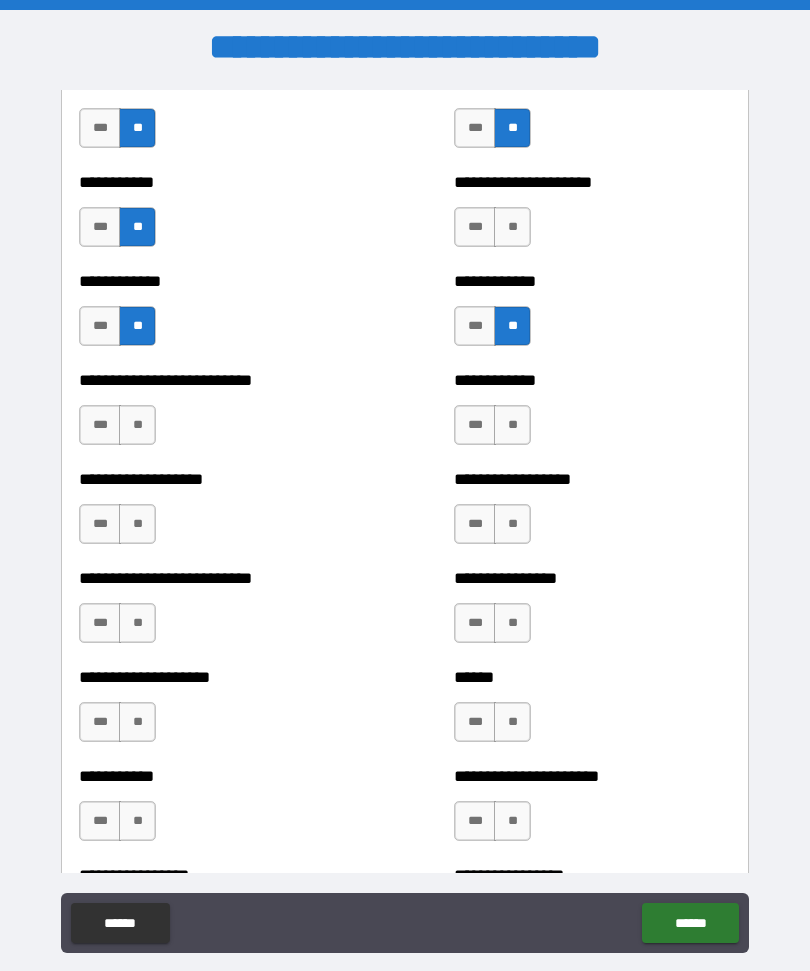 click on "***" at bounding box center [100, 425] 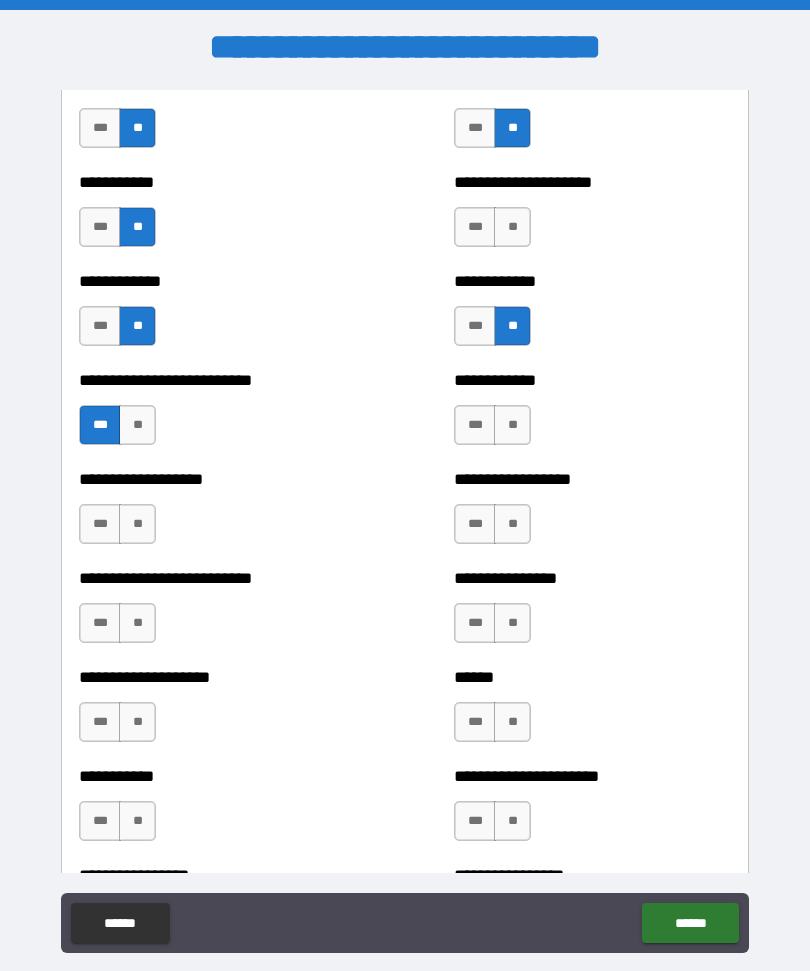 click on "**" at bounding box center (137, 524) 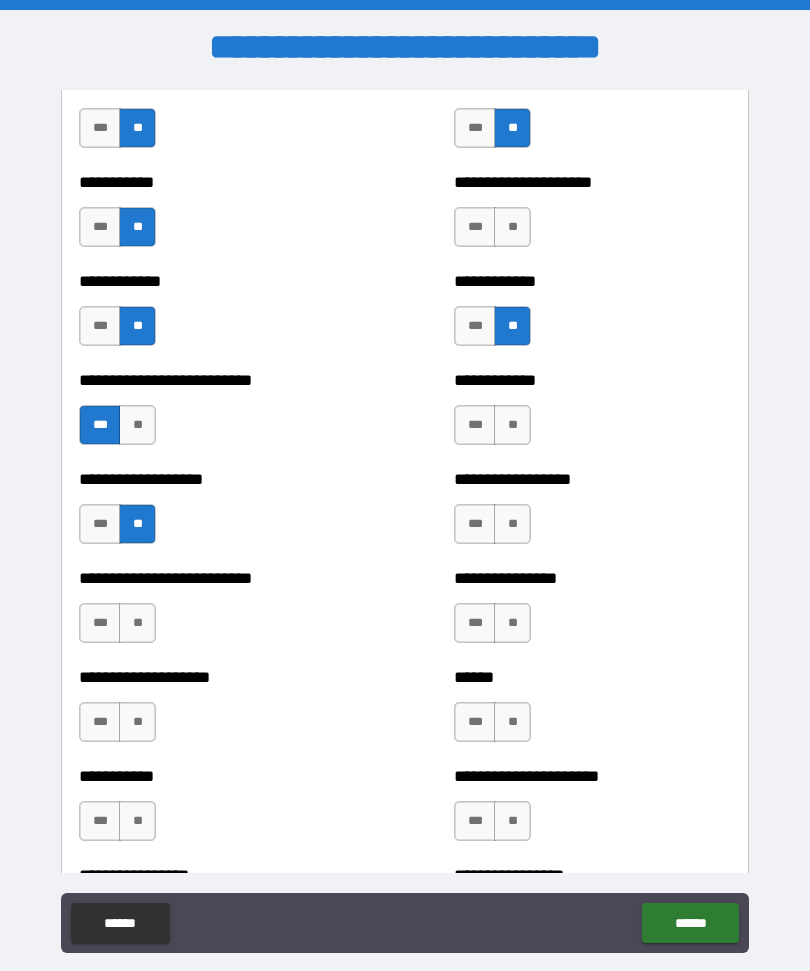 click on "**" at bounding box center [512, 425] 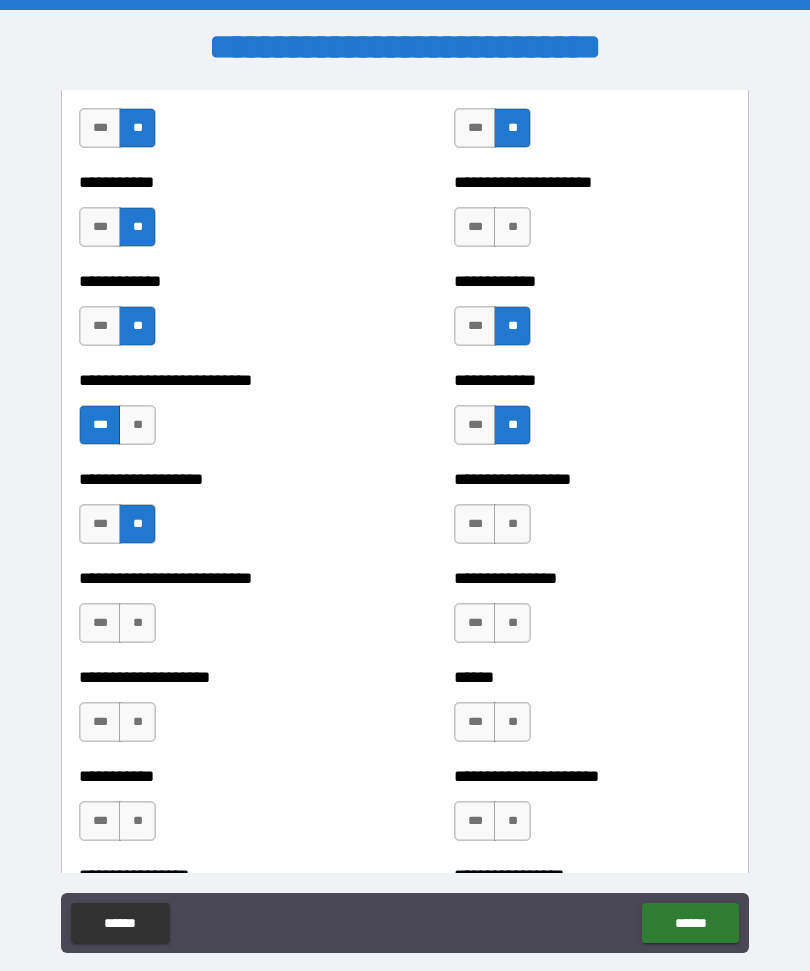 click on "***" at bounding box center (475, 524) 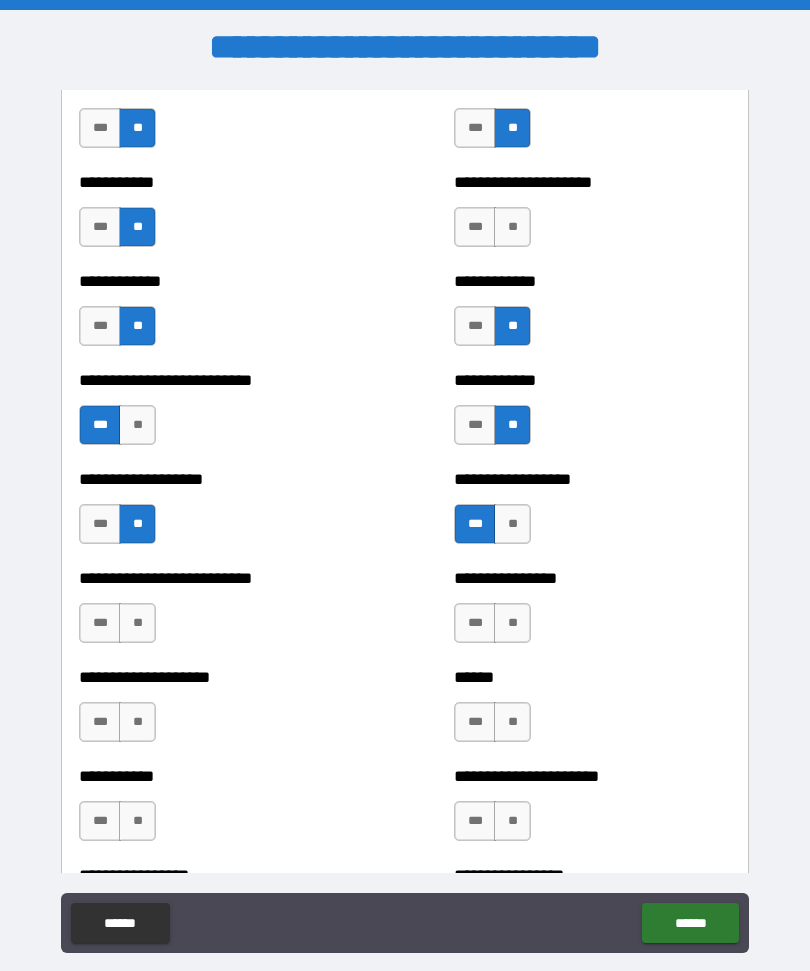 click on "**" at bounding box center (512, 623) 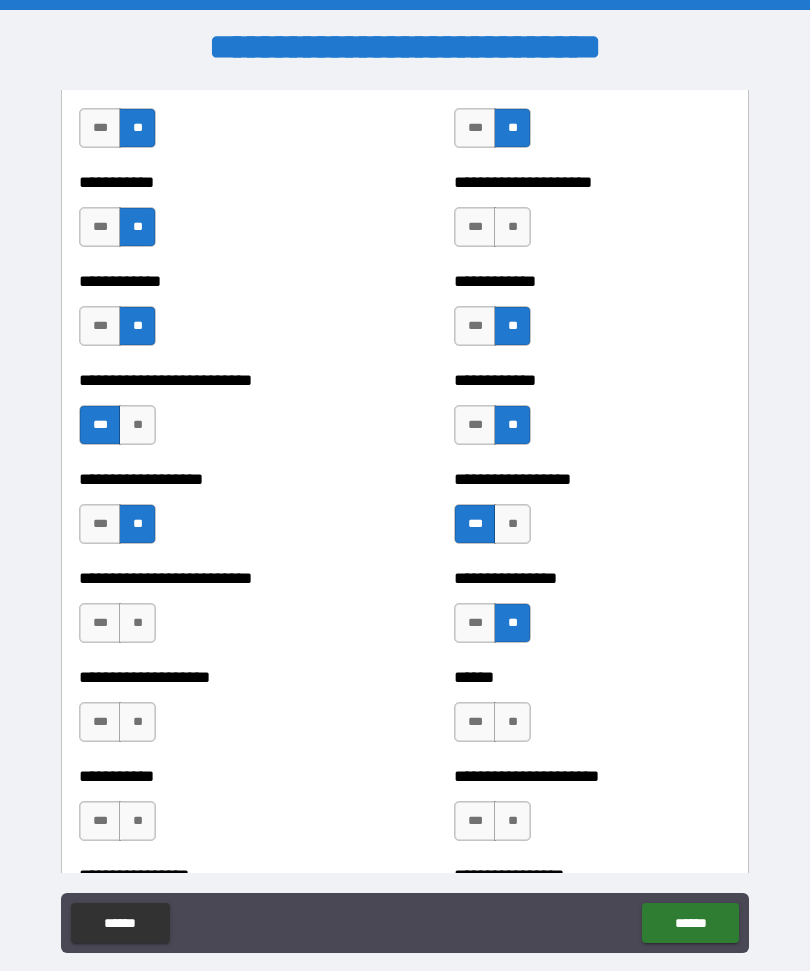 click on "**" at bounding box center (137, 623) 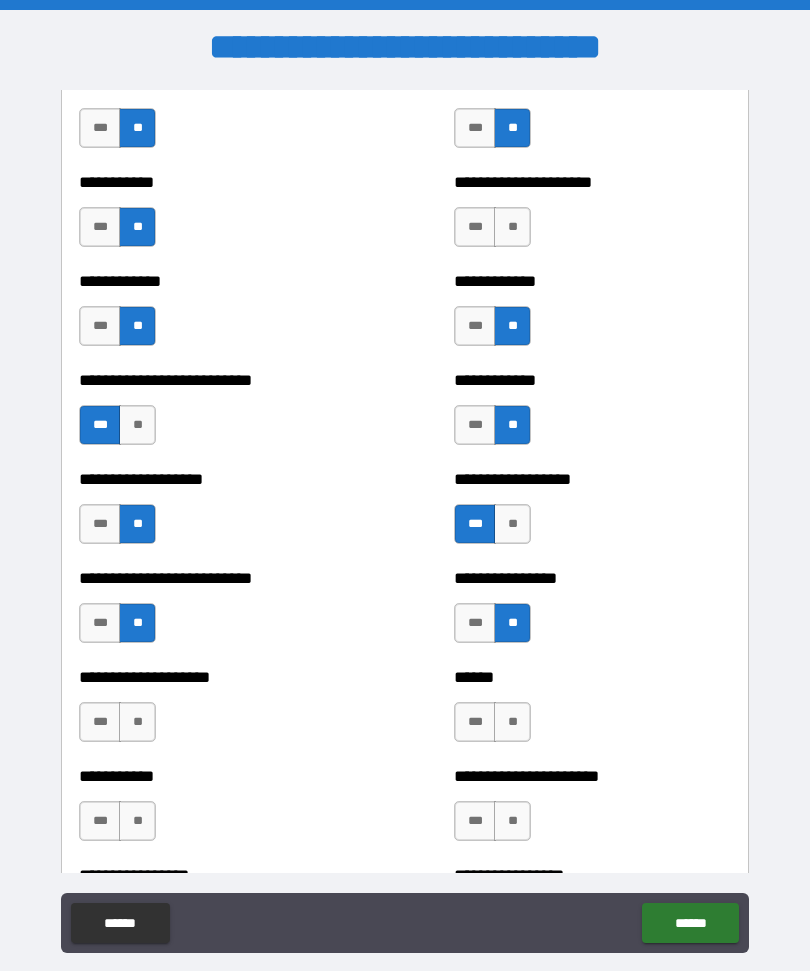 click on "**" at bounding box center [137, 722] 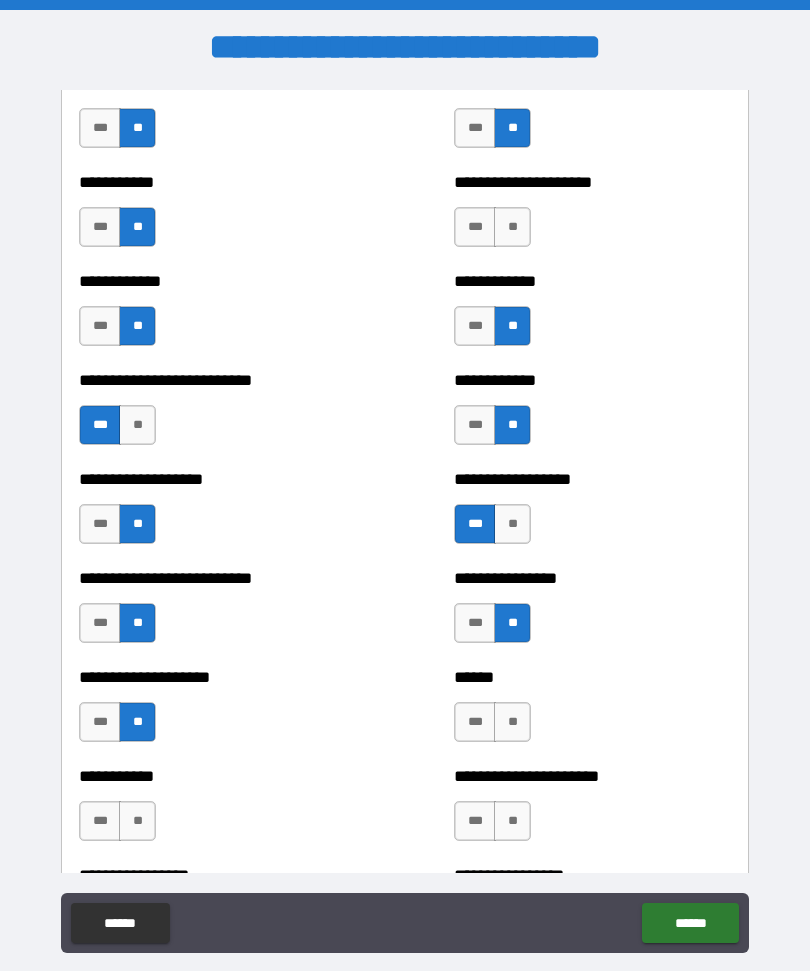 click on "**" at bounding box center (512, 722) 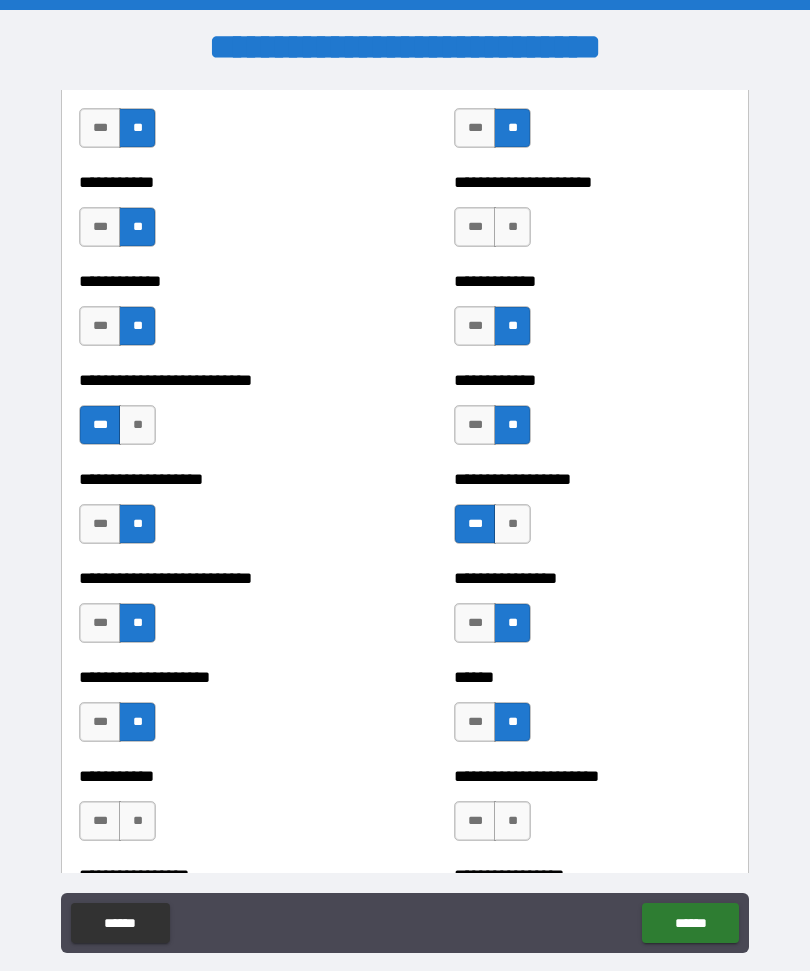 click on "**" at bounding box center (512, 821) 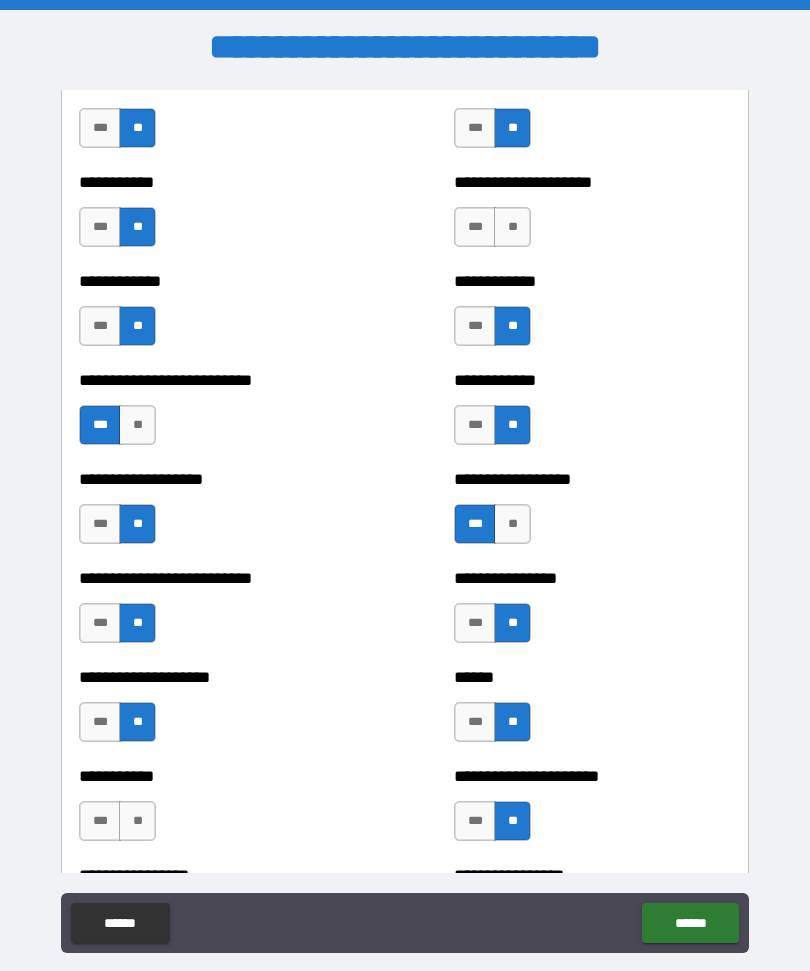 click on "**" at bounding box center (137, 821) 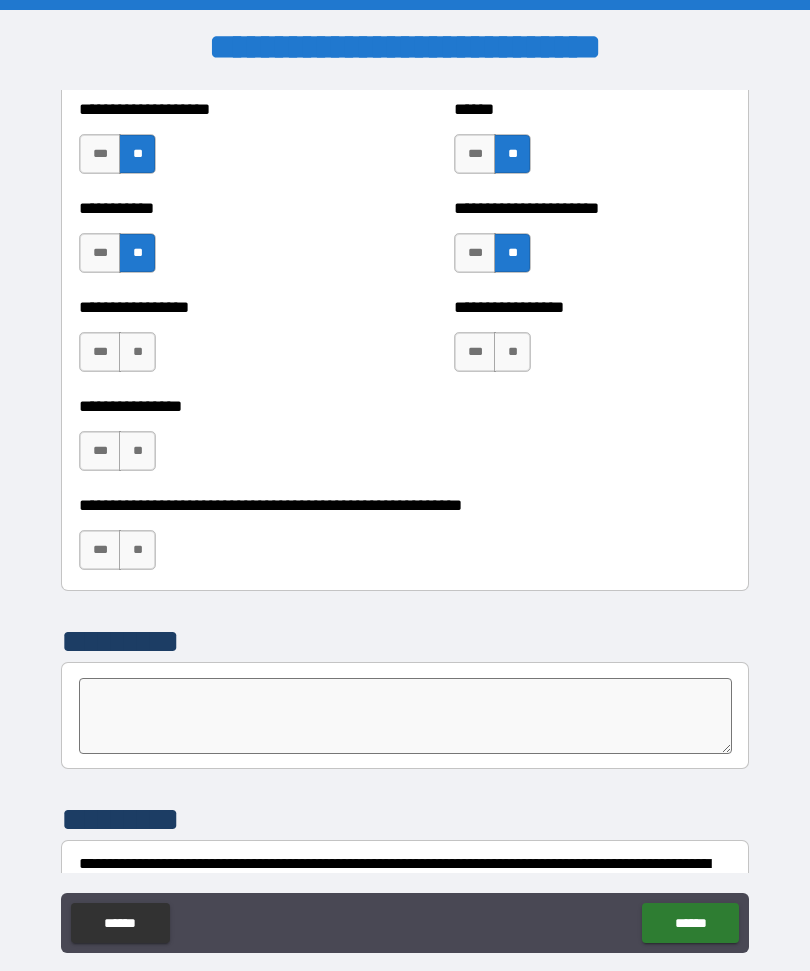 scroll, scrollTop: 6023, scrollLeft: 0, axis: vertical 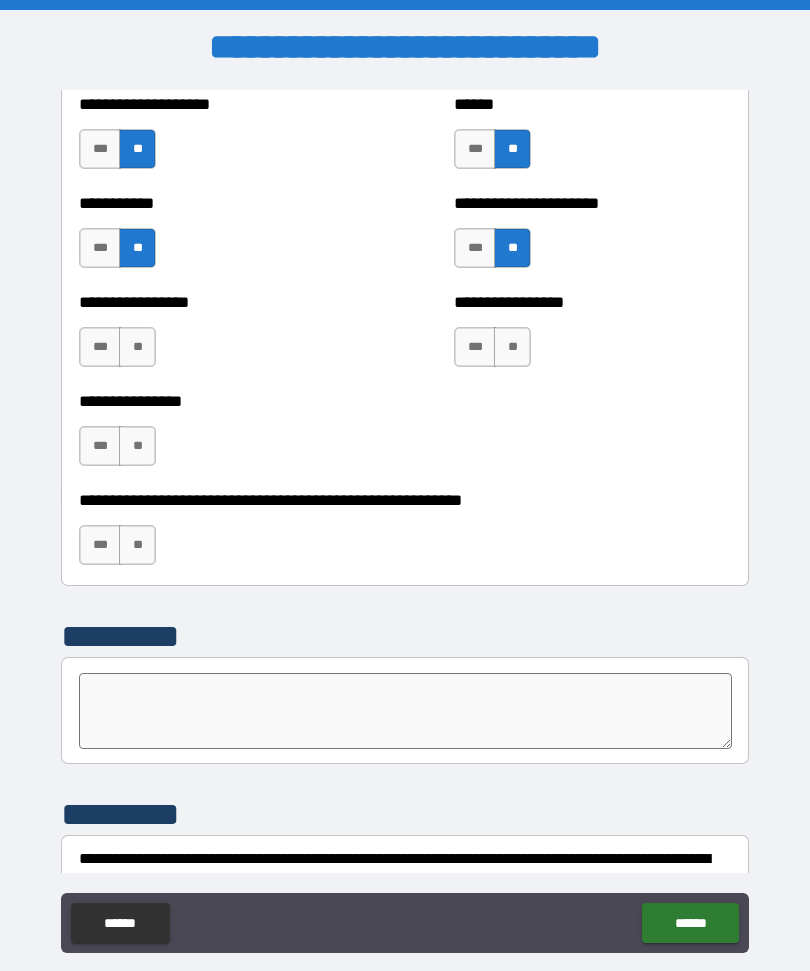 click on "**" at bounding box center (137, 347) 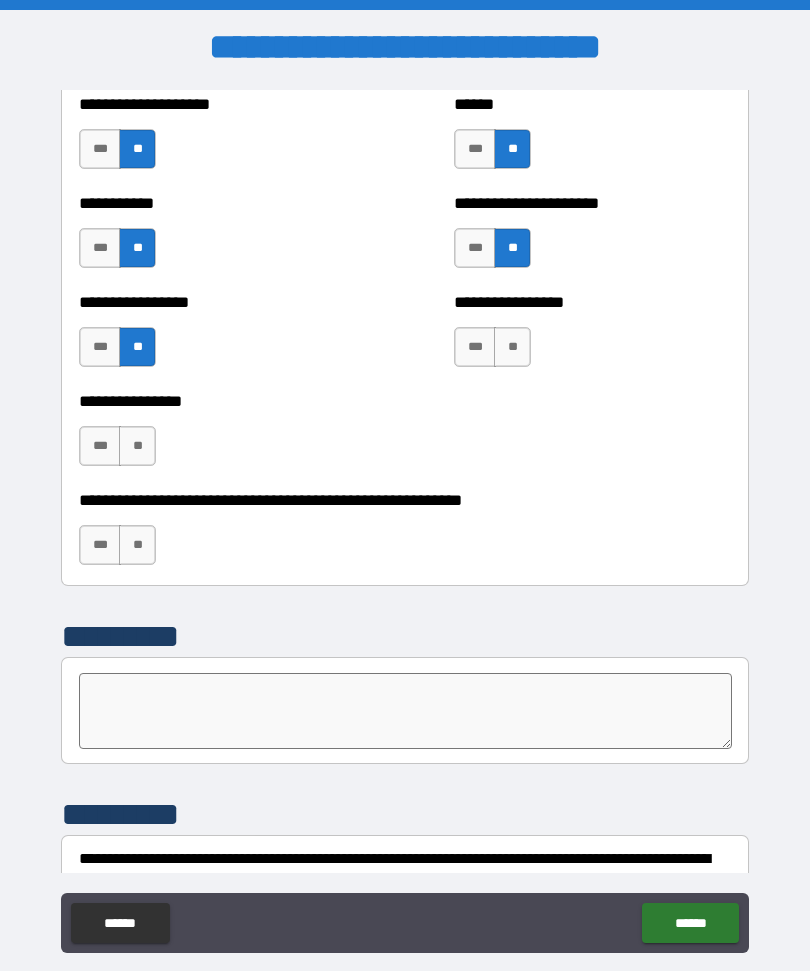 click on "***" at bounding box center (100, 446) 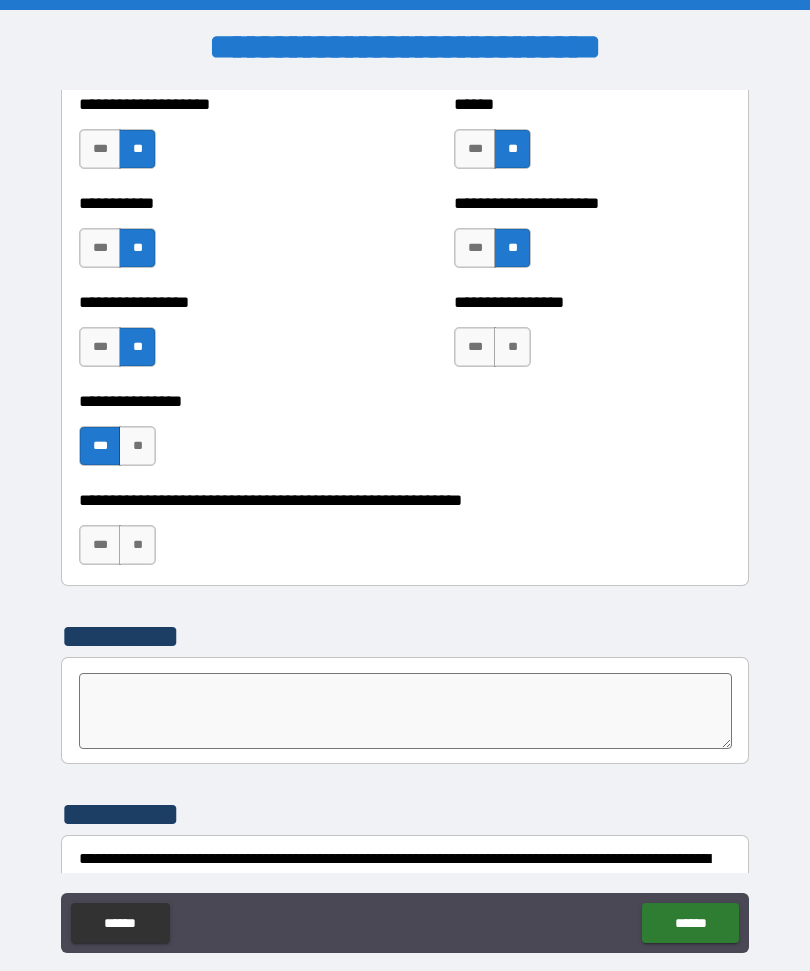 click on "**" at bounding box center (137, 446) 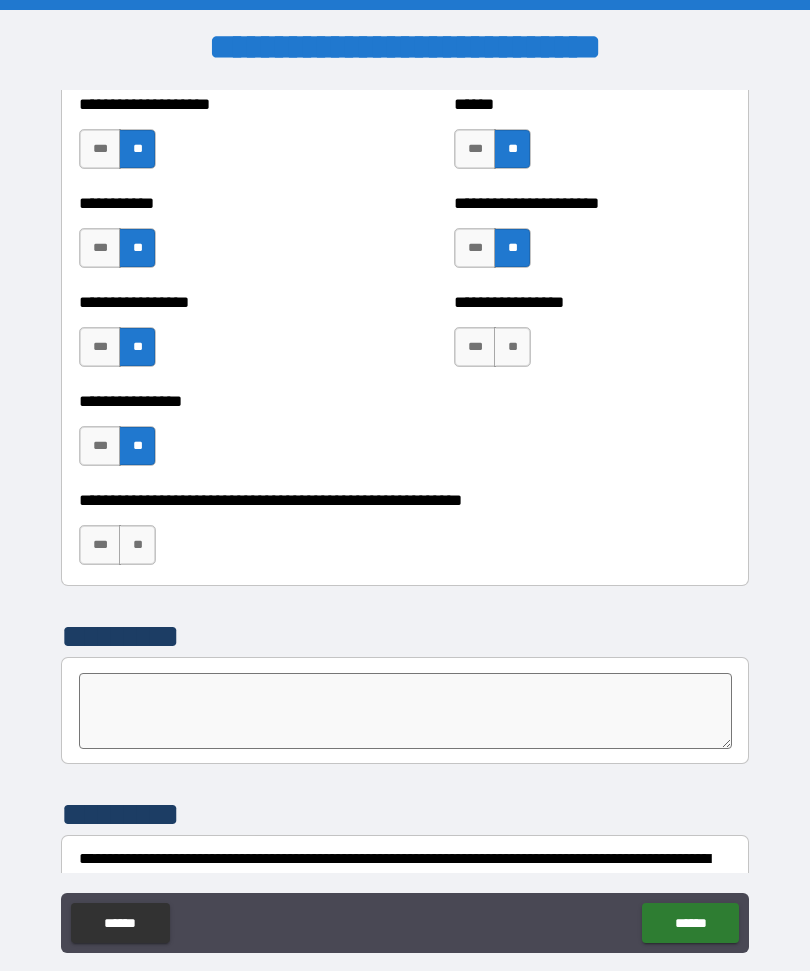 click on "**" at bounding box center (137, 545) 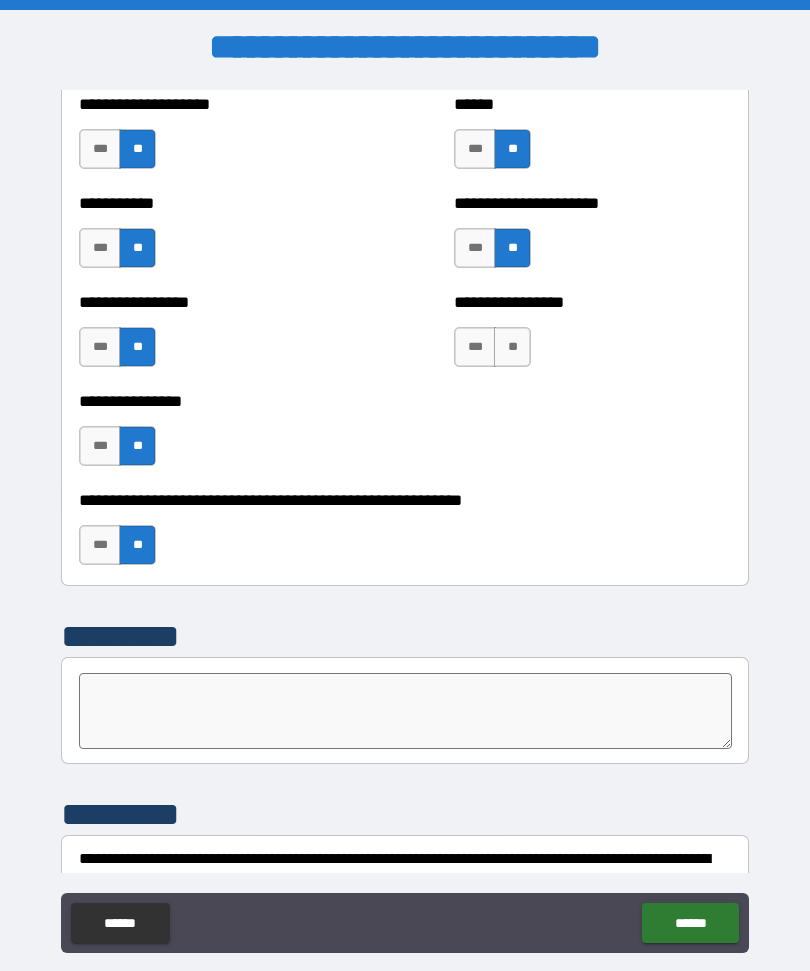 click on "**" at bounding box center (512, 347) 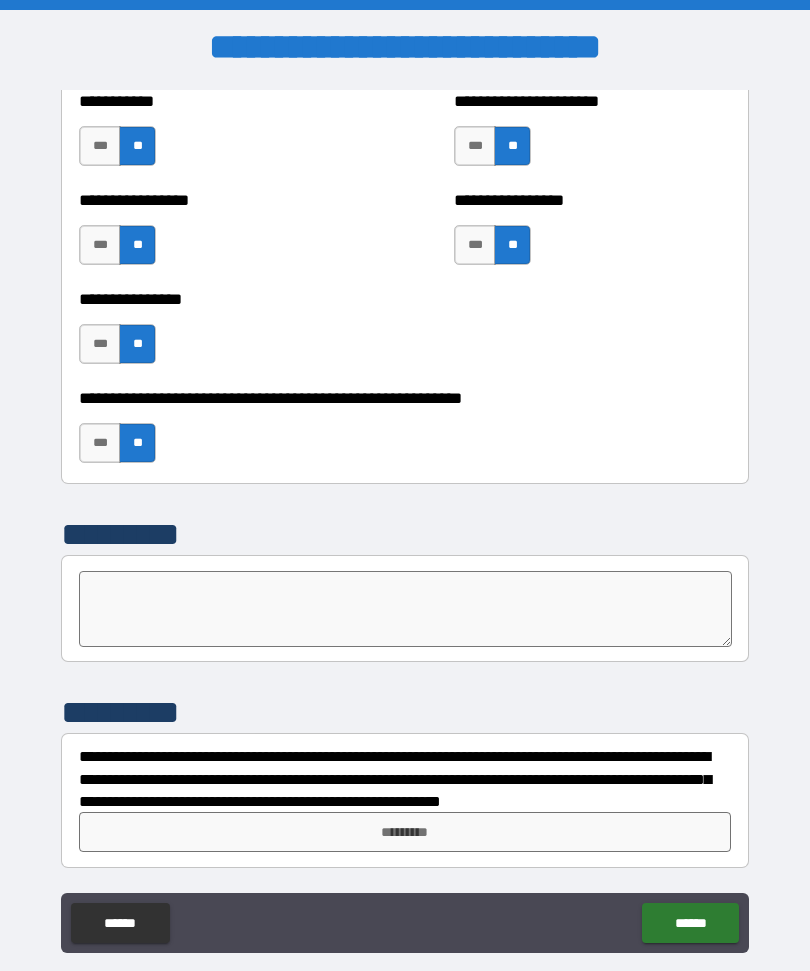 scroll, scrollTop: 6125, scrollLeft: 0, axis: vertical 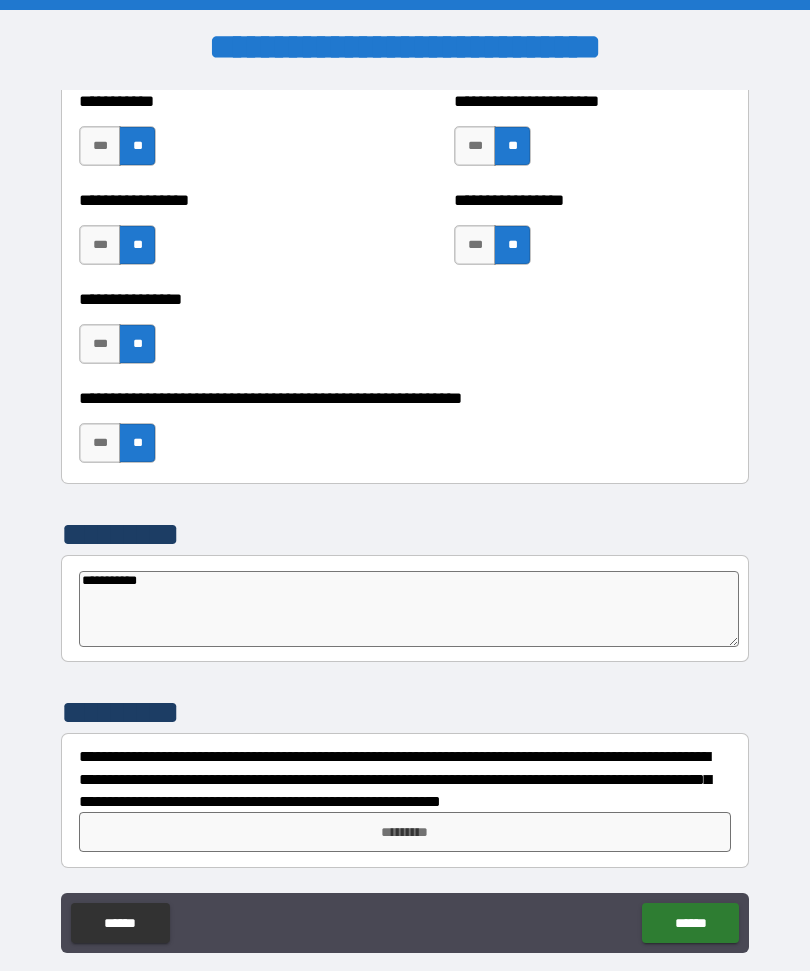 click on "**********" at bounding box center (409, 609) 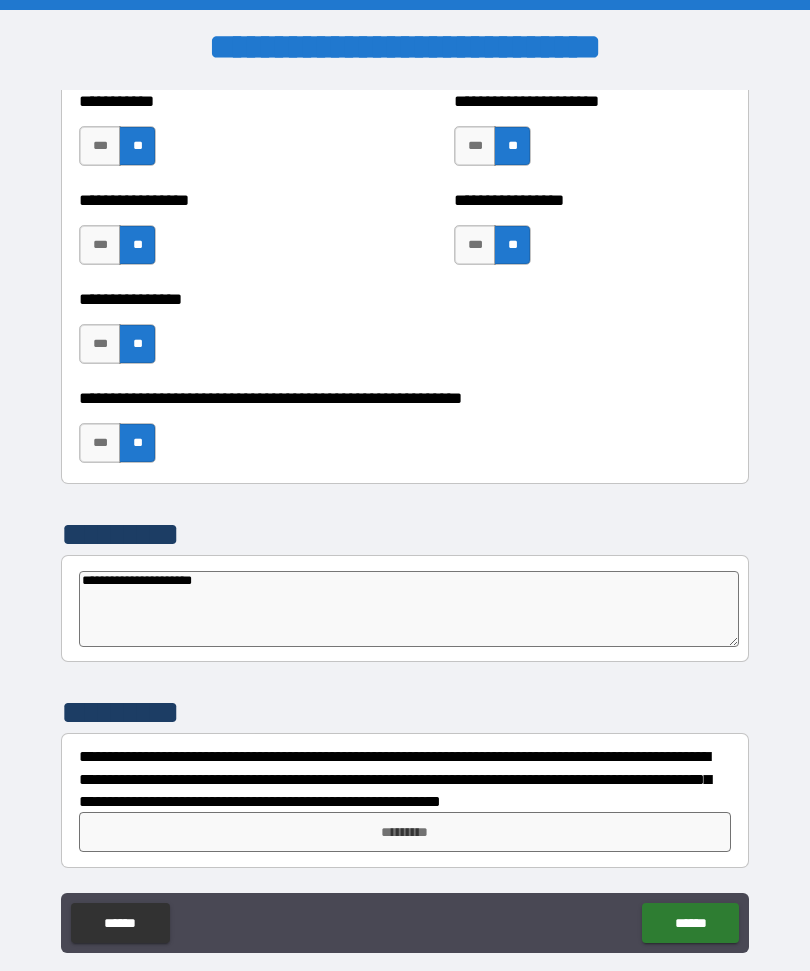 click on "**********" at bounding box center (409, 609) 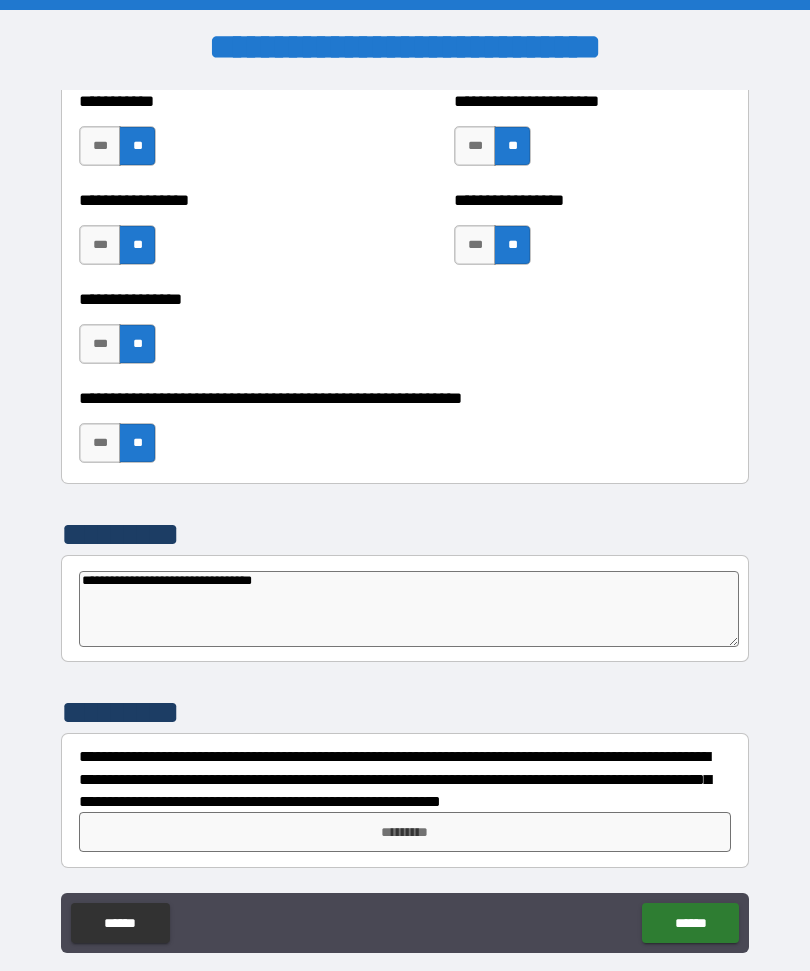 click on "**********" at bounding box center (409, 609) 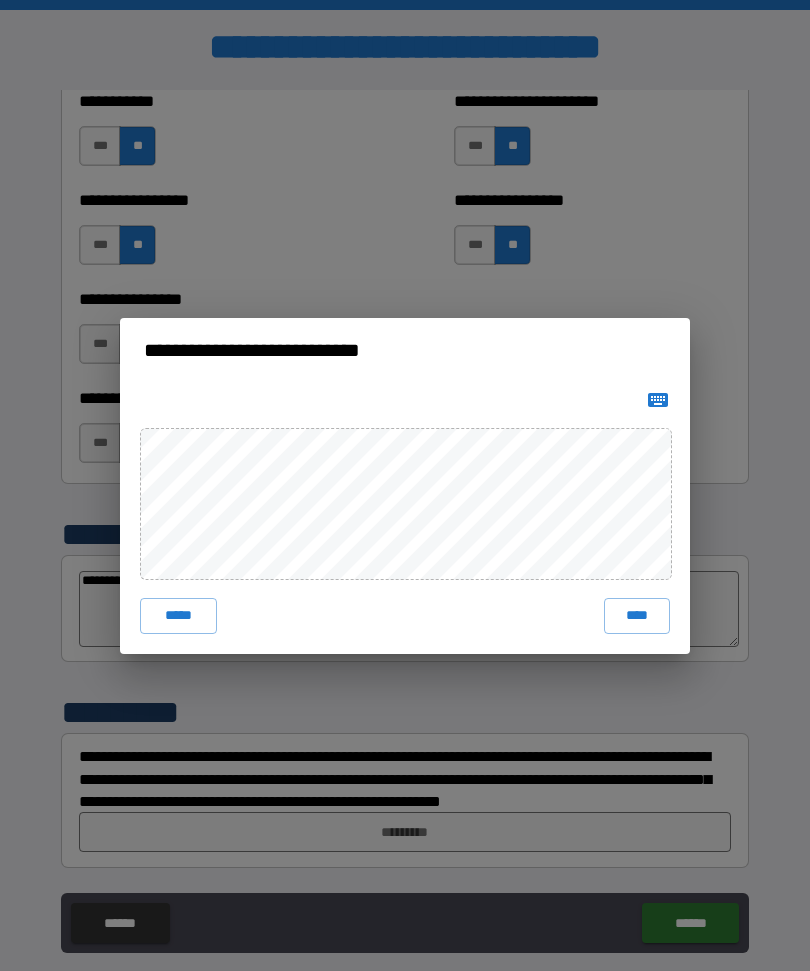 click on "****" at bounding box center (637, 616) 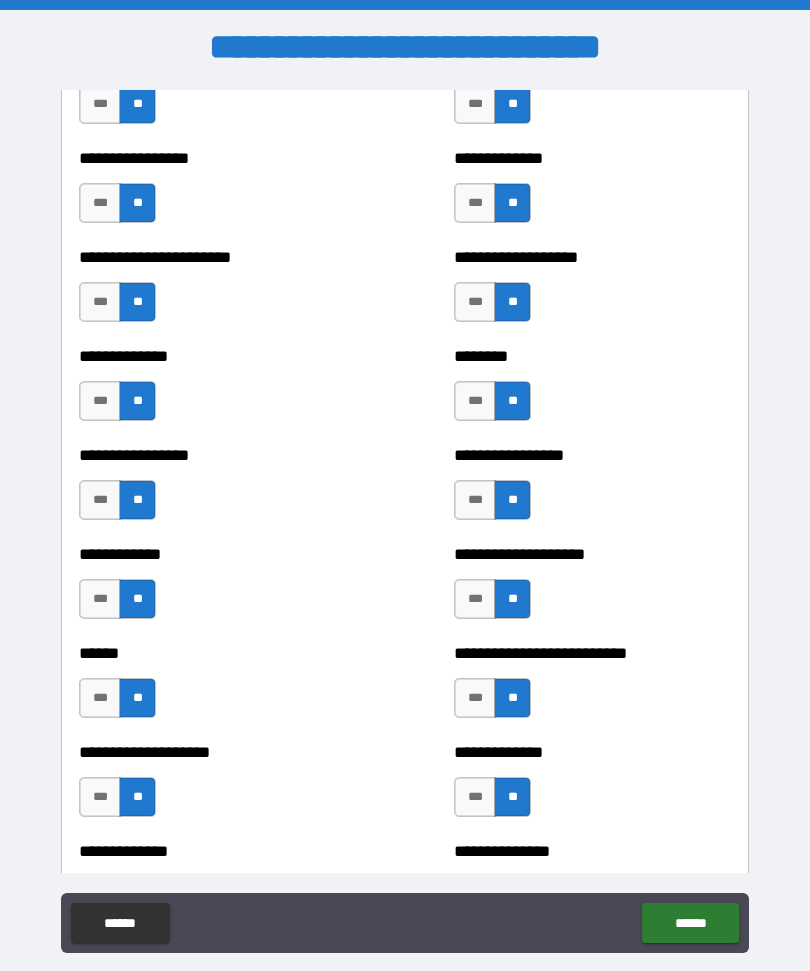 scroll, scrollTop: 3584, scrollLeft: 0, axis: vertical 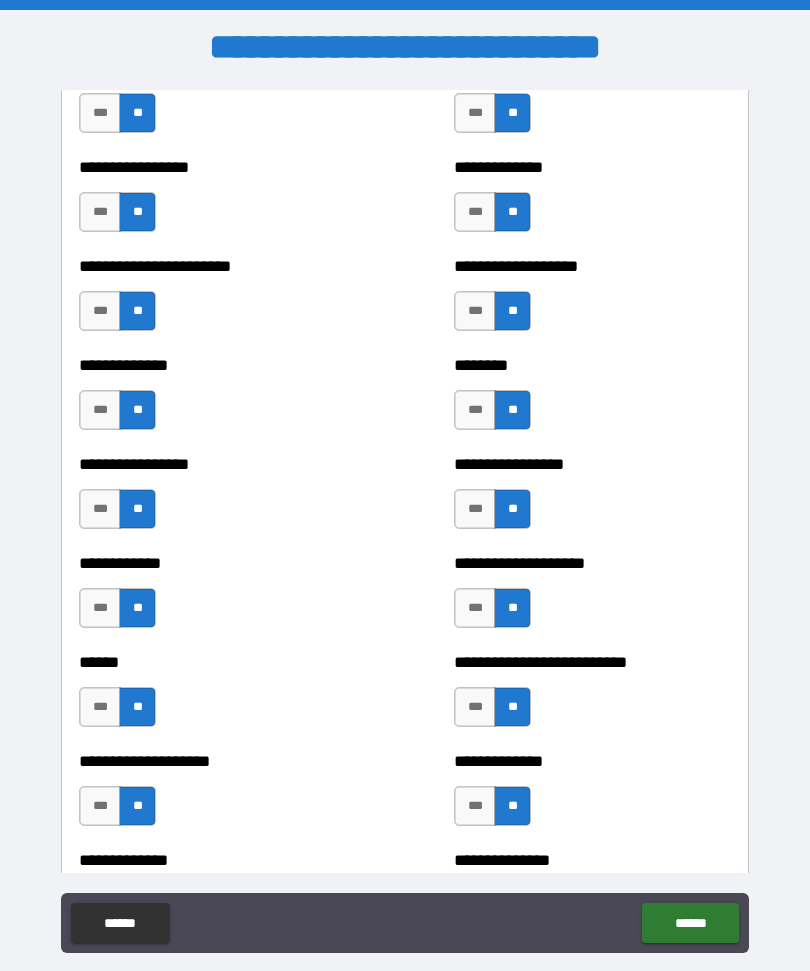 click on "******" at bounding box center [690, 923] 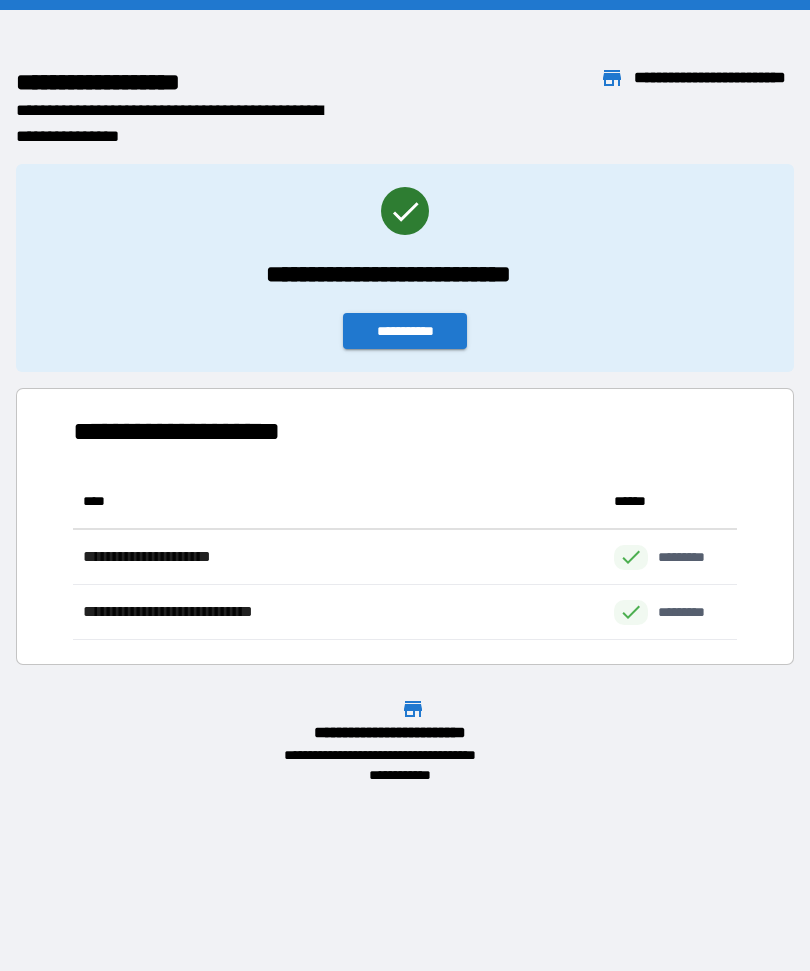 scroll, scrollTop: 1, scrollLeft: 1, axis: both 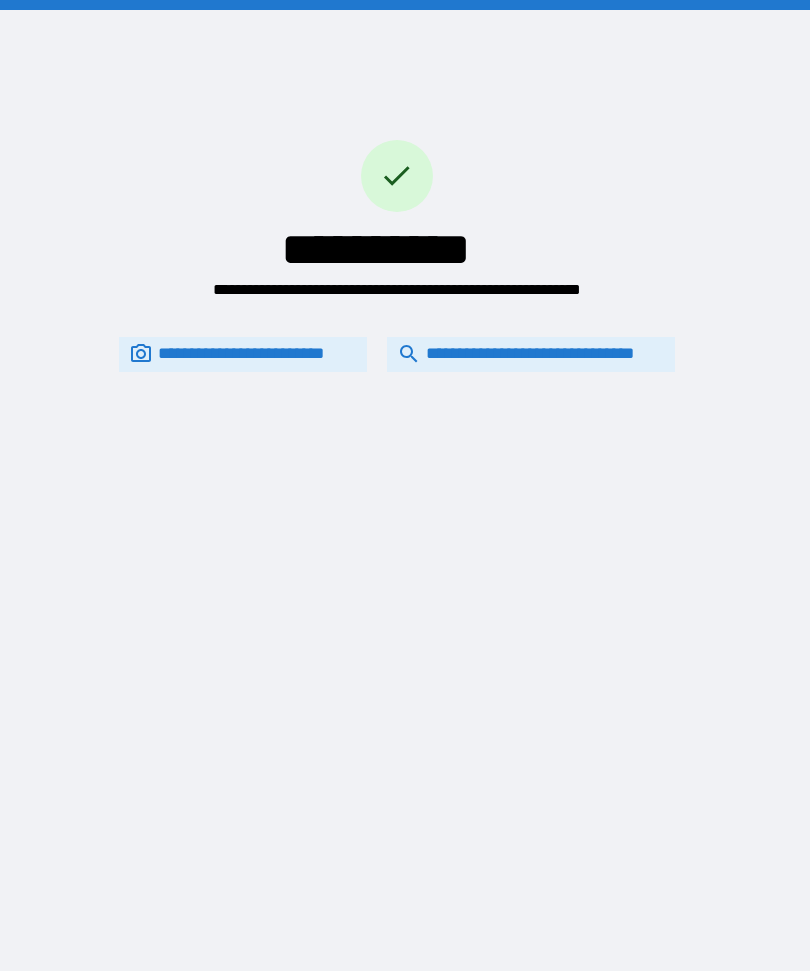 click on "**********" at bounding box center [531, 354] 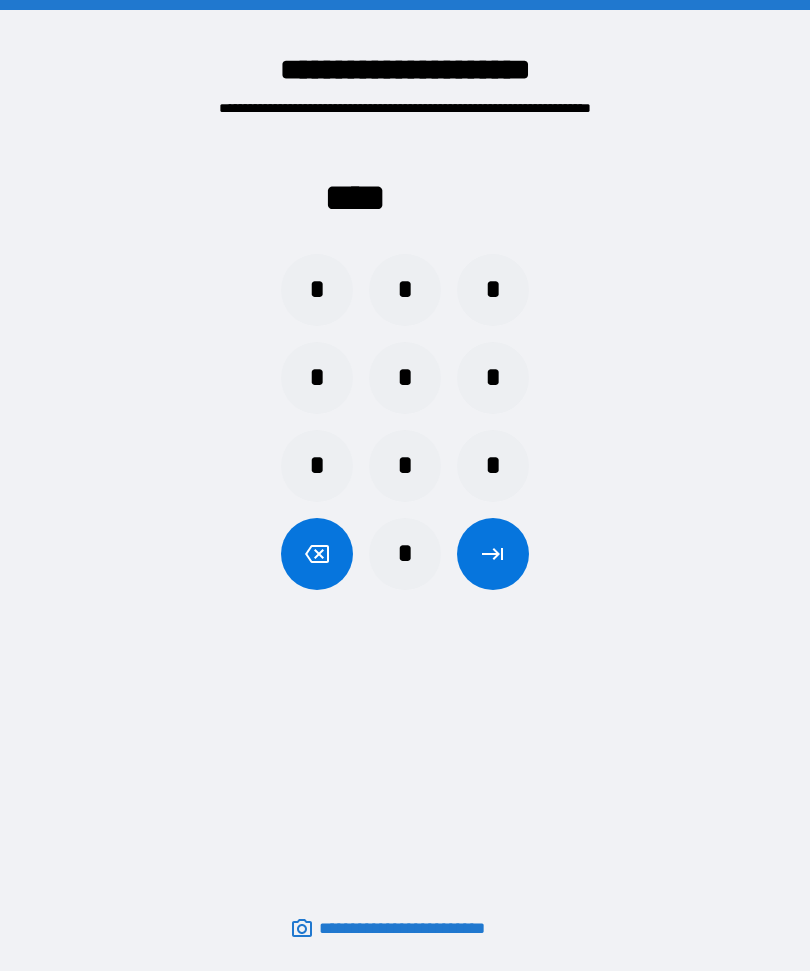click on "*" at bounding box center [493, 378] 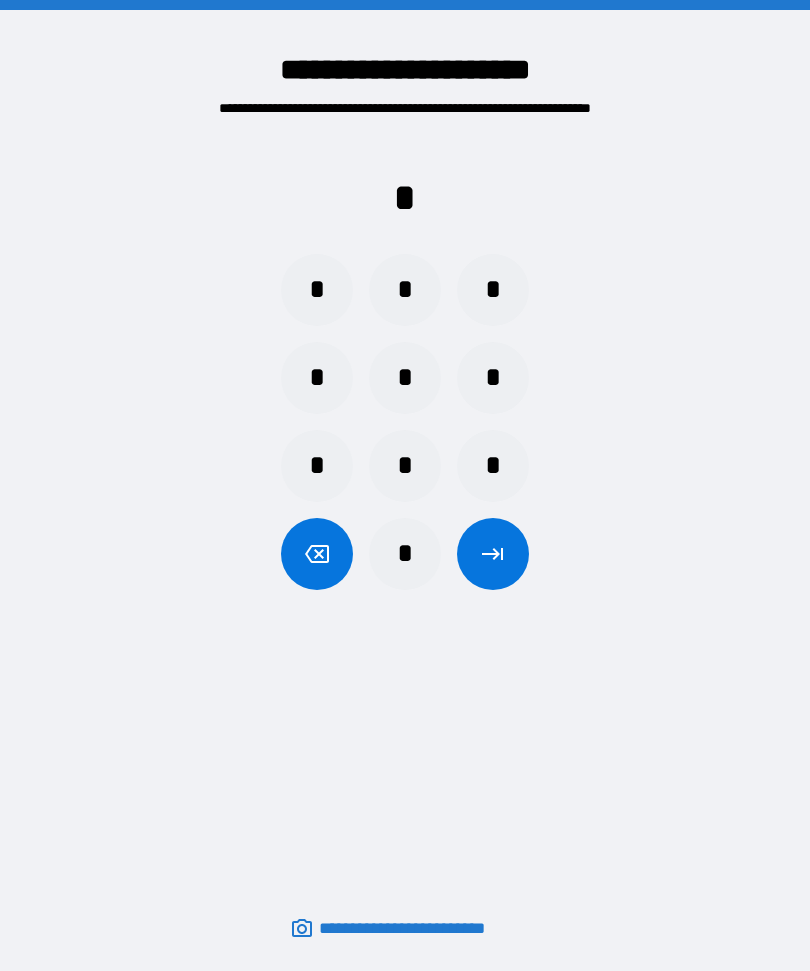 click on "*" at bounding box center [317, 290] 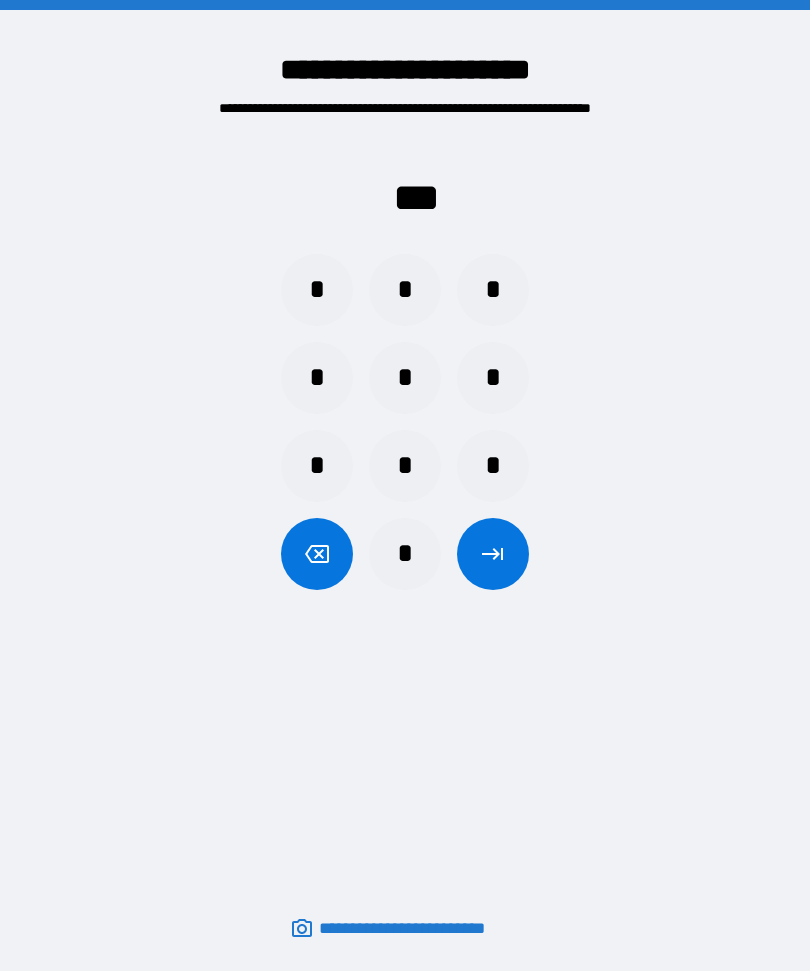 click on "*" at bounding box center (317, 290) 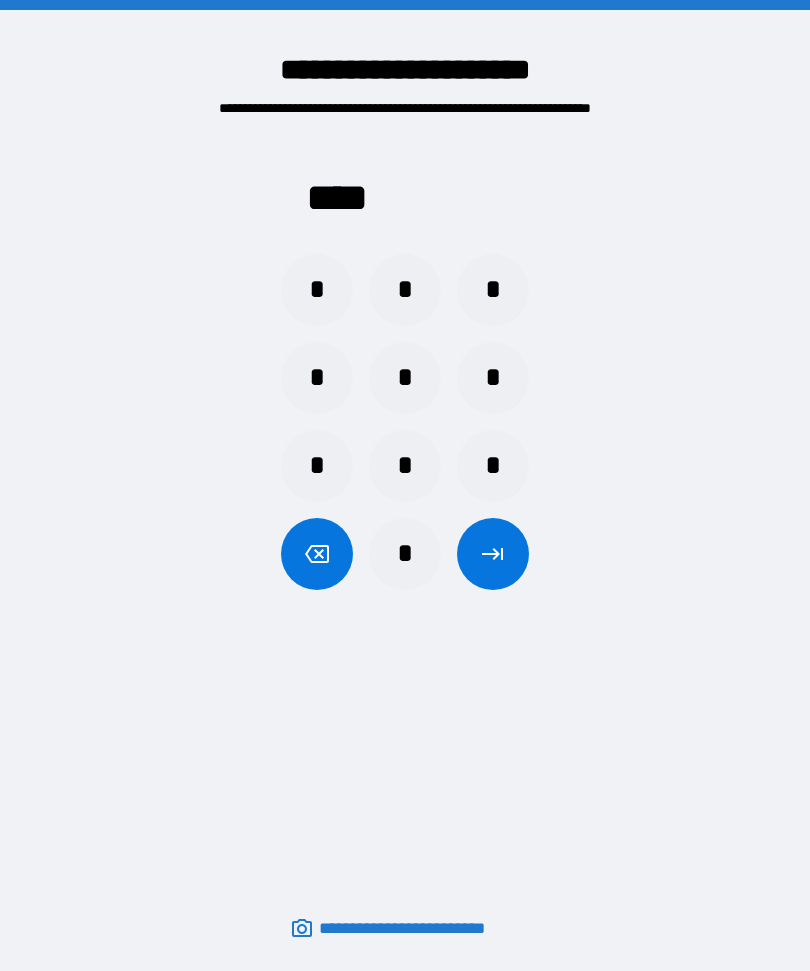 click at bounding box center [493, 554] 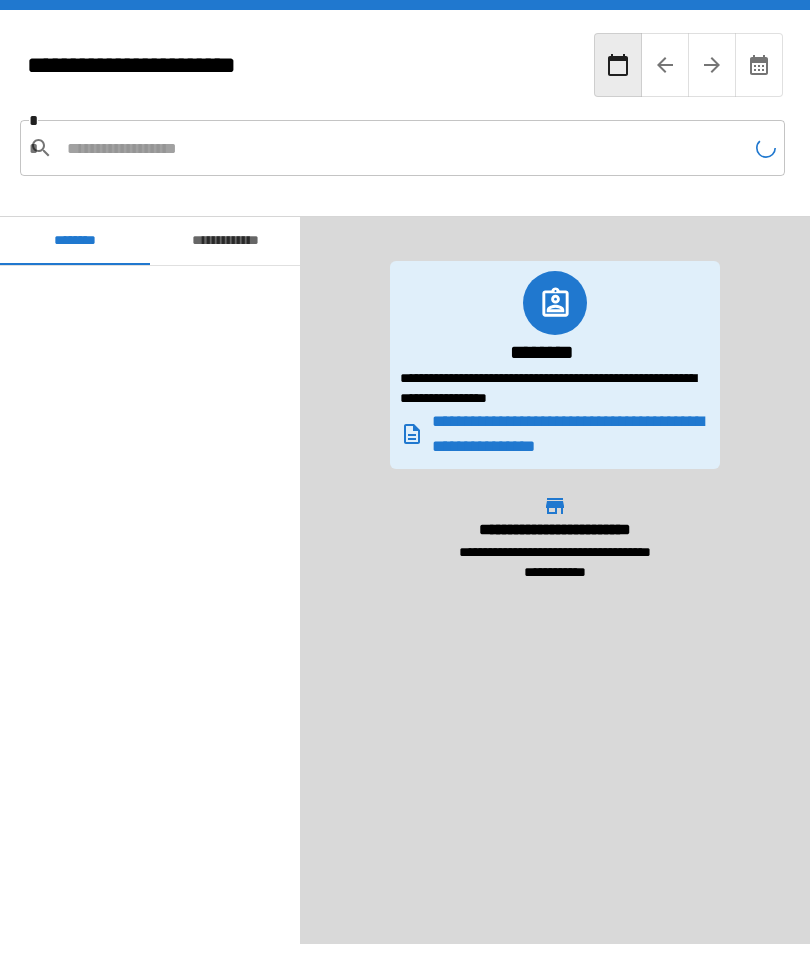 scroll, scrollTop: 1080, scrollLeft: 0, axis: vertical 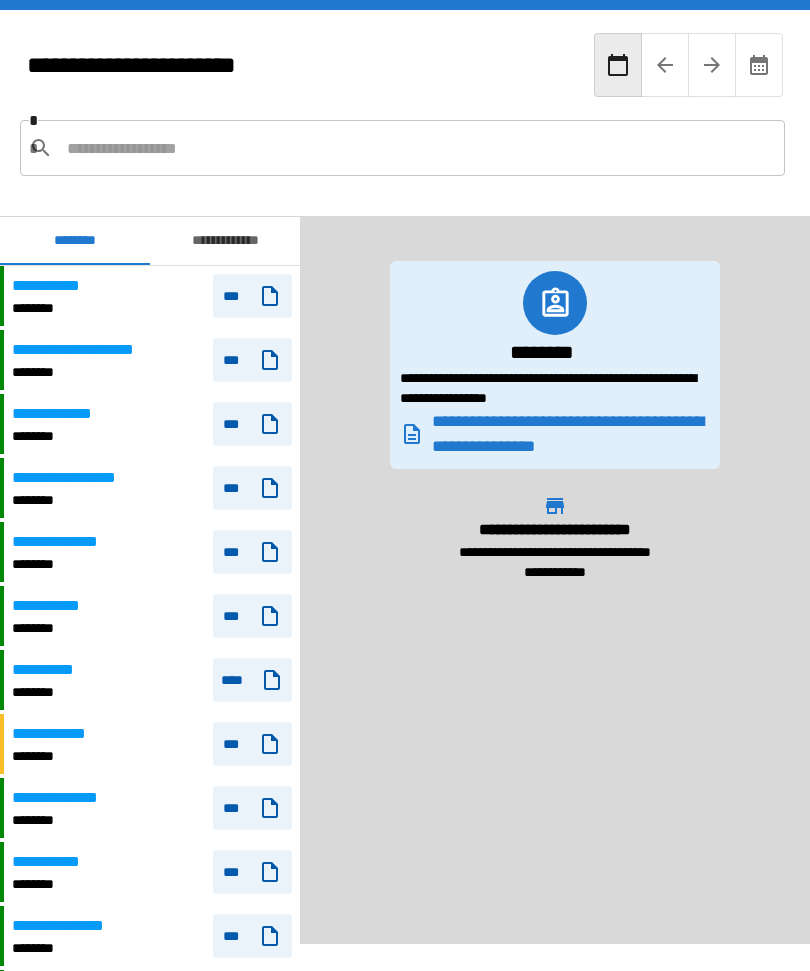click at bounding box center (418, 148) 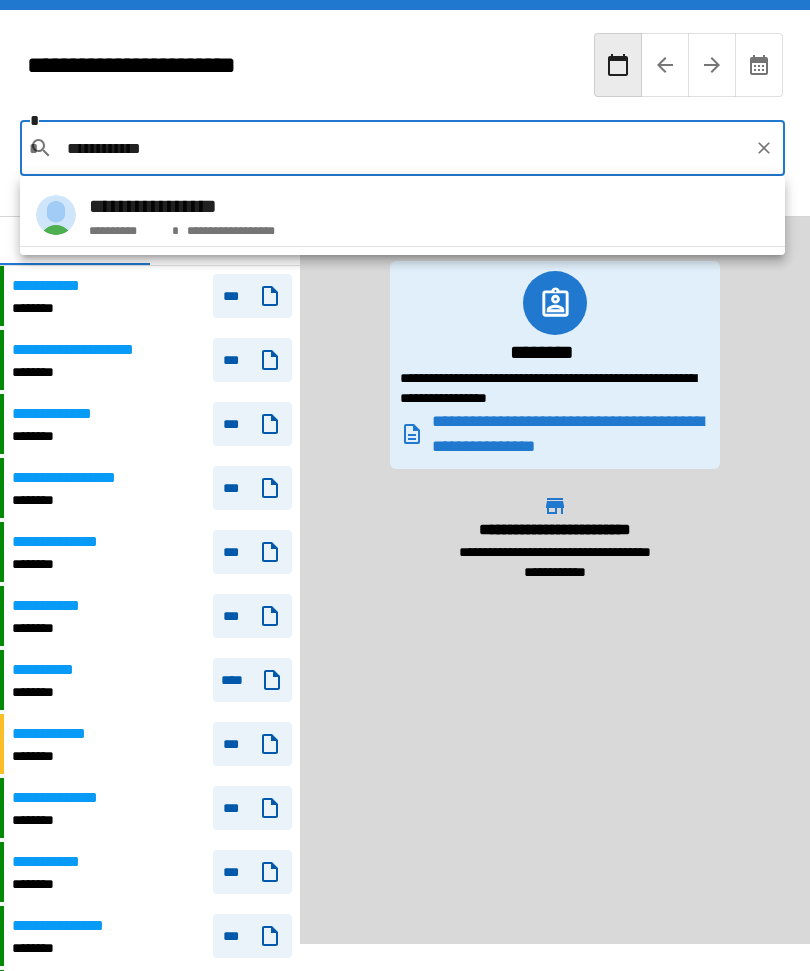 click on "**********" at bounding box center [228, 227] 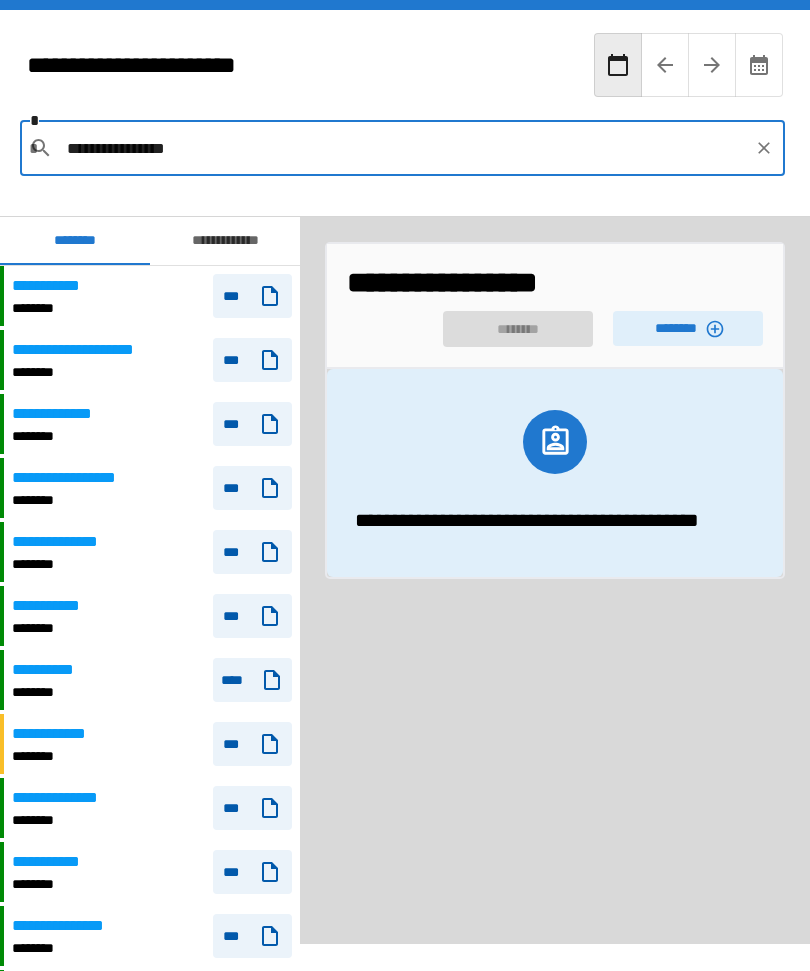 click on "********" at bounding box center (688, 328) 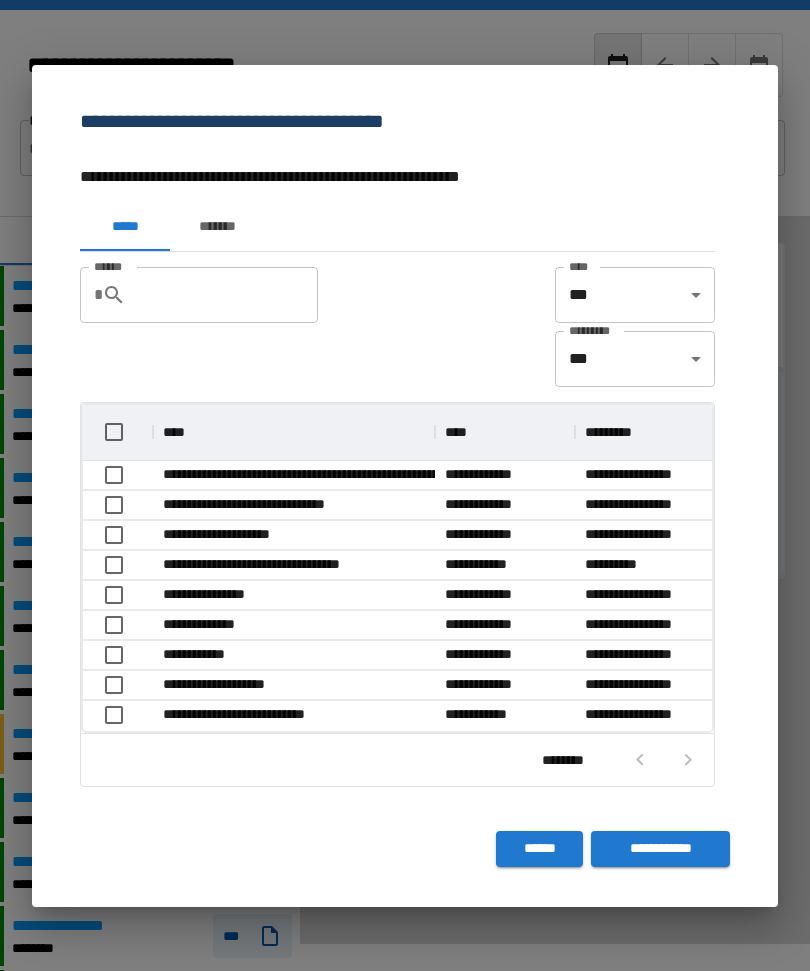 scroll, scrollTop: 326, scrollLeft: 629, axis: both 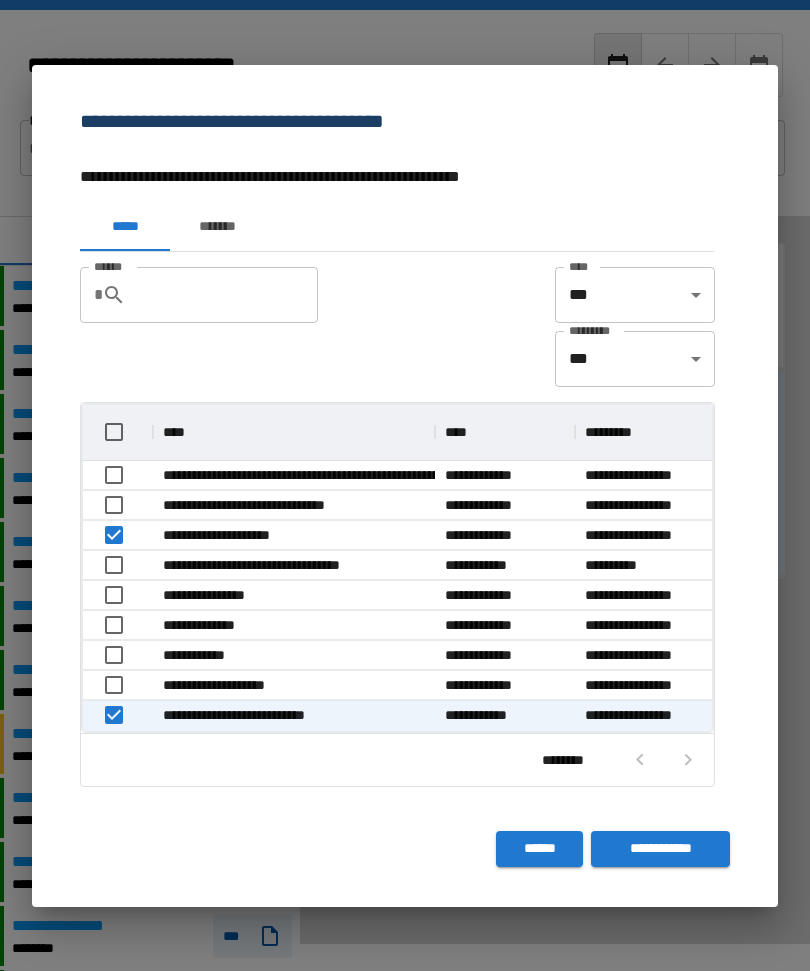 click on "**********" at bounding box center (660, 849) 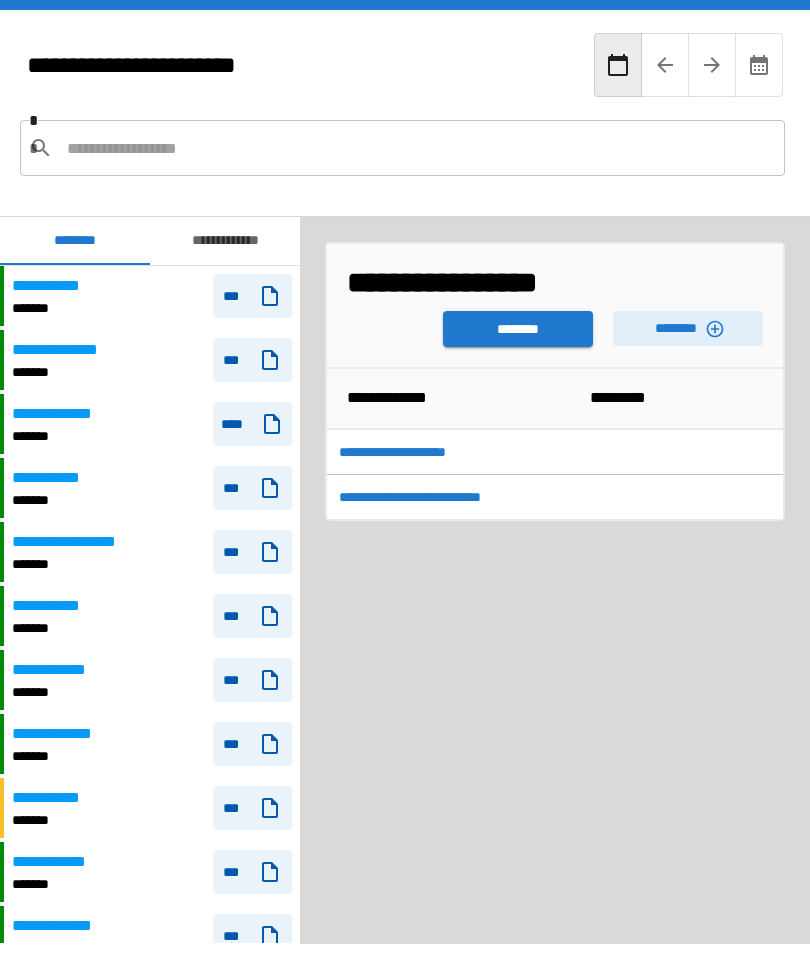 scroll, scrollTop: 1080, scrollLeft: 0, axis: vertical 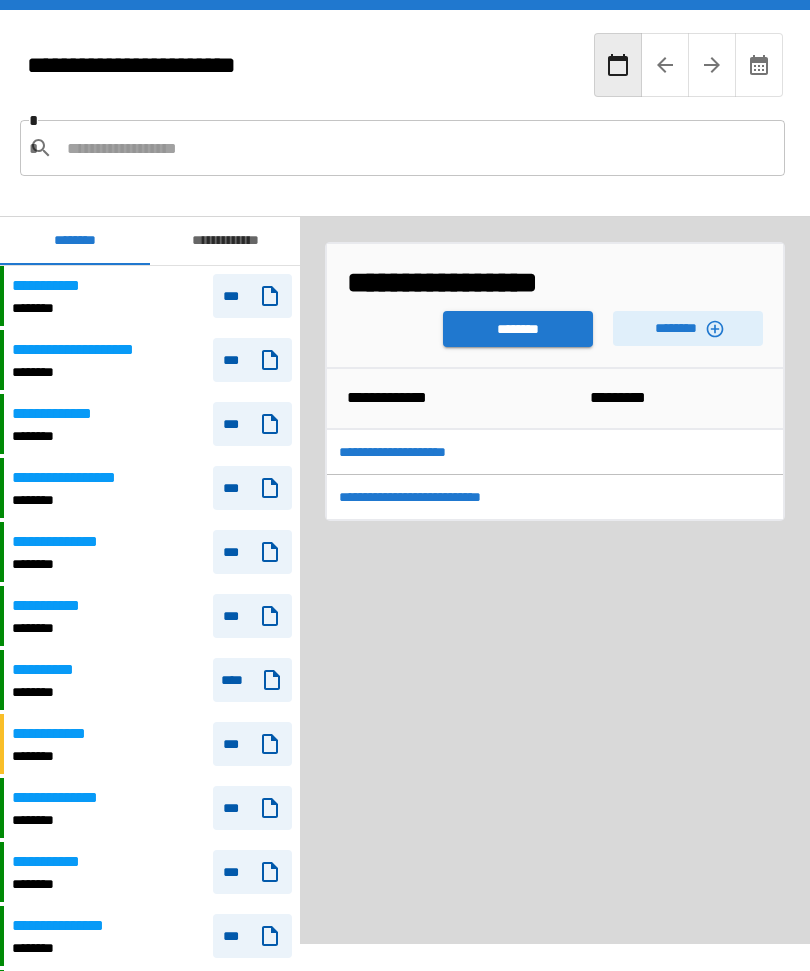 click on "********" at bounding box center [518, 329] 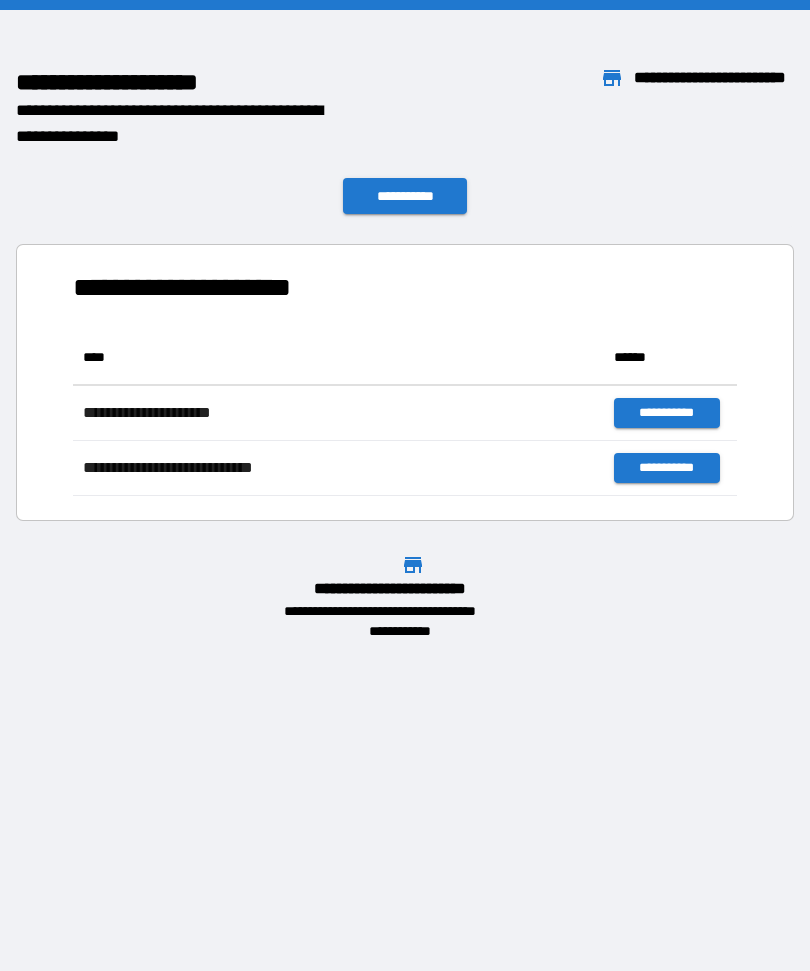 scroll, scrollTop: 166, scrollLeft: 664, axis: both 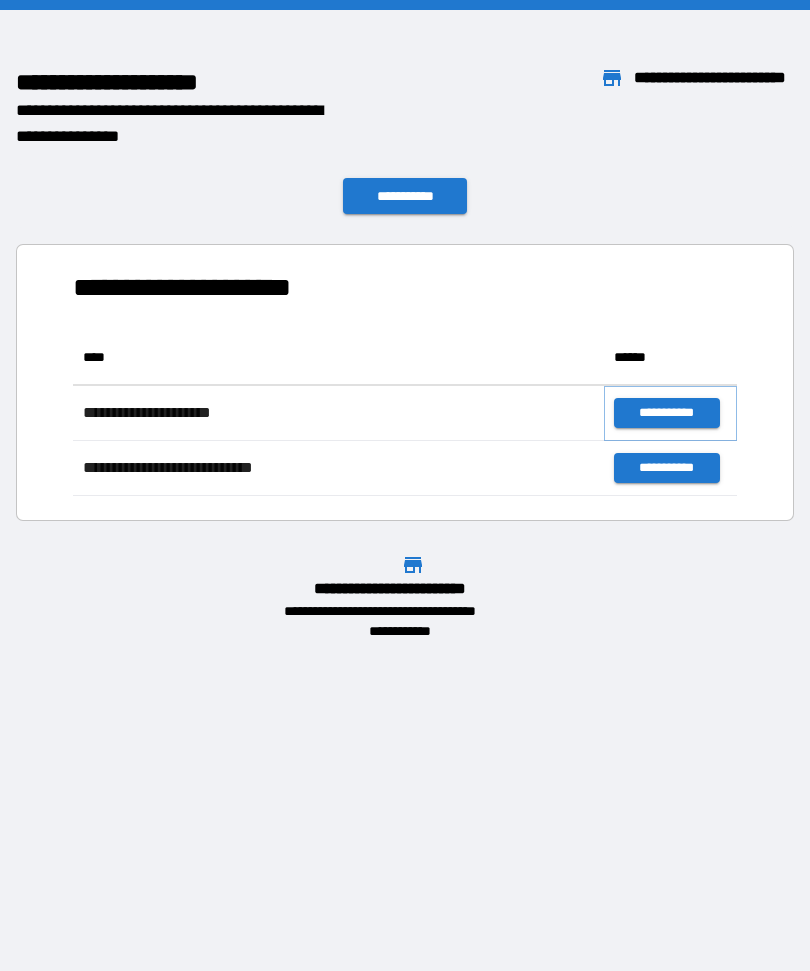 click on "**********" at bounding box center [666, 413] 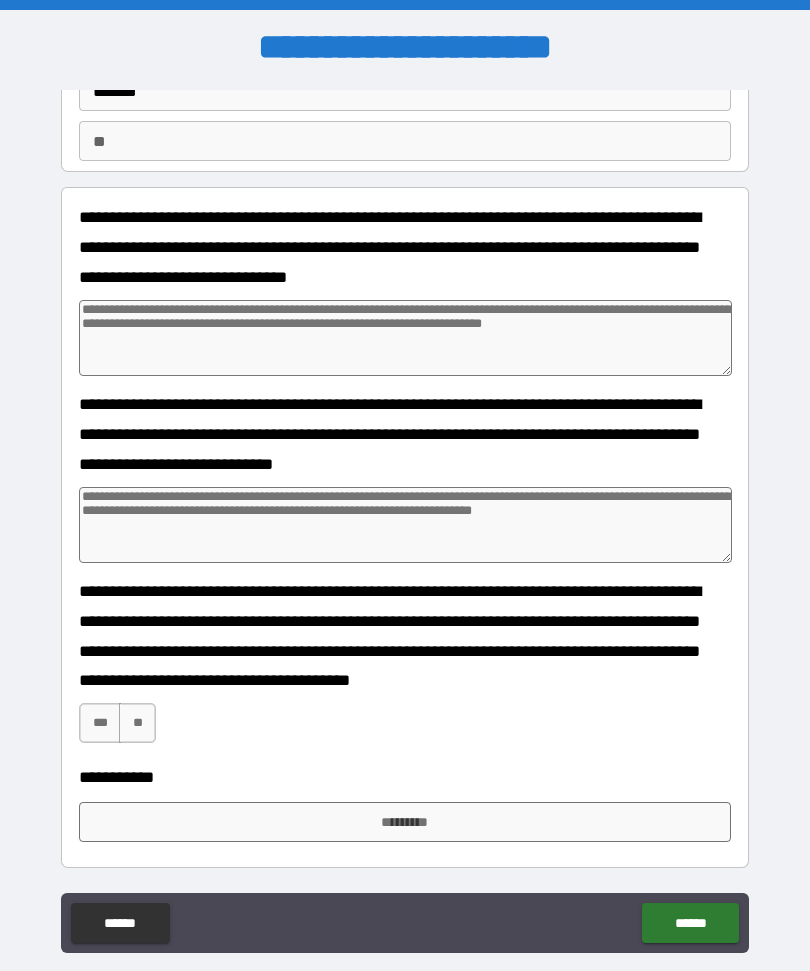 scroll, scrollTop: 162, scrollLeft: 0, axis: vertical 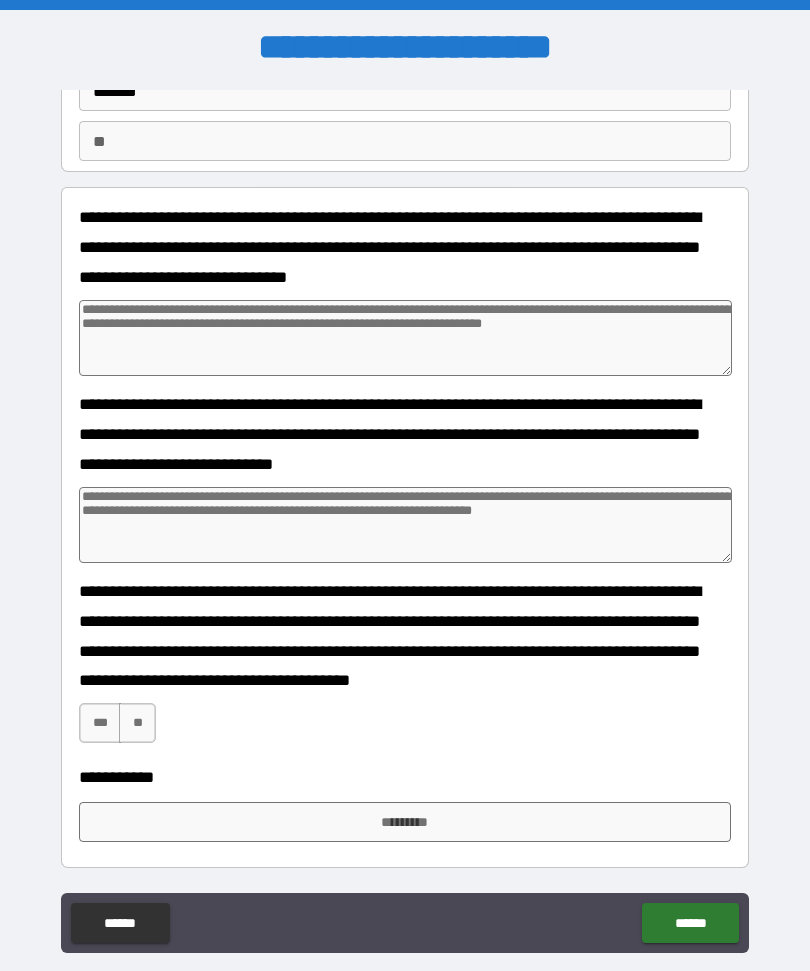 click at bounding box center [405, 338] 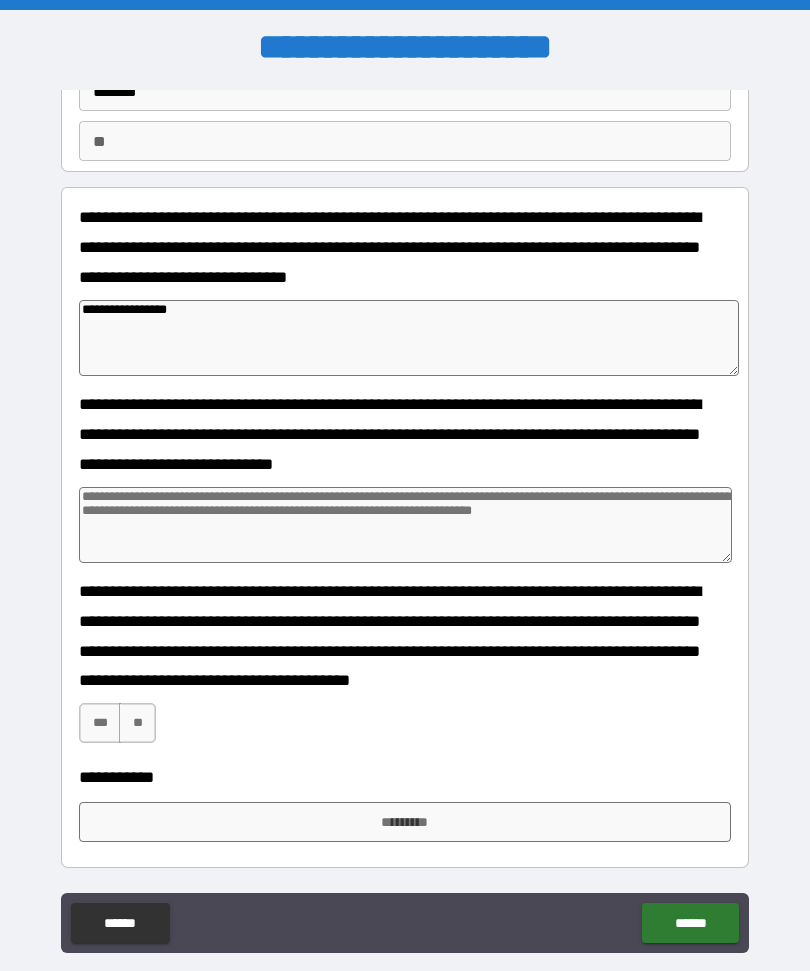 scroll, scrollTop: 162, scrollLeft: 0, axis: vertical 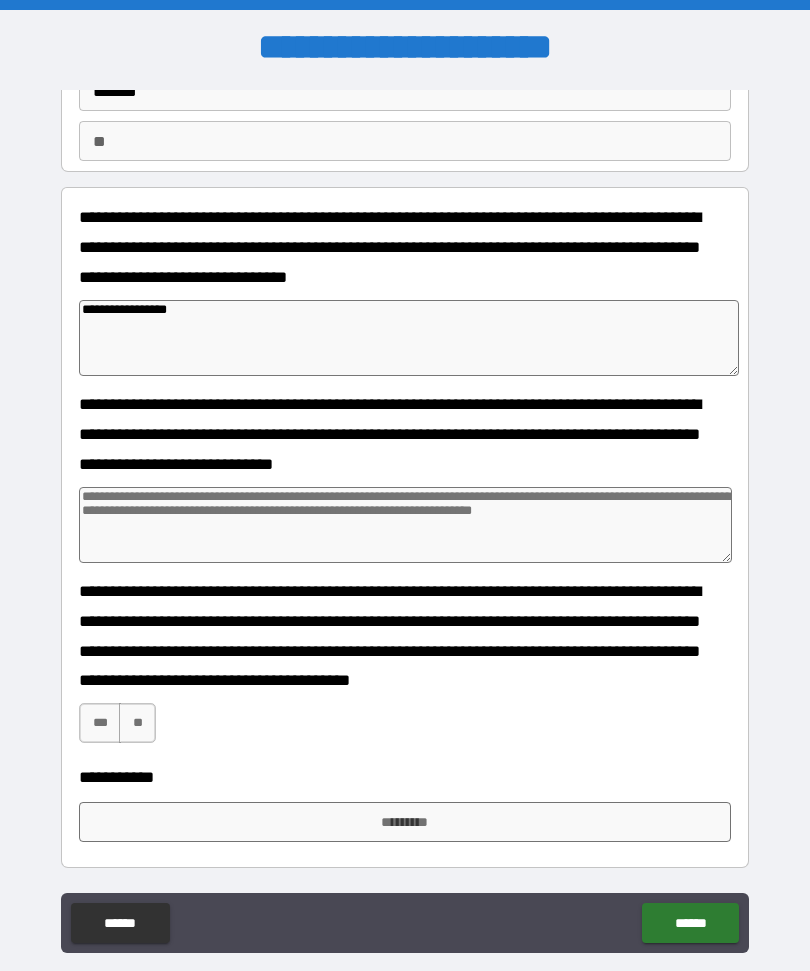 click on "***" at bounding box center (100, 723) 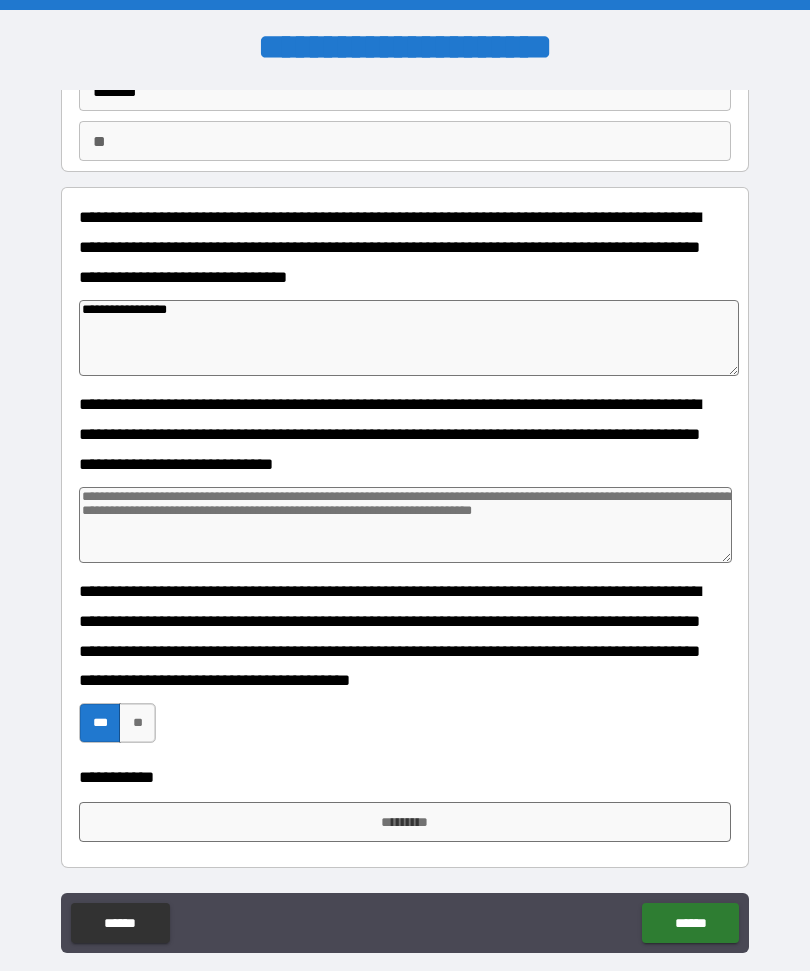 click on "*********" at bounding box center (405, 822) 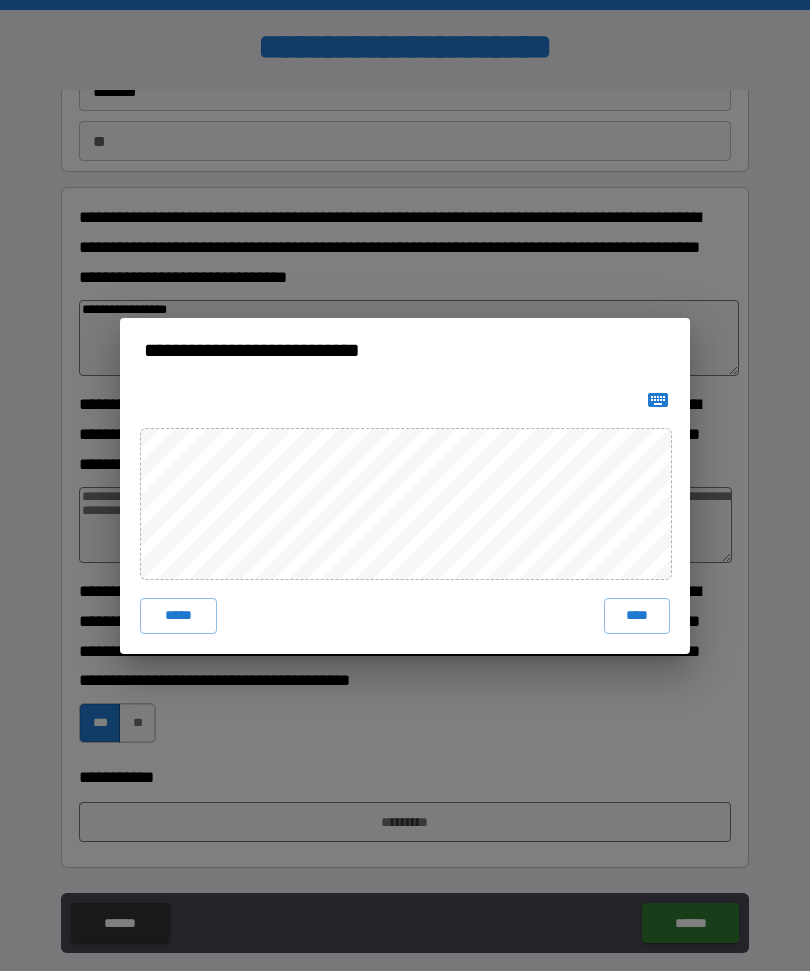 click on "****" at bounding box center [637, 616] 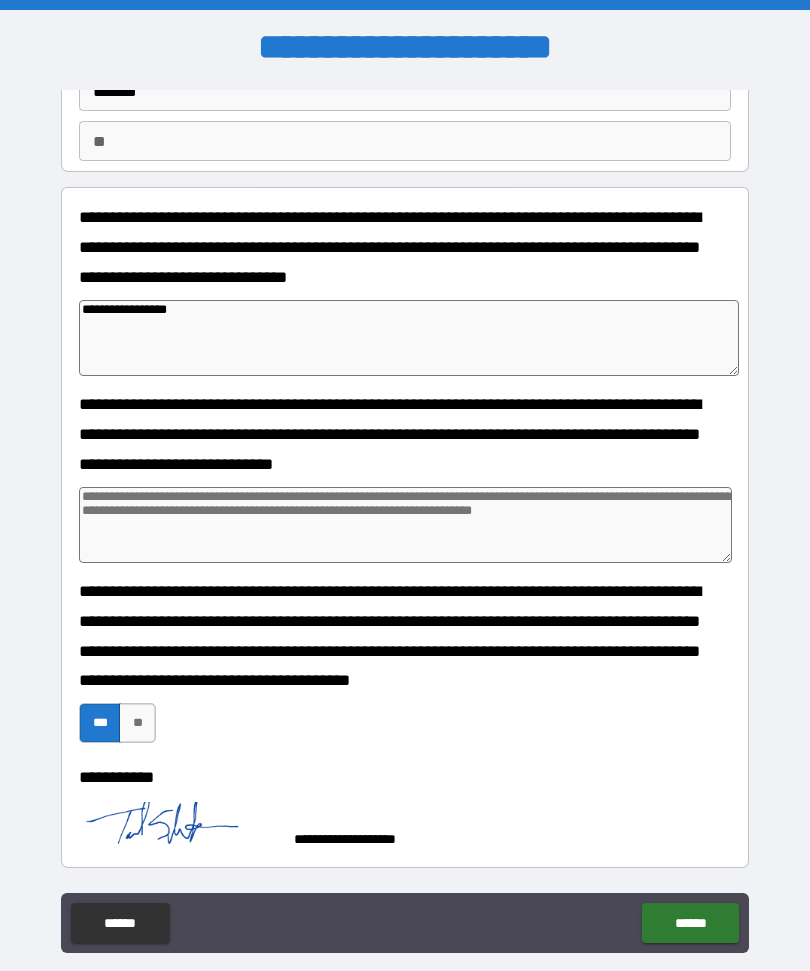 scroll, scrollTop: 152, scrollLeft: 0, axis: vertical 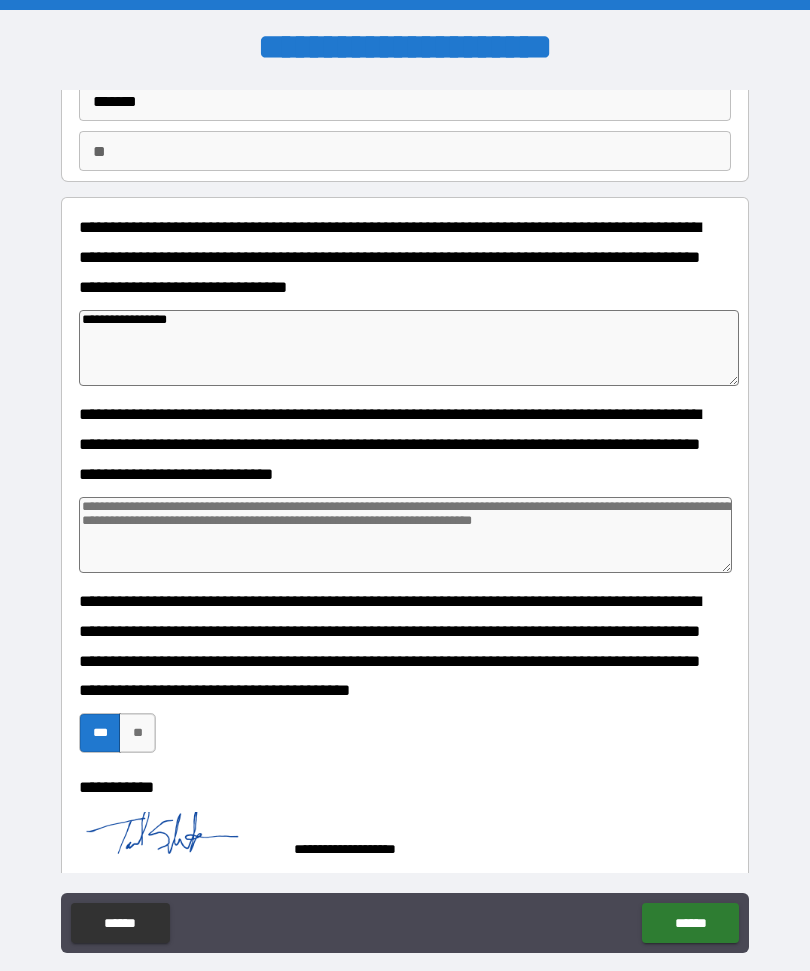 click on "******" at bounding box center [690, 923] 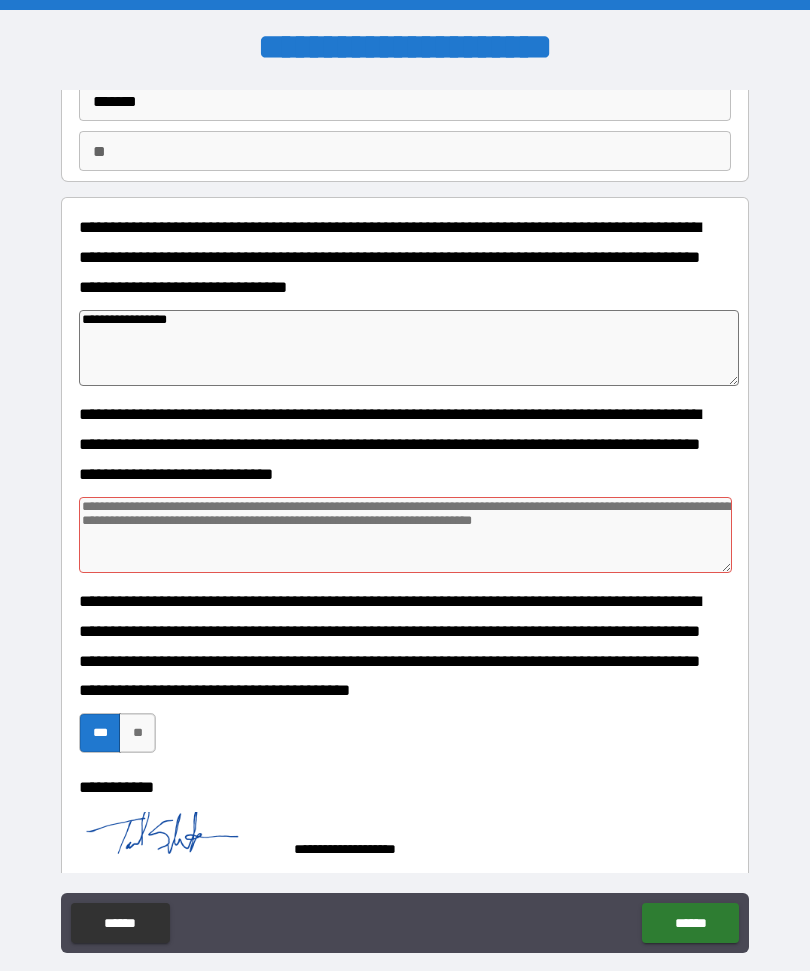 click on "******" at bounding box center [690, 923] 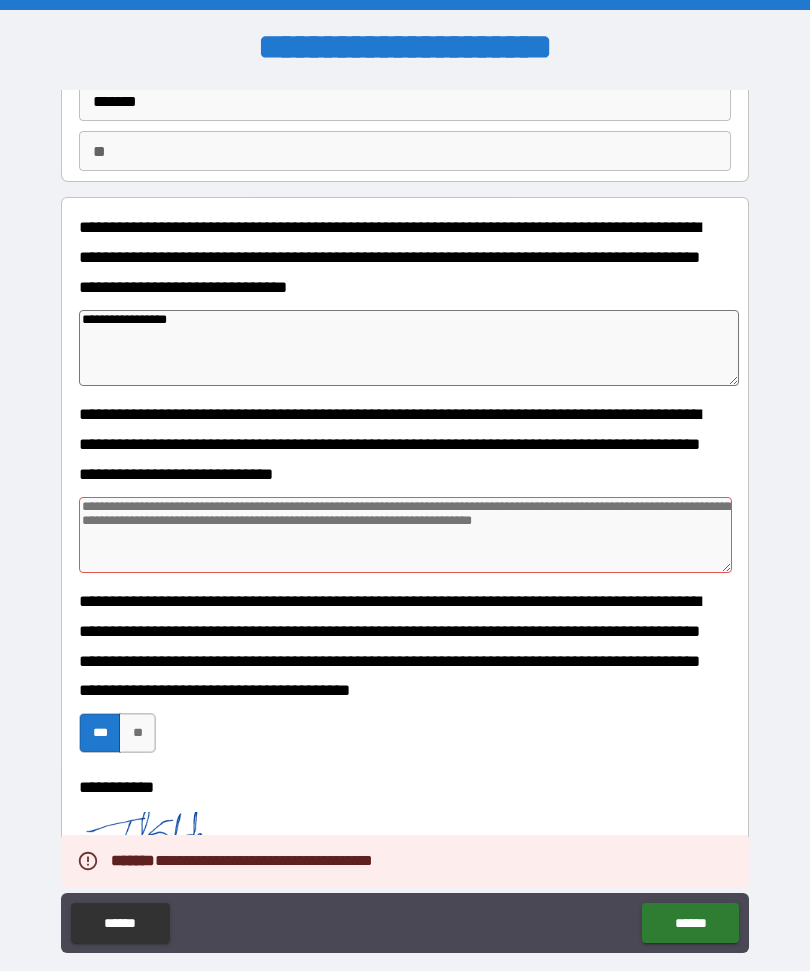 click on "******" at bounding box center (690, 923) 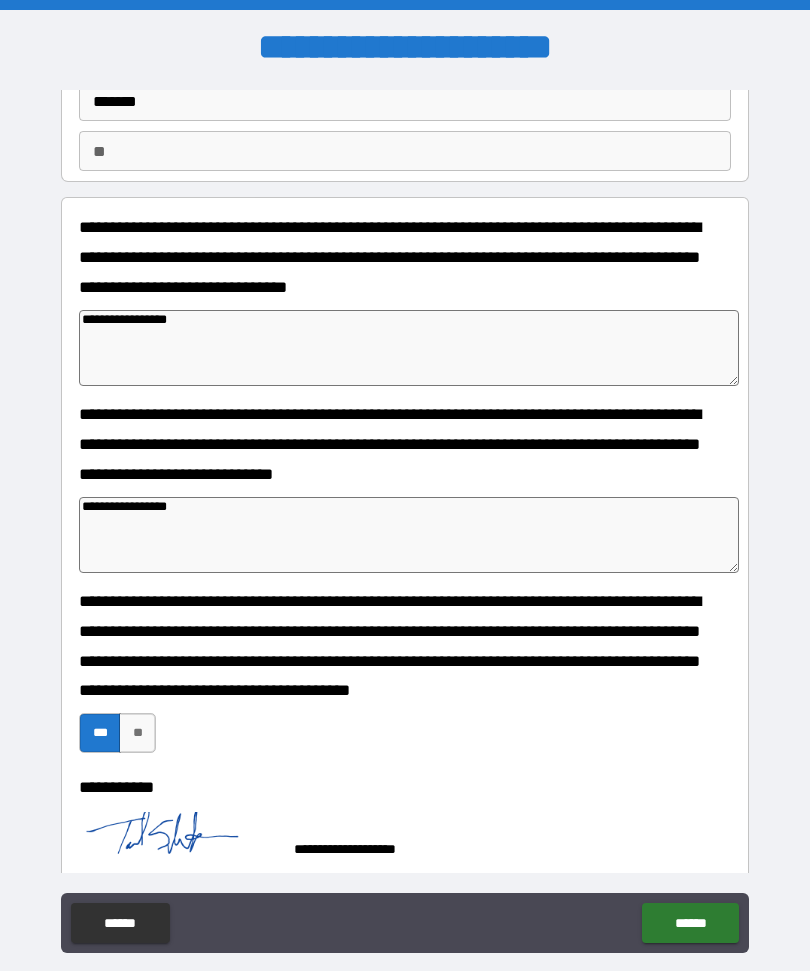 click on "******" at bounding box center (690, 923) 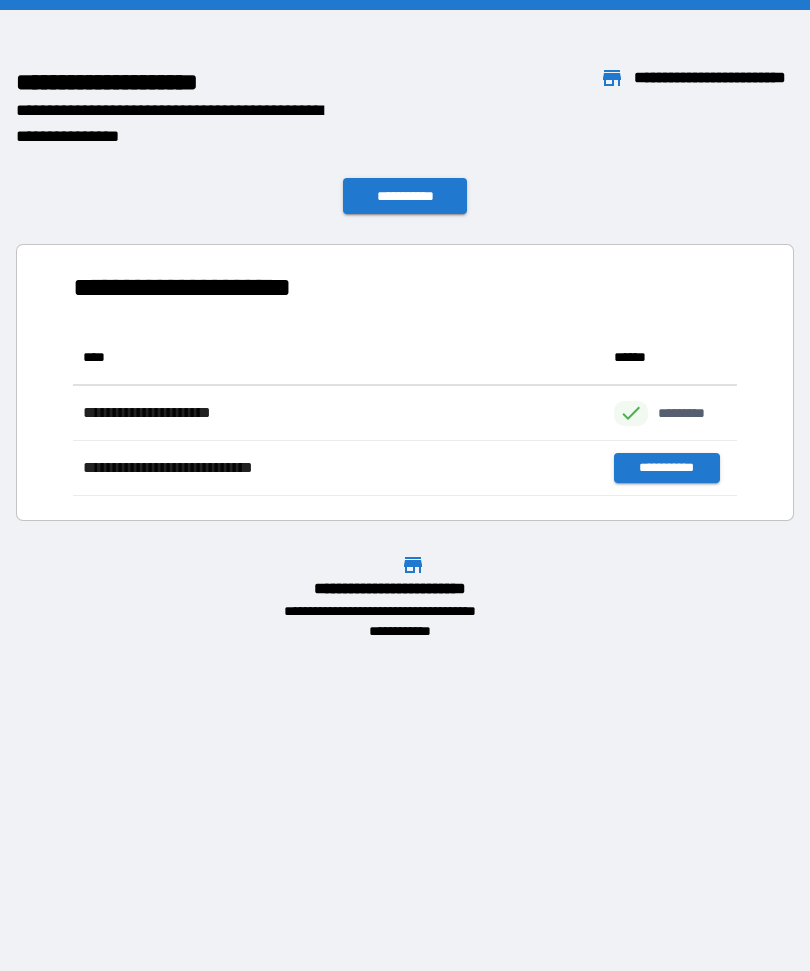 scroll, scrollTop: 1, scrollLeft: 1, axis: both 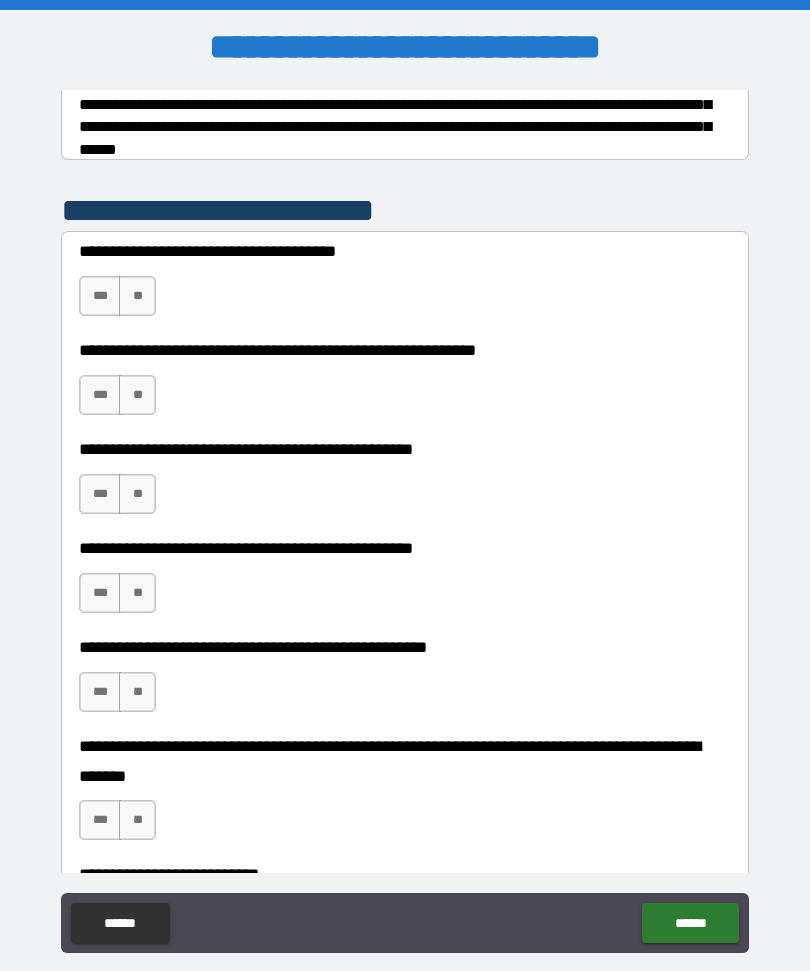 click on "**" at bounding box center (137, 296) 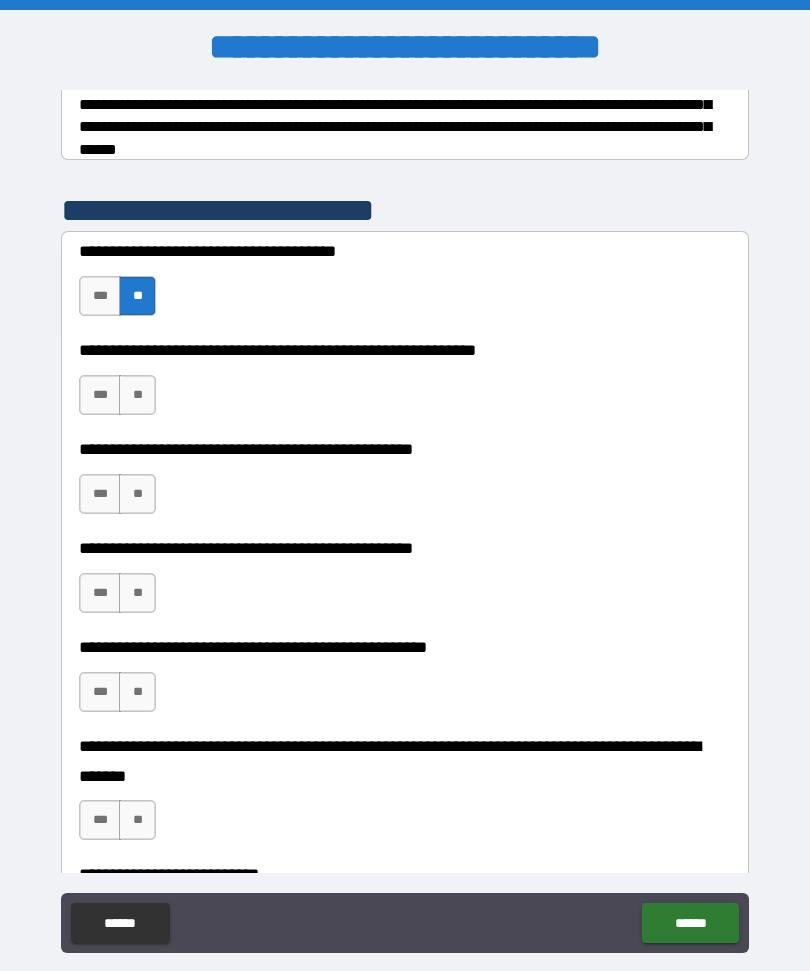 click on "**" at bounding box center [137, 395] 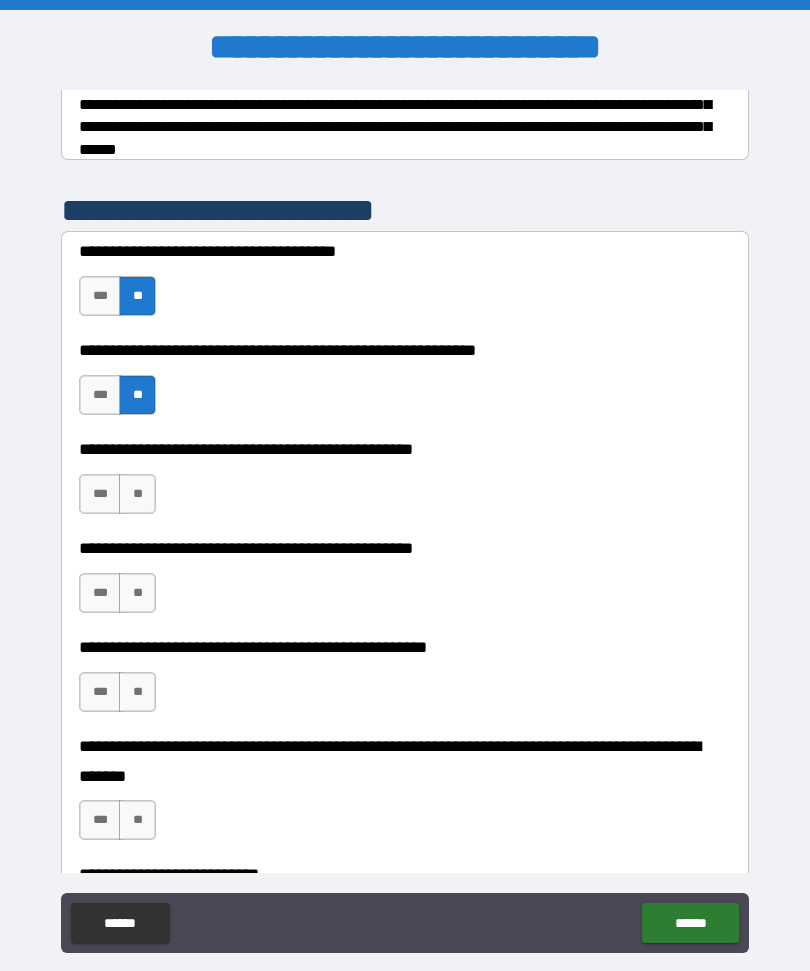 click on "**" at bounding box center (137, 494) 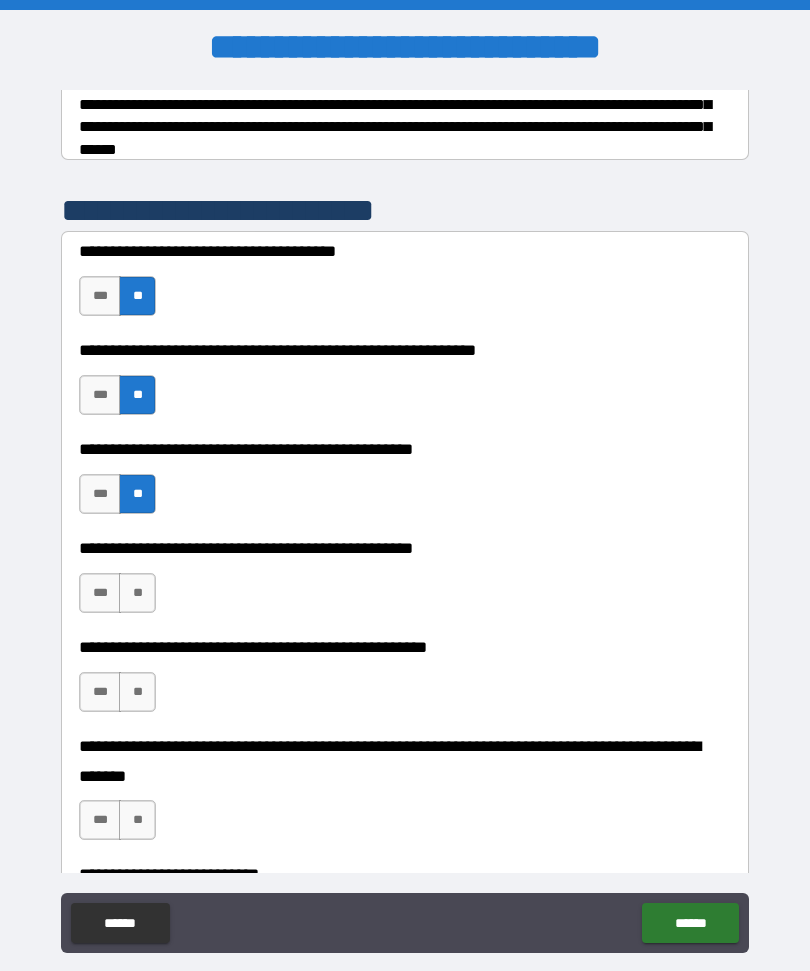 click on "**" at bounding box center [137, 593] 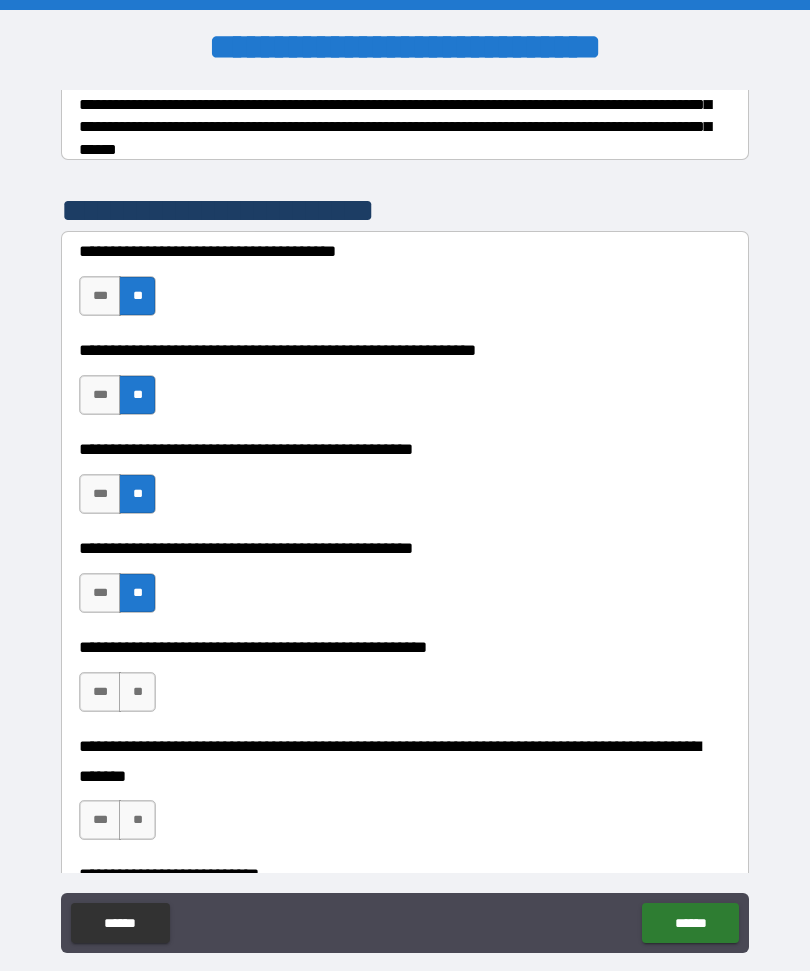 click on "**" at bounding box center [137, 692] 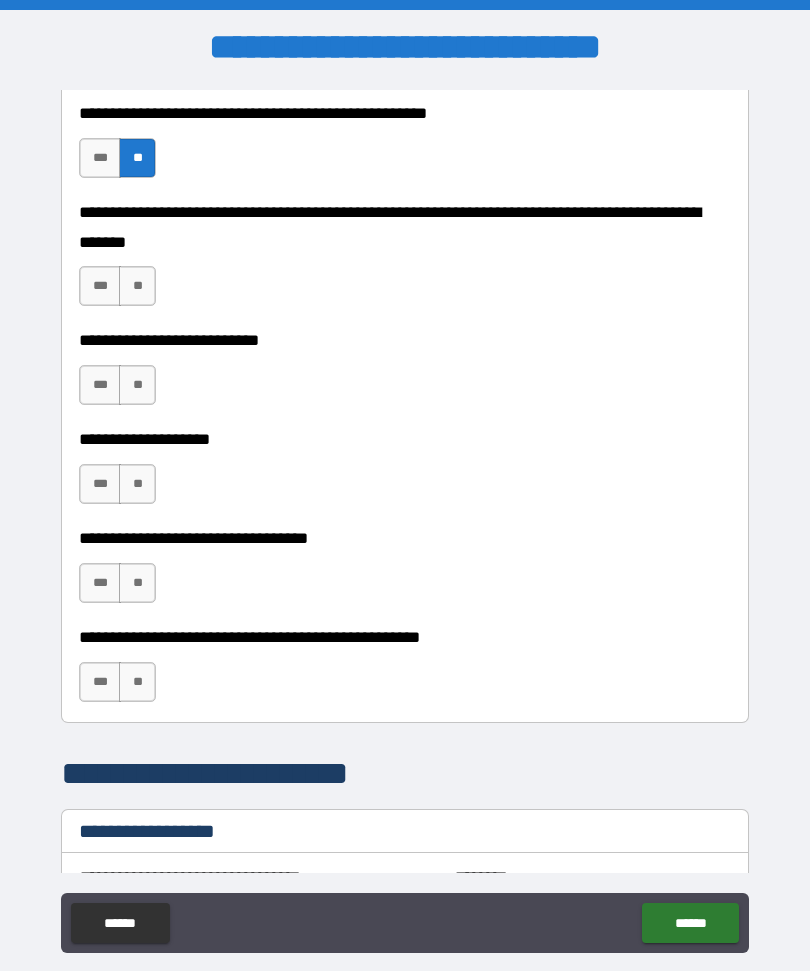 scroll, scrollTop: 891, scrollLeft: 0, axis: vertical 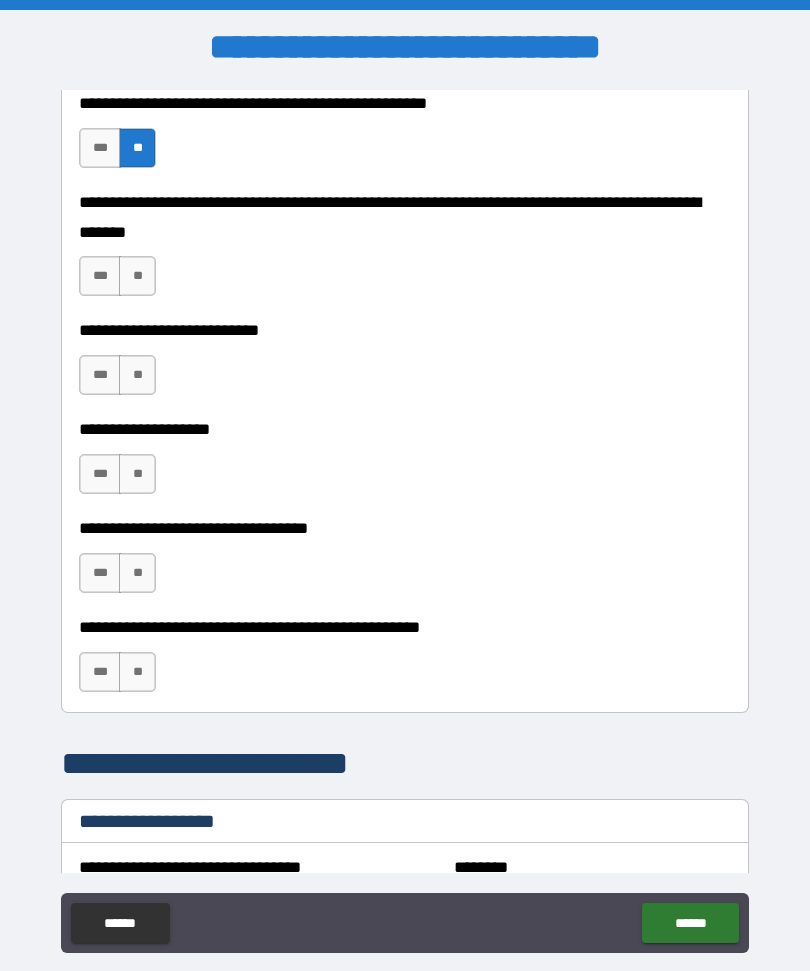 click on "**" at bounding box center (137, 276) 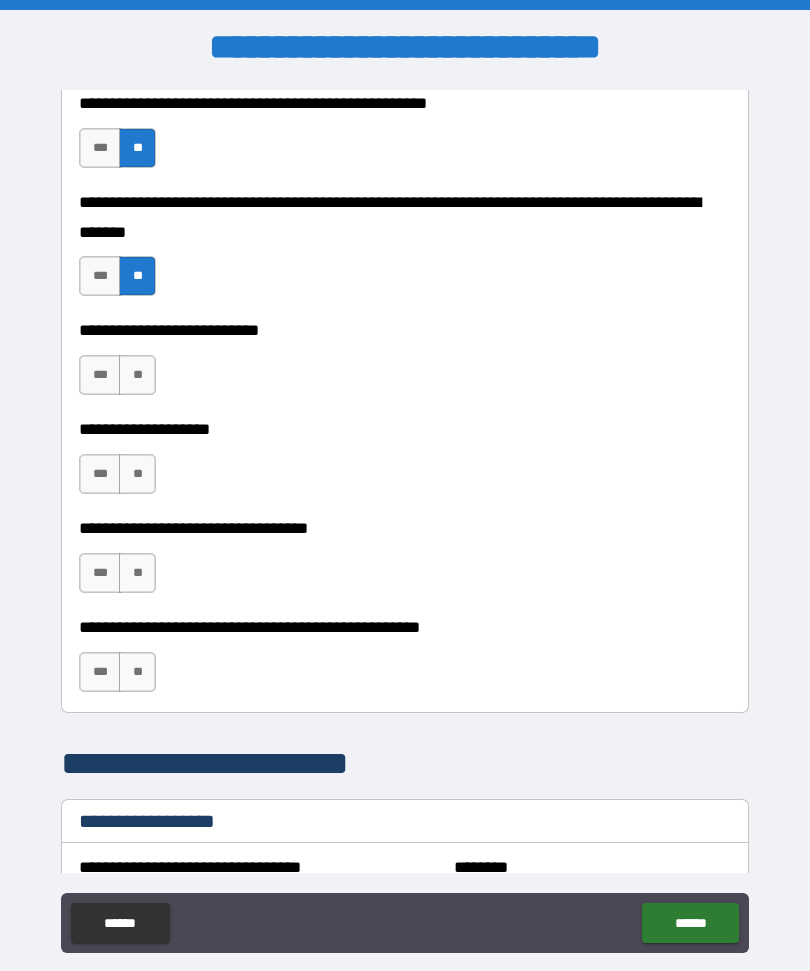 click on "**" at bounding box center [137, 375] 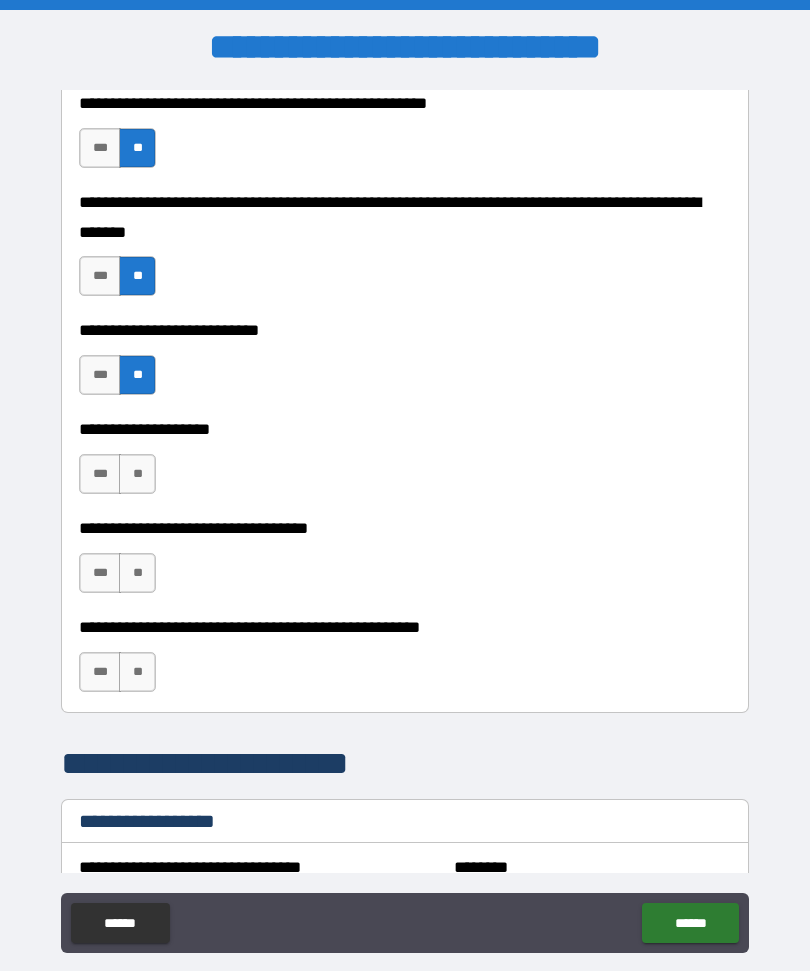 click on "**" at bounding box center (137, 474) 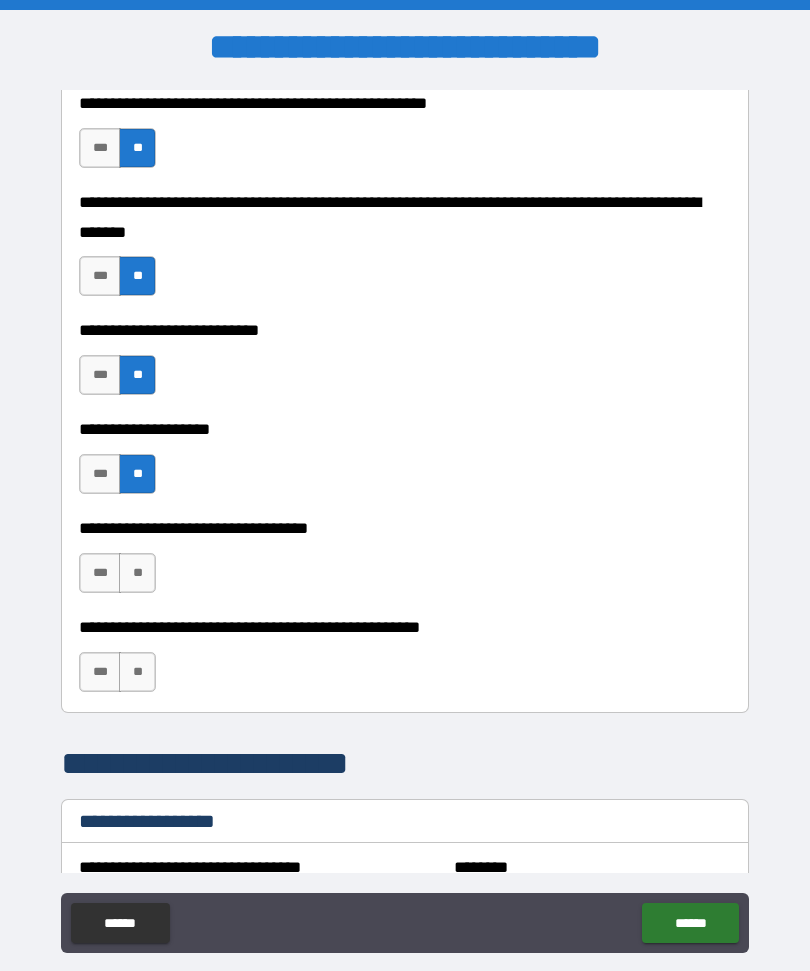 click on "**" at bounding box center [137, 573] 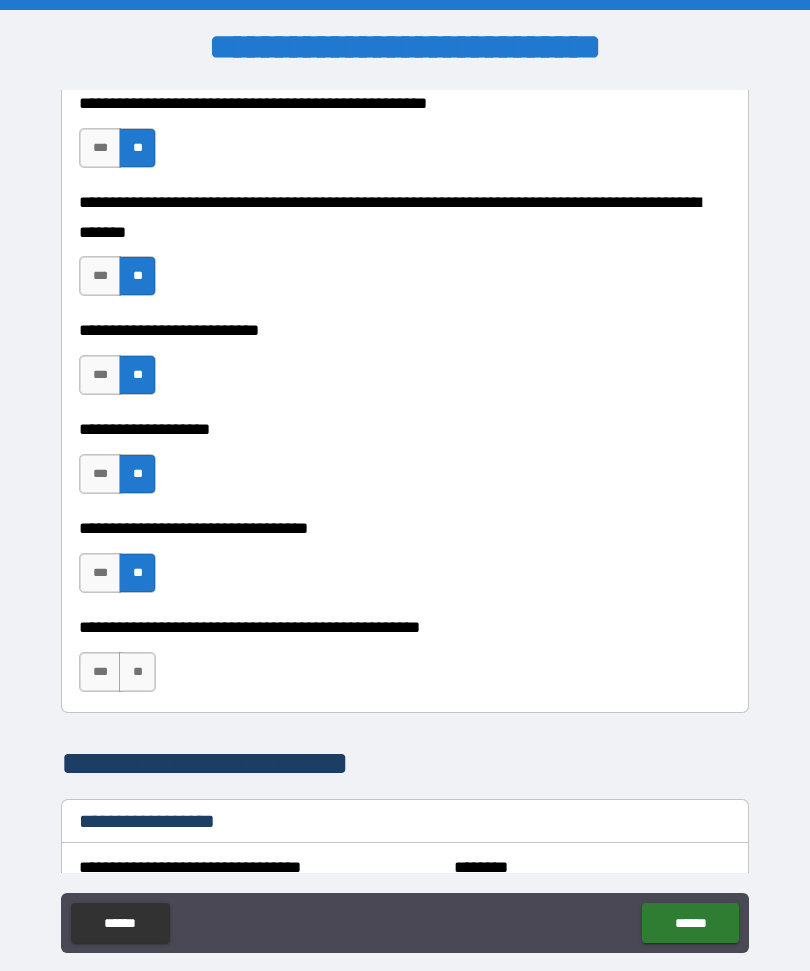 click on "**" at bounding box center (137, 672) 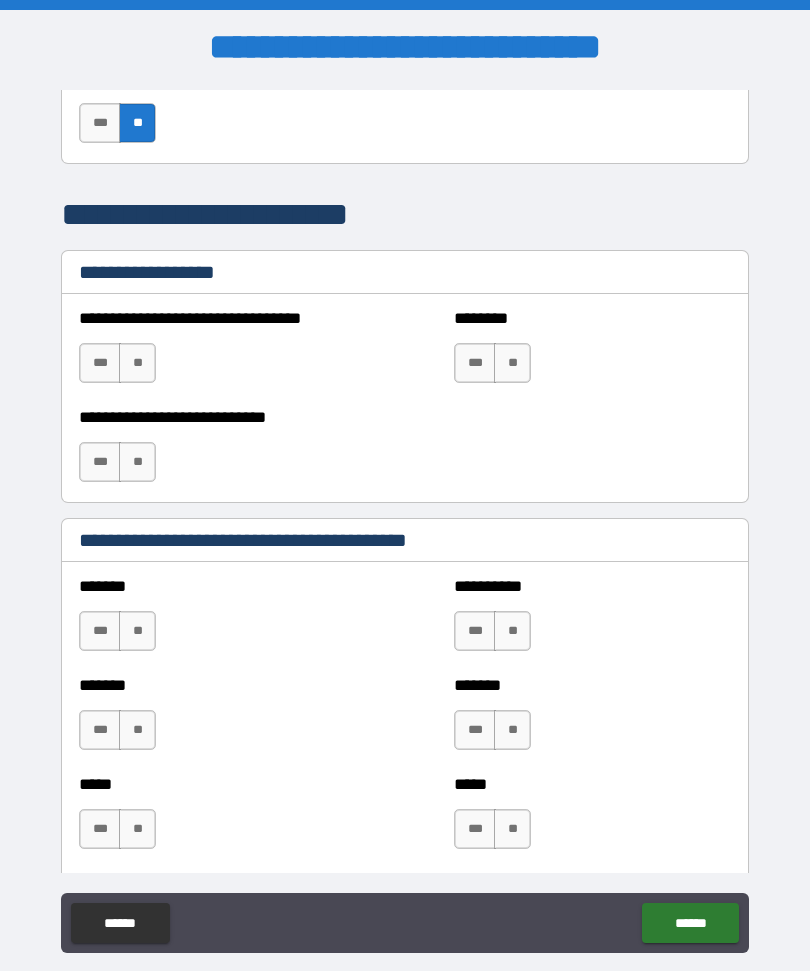 scroll, scrollTop: 1441, scrollLeft: 0, axis: vertical 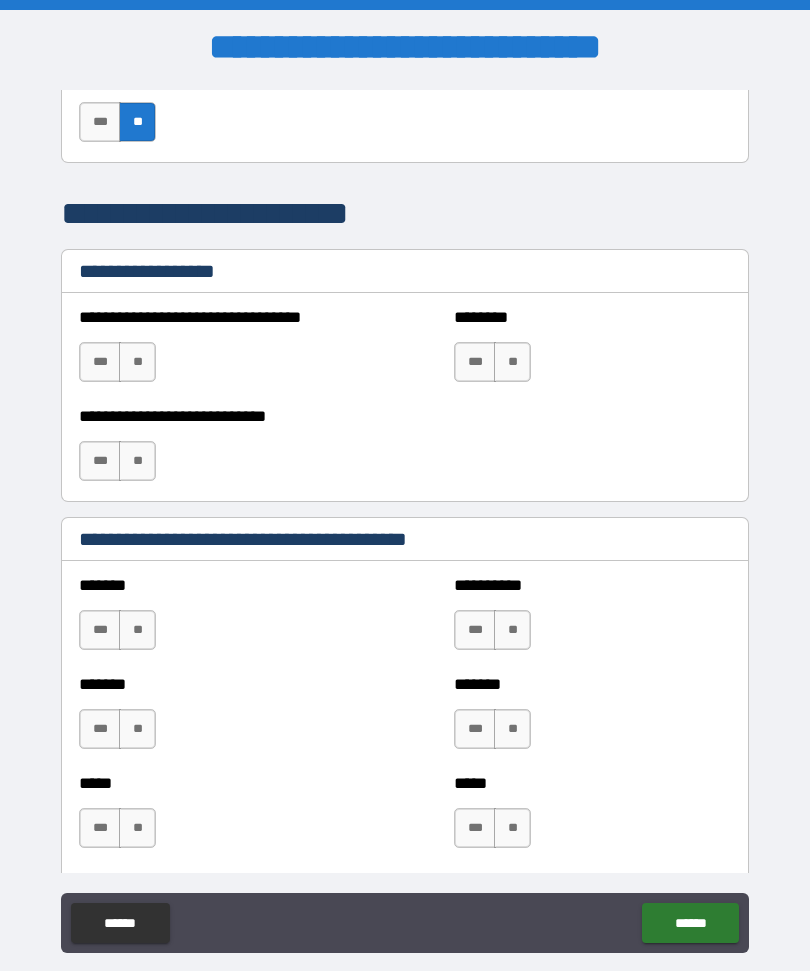click on "**" at bounding box center [137, 362] 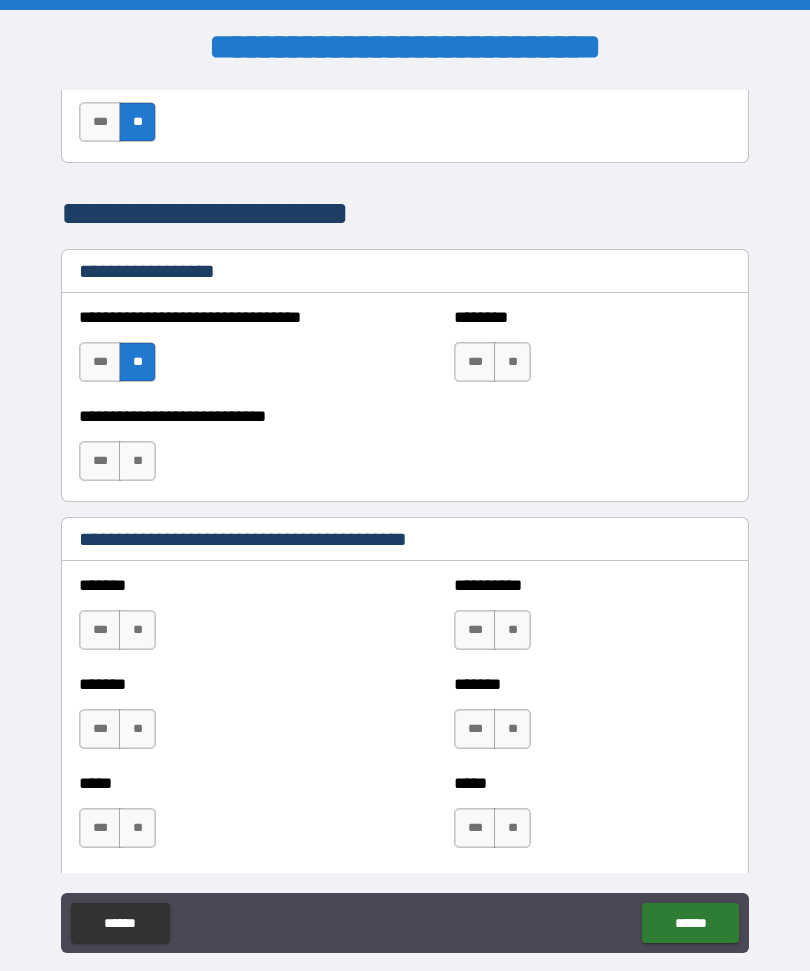 click on "**" at bounding box center (137, 461) 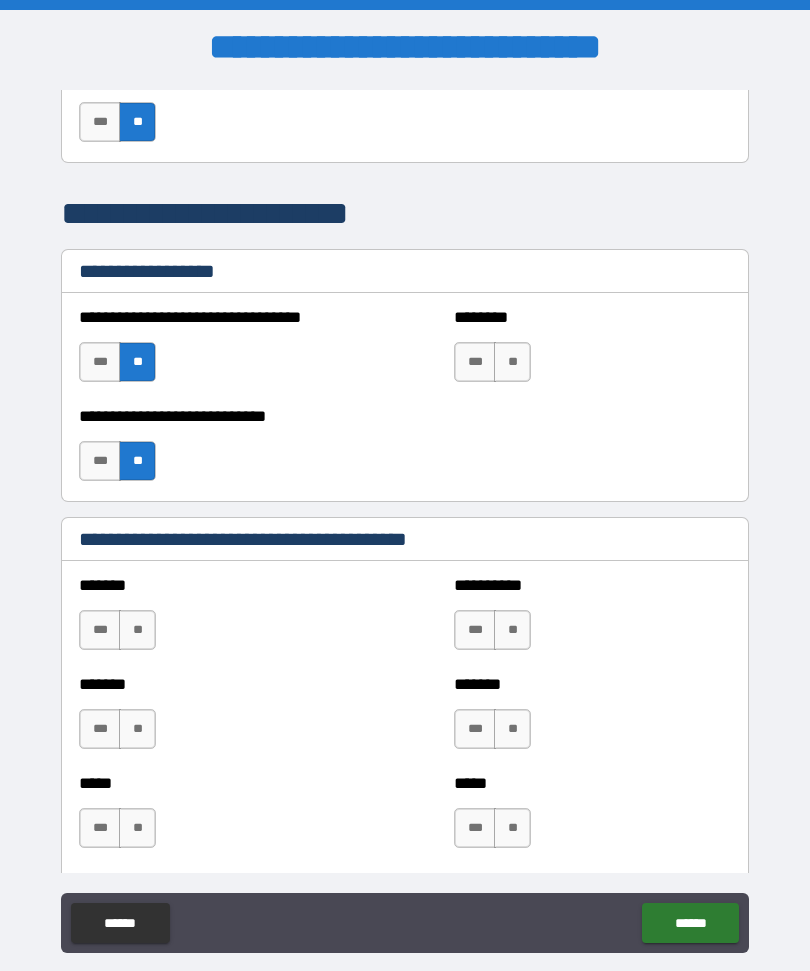click on "**" at bounding box center [137, 362] 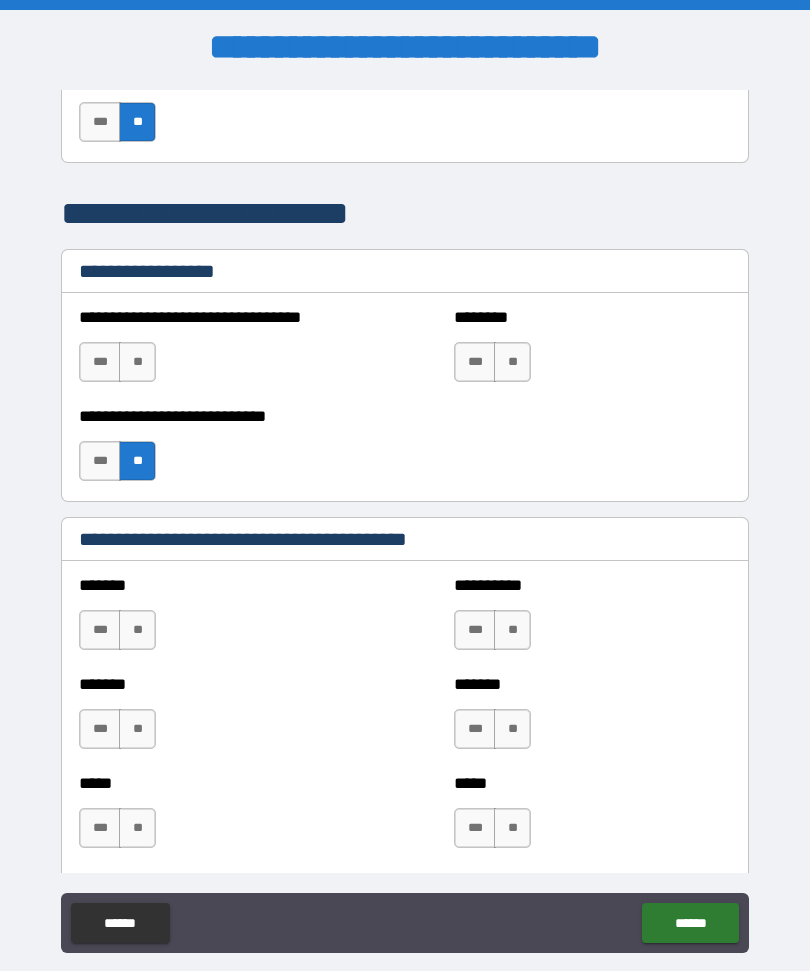 click on "**" at bounding box center (137, 461) 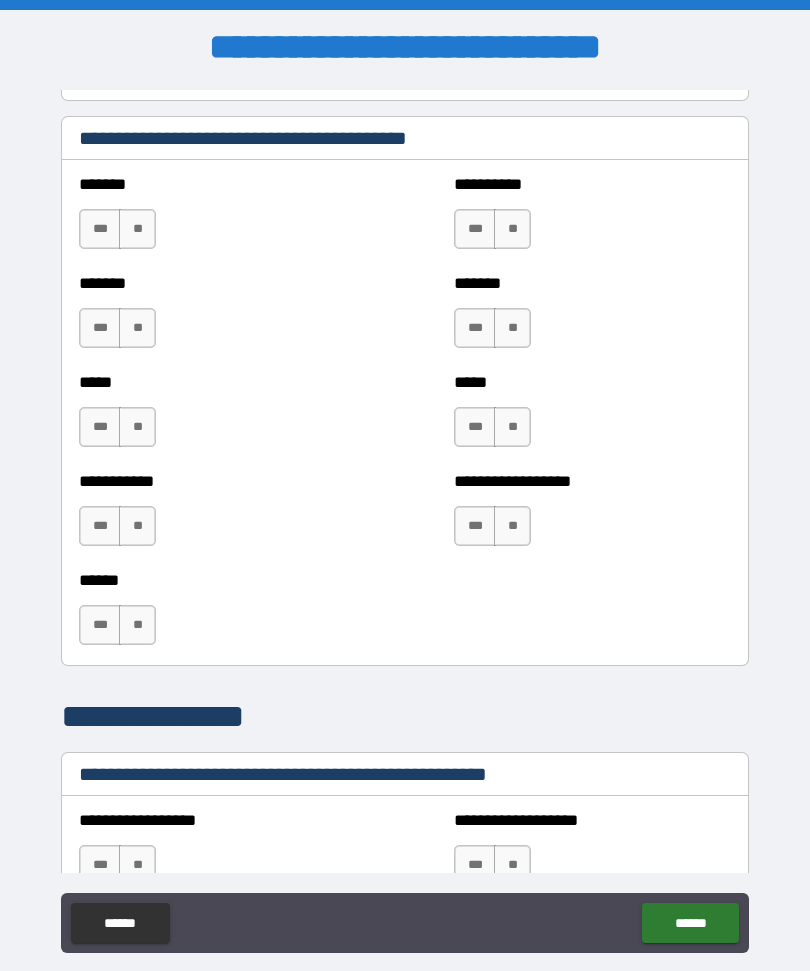scroll, scrollTop: 1845, scrollLeft: 0, axis: vertical 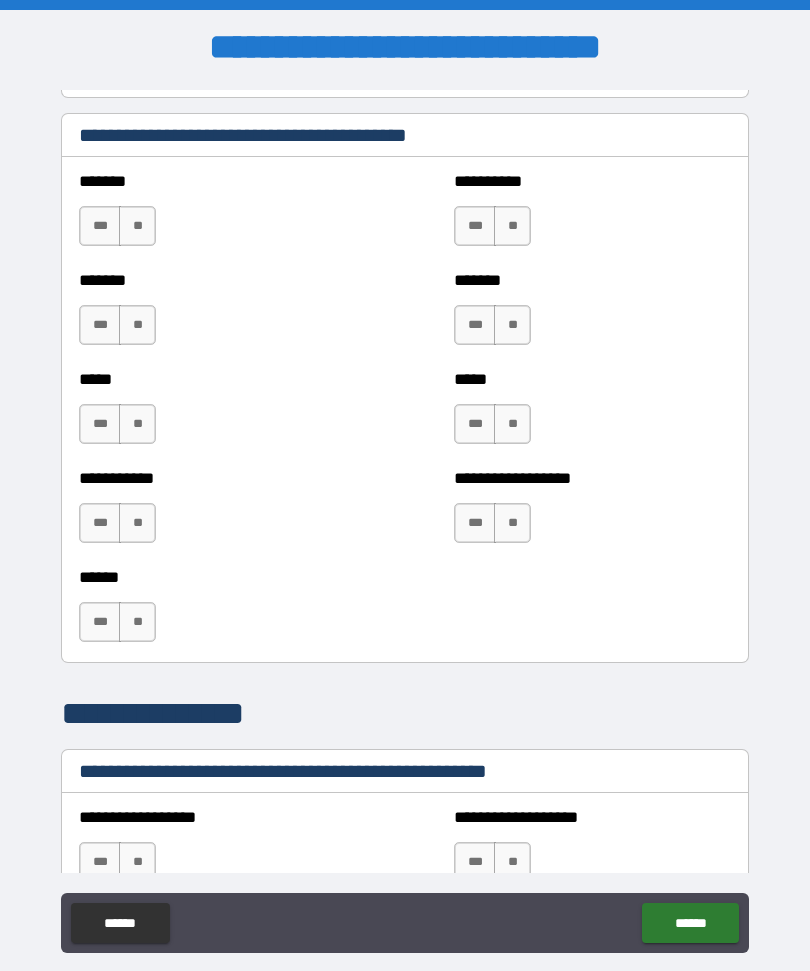 click on "**" at bounding box center (137, 226) 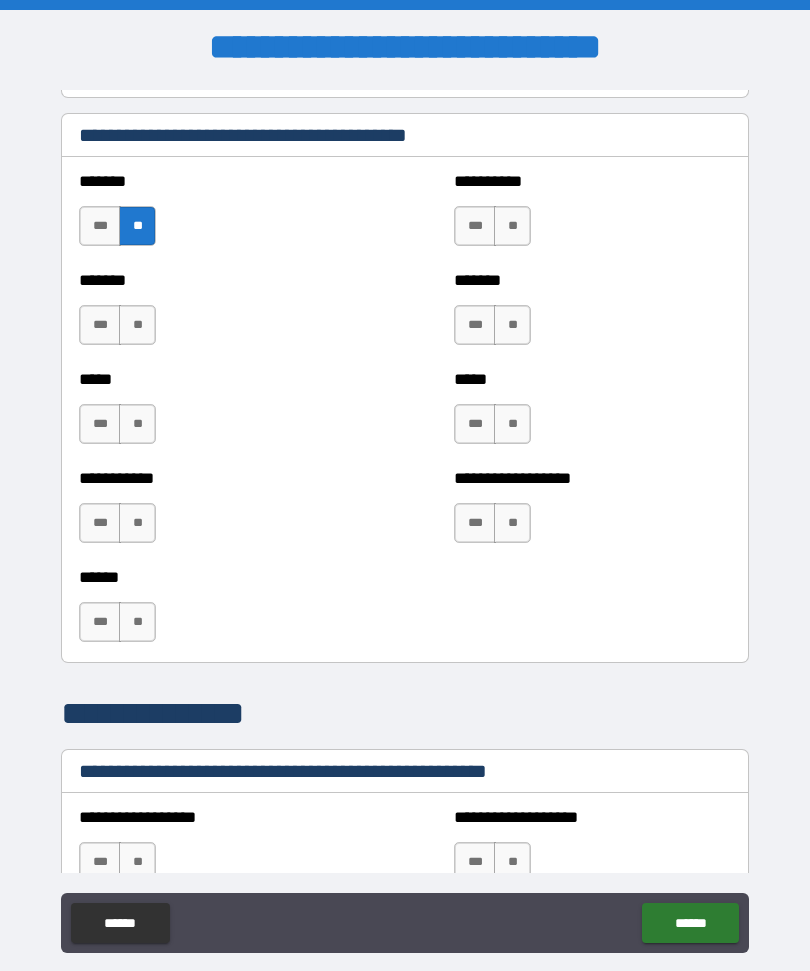 click on "**" at bounding box center [137, 325] 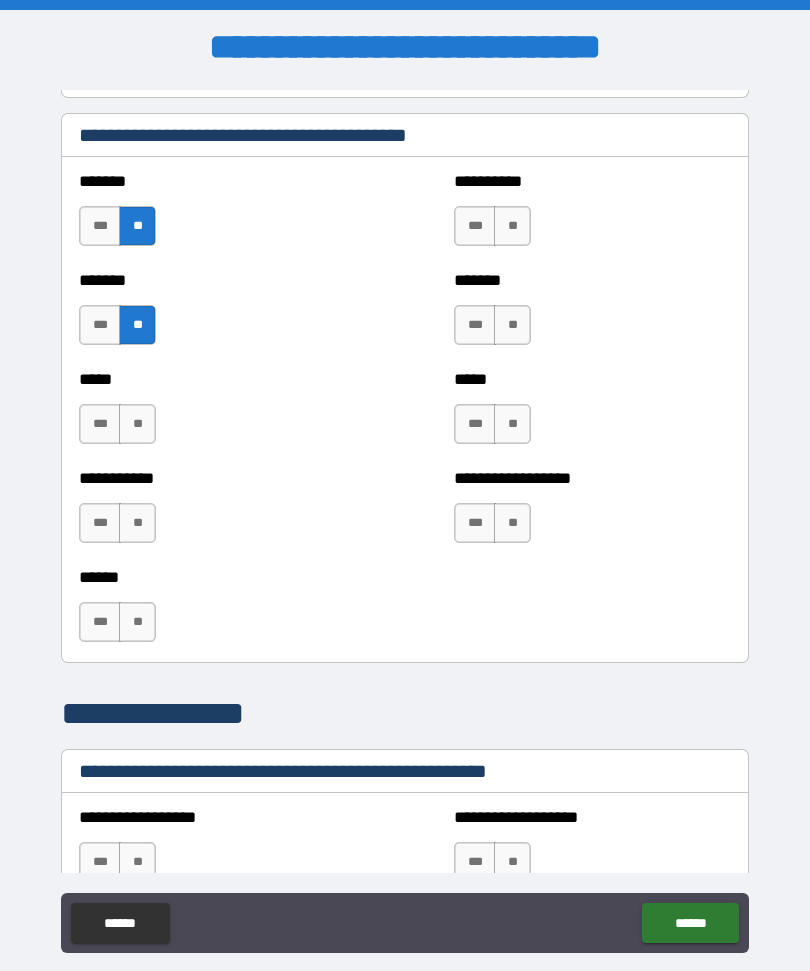 click on "**" at bounding box center [137, 424] 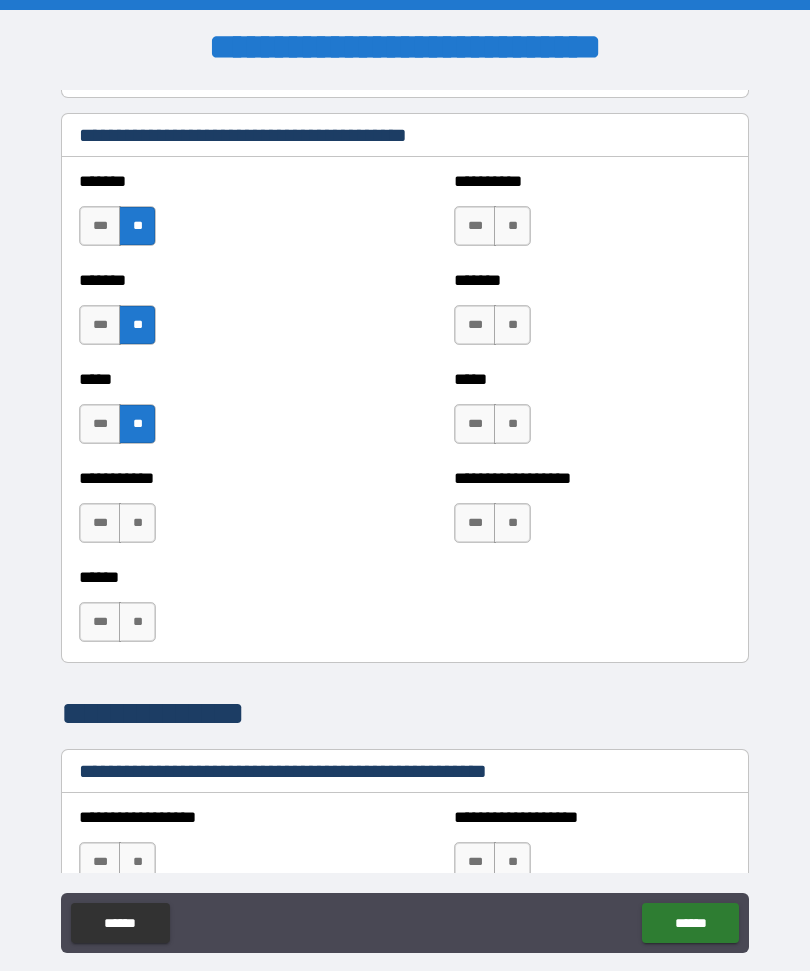 click on "**" at bounding box center [137, 523] 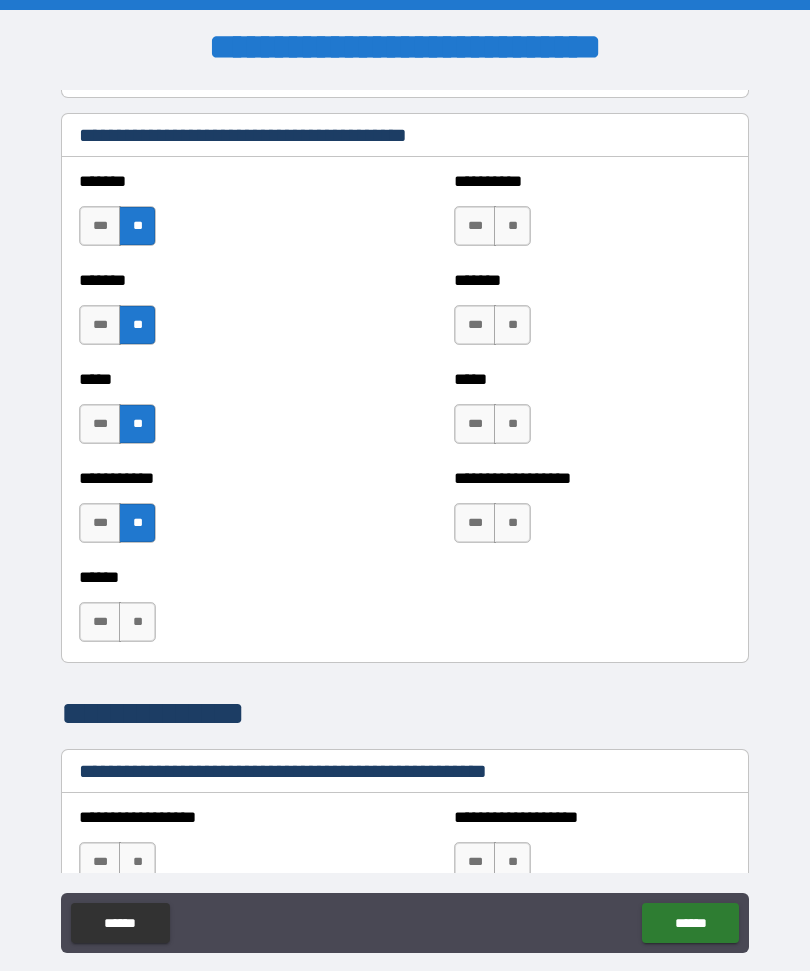 click on "**" at bounding box center (137, 622) 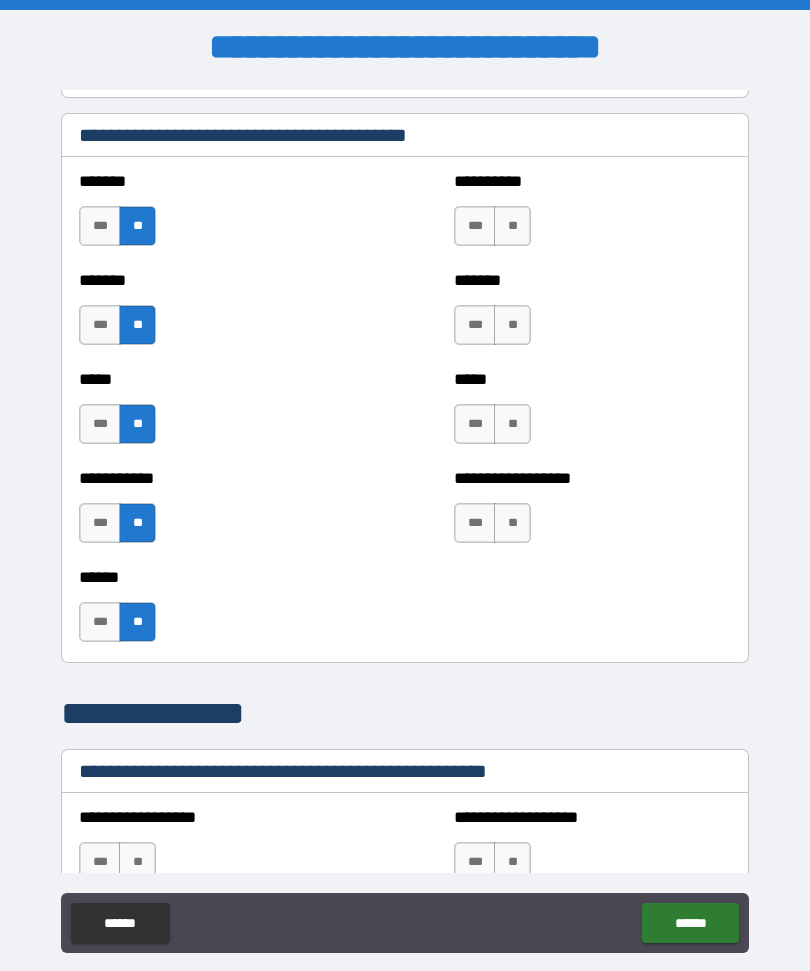 click on "**" at bounding box center [512, 523] 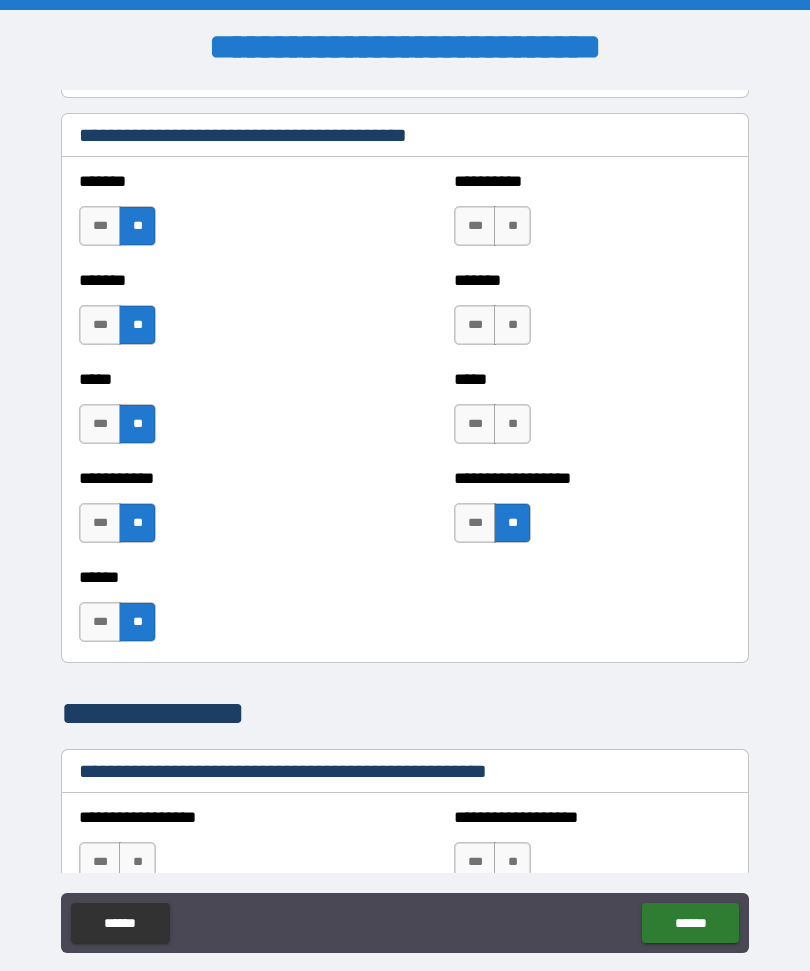 click on "**" at bounding box center [512, 424] 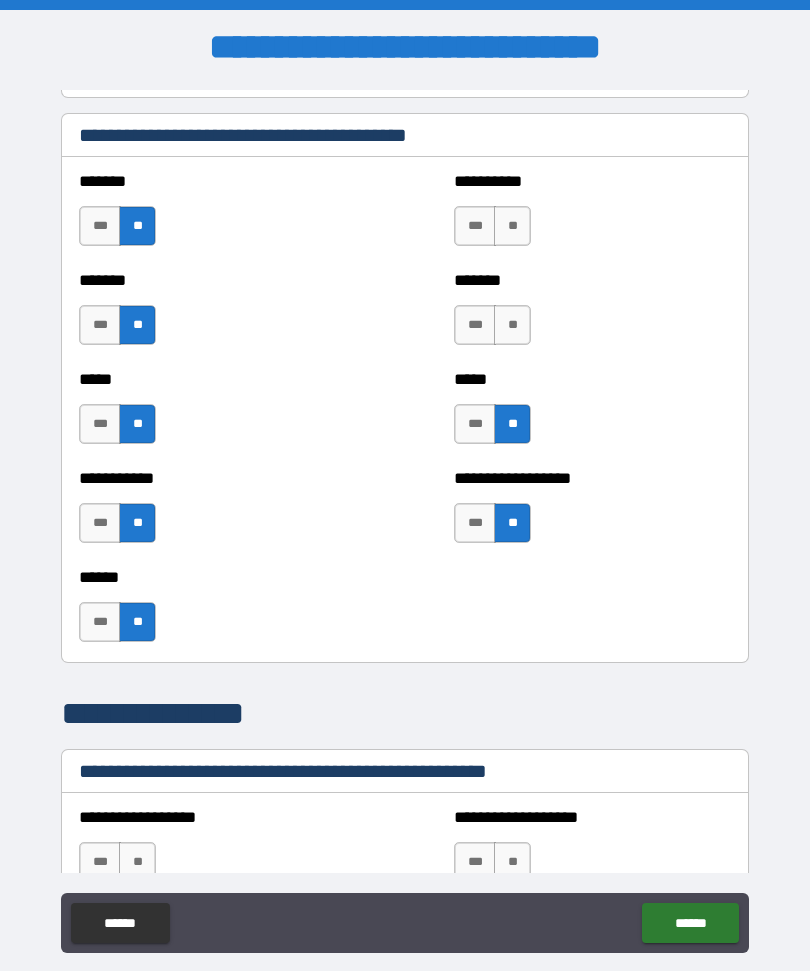 click on "**" at bounding box center (512, 325) 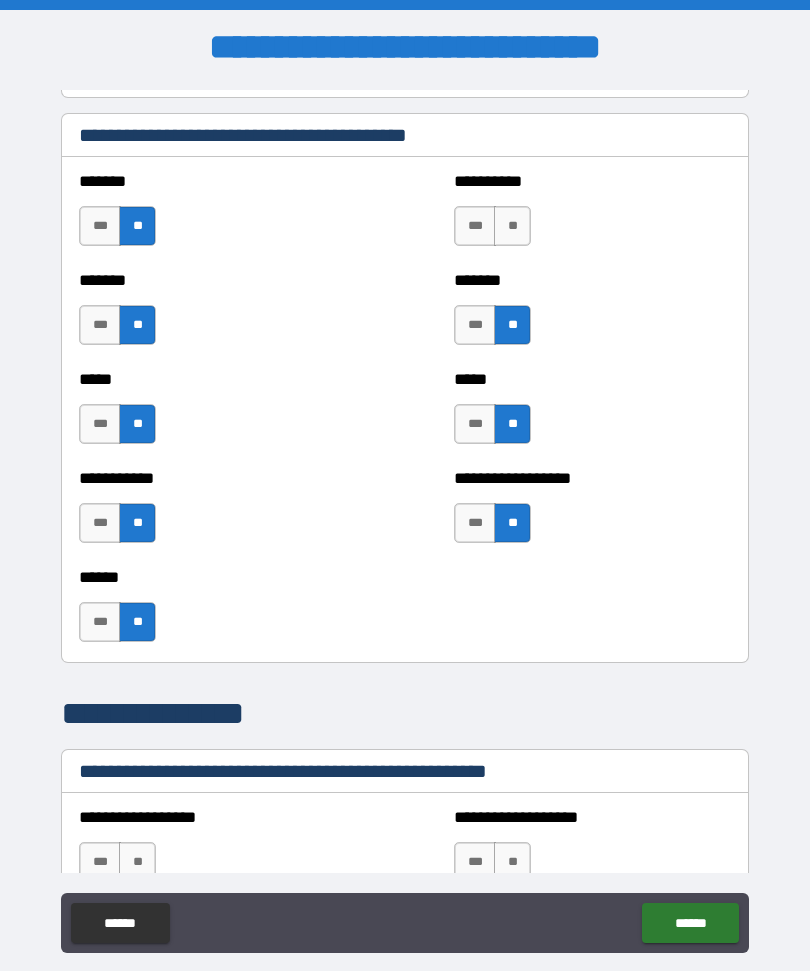 click on "**" at bounding box center [512, 226] 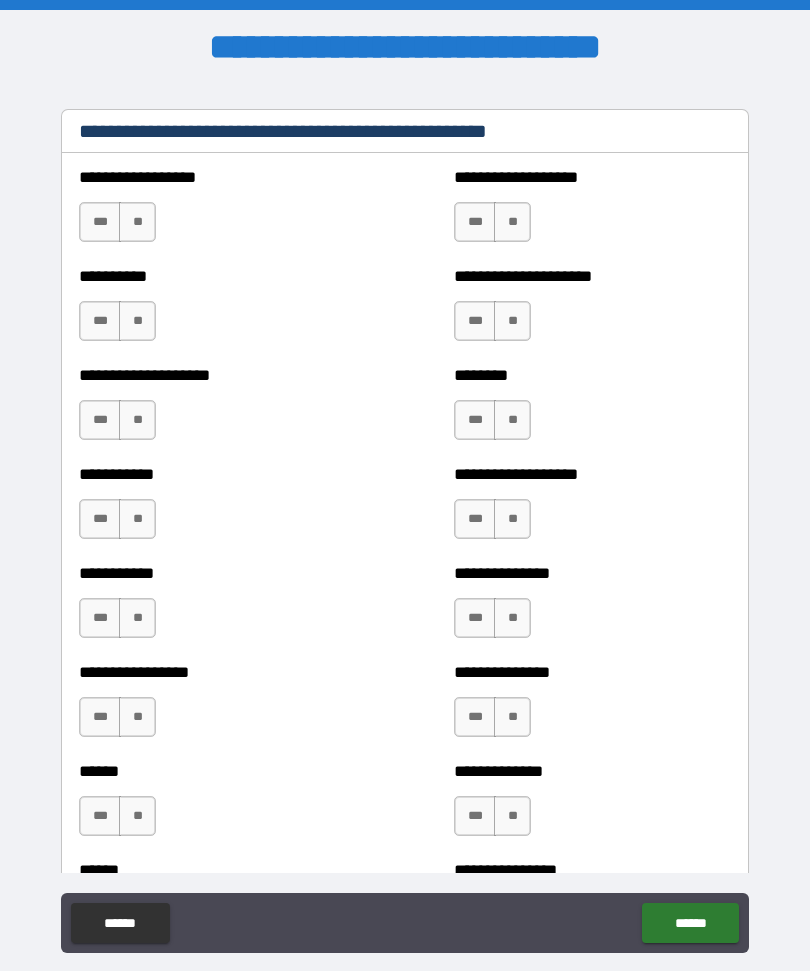 scroll, scrollTop: 2488, scrollLeft: 0, axis: vertical 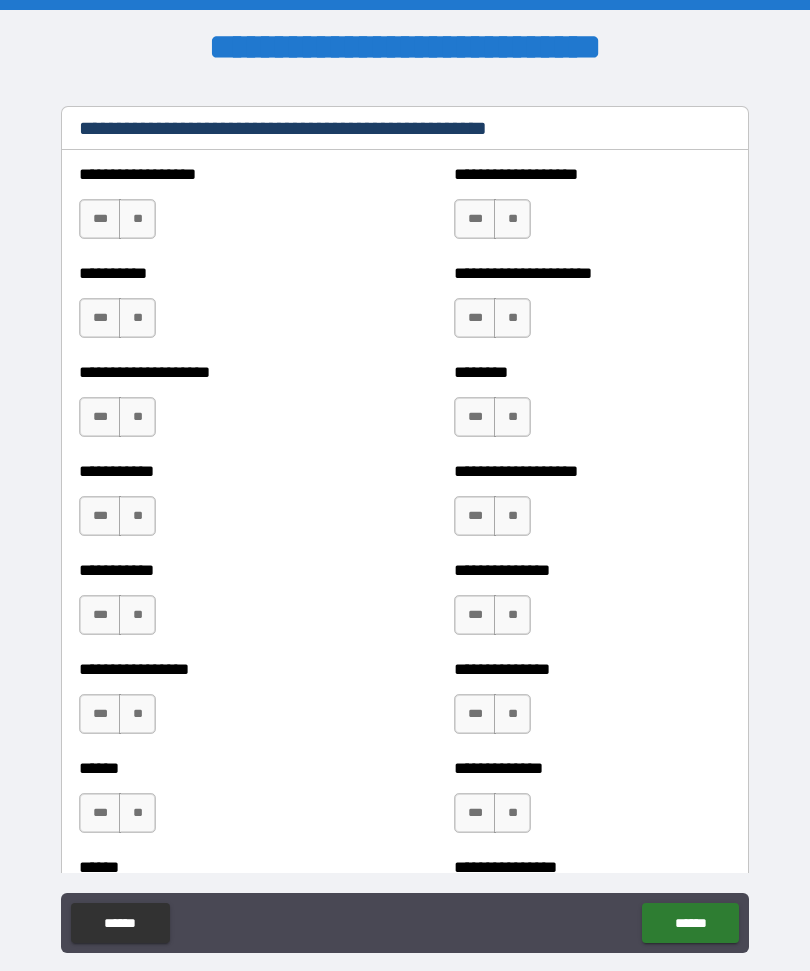 click on "**" at bounding box center [137, 219] 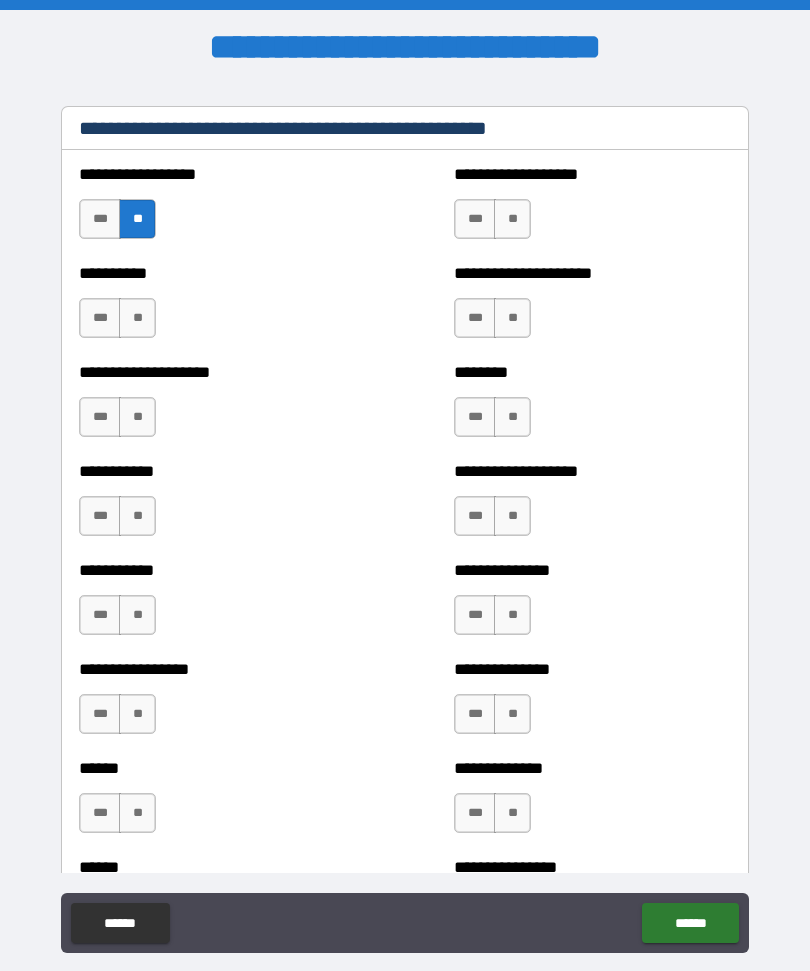 click on "**" at bounding box center (137, 318) 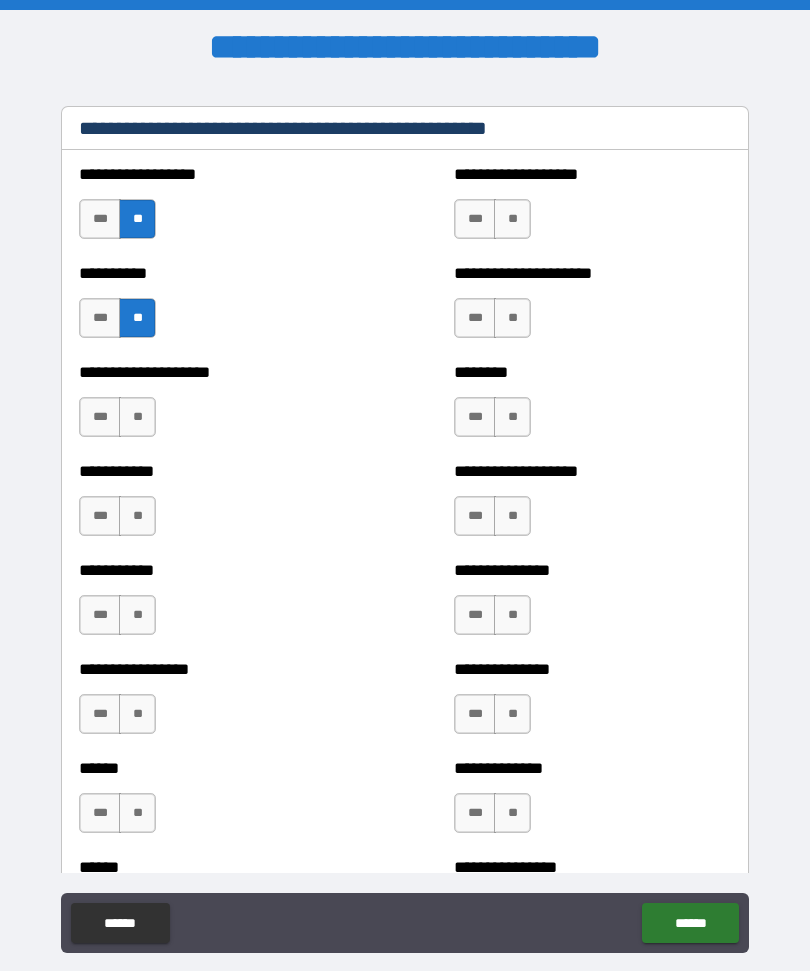 click on "**" at bounding box center [137, 417] 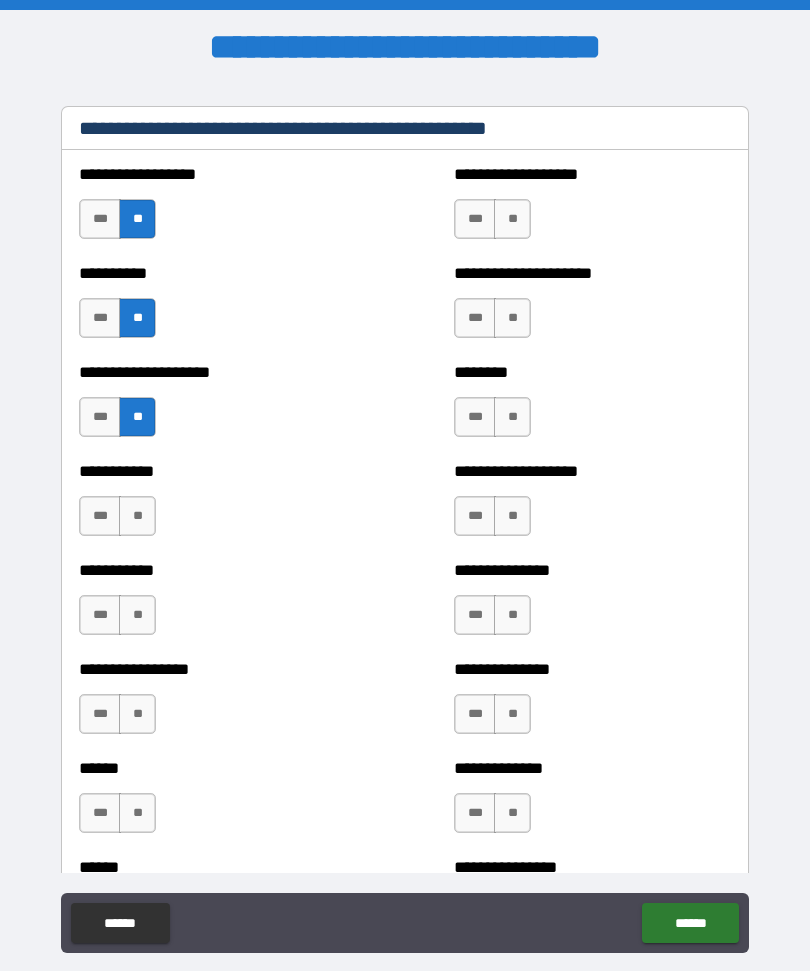 click on "**" at bounding box center (137, 516) 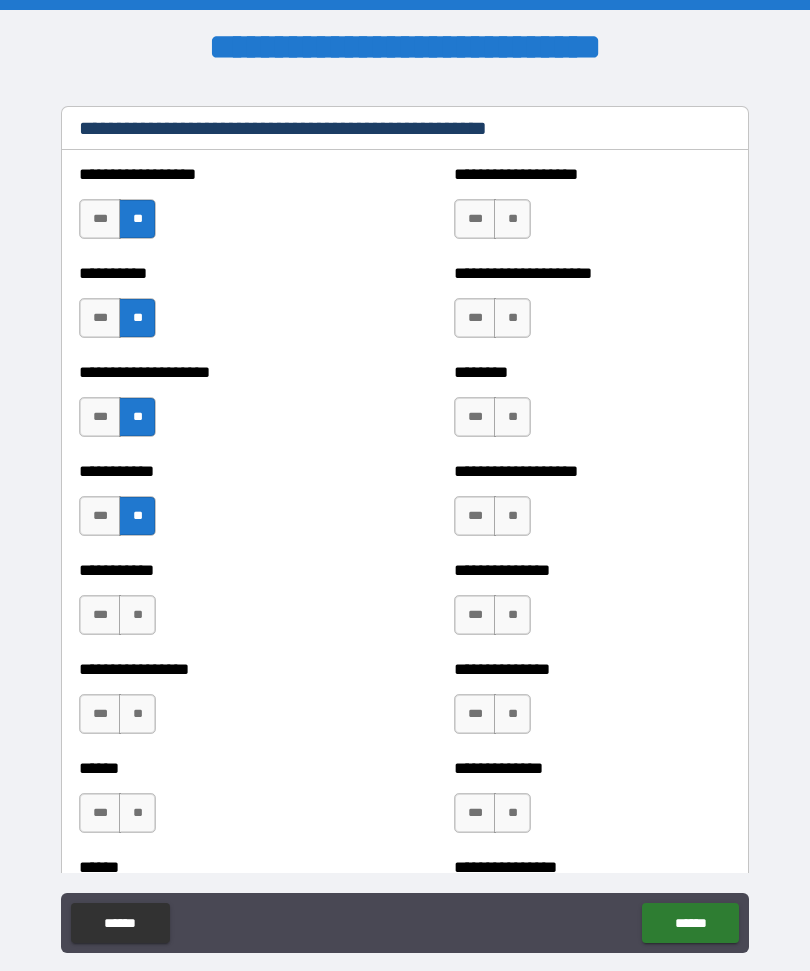 click on "**" at bounding box center (137, 615) 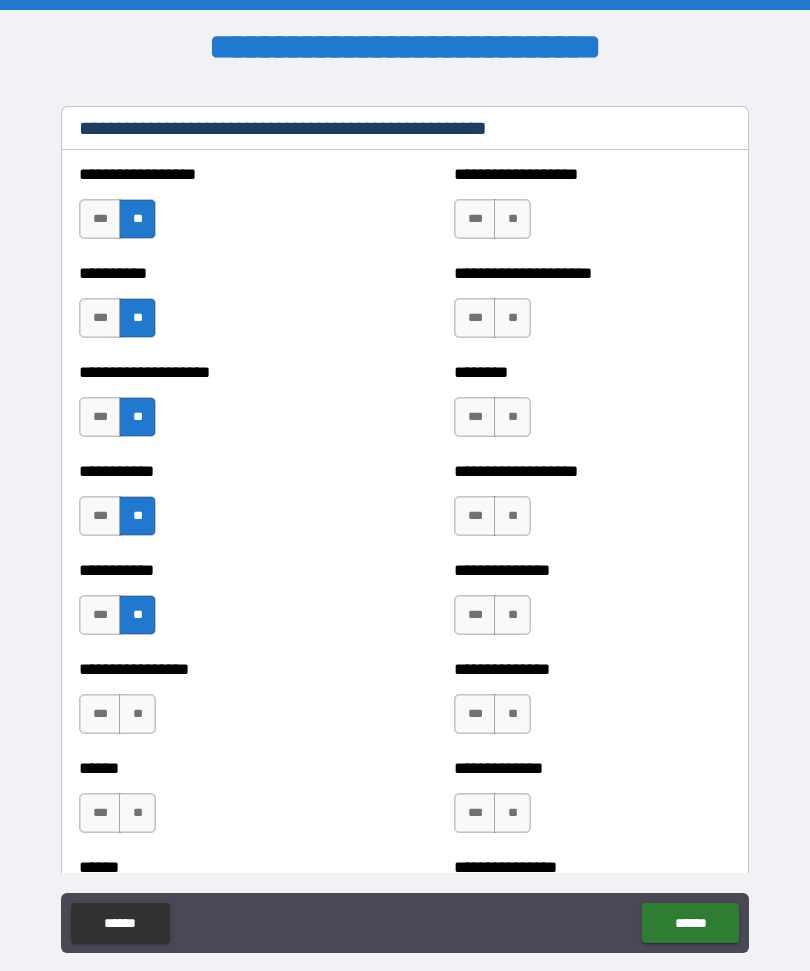 click on "**" at bounding box center [137, 714] 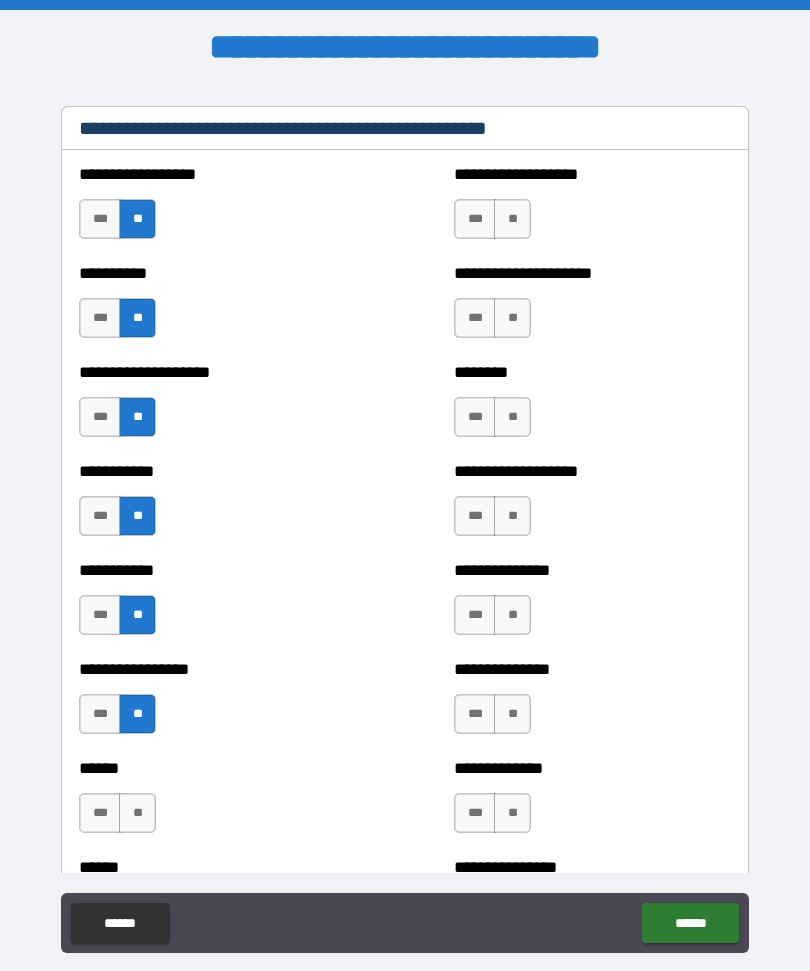 click on "**" at bounding box center [137, 813] 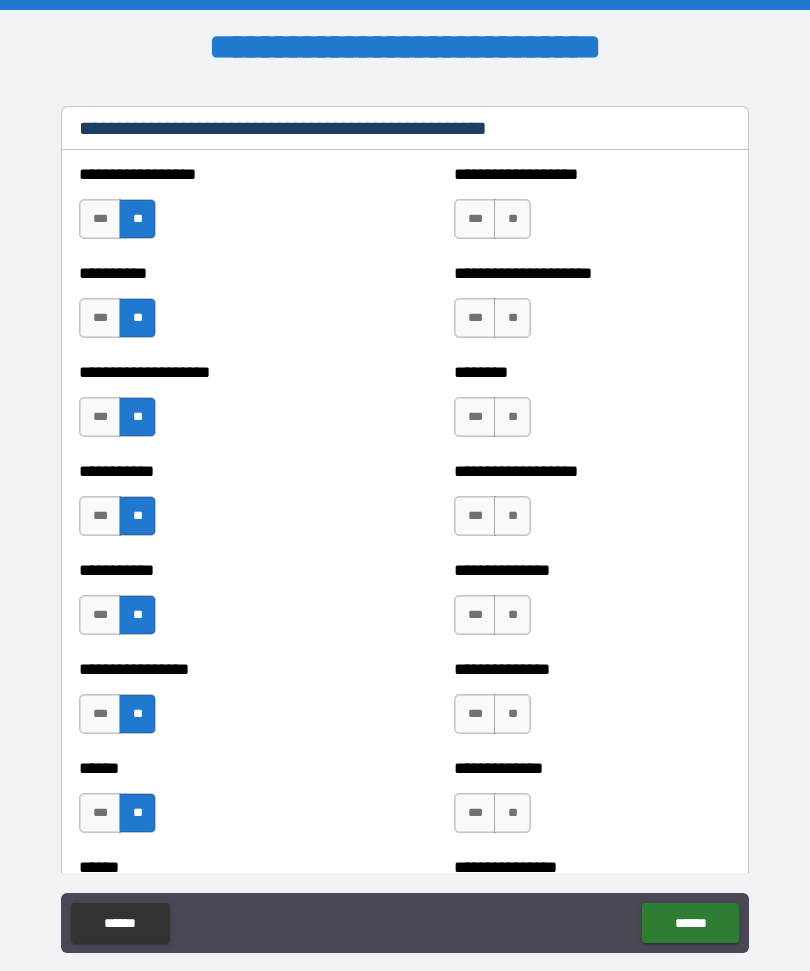click on "**" at bounding box center (512, 219) 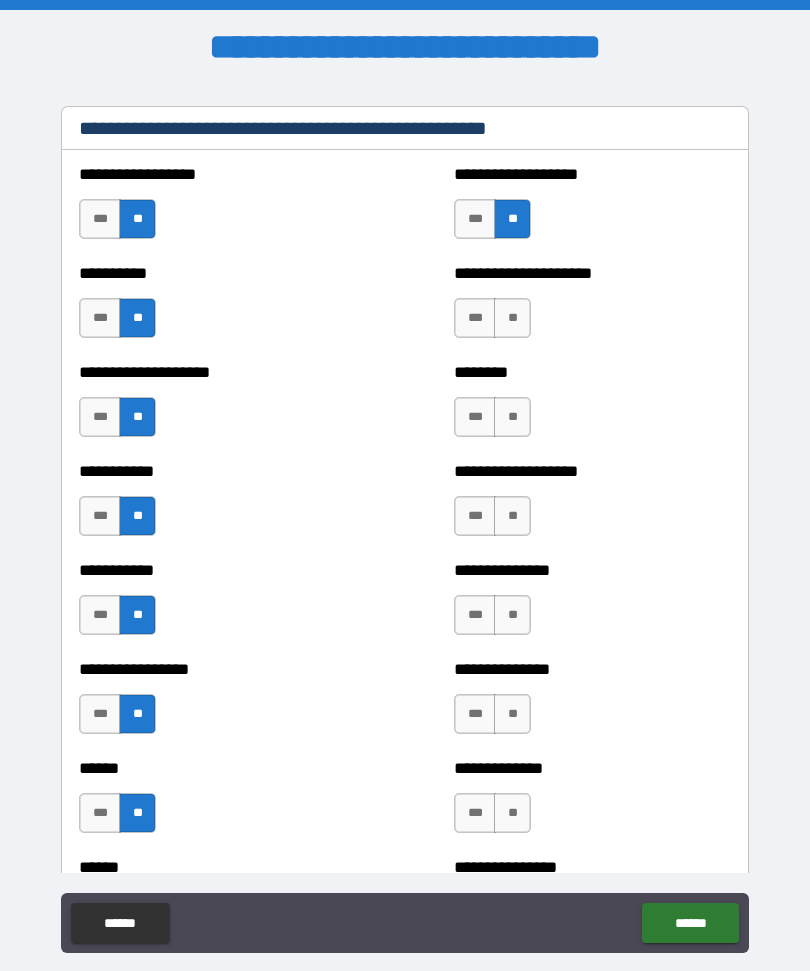 click on "**" at bounding box center (512, 318) 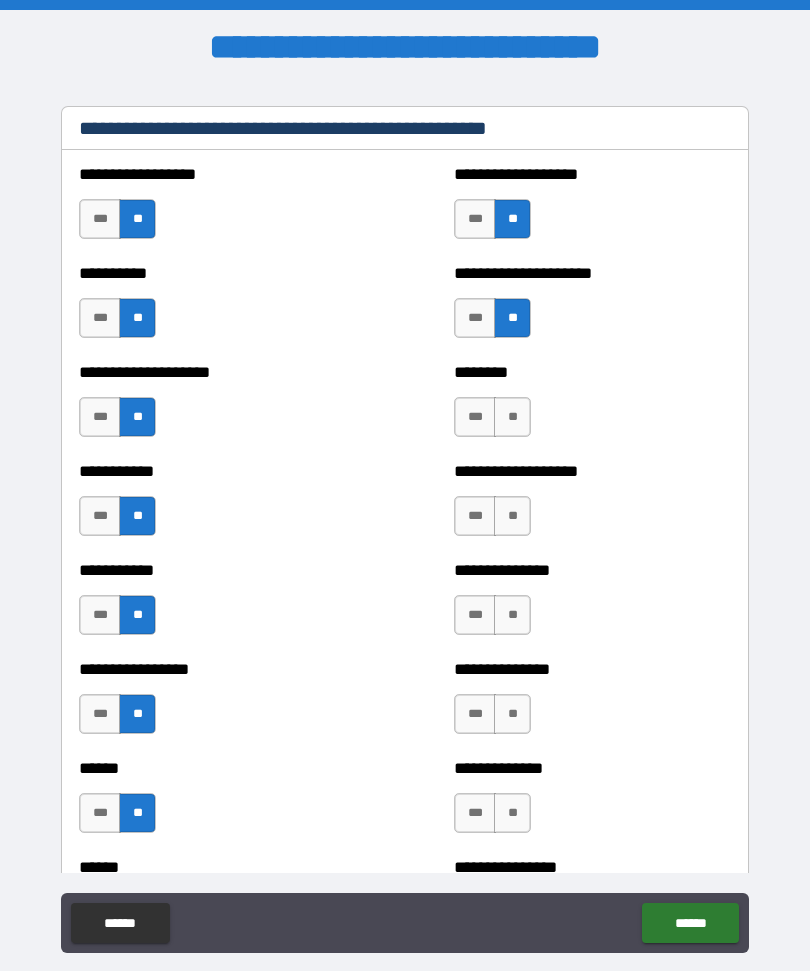 click on "**" at bounding box center (512, 417) 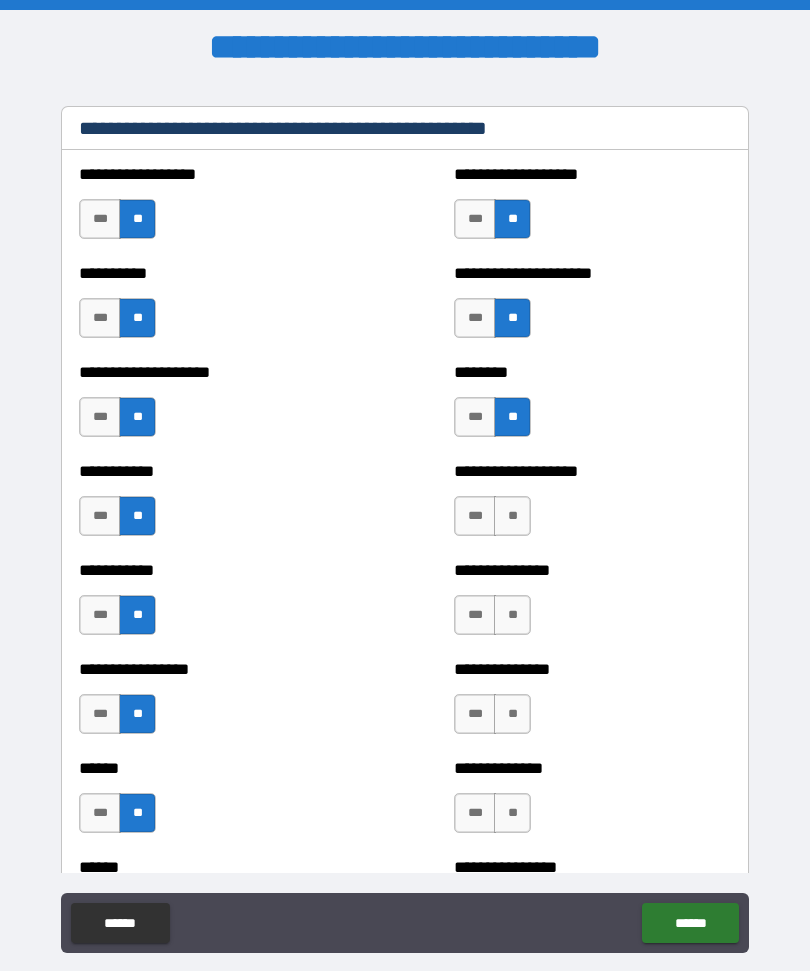 click on "**" at bounding box center (512, 516) 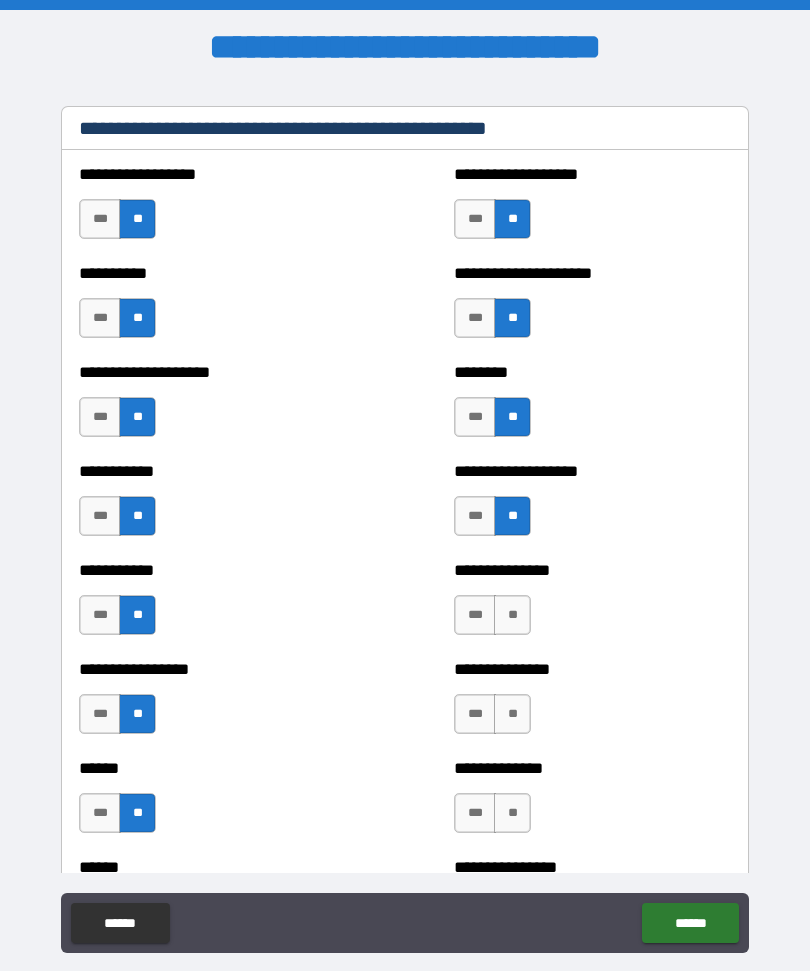 click on "**" at bounding box center [512, 615] 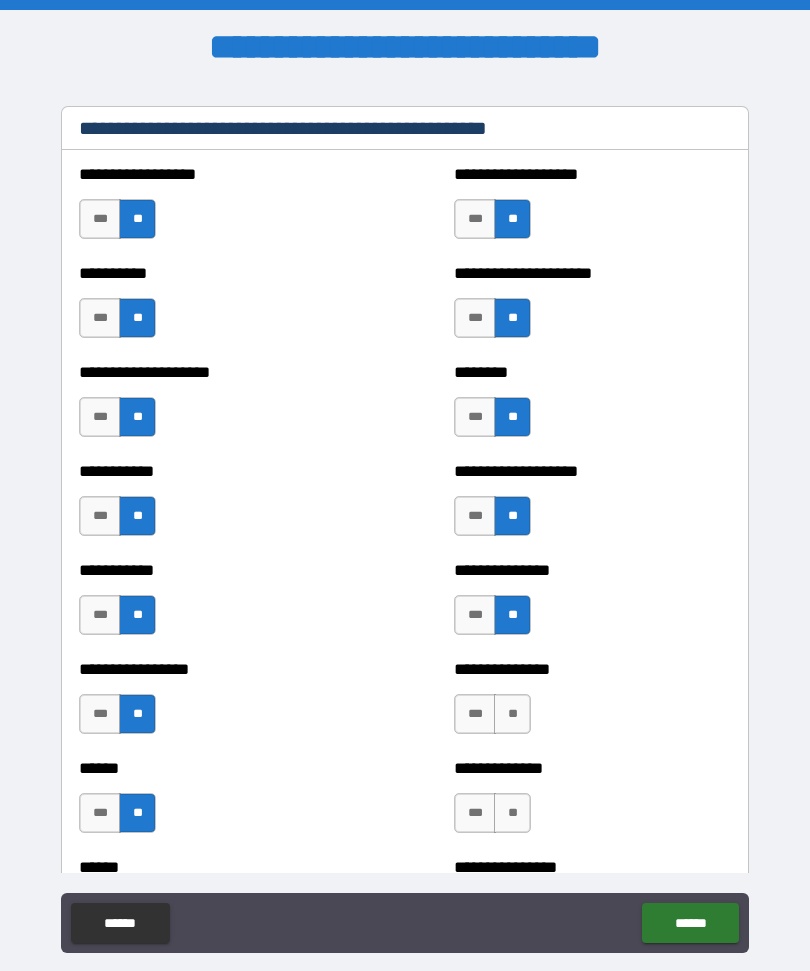 click on "**" at bounding box center [512, 714] 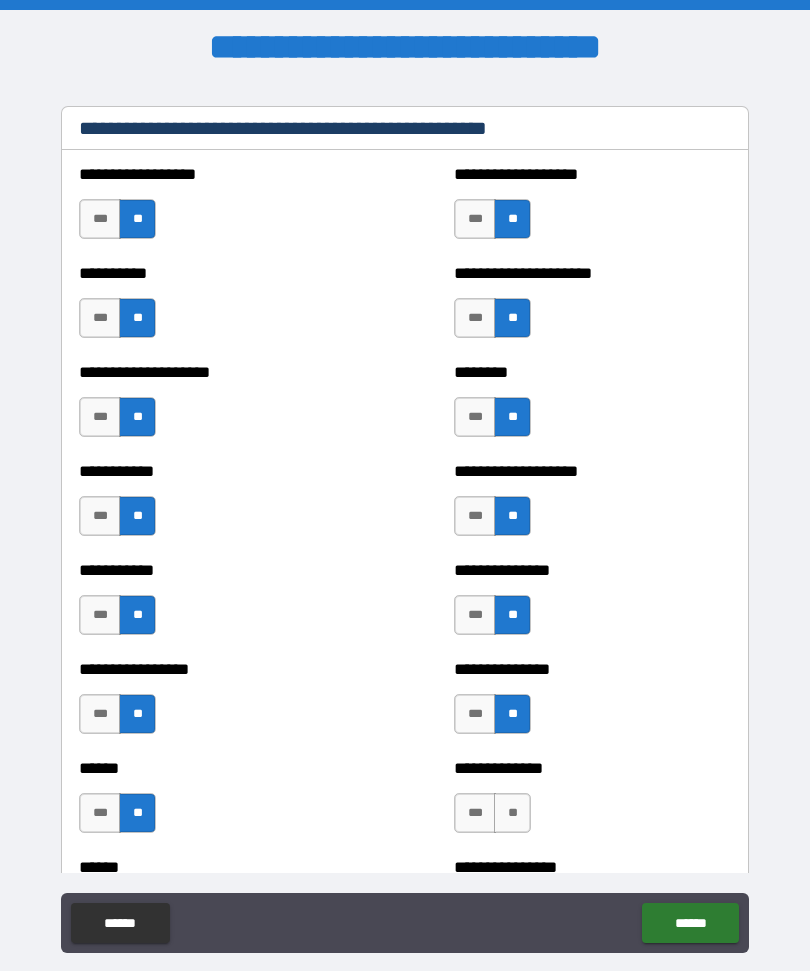 click on "**" at bounding box center [512, 813] 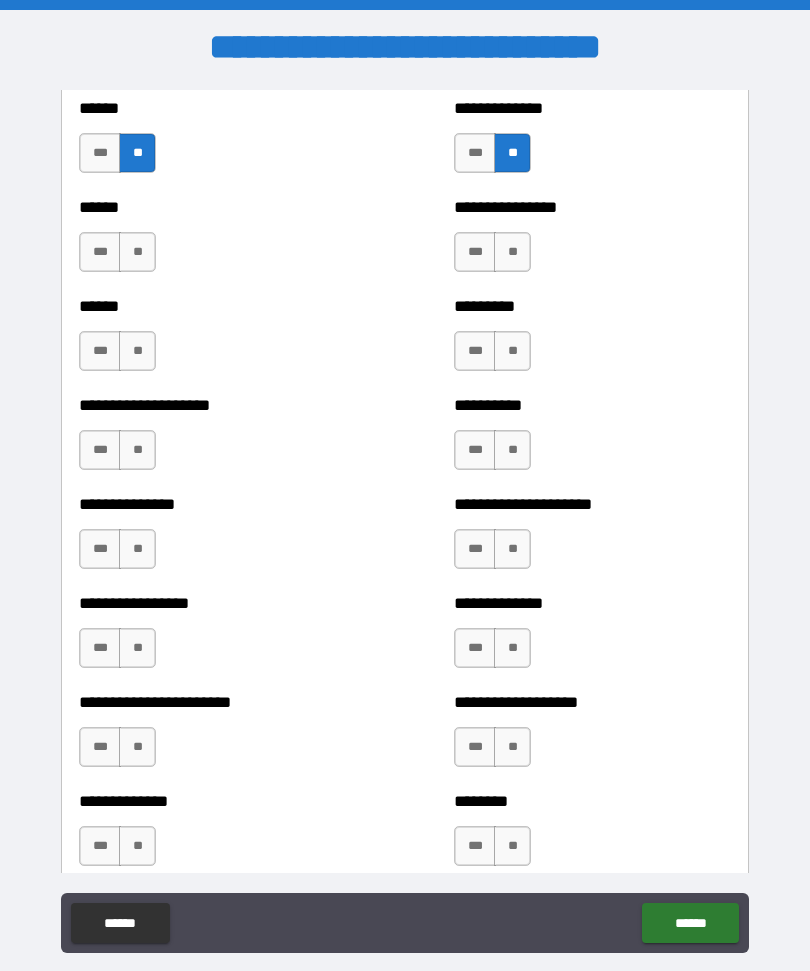 scroll, scrollTop: 3152, scrollLeft: 0, axis: vertical 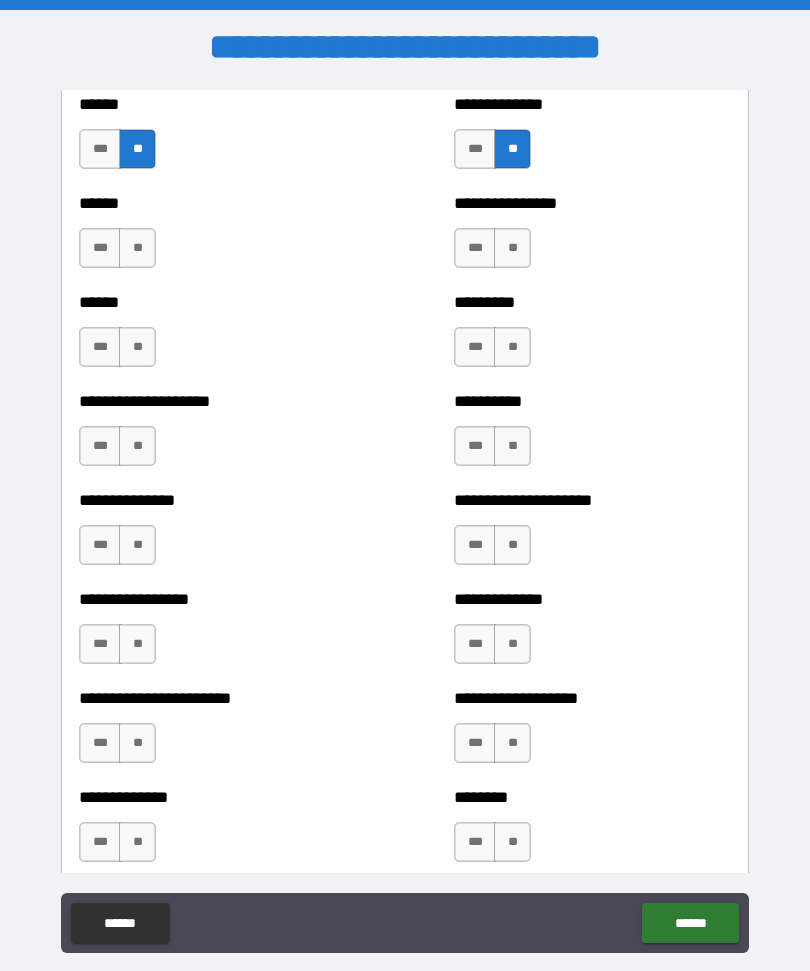 click on "**" at bounding box center [137, 248] 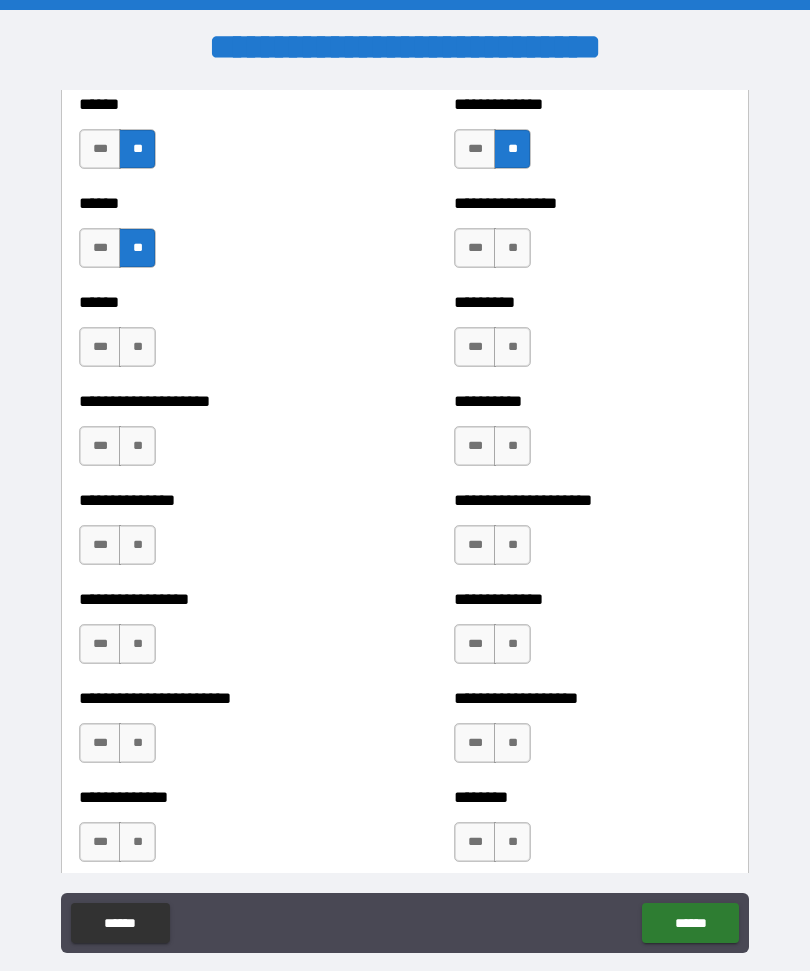 click on "**" at bounding box center [137, 347] 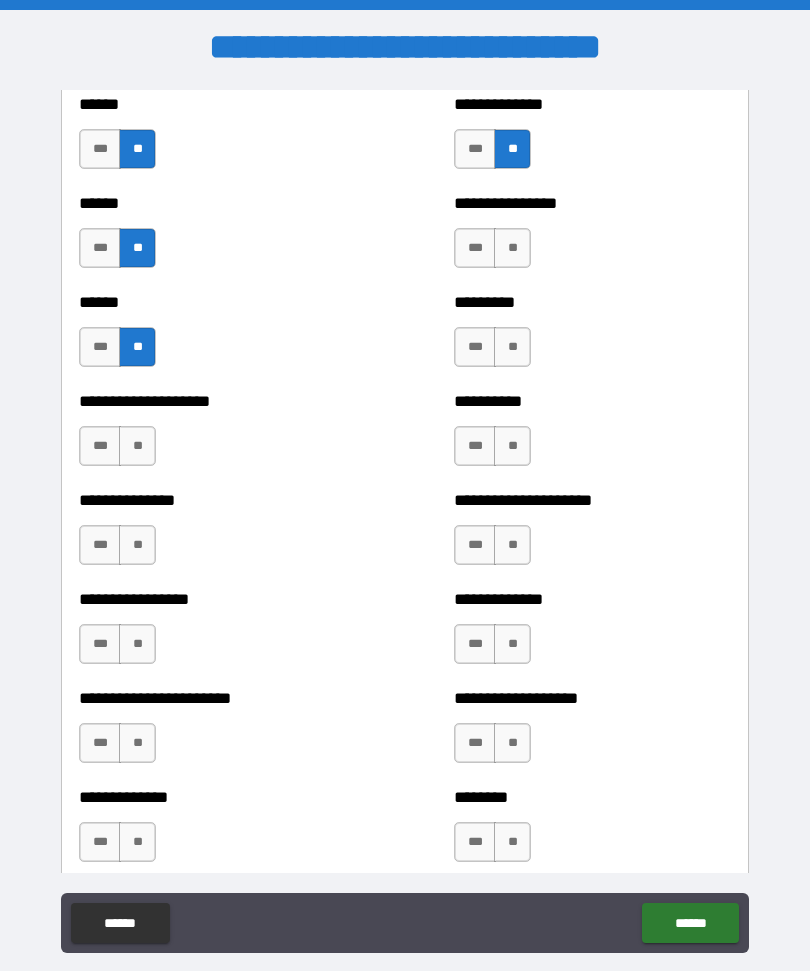click on "**" at bounding box center [137, 446] 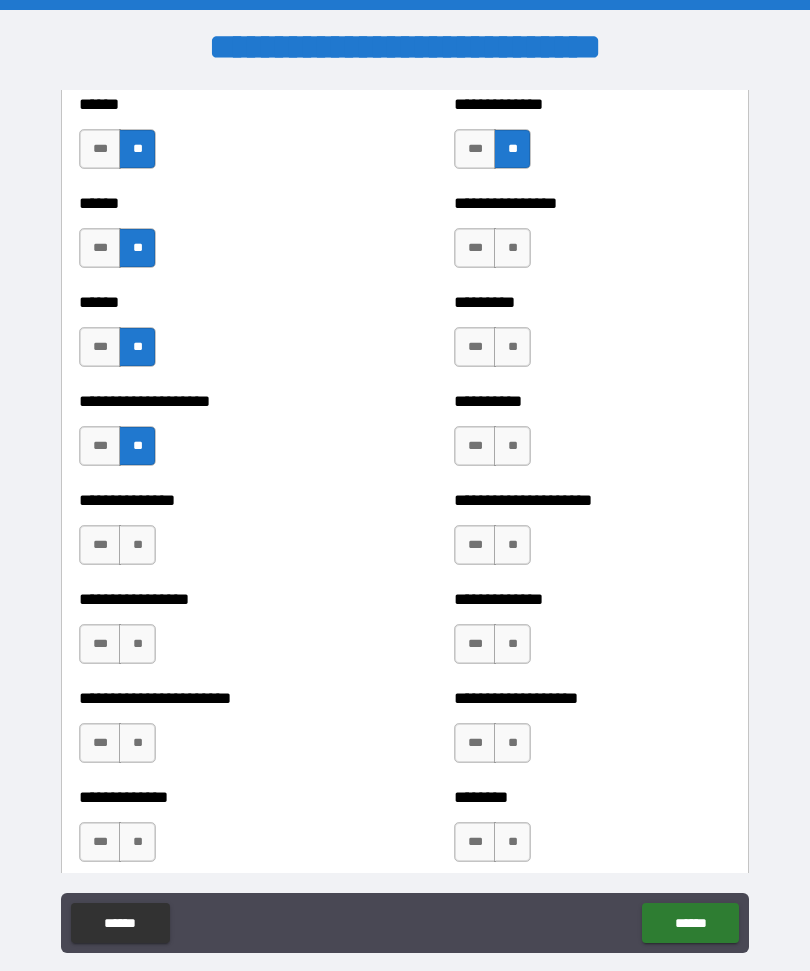 click on "**" at bounding box center [137, 545] 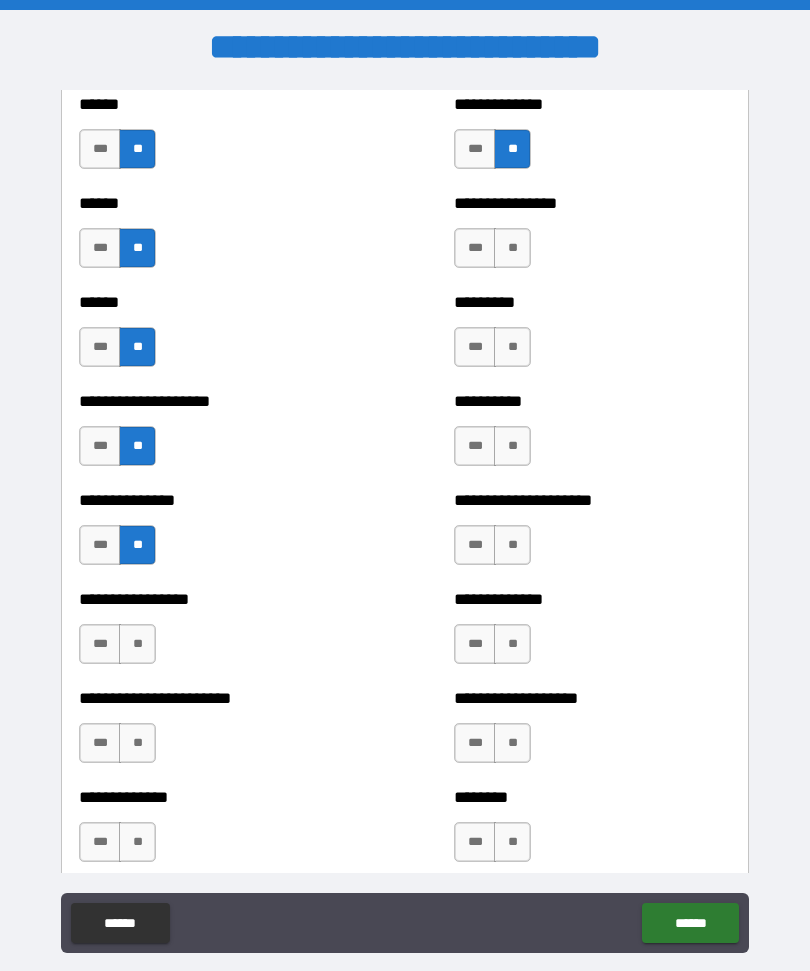 click on "**" at bounding box center (137, 644) 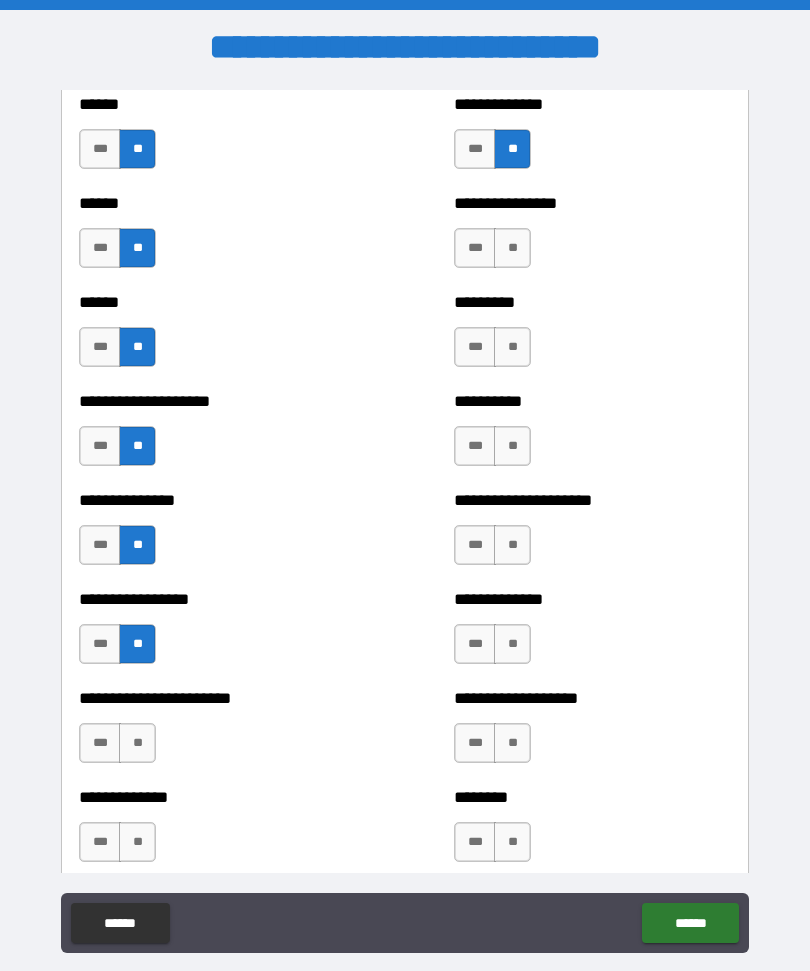 click on "**" at bounding box center (137, 743) 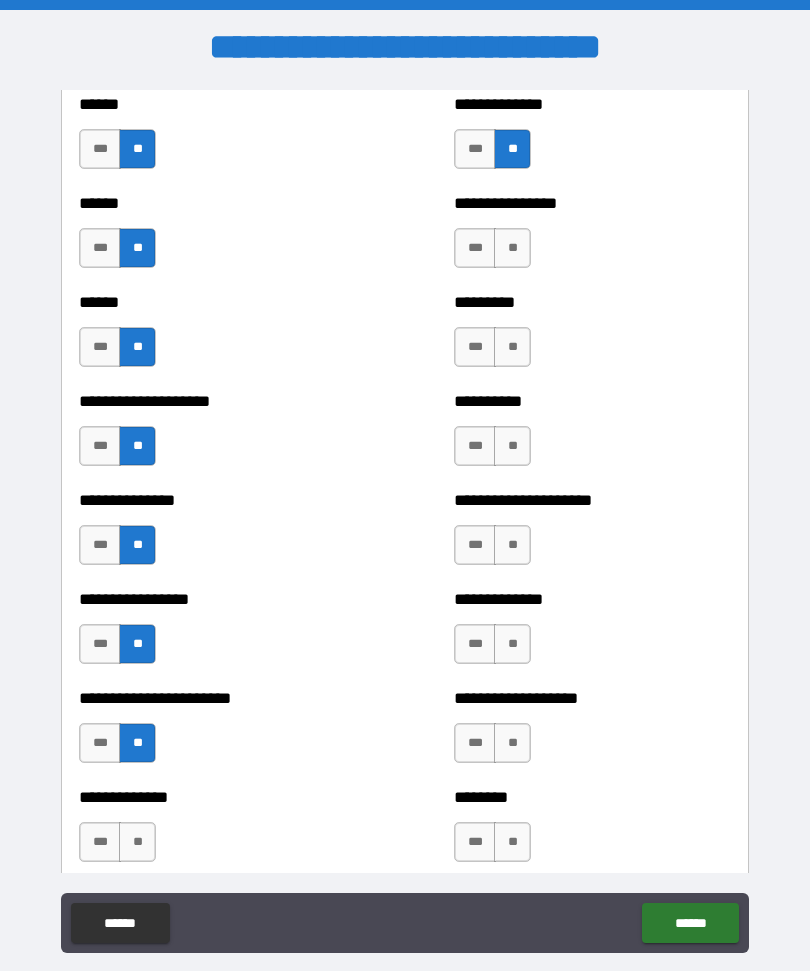 click on "**" at bounding box center [137, 842] 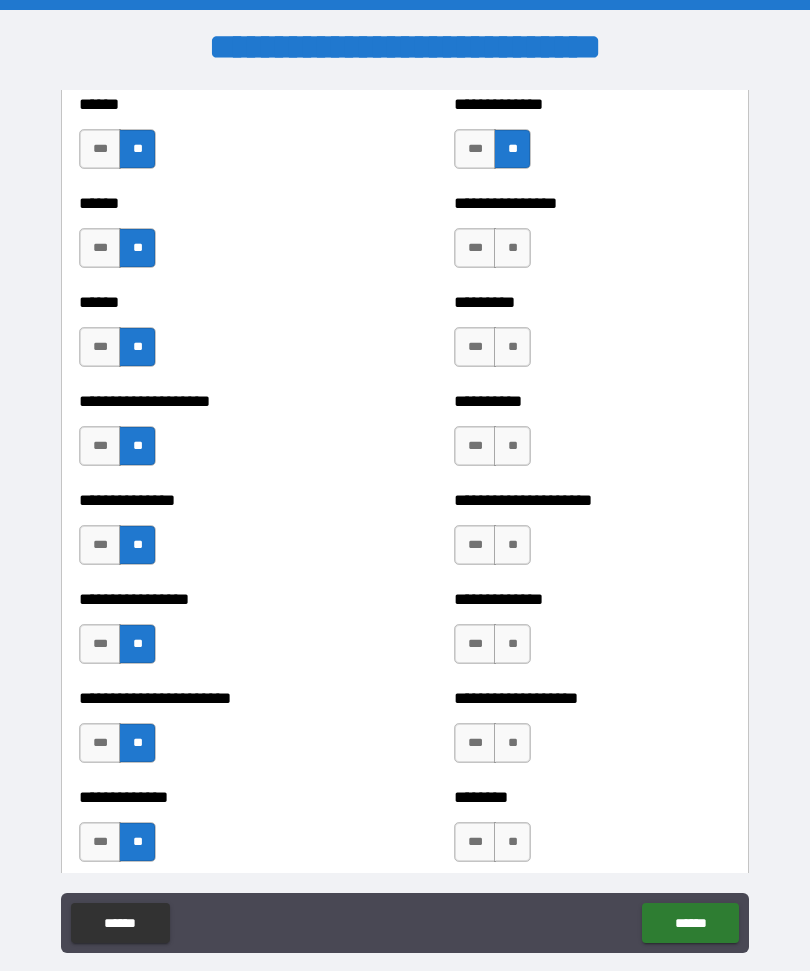 click on "**" at bounding box center [512, 842] 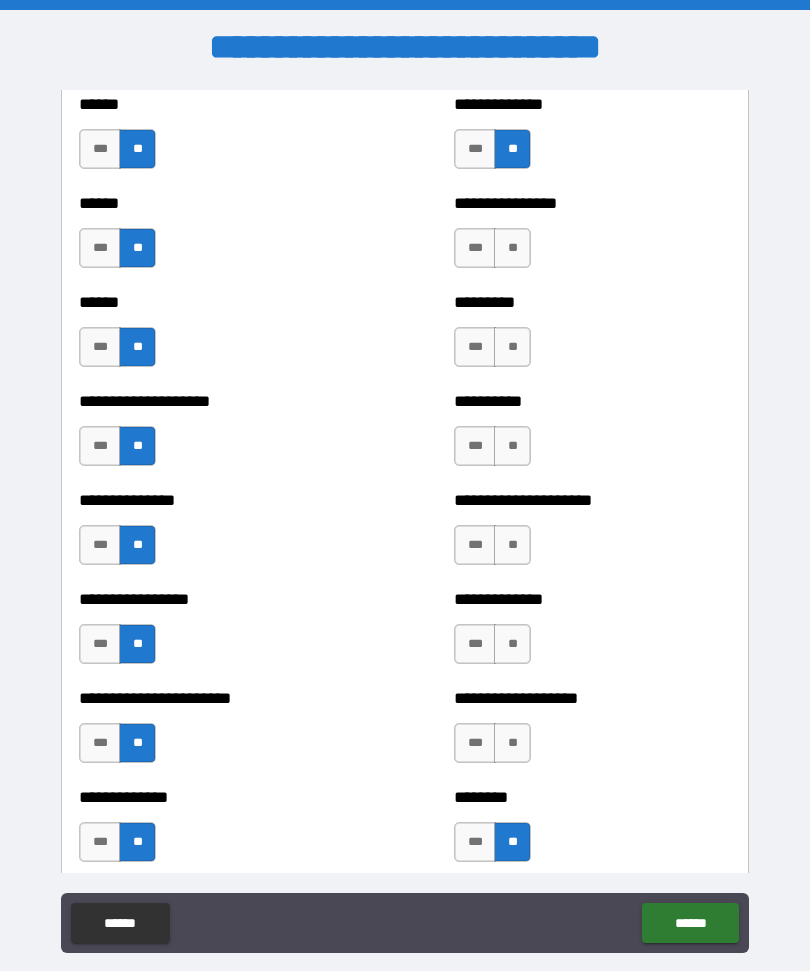 click on "**" at bounding box center (512, 743) 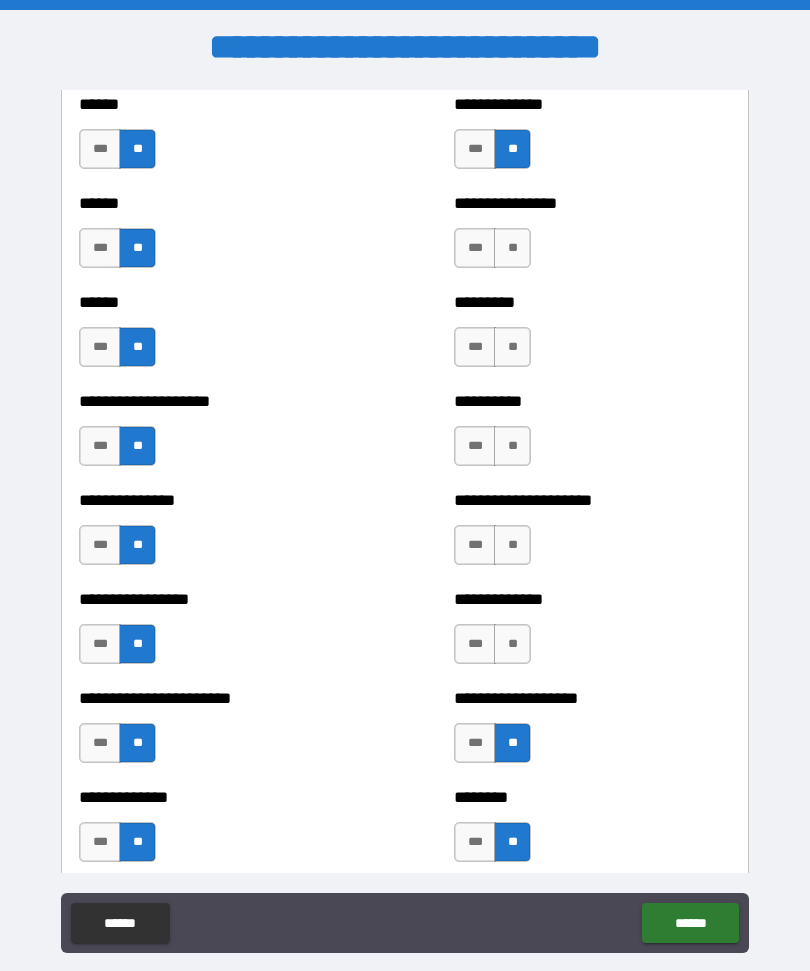 click on "**" at bounding box center (512, 644) 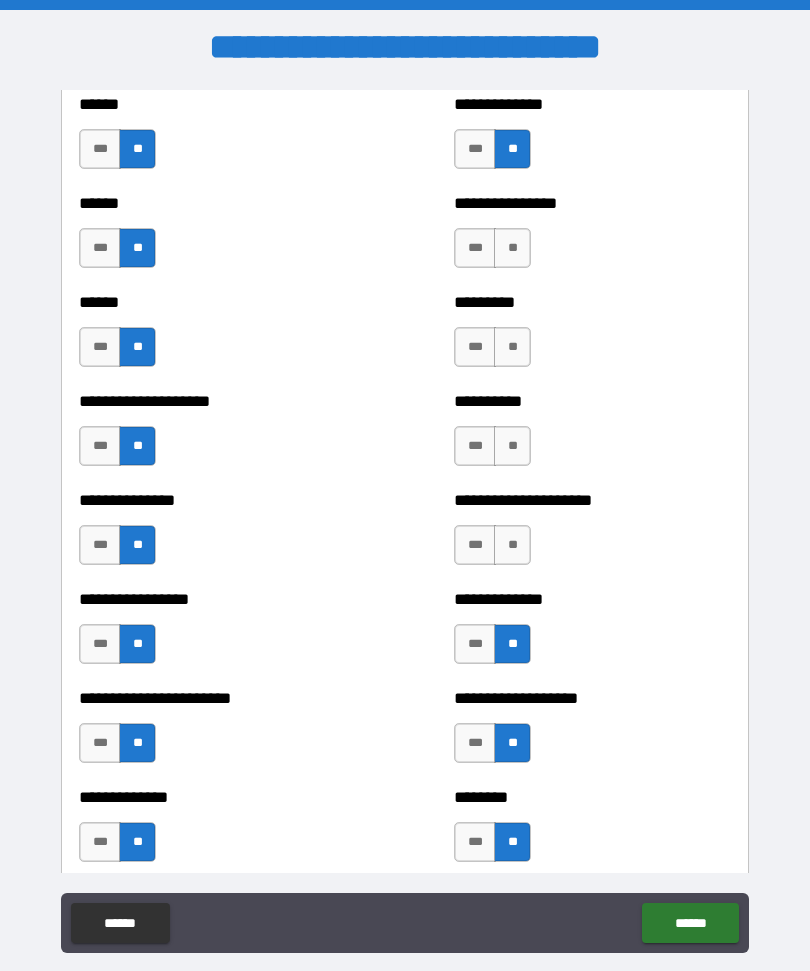 click on "**" at bounding box center [512, 545] 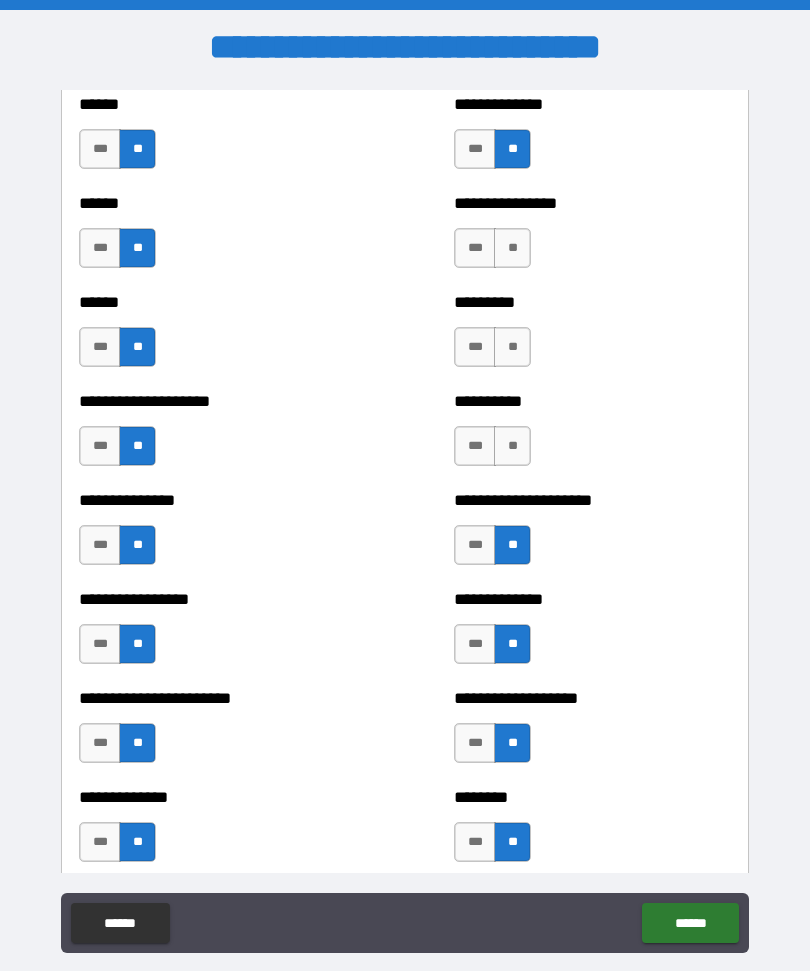 click on "**" at bounding box center (512, 446) 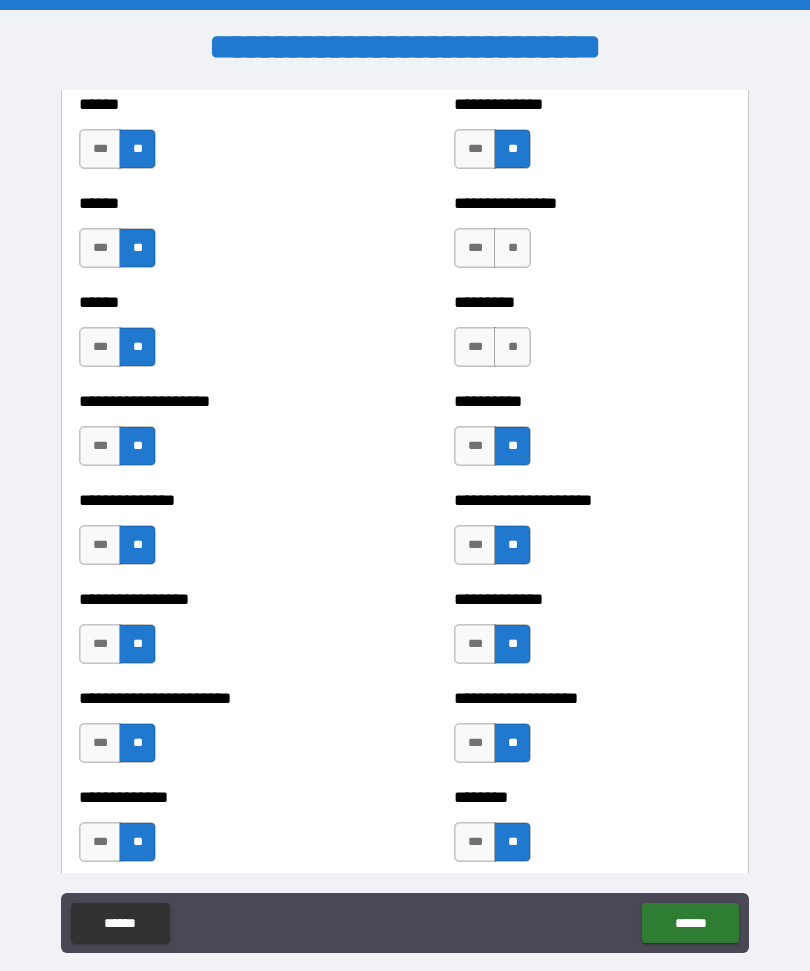 click on "**" at bounding box center (512, 347) 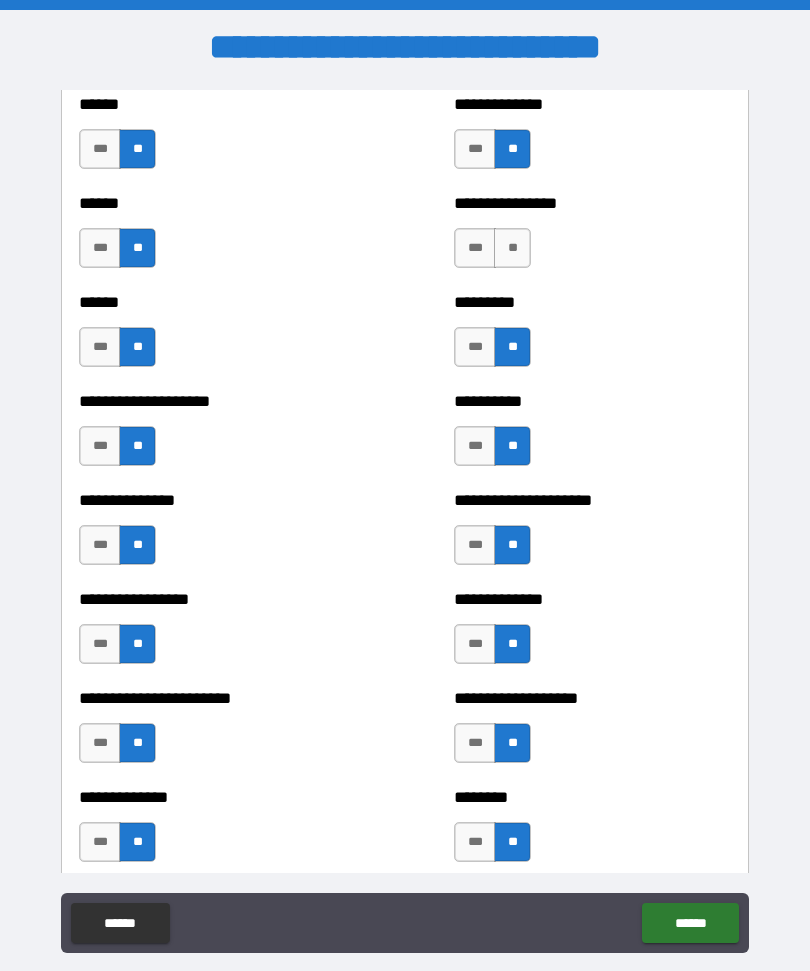 click on "**" at bounding box center [512, 248] 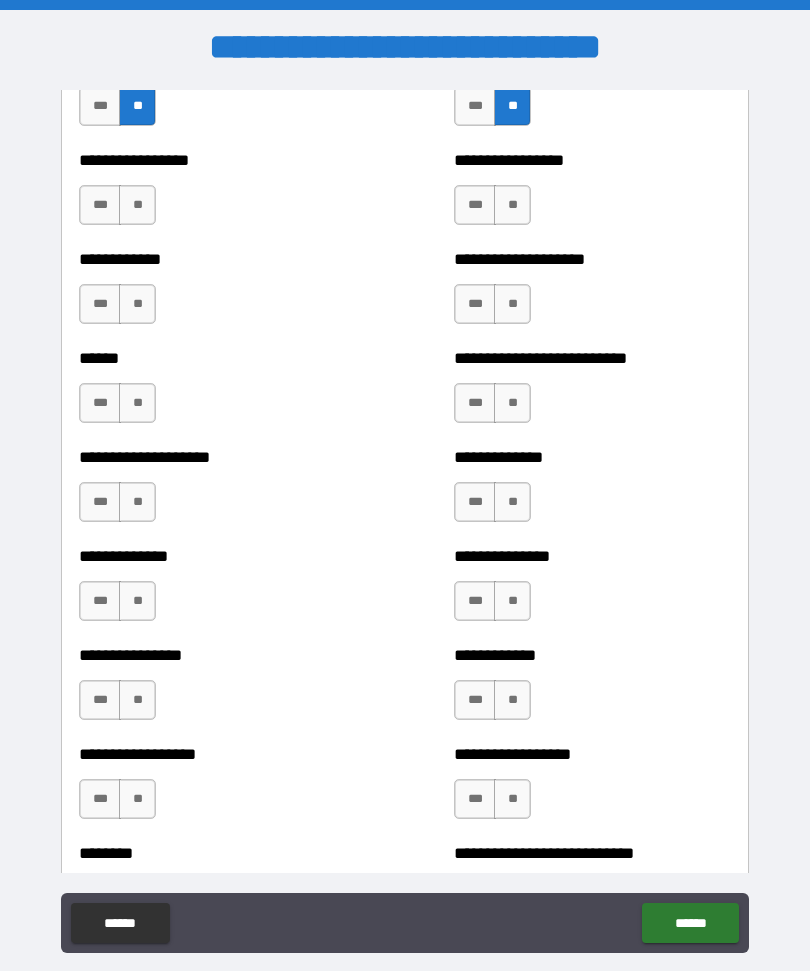 scroll, scrollTop: 3901, scrollLeft: 0, axis: vertical 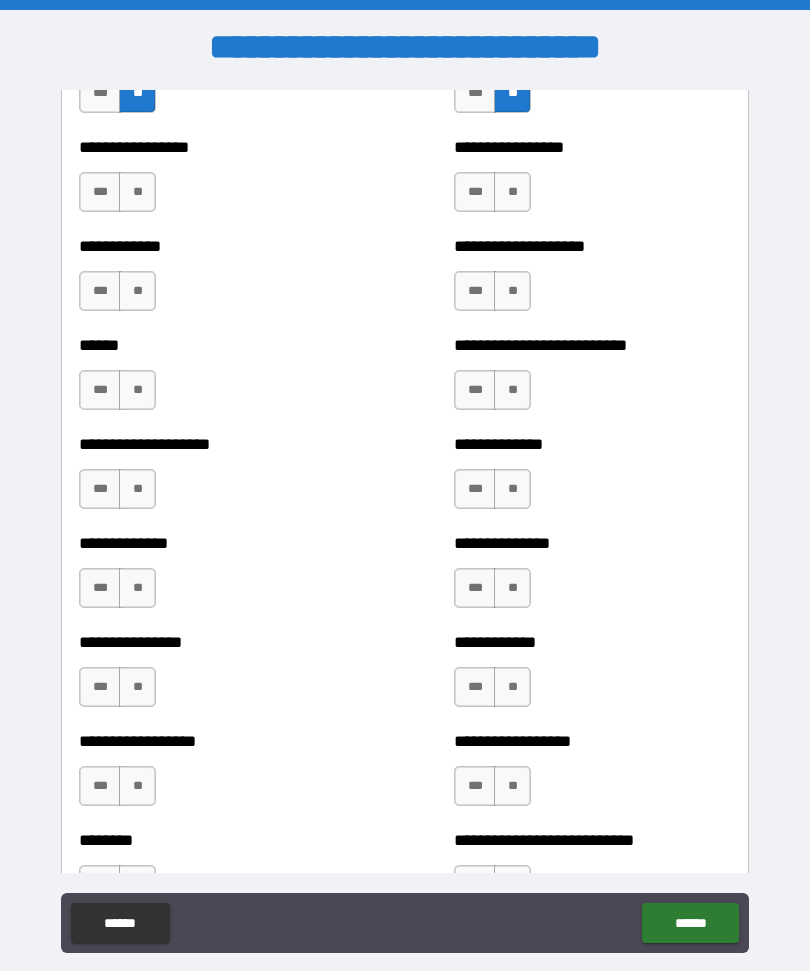 click on "**" at bounding box center (137, 192) 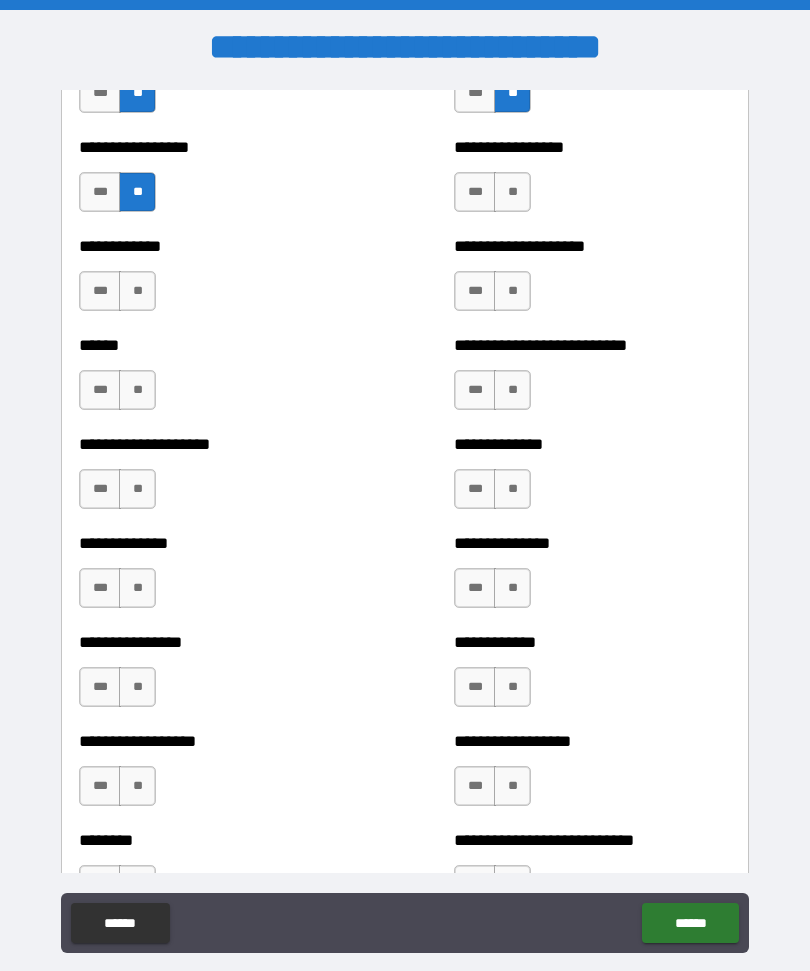 click on "**" at bounding box center [137, 291] 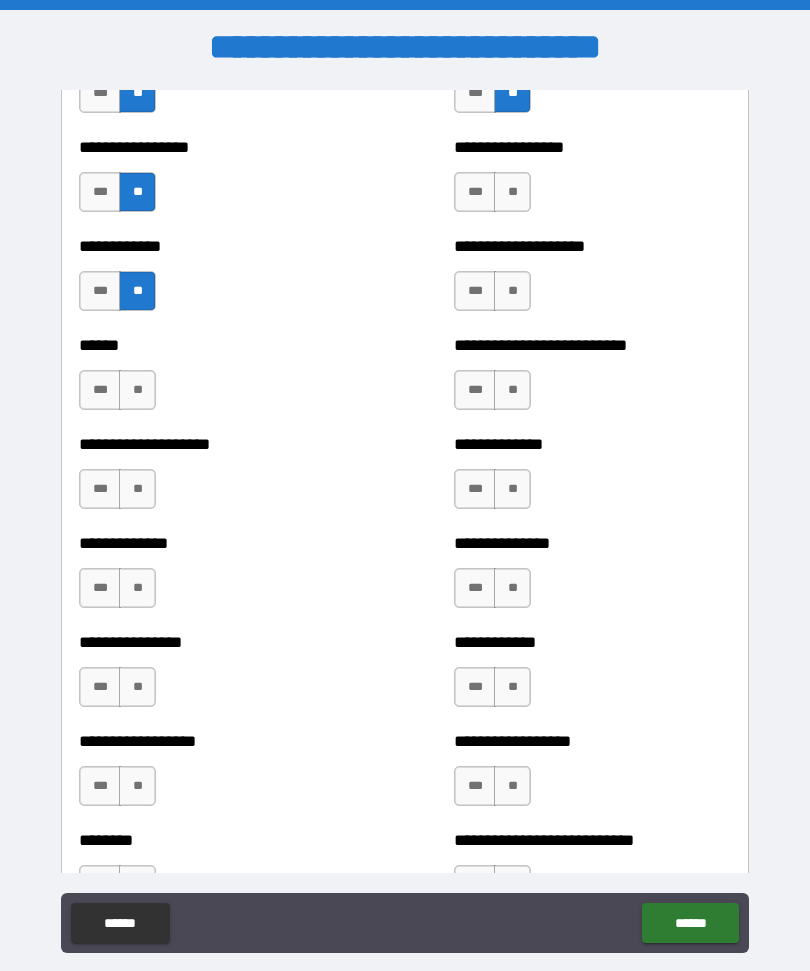 click on "**" at bounding box center (137, 390) 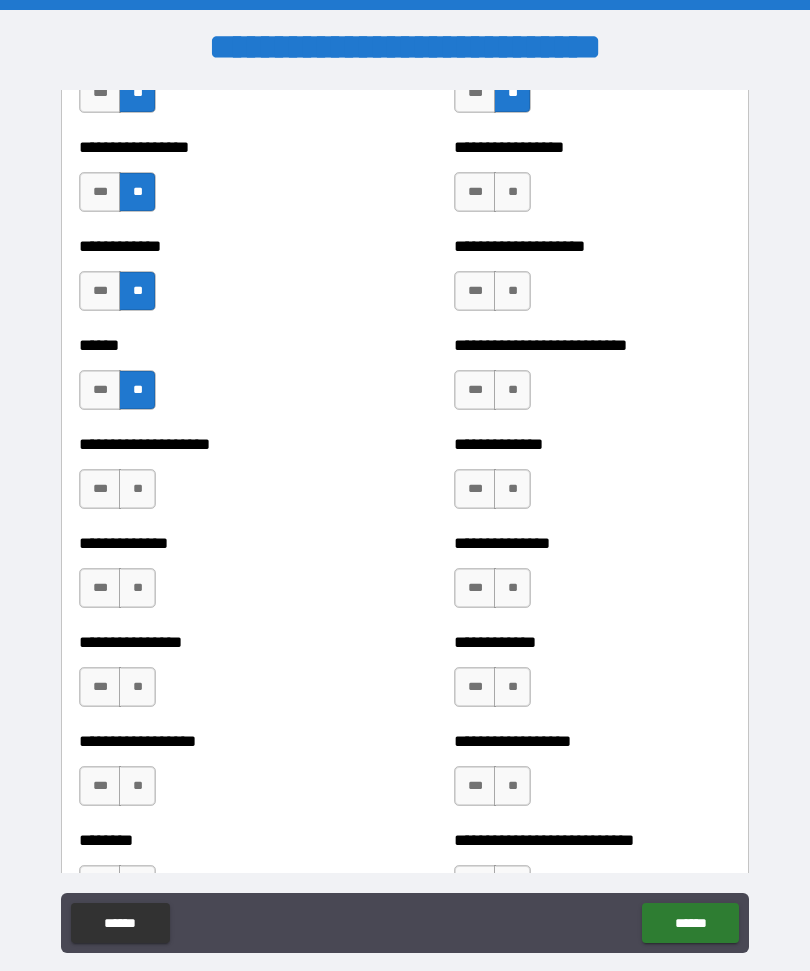 click on "**" at bounding box center (137, 489) 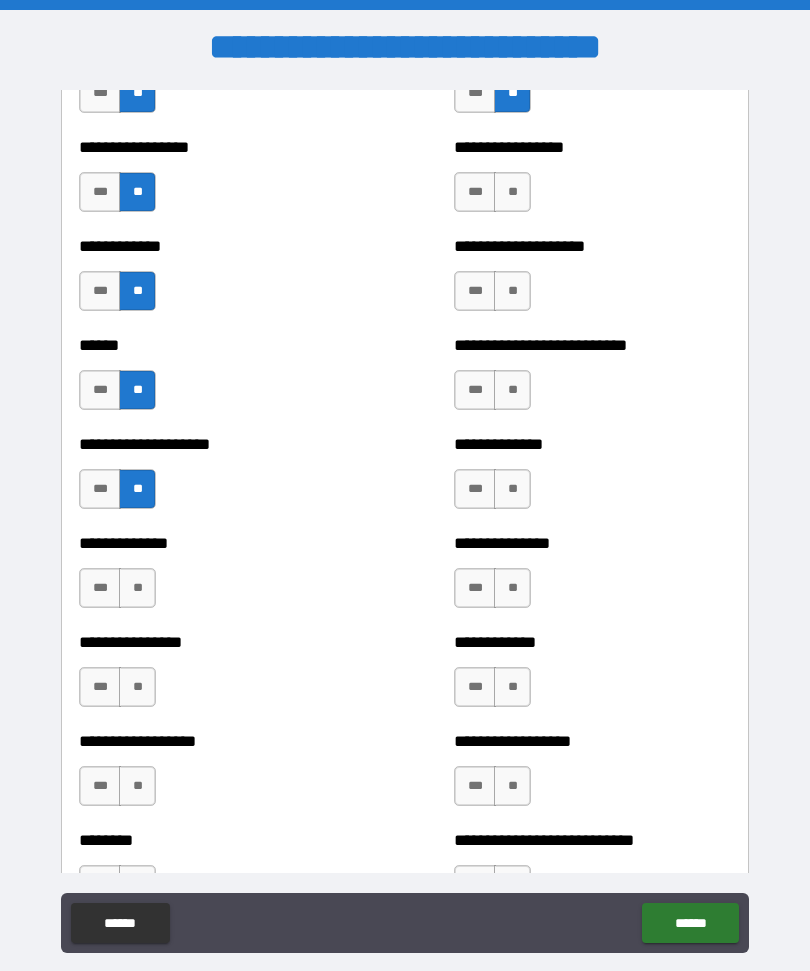 click on "**" at bounding box center (137, 588) 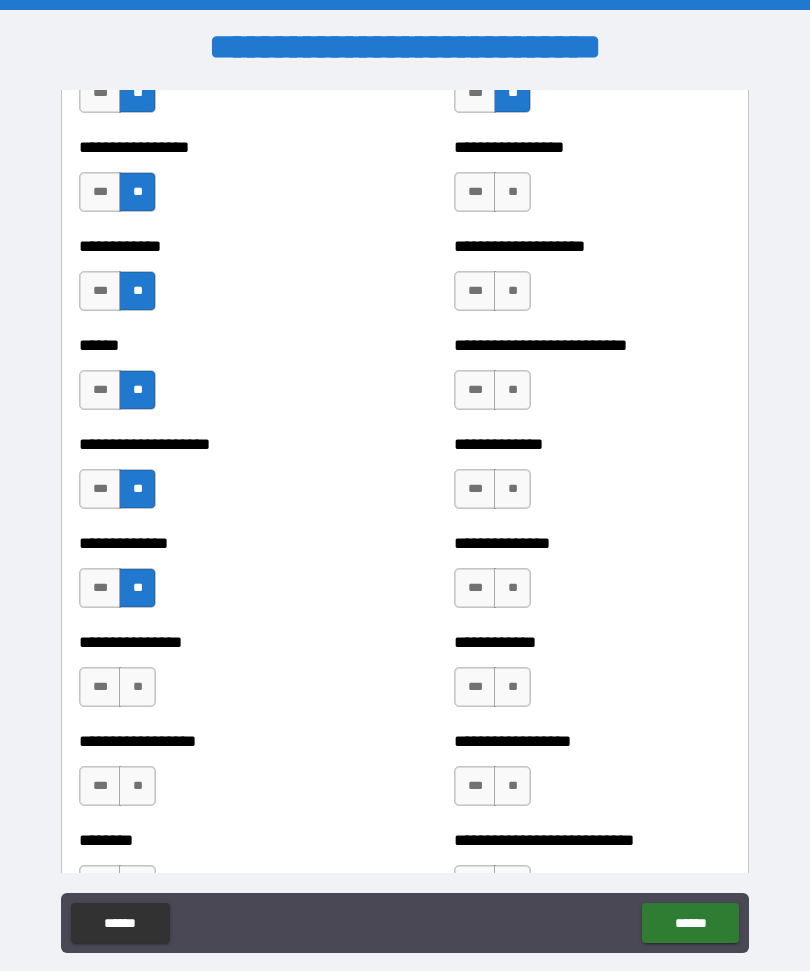 click on "**" at bounding box center (137, 687) 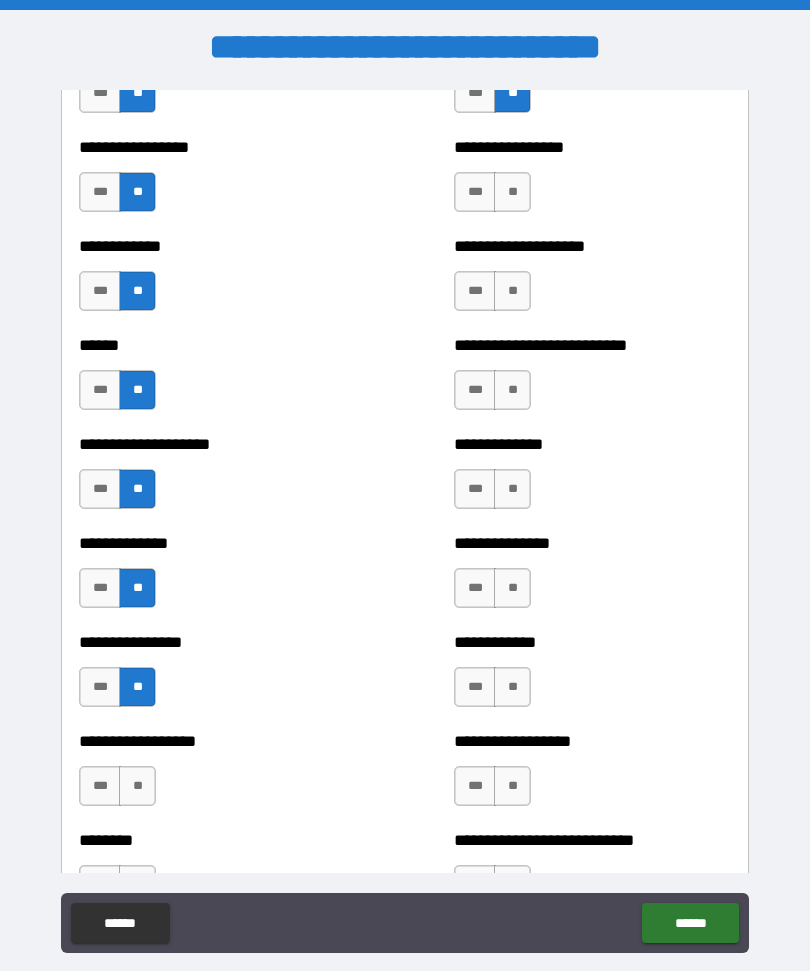 click on "**" at bounding box center (137, 786) 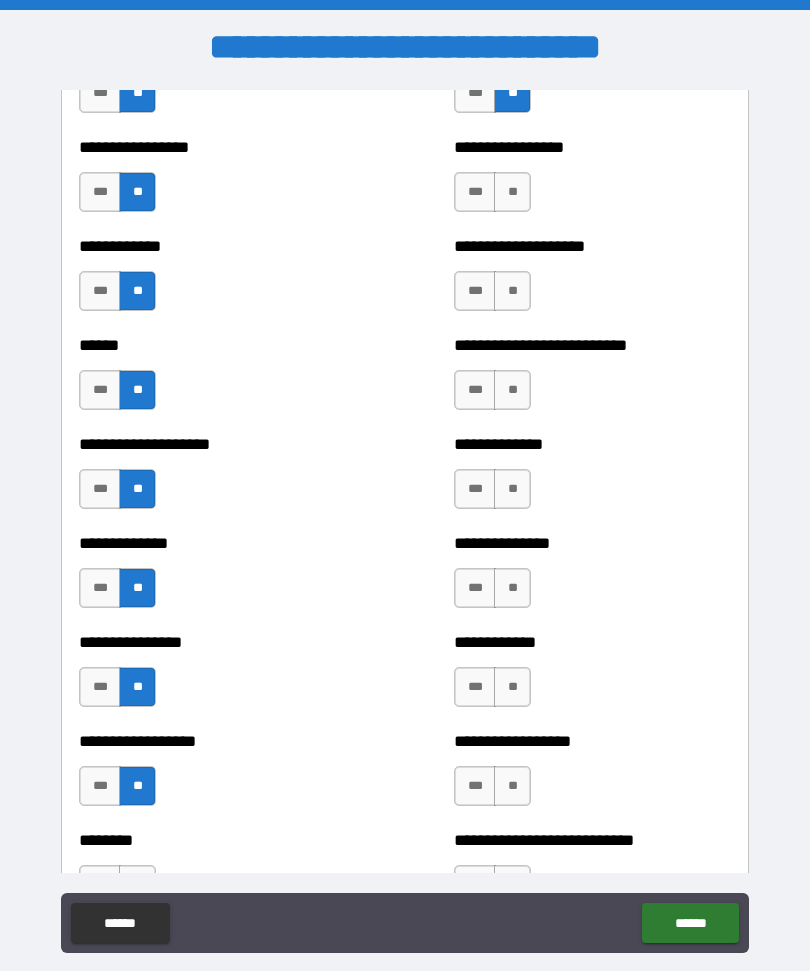 click on "**" at bounding box center [512, 192] 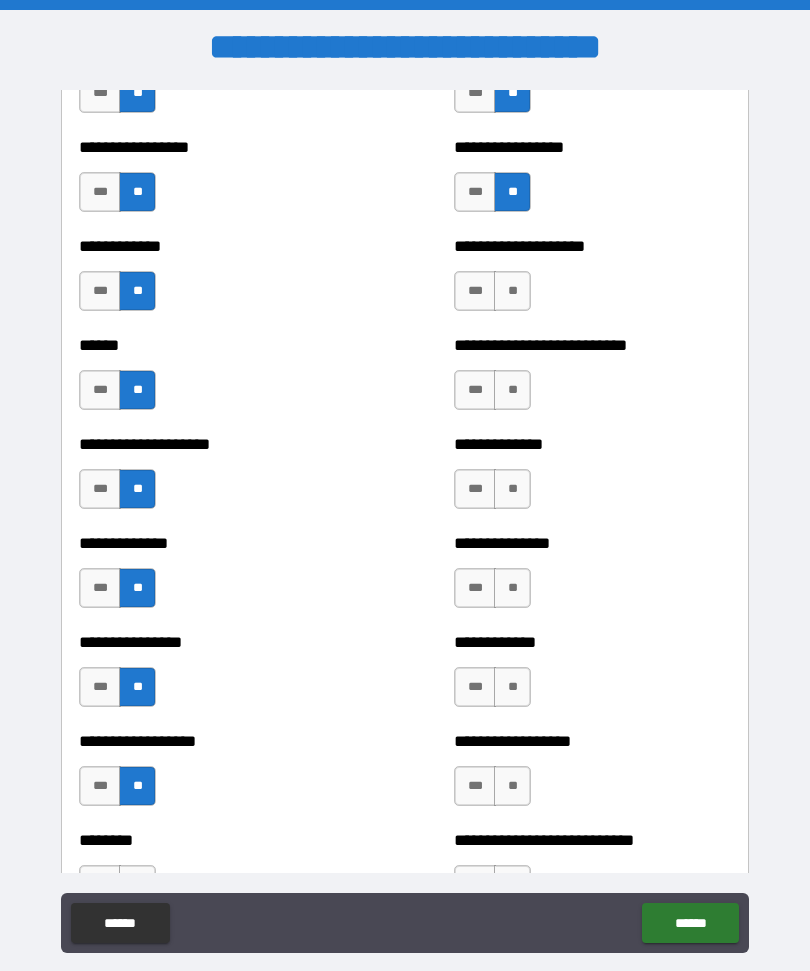 click on "**" at bounding box center [512, 291] 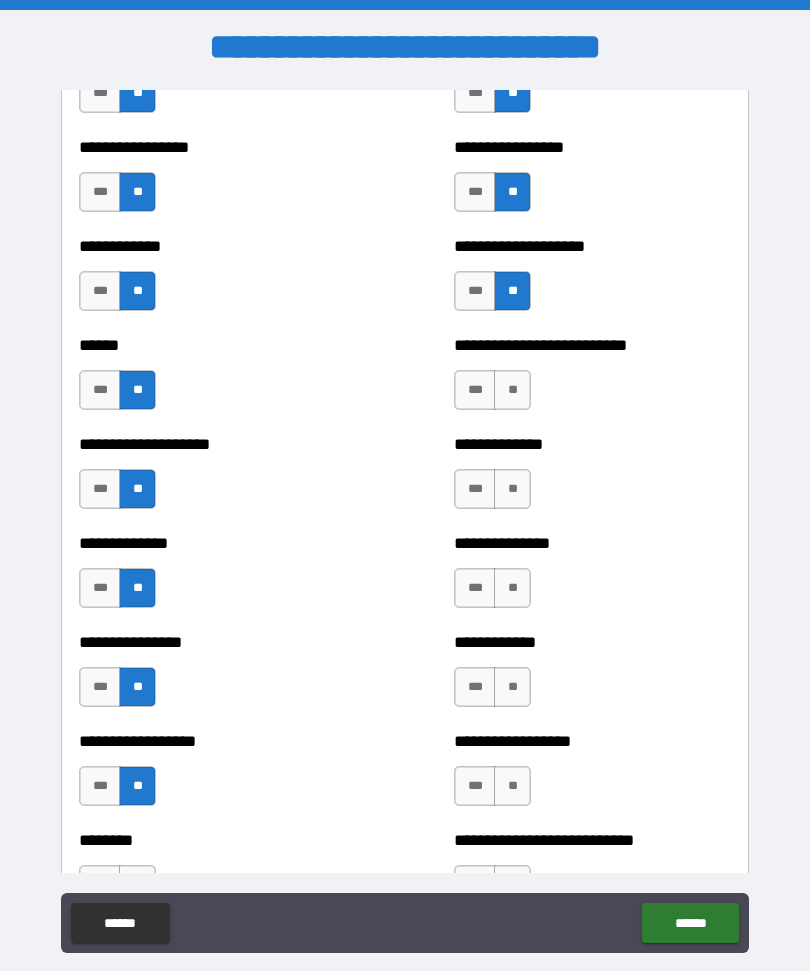 click on "**" at bounding box center (512, 390) 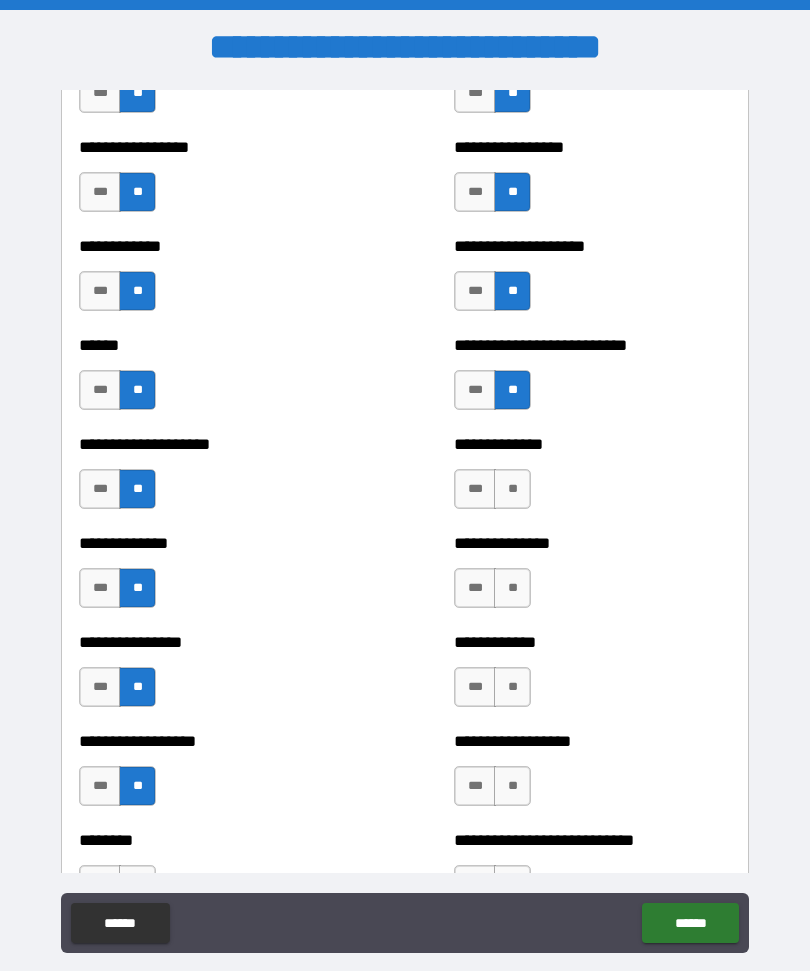 click on "**" at bounding box center (512, 489) 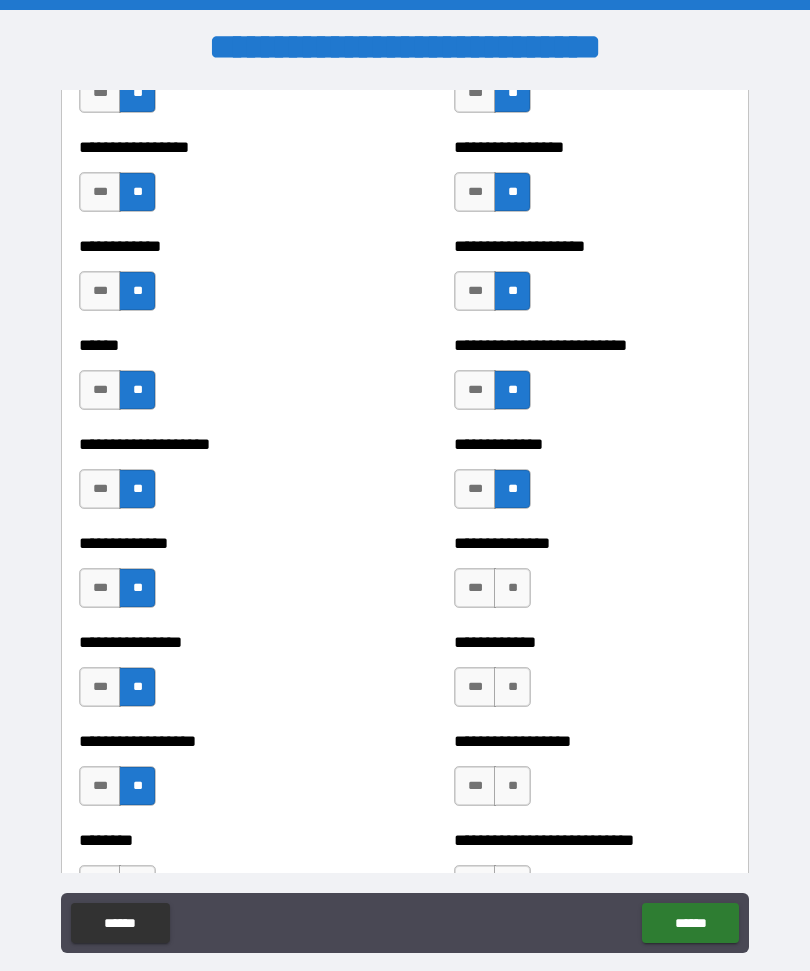 click on "**" at bounding box center (512, 588) 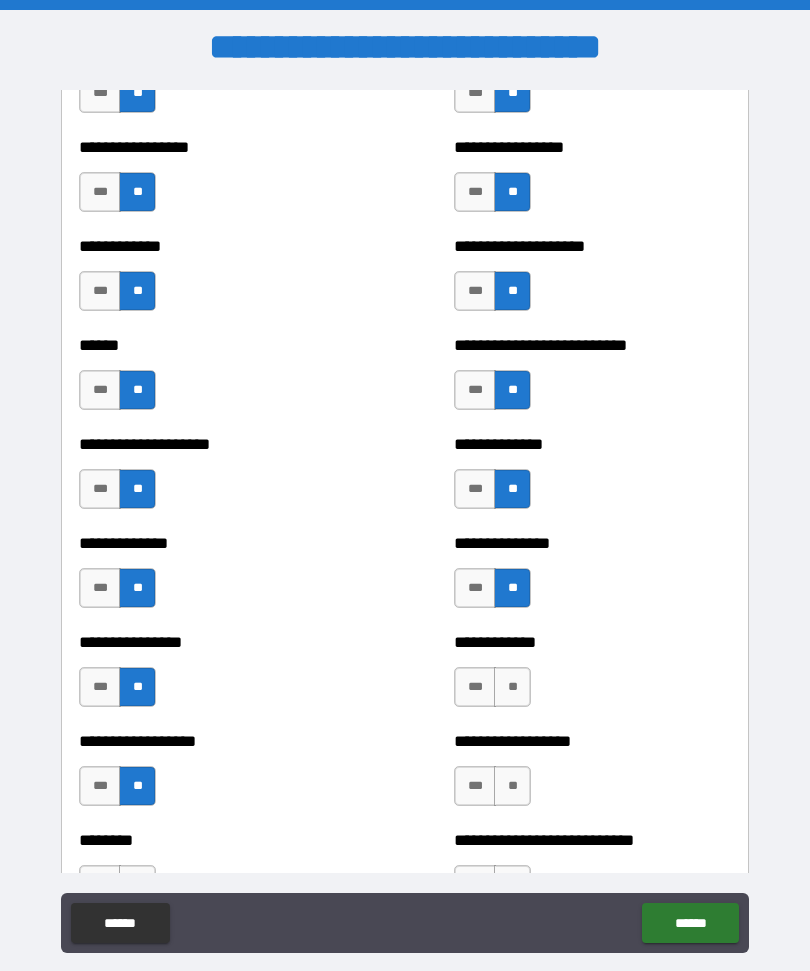 click on "**" at bounding box center [512, 687] 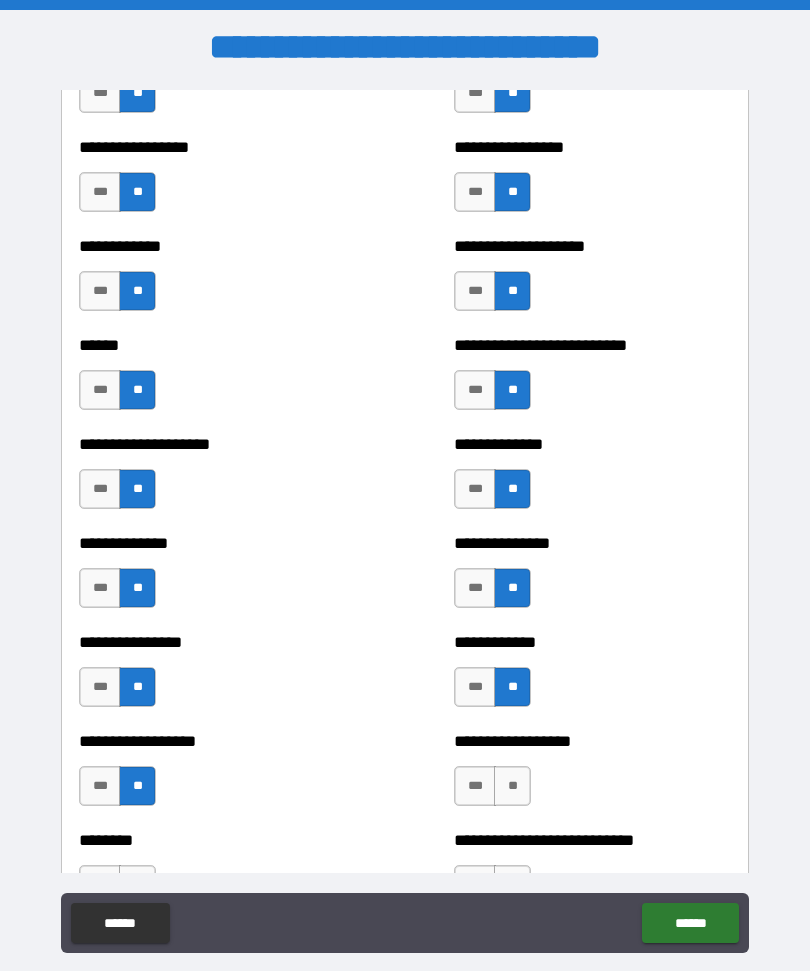 click on "**" at bounding box center [512, 786] 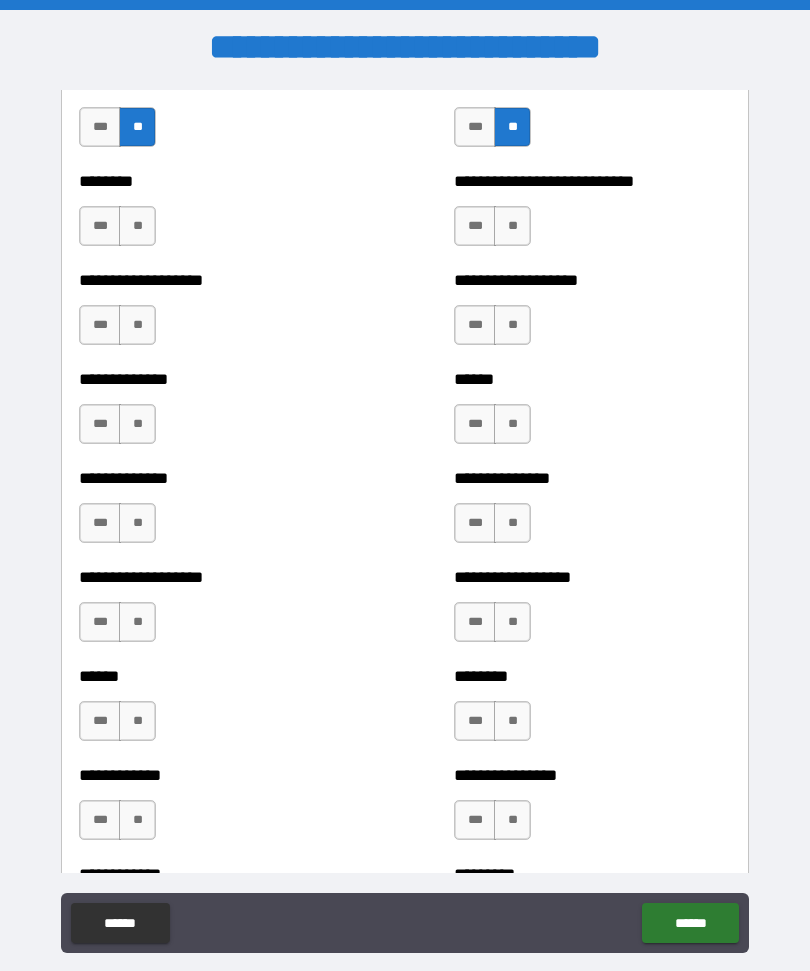 scroll, scrollTop: 4581, scrollLeft: 0, axis: vertical 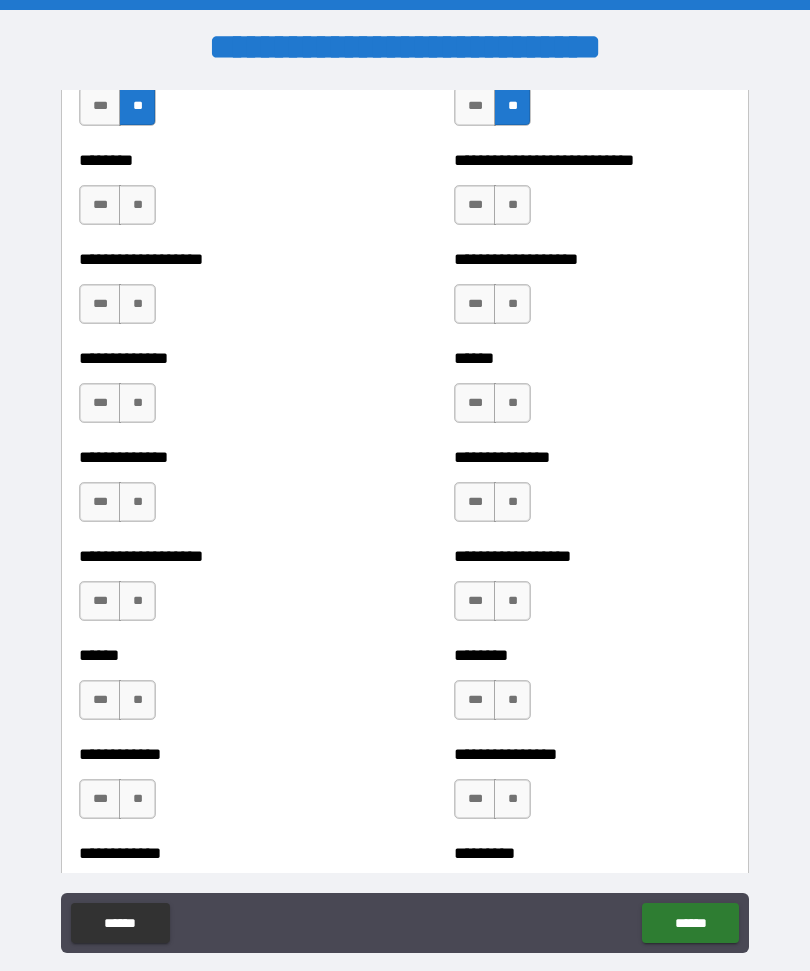 click on "**" at bounding box center [137, 205] 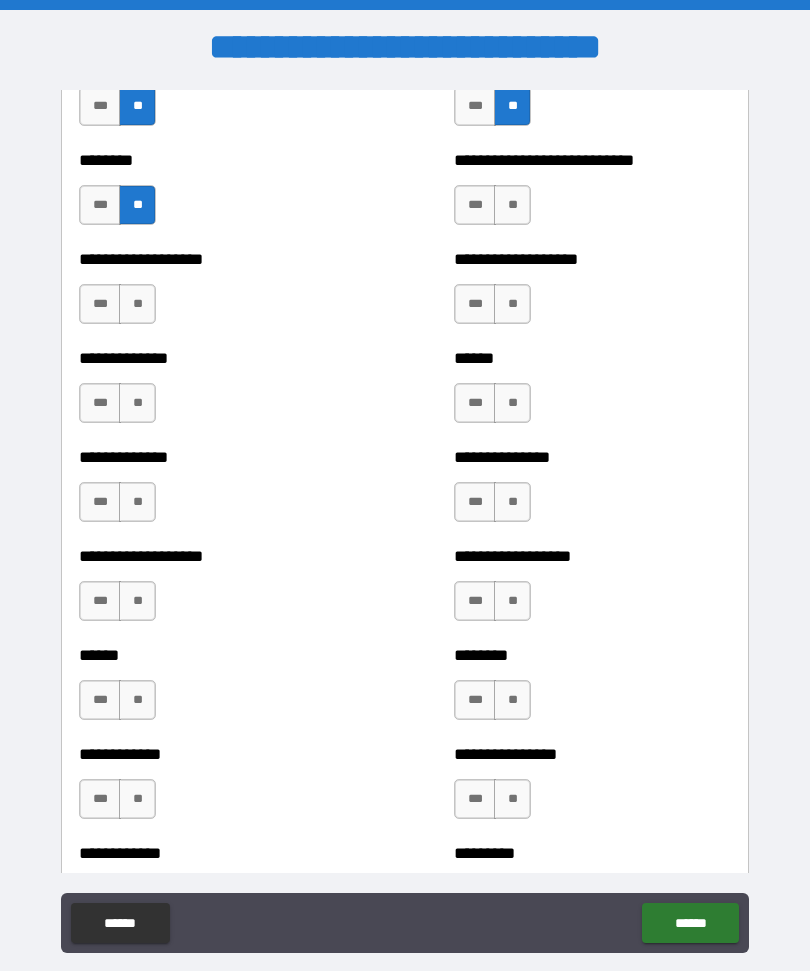 click on "**" at bounding box center [137, 304] 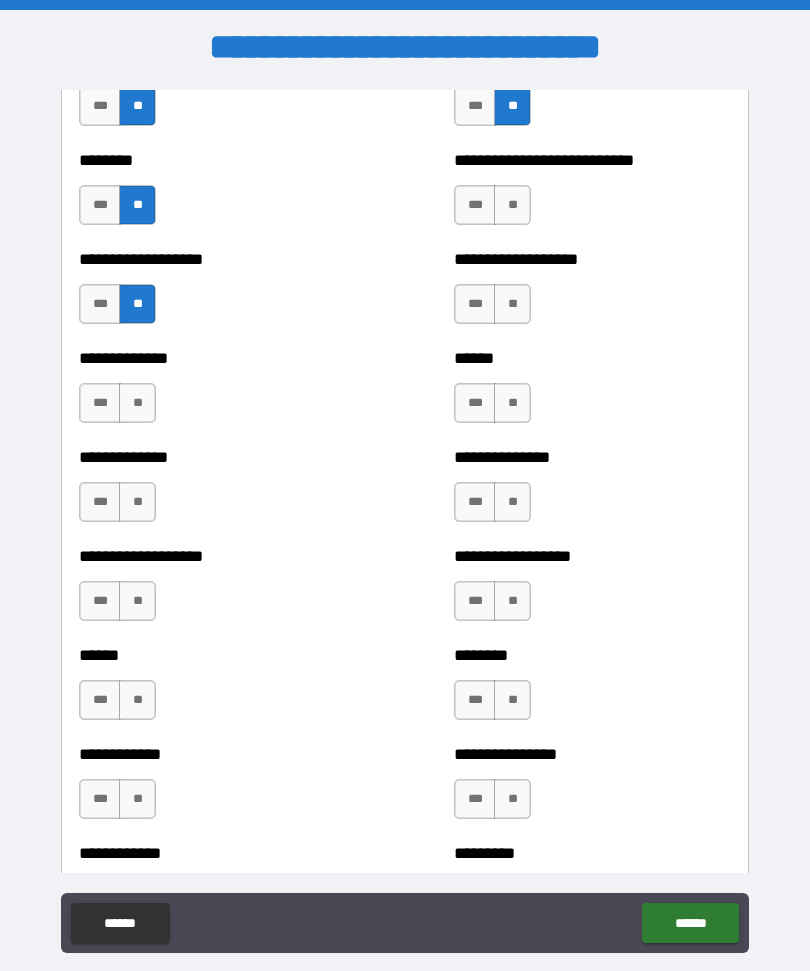 click on "**" at bounding box center (137, 403) 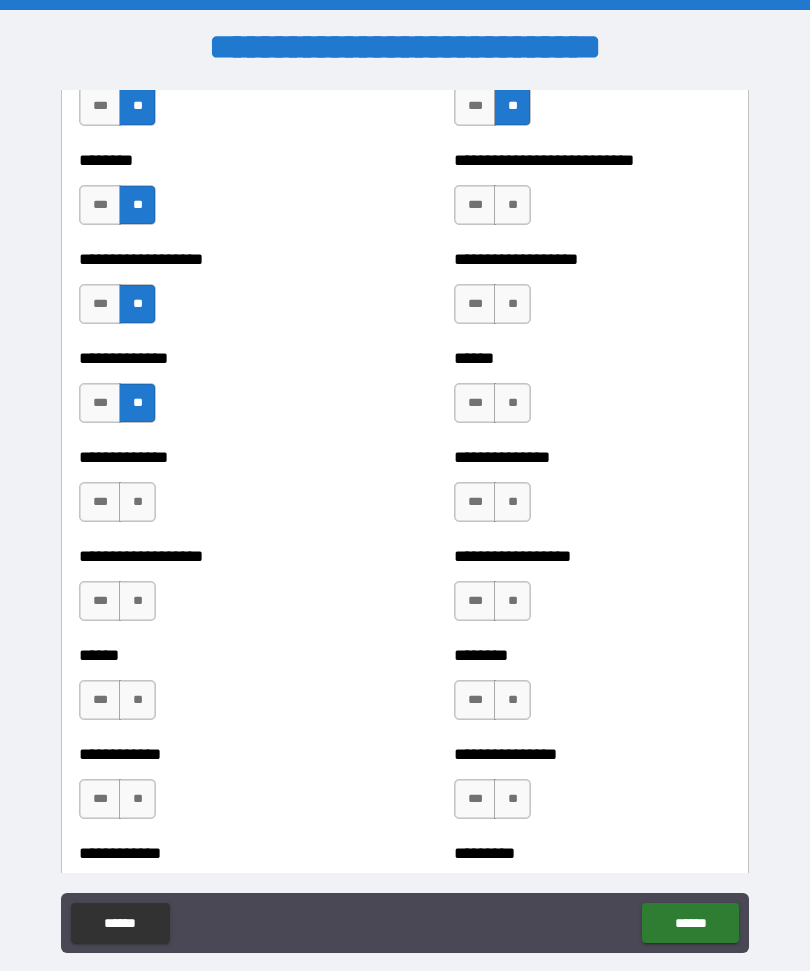 click on "**" at bounding box center (137, 502) 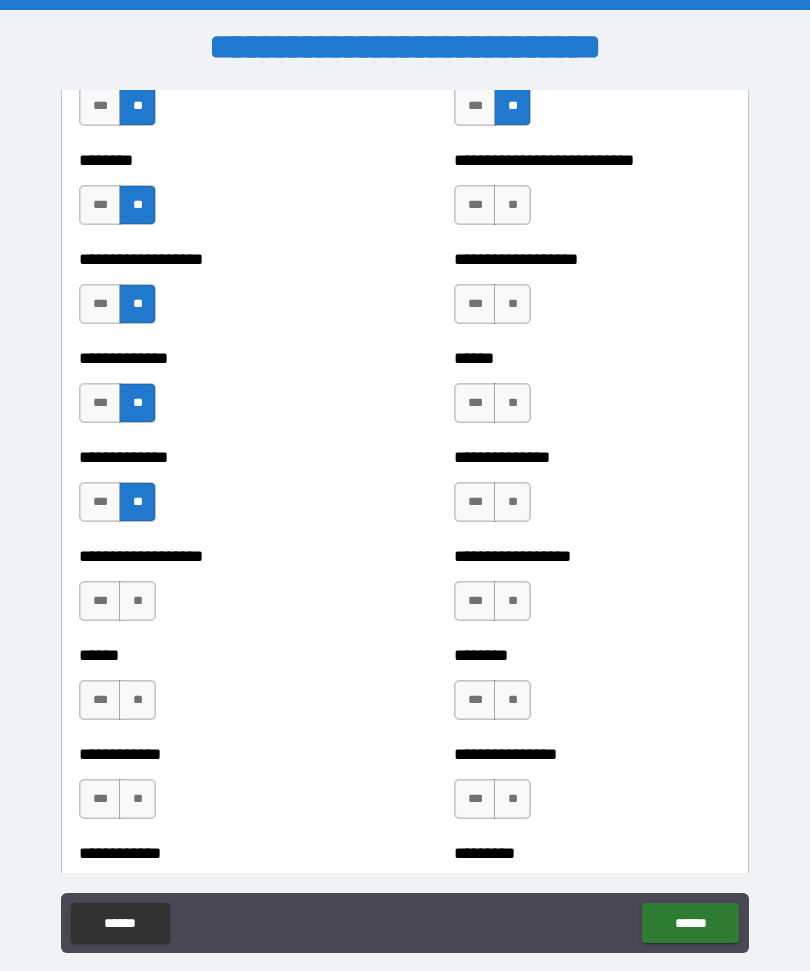 click on "**" at bounding box center [137, 601] 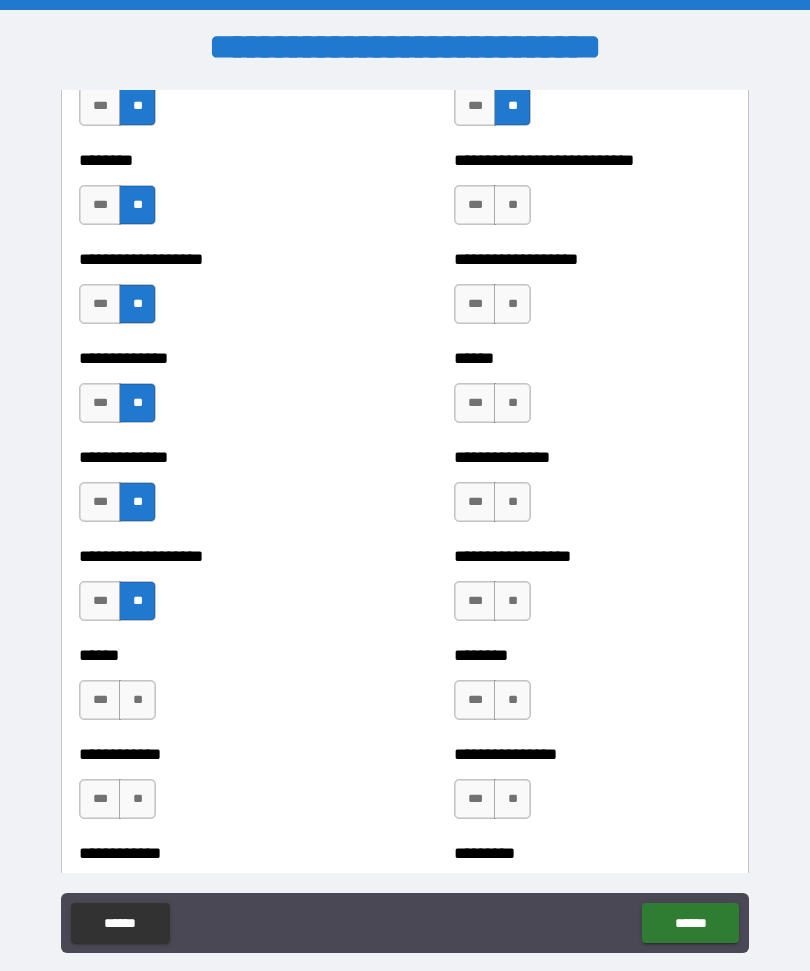 click on "**" at bounding box center [137, 700] 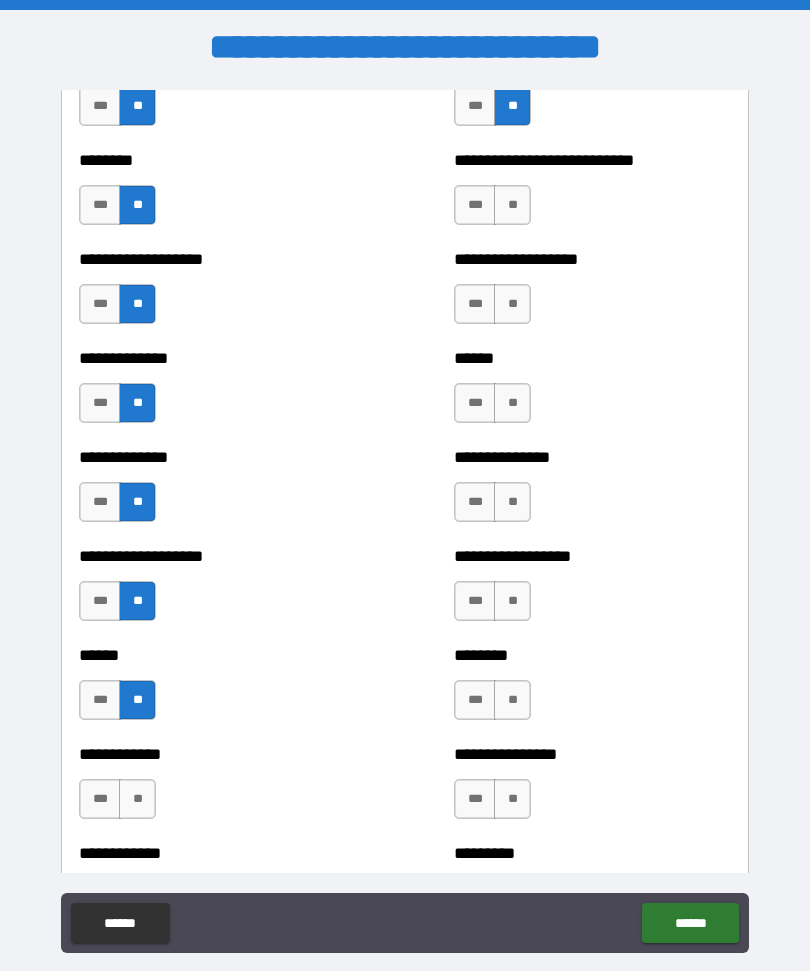 click on "**" at bounding box center [137, 799] 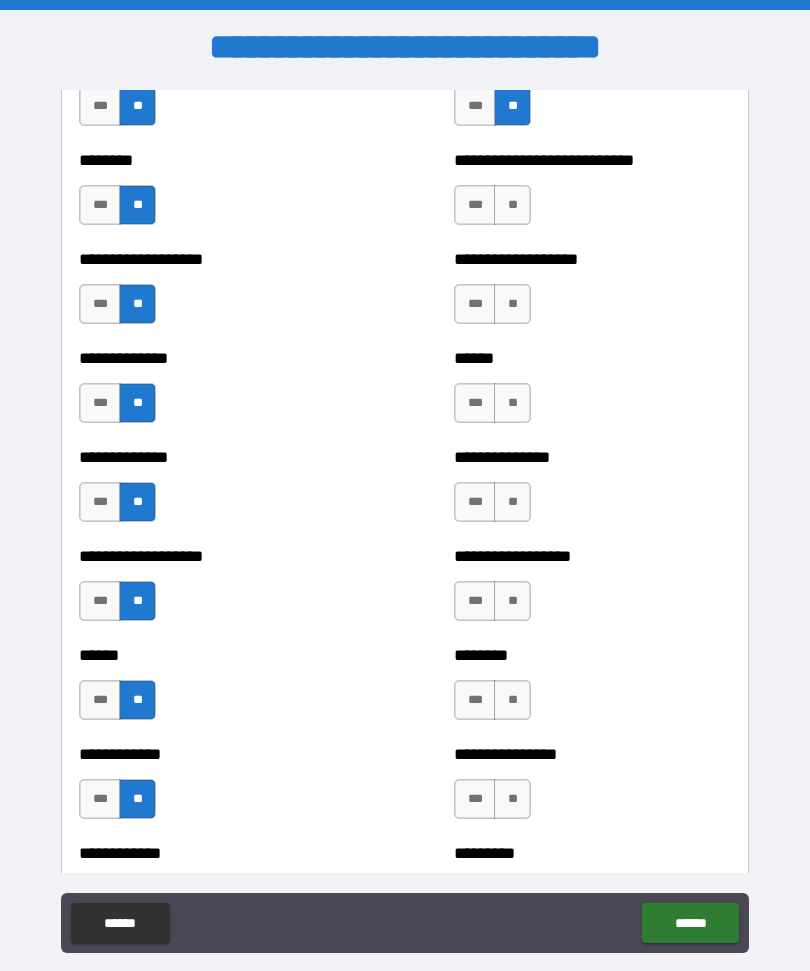 click on "**" at bounding box center [512, 799] 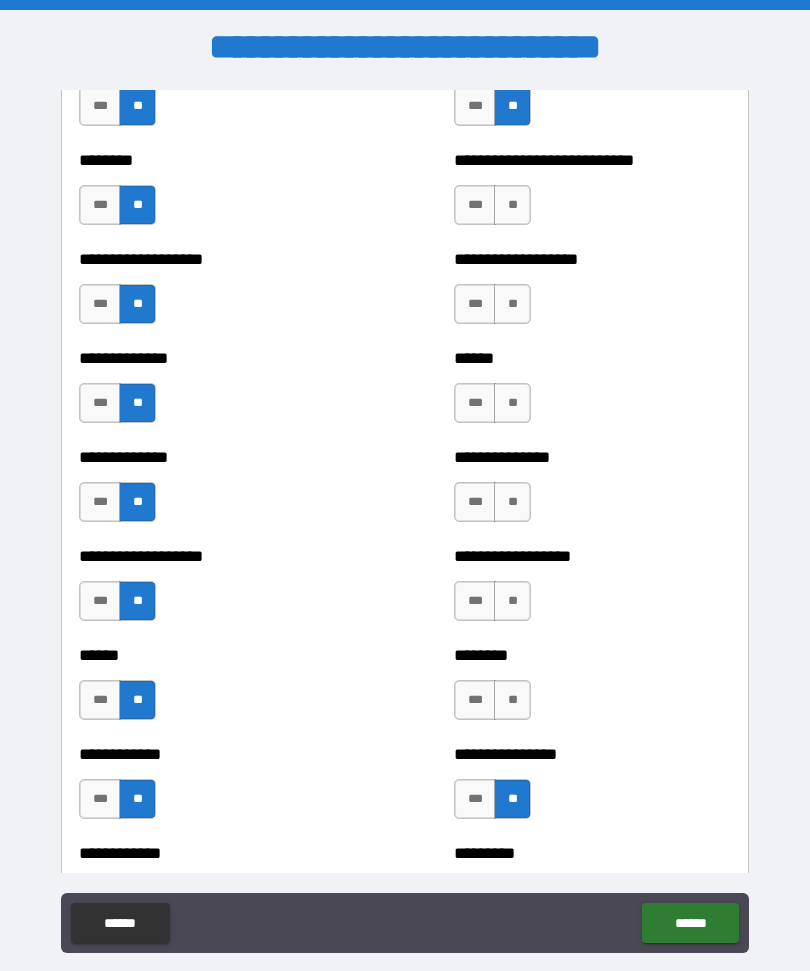 click on "**" at bounding box center [512, 700] 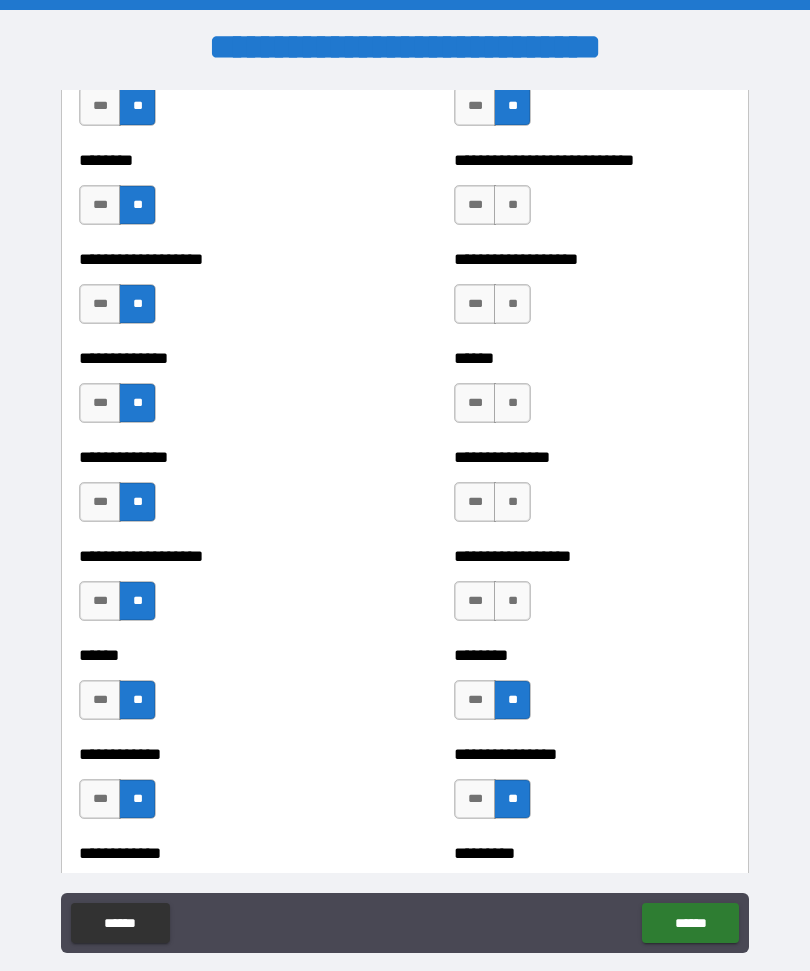 click on "**" at bounding box center (512, 601) 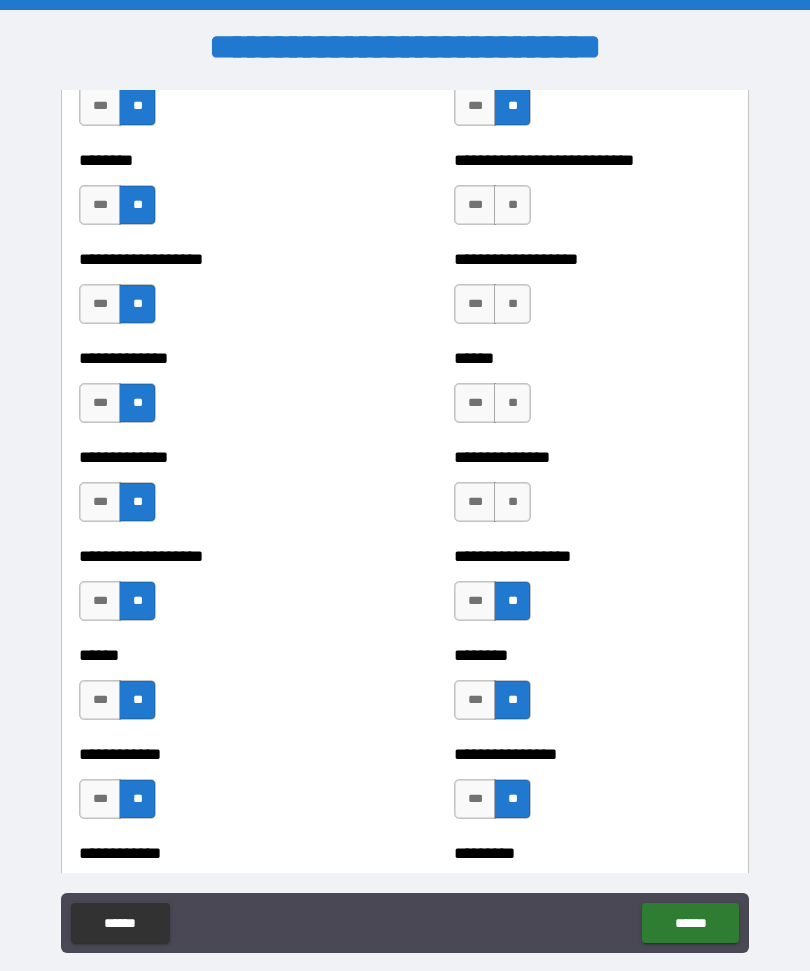 click on "**" at bounding box center (512, 502) 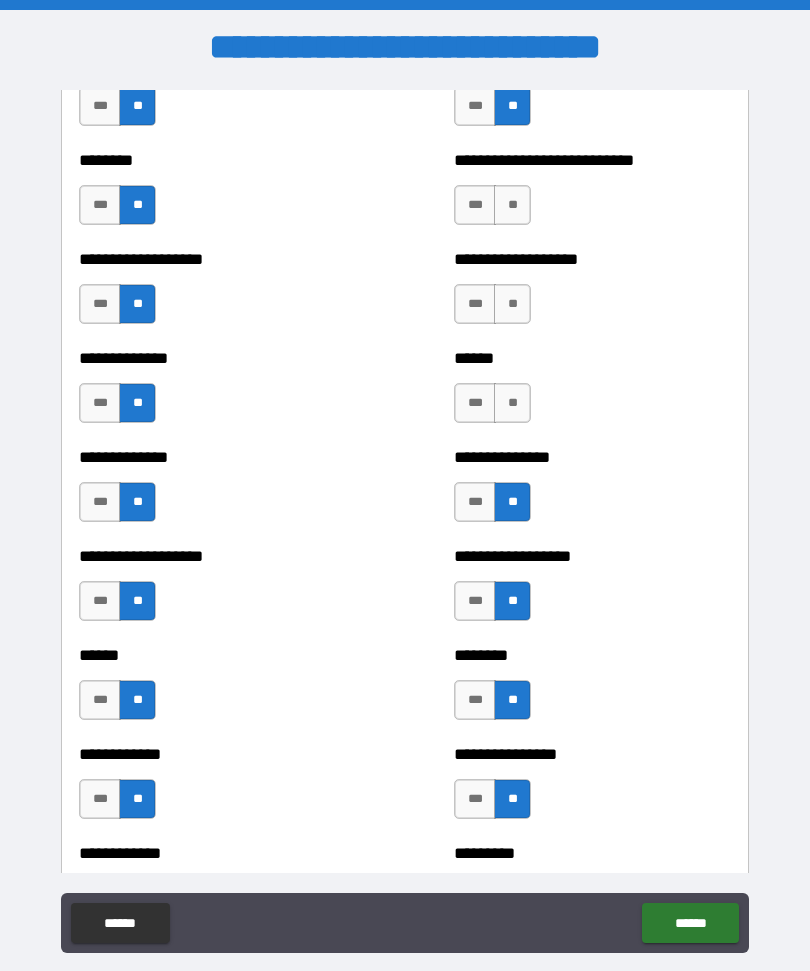 click on "**" at bounding box center [512, 403] 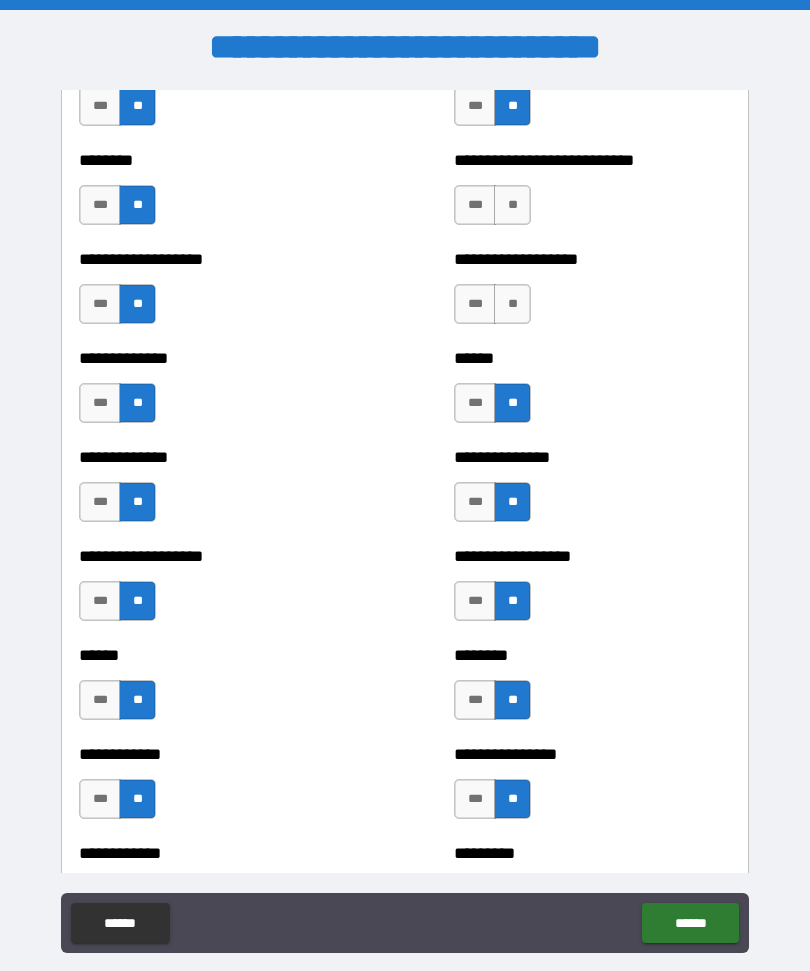 click on "**" at bounding box center (512, 304) 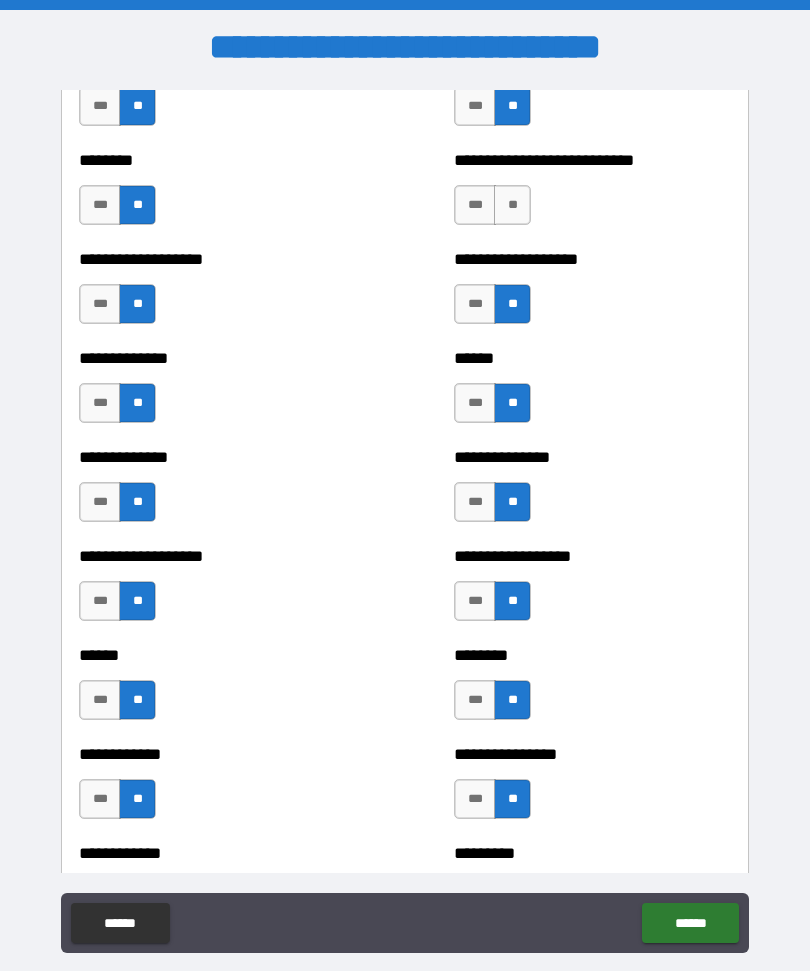 click on "**" at bounding box center (512, 205) 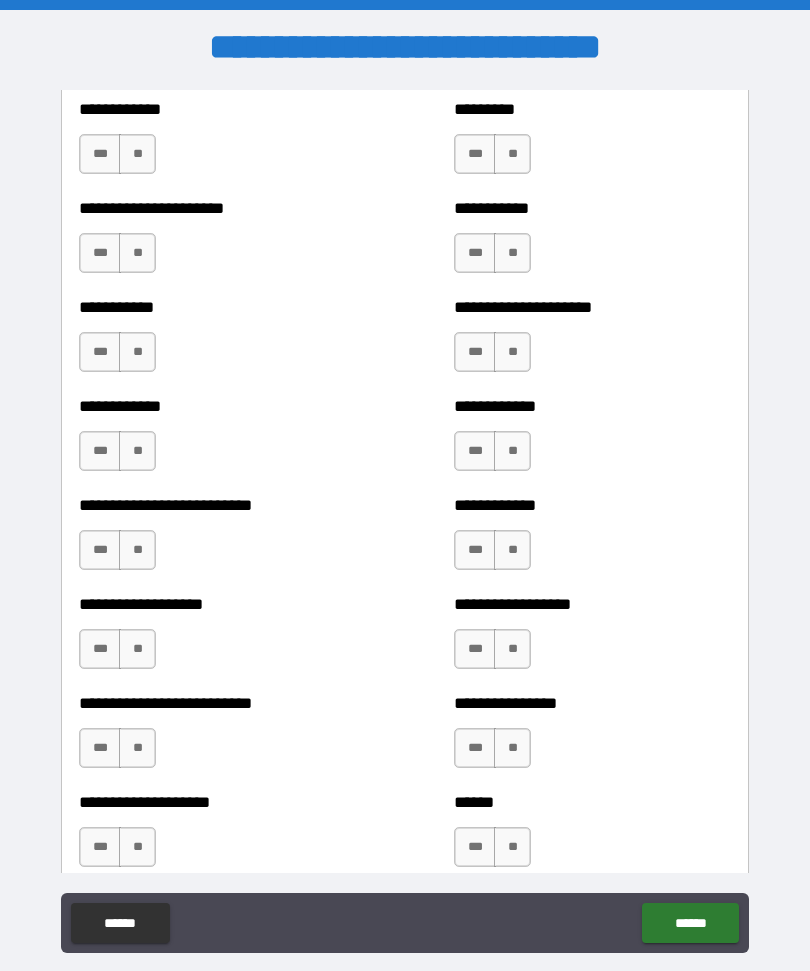 scroll, scrollTop: 5320, scrollLeft: 0, axis: vertical 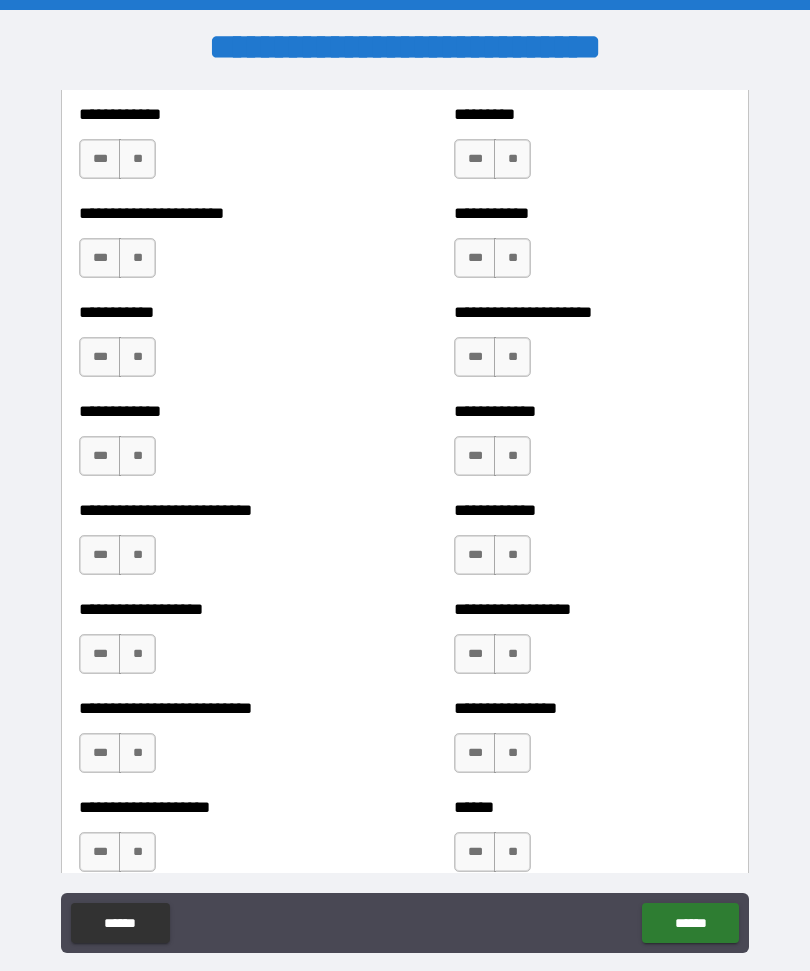 click on "**" at bounding box center [137, 159] 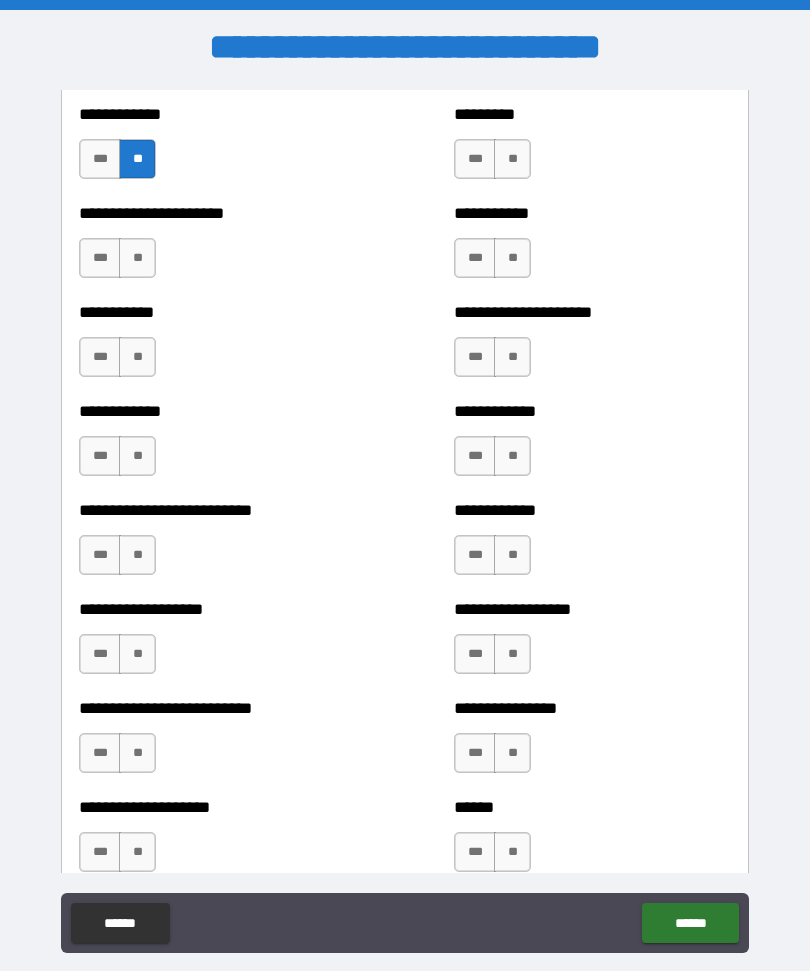click on "**" at bounding box center (137, 258) 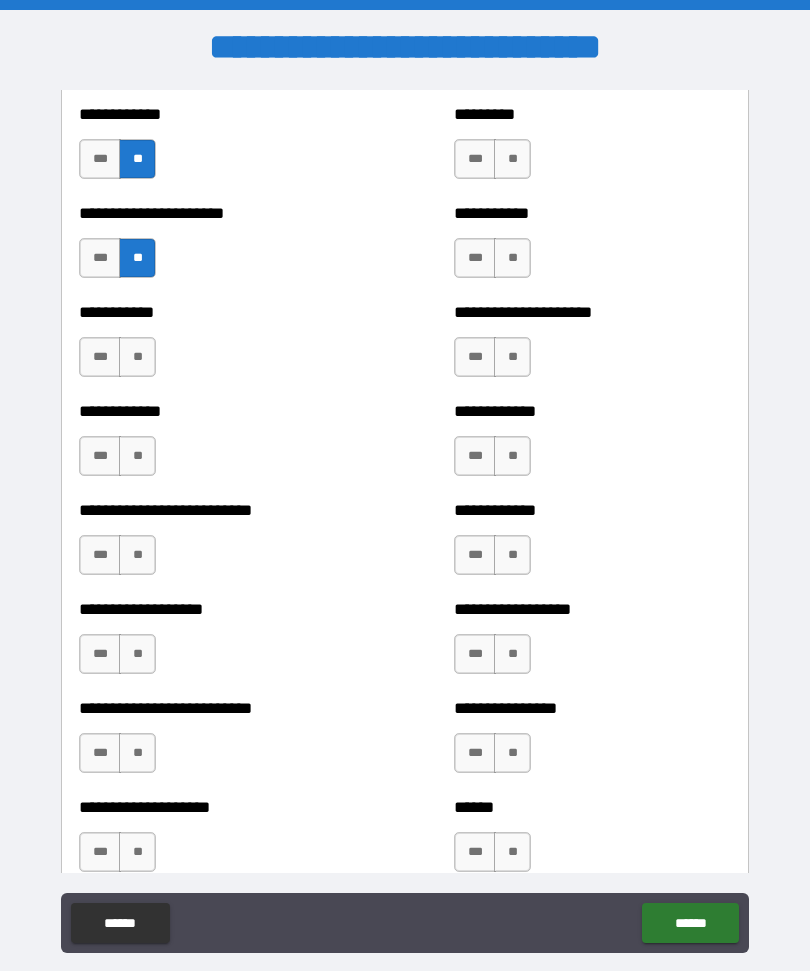 click on "**" at bounding box center (137, 357) 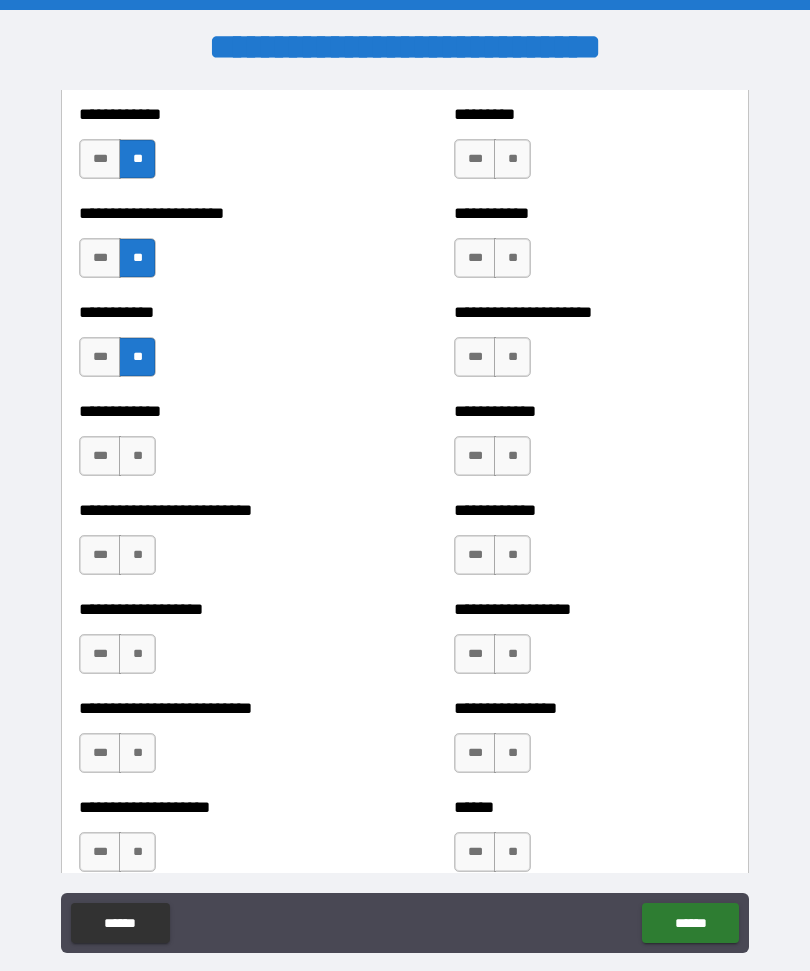 click on "**" at bounding box center (137, 456) 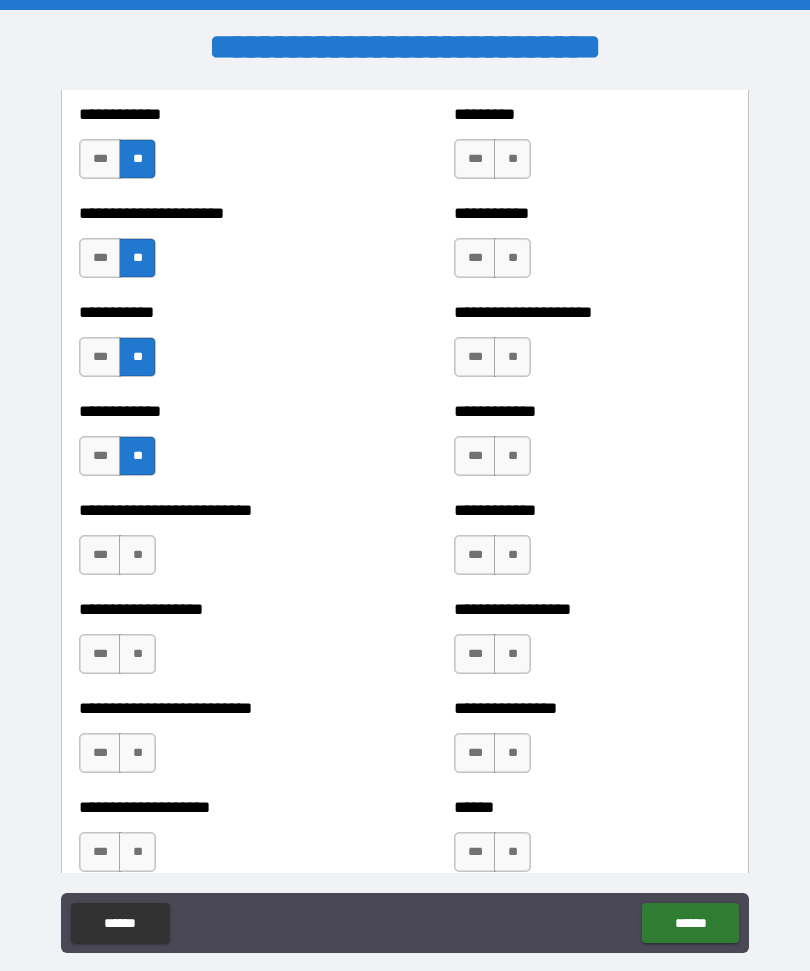 click on "**" at bounding box center [137, 555] 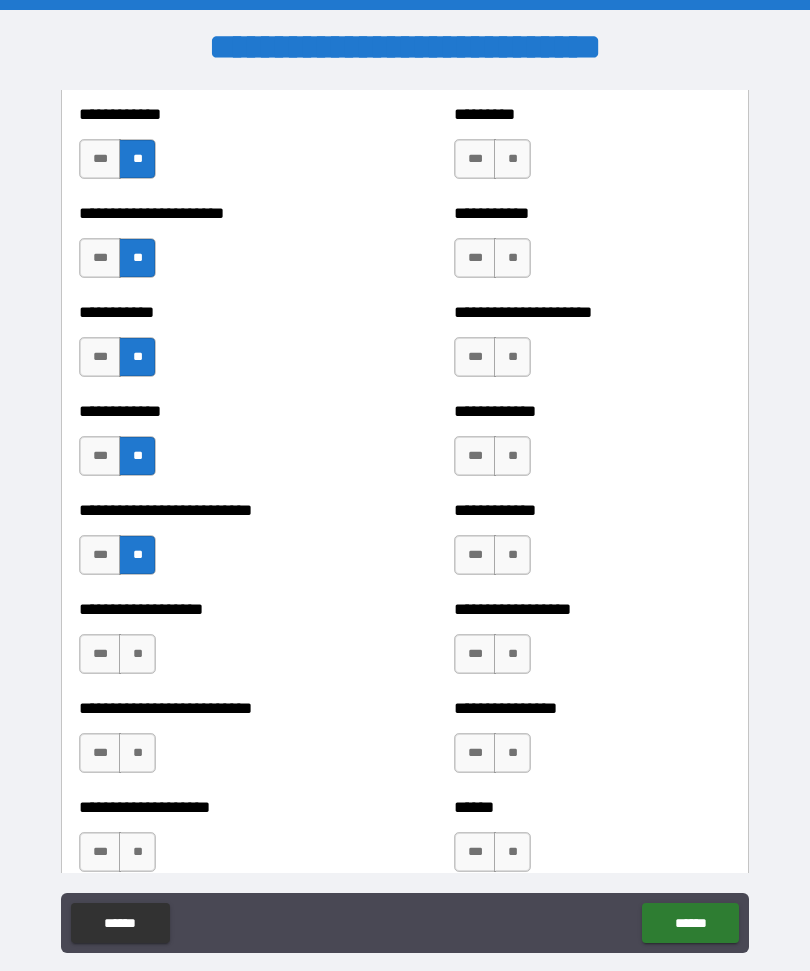click on "**" at bounding box center (137, 654) 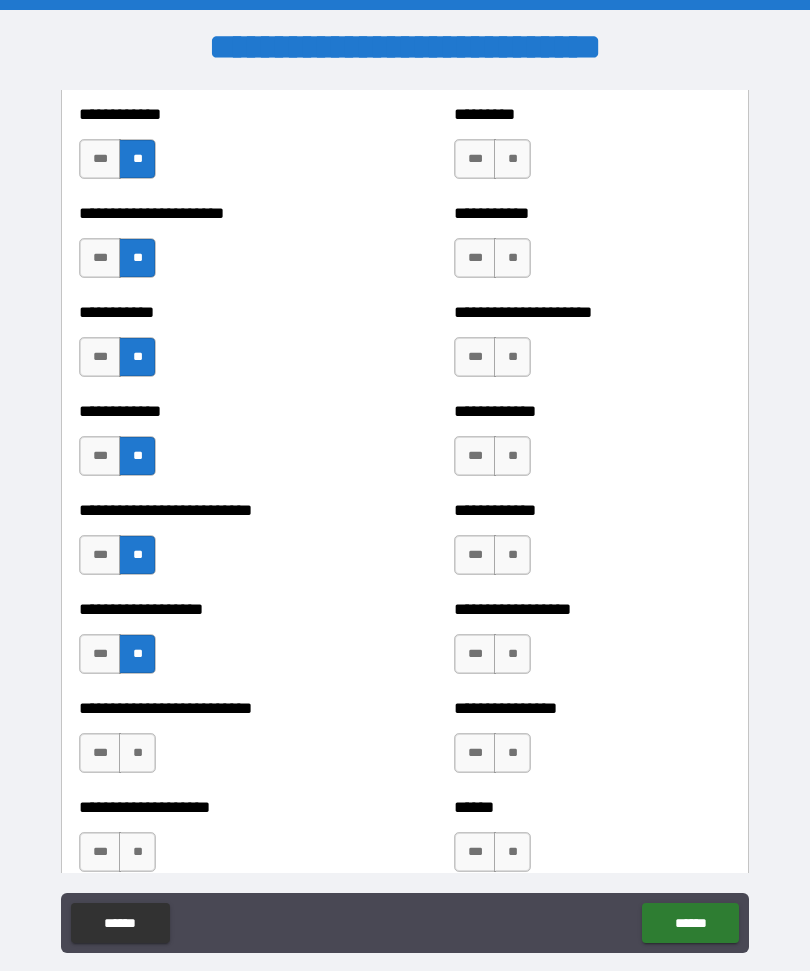 click on "**" at bounding box center (137, 753) 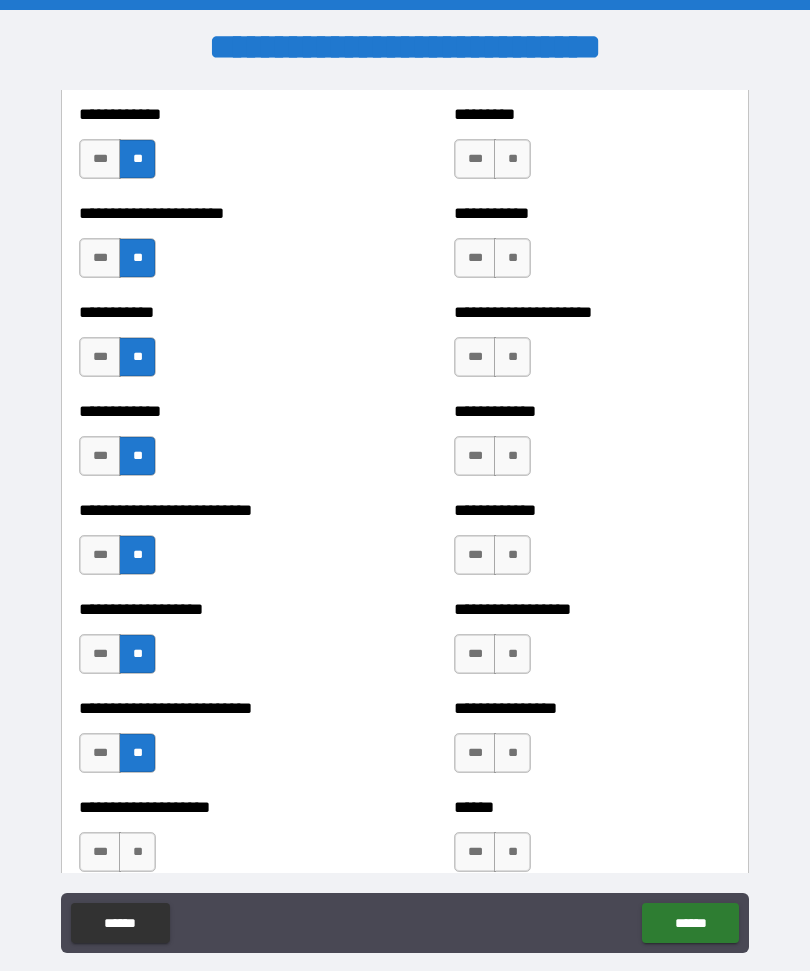 click on "**" at bounding box center (137, 852) 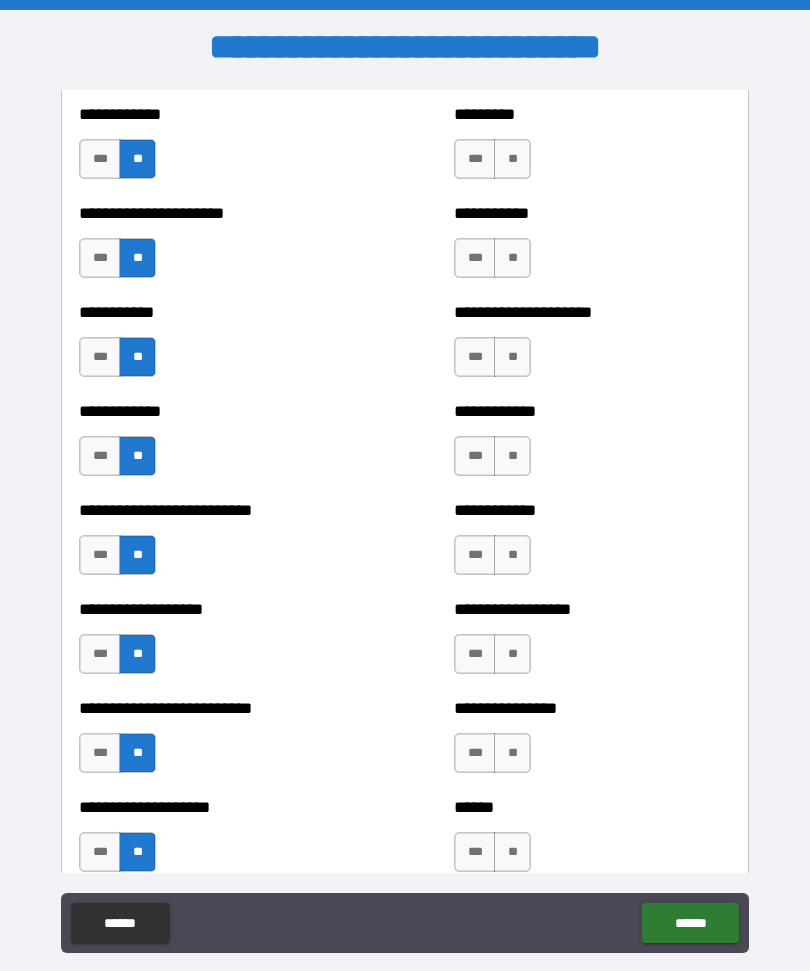 click on "**" at bounding box center (512, 852) 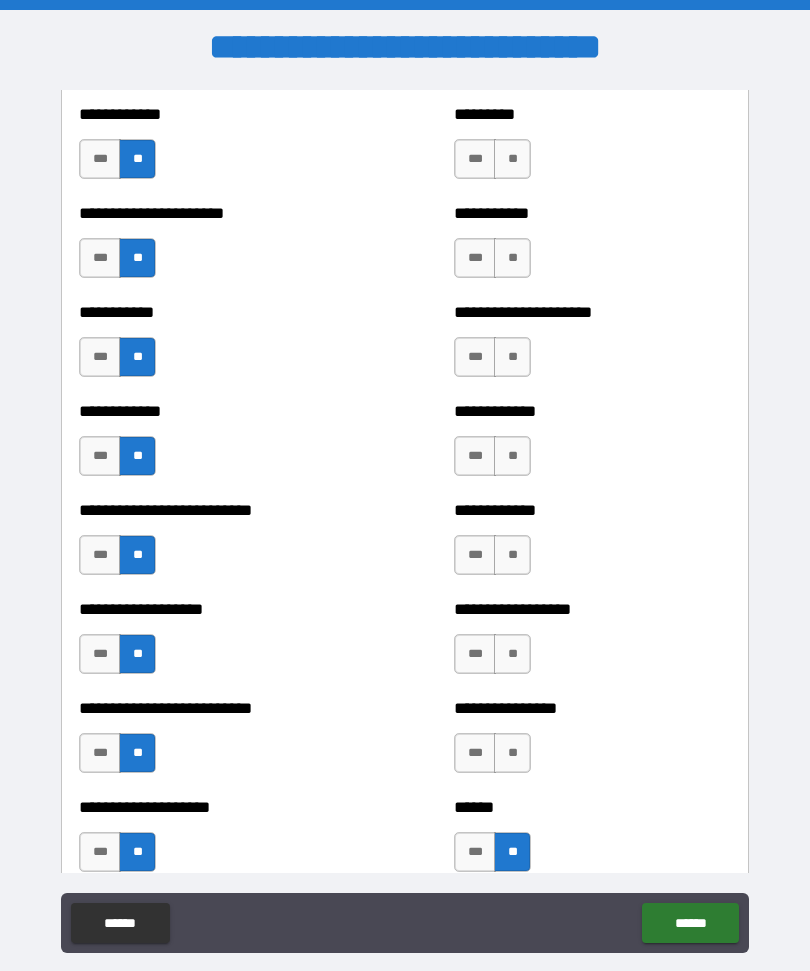 click on "**" at bounding box center [512, 753] 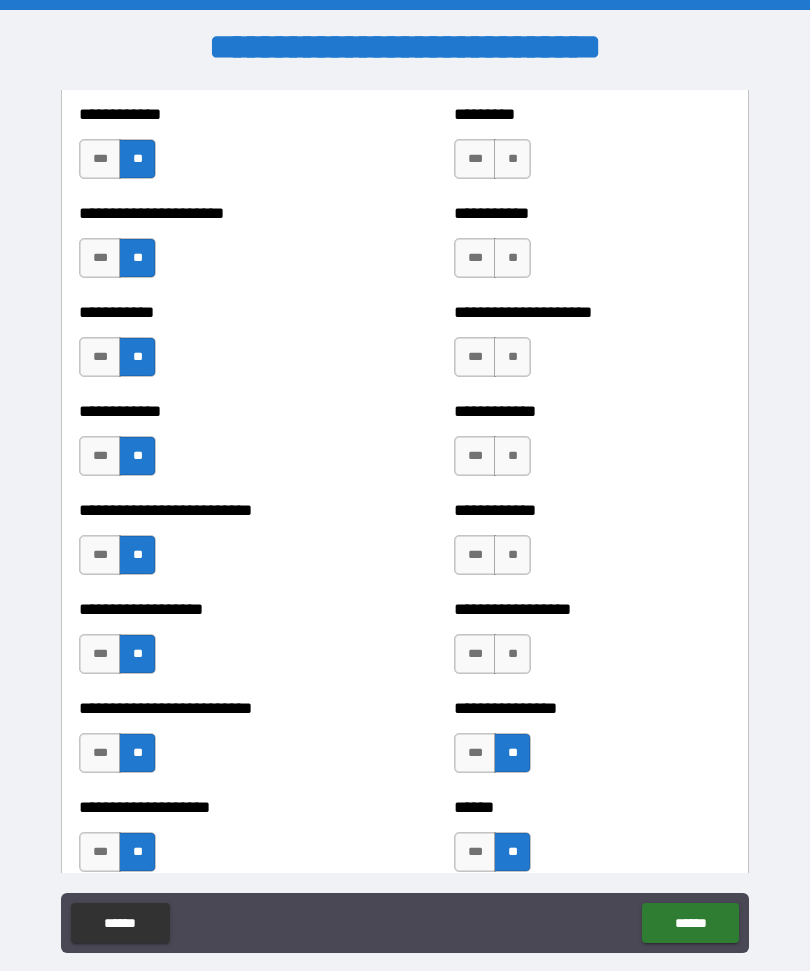 click on "**" at bounding box center (512, 654) 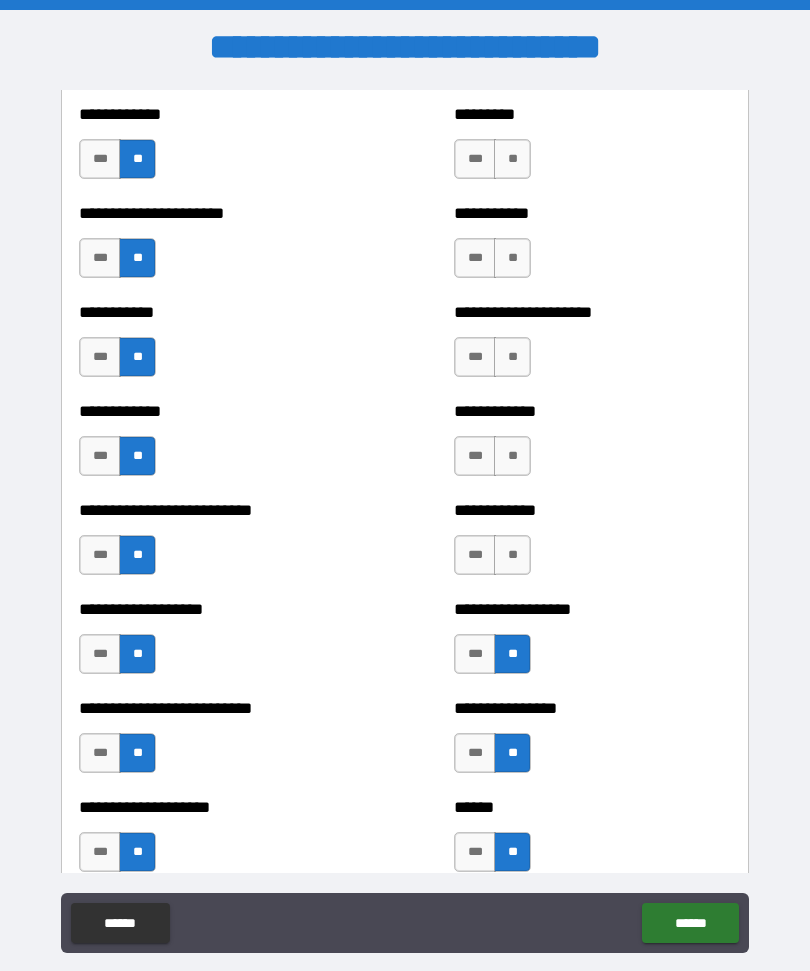 click on "**" at bounding box center (512, 555) 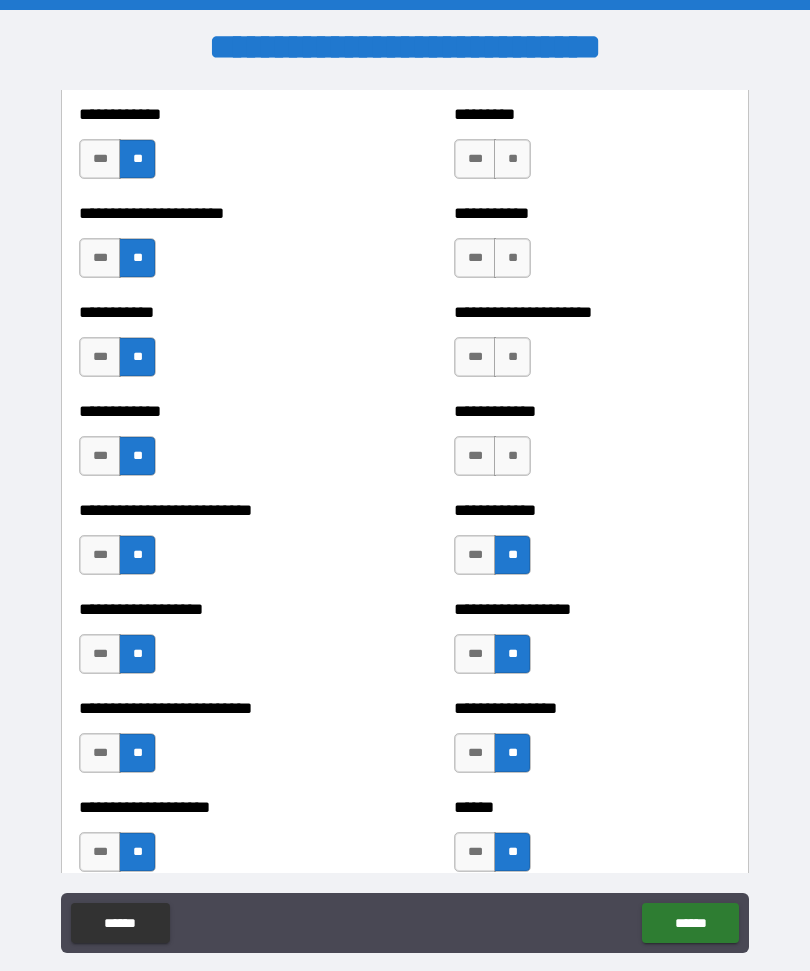 click on "**" at bounding box center [512, 456] 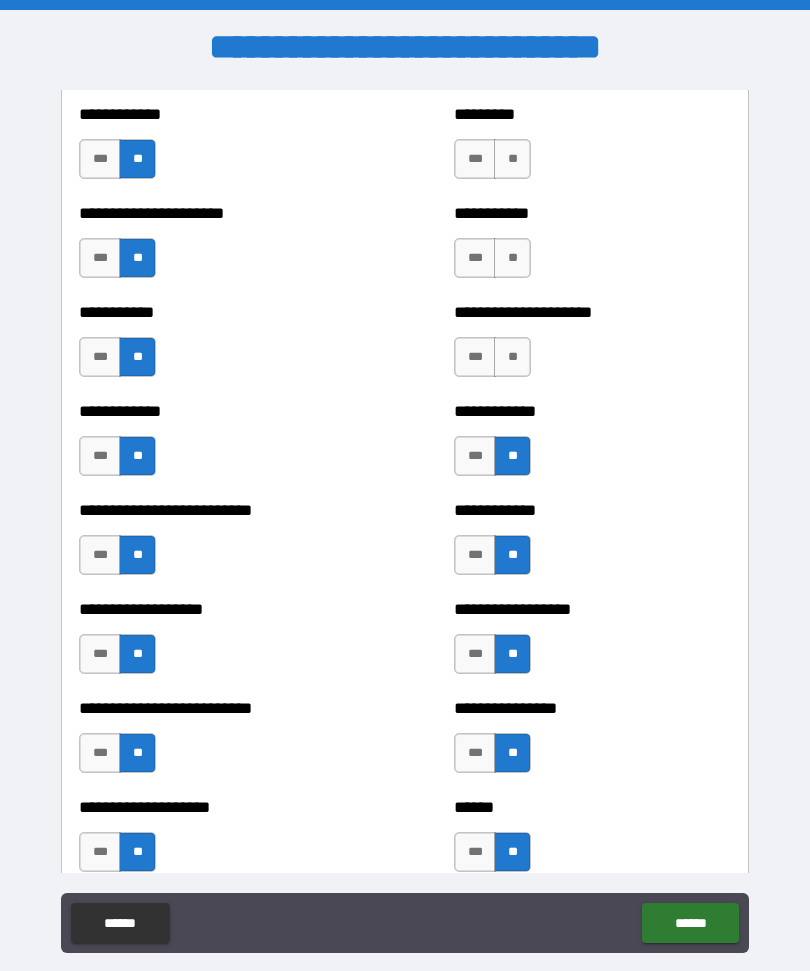 click on "**" at bounding box center [512, 357] 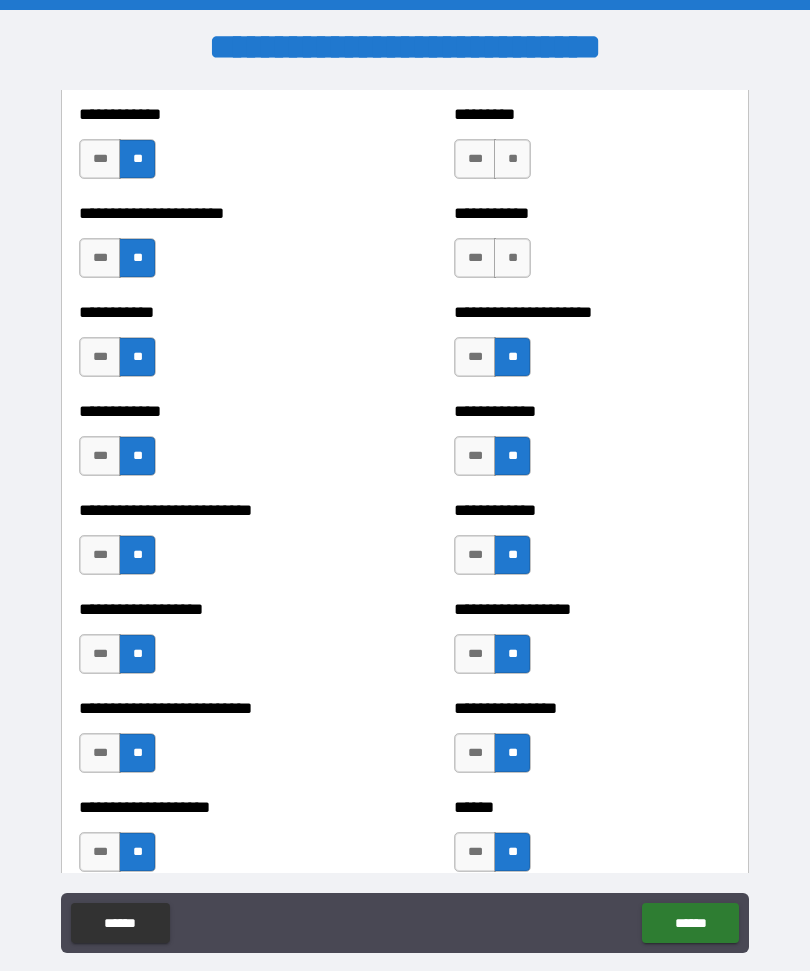 click on "**" at bounding box center (512, 258) 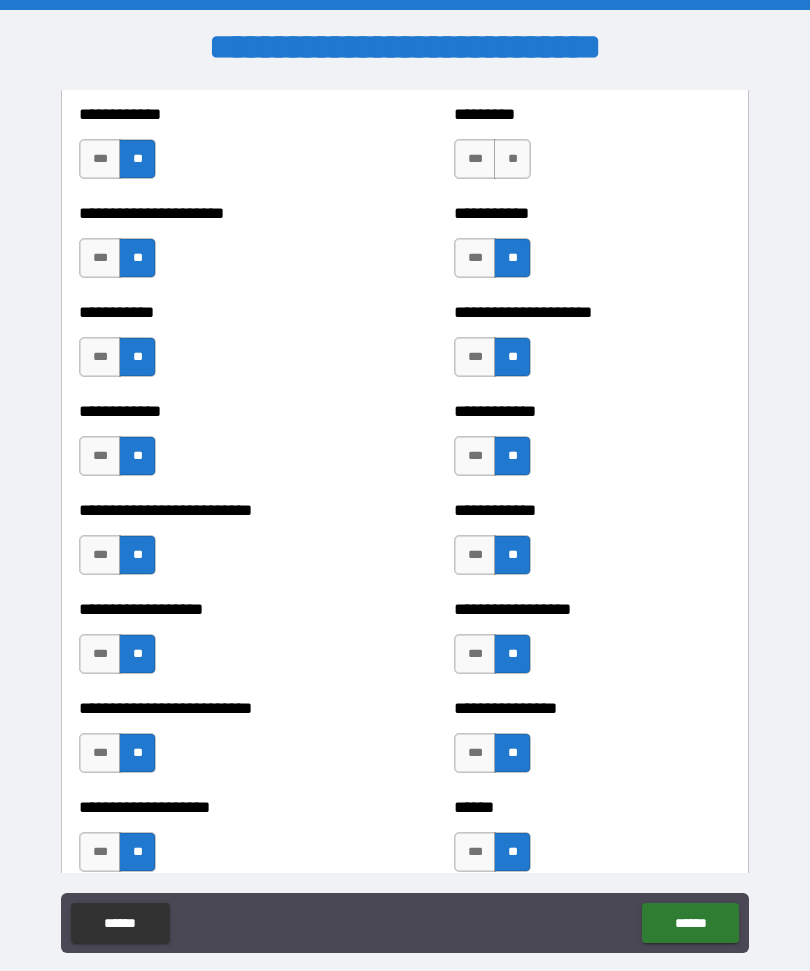 click on "**" at bounding box center (512, 159) 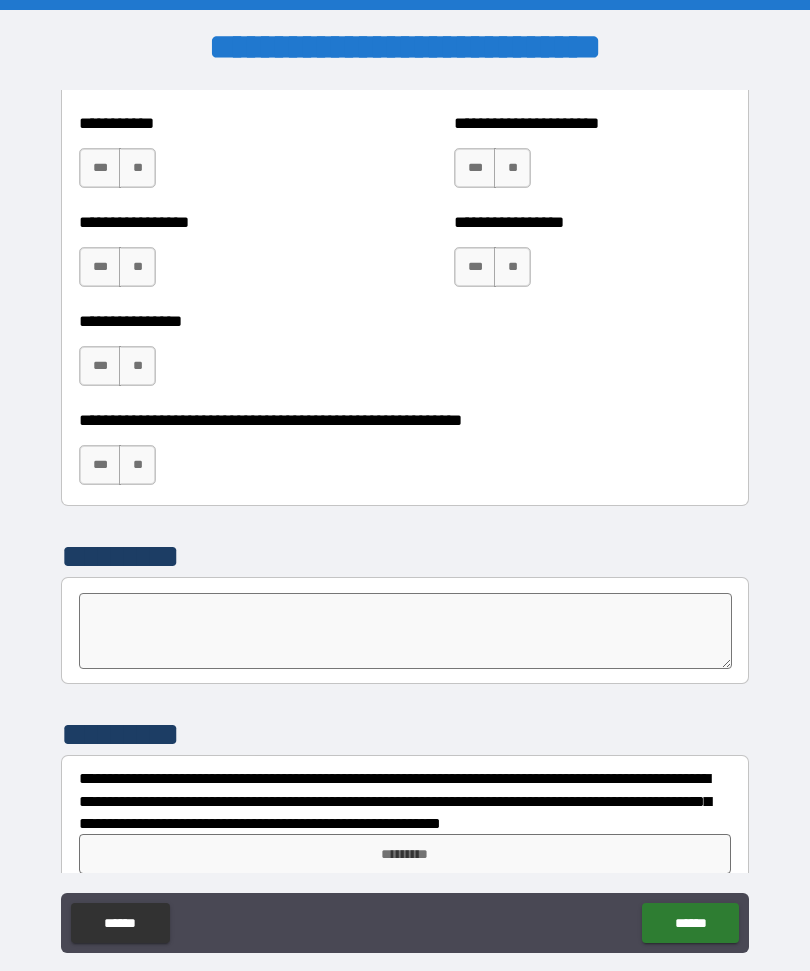 scroll, scrollTop: 6091, scrollLeft: 0, axis: vertical 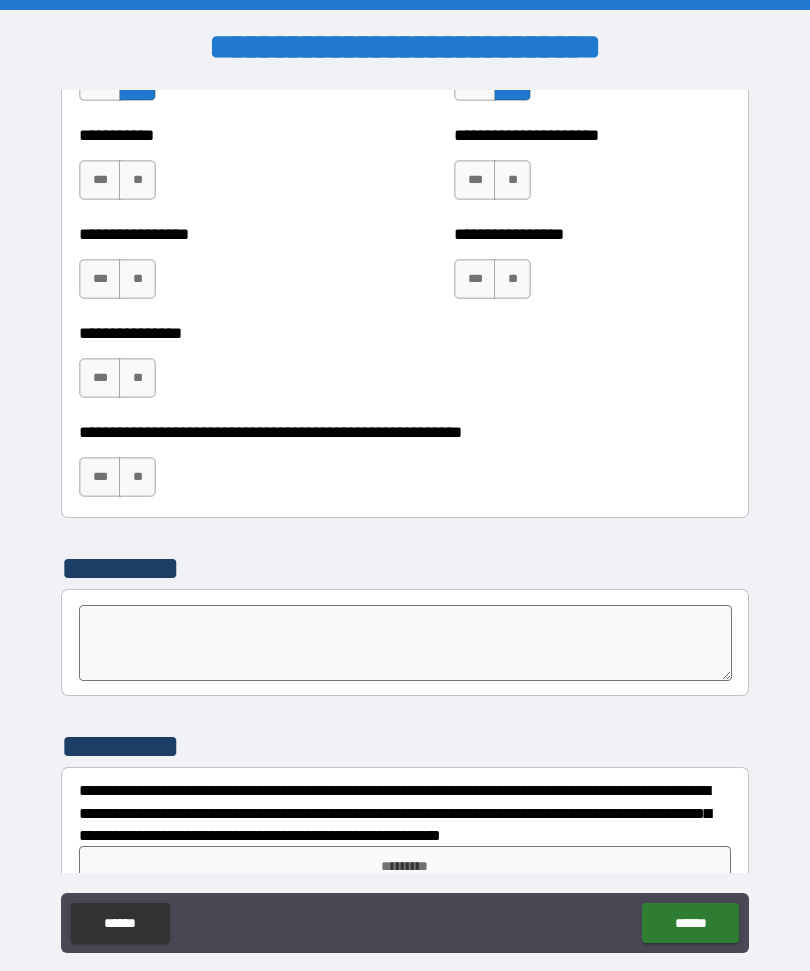 click on "**" at bounding box center (137, 180) 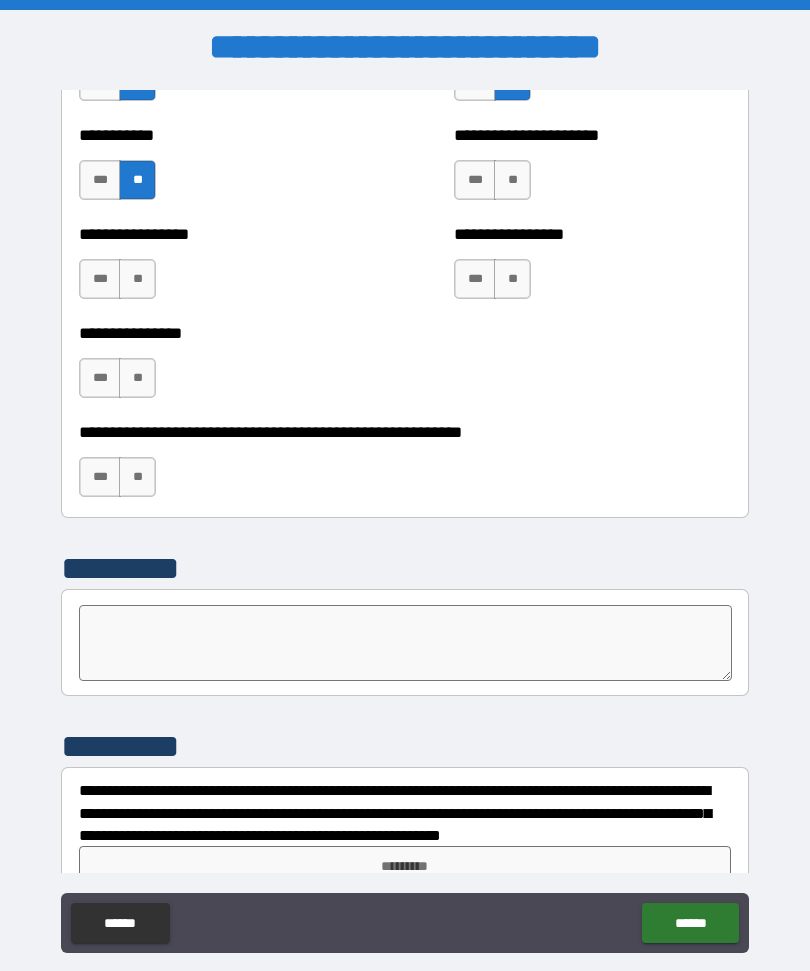 click on "**" at bounding box center (137, 279) 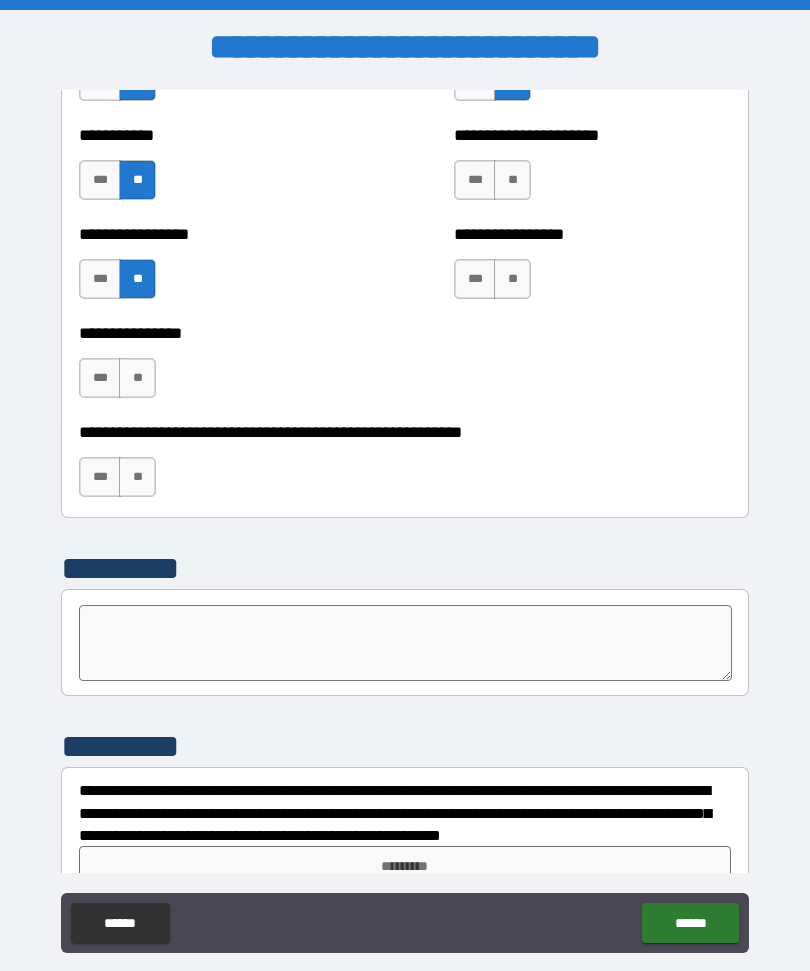 click on "**" at bounding box center [137, 378] 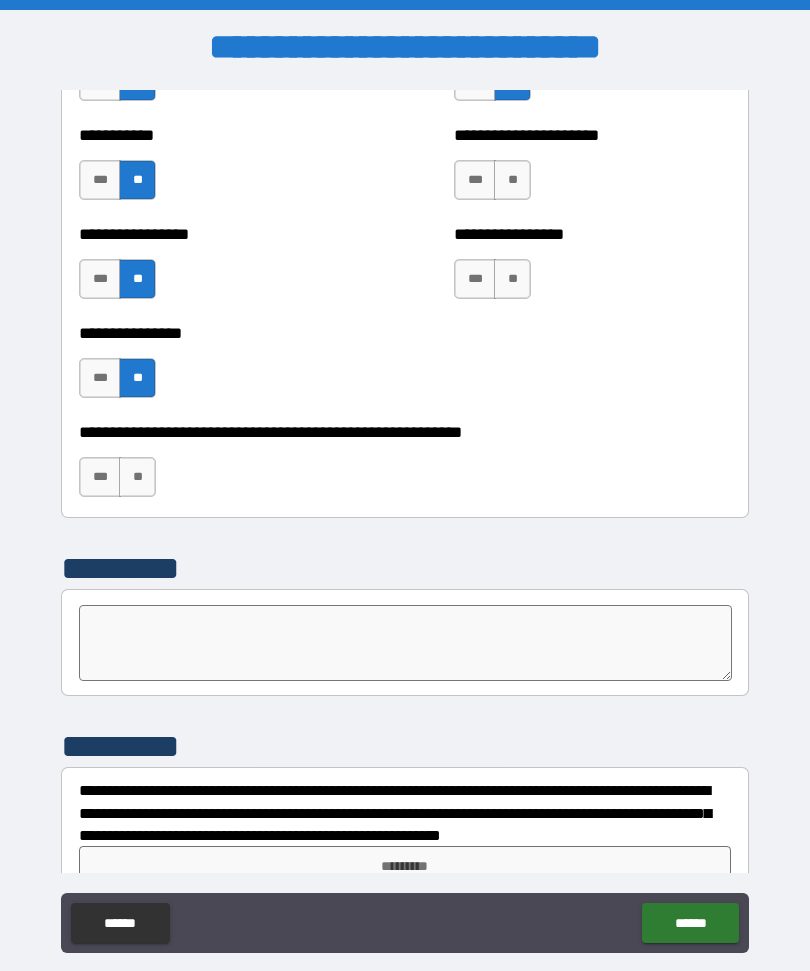 click on "**" at bounding box center [137, 477] 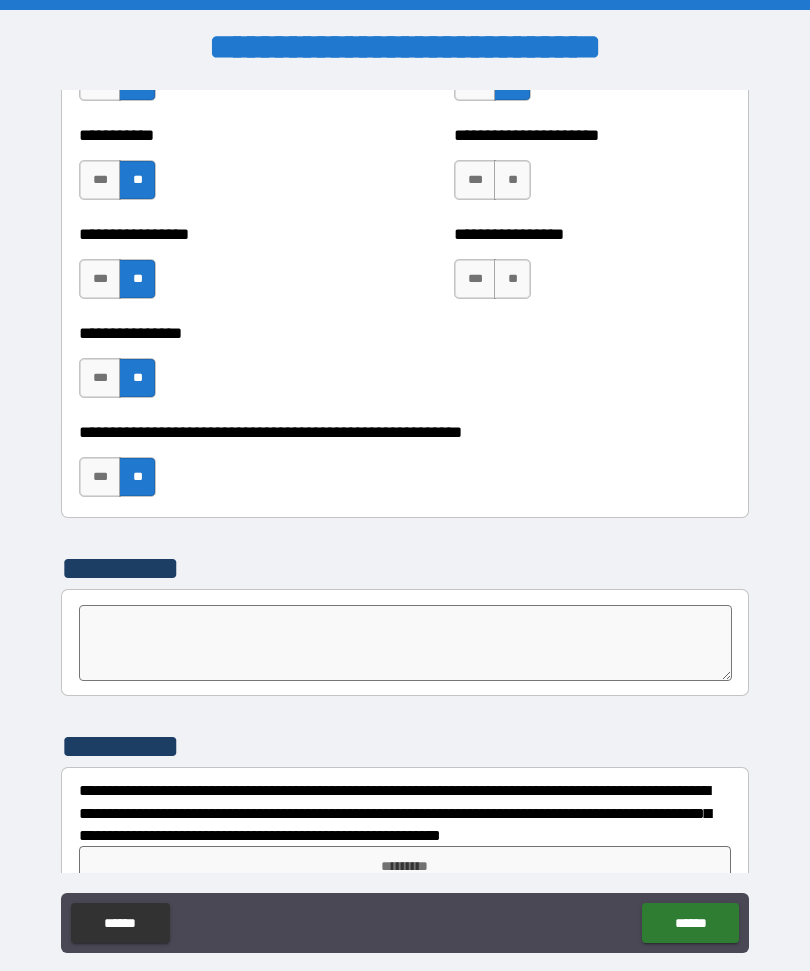 click on "**" at bounding box center (512, 279) 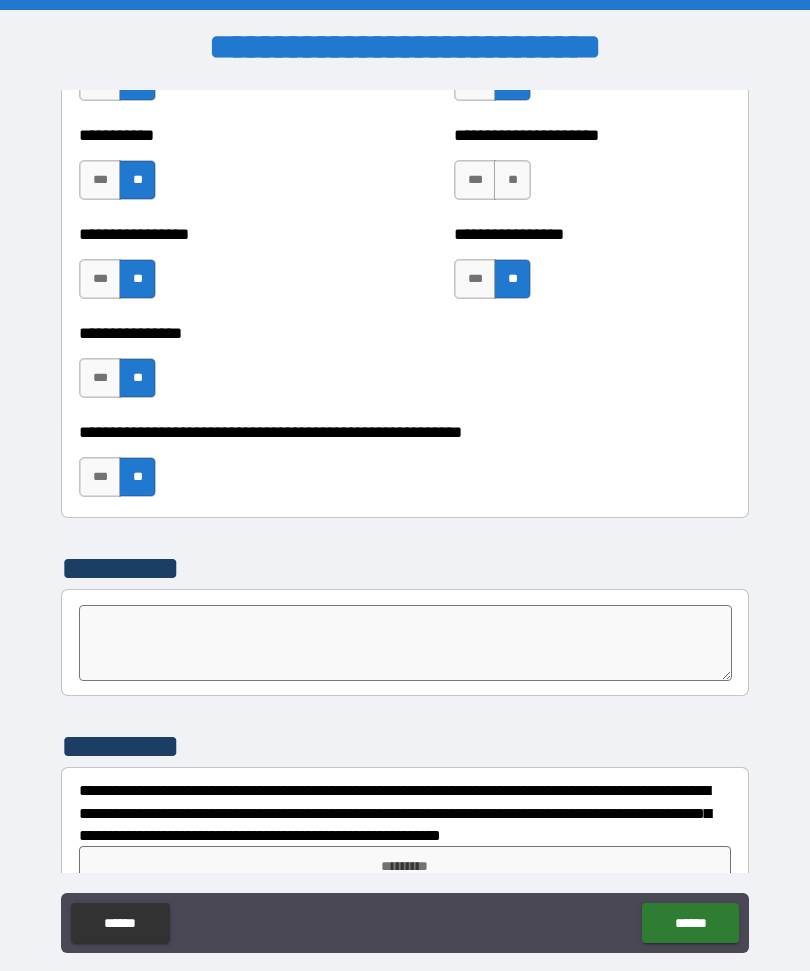click on "**" at bounding box center [512, 180] 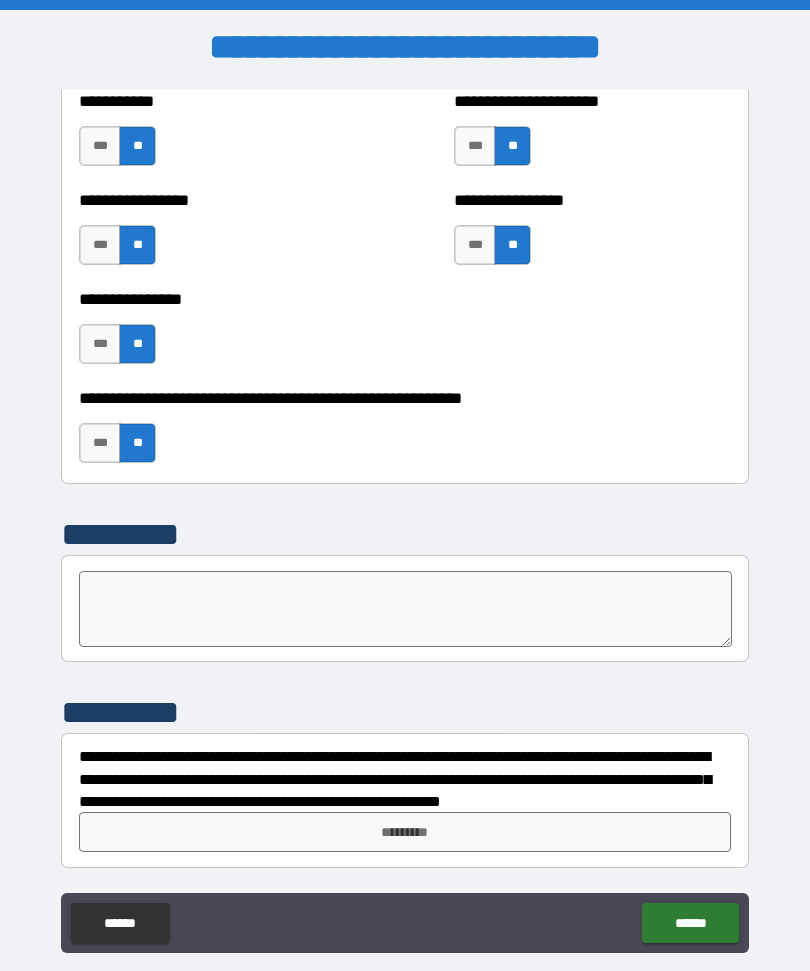 scroll, scrollTop: 6125, scrollLeft: 0, axis: vertical 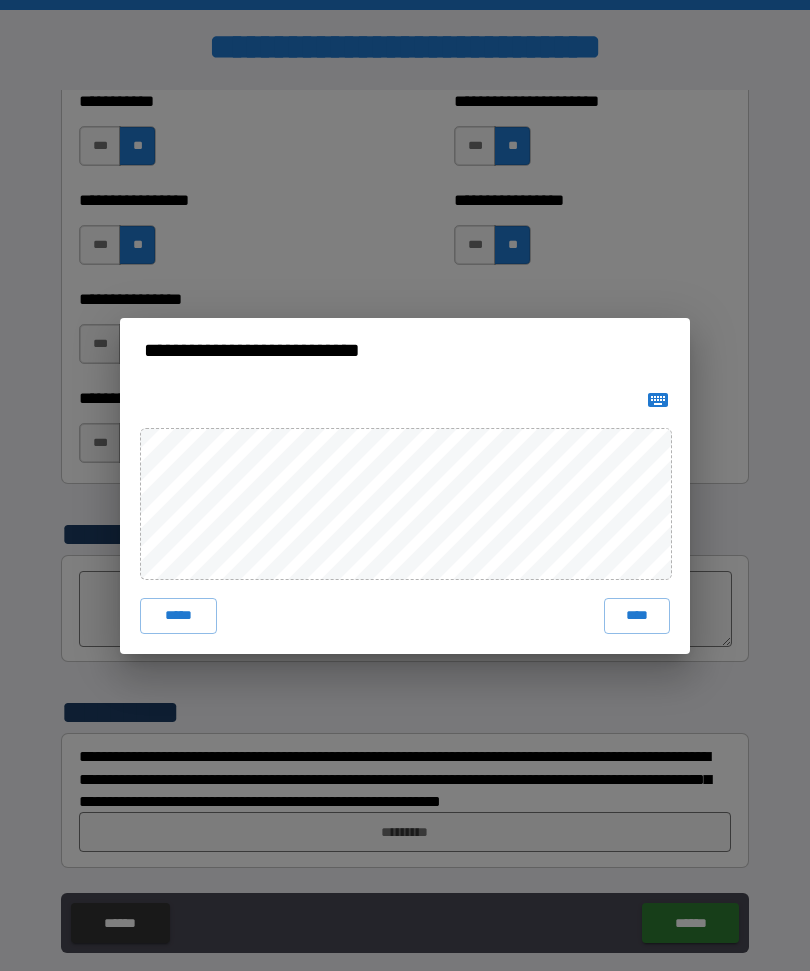 click on "****" at bounding box center [637, 616] 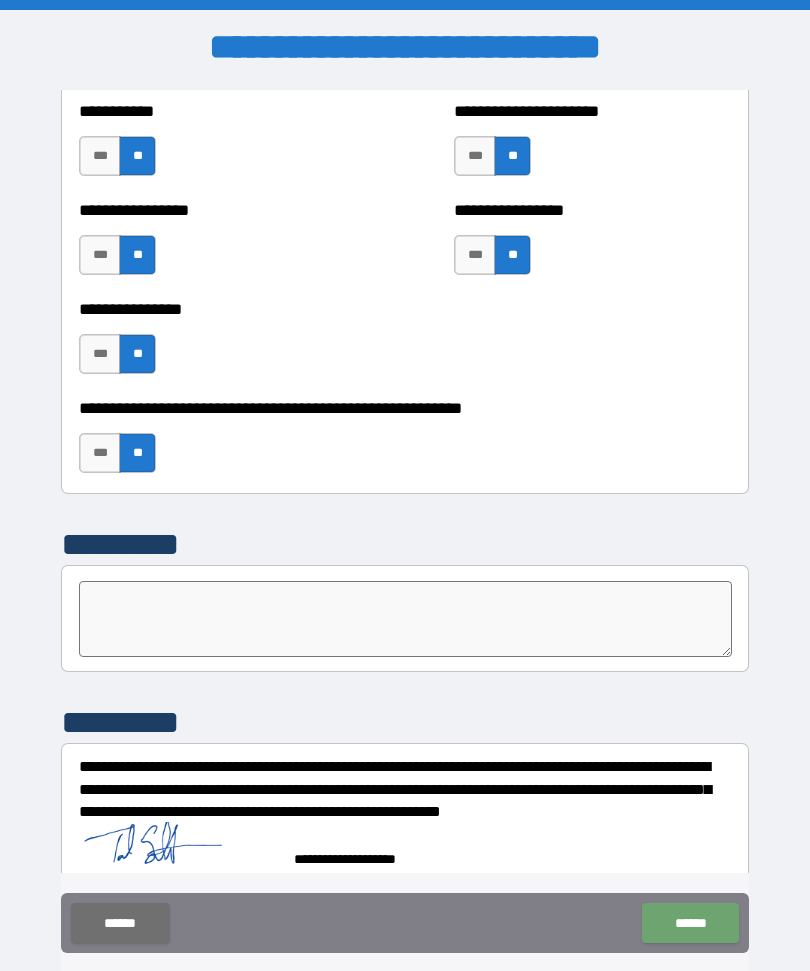 click on "******" at bounding box center (690, 923) 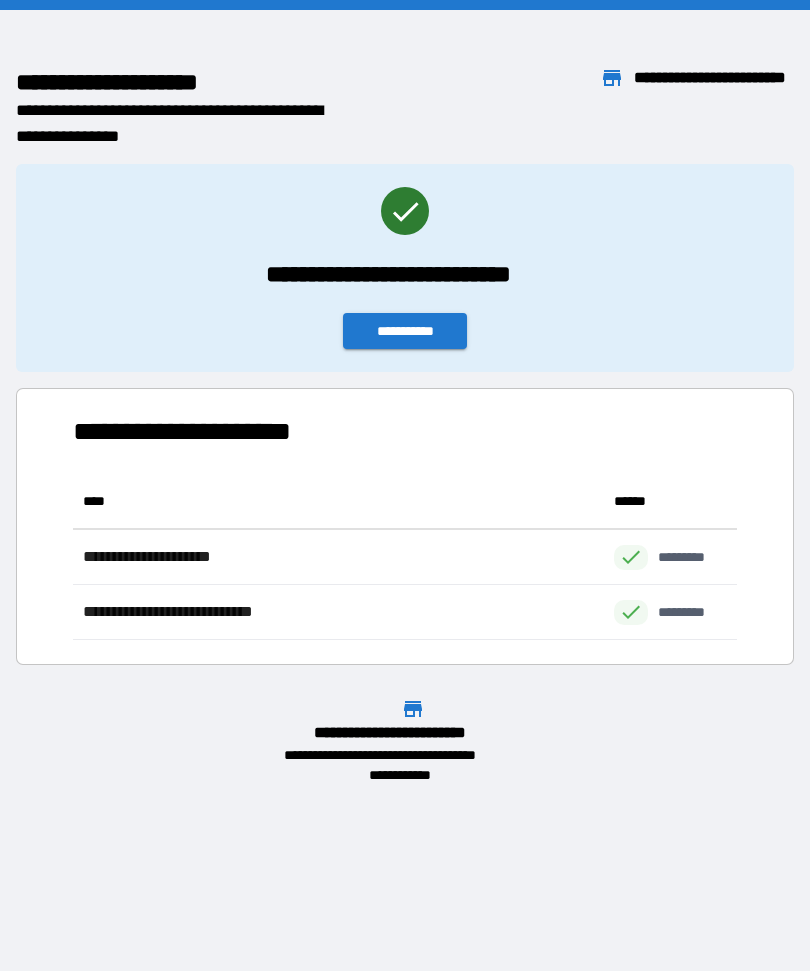 scroll, scrollTop: 1, scrollLeft: 1, axis: both 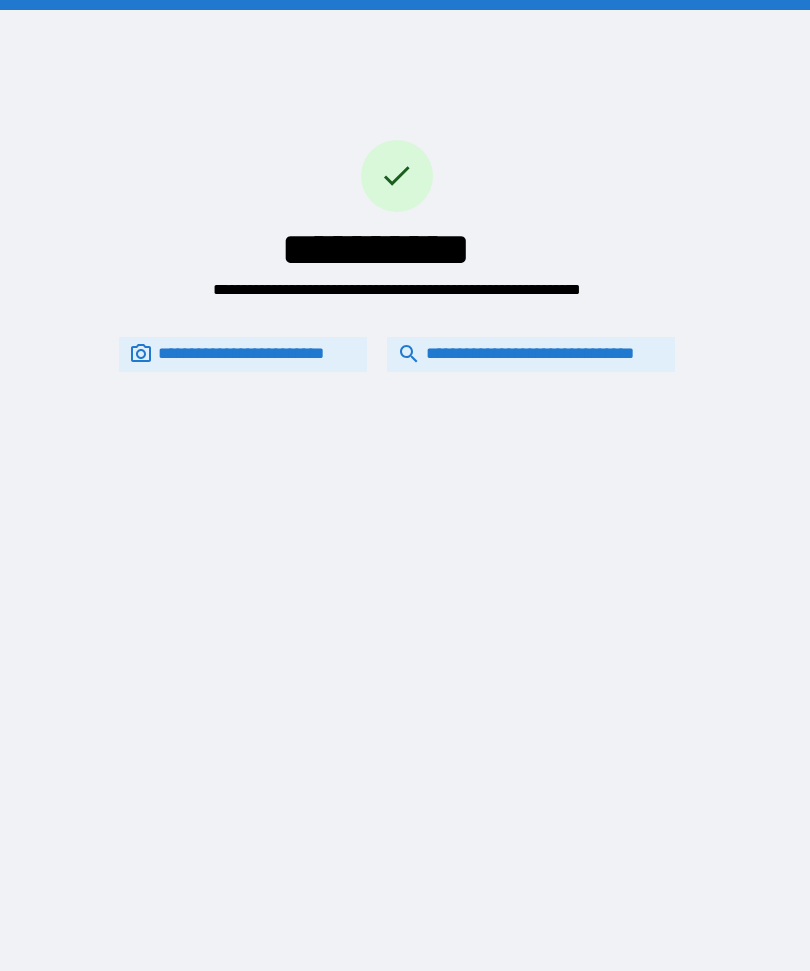 click on "**********" at bounding box center [531, 354] 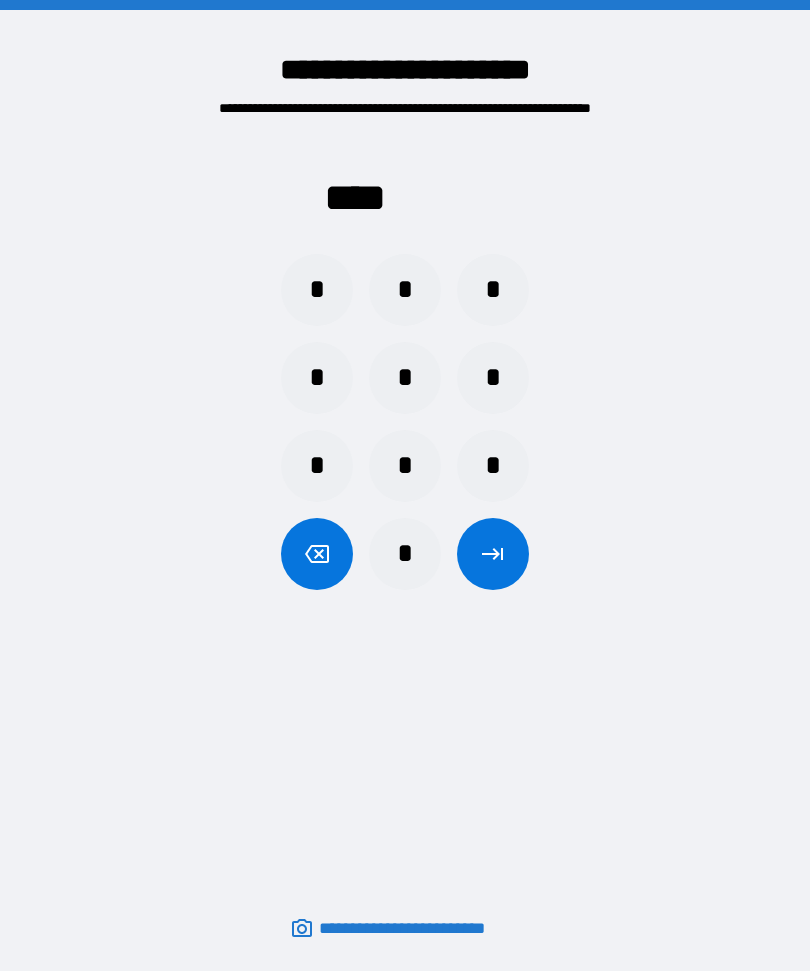 click on "*" at bounding box center (493, 378) 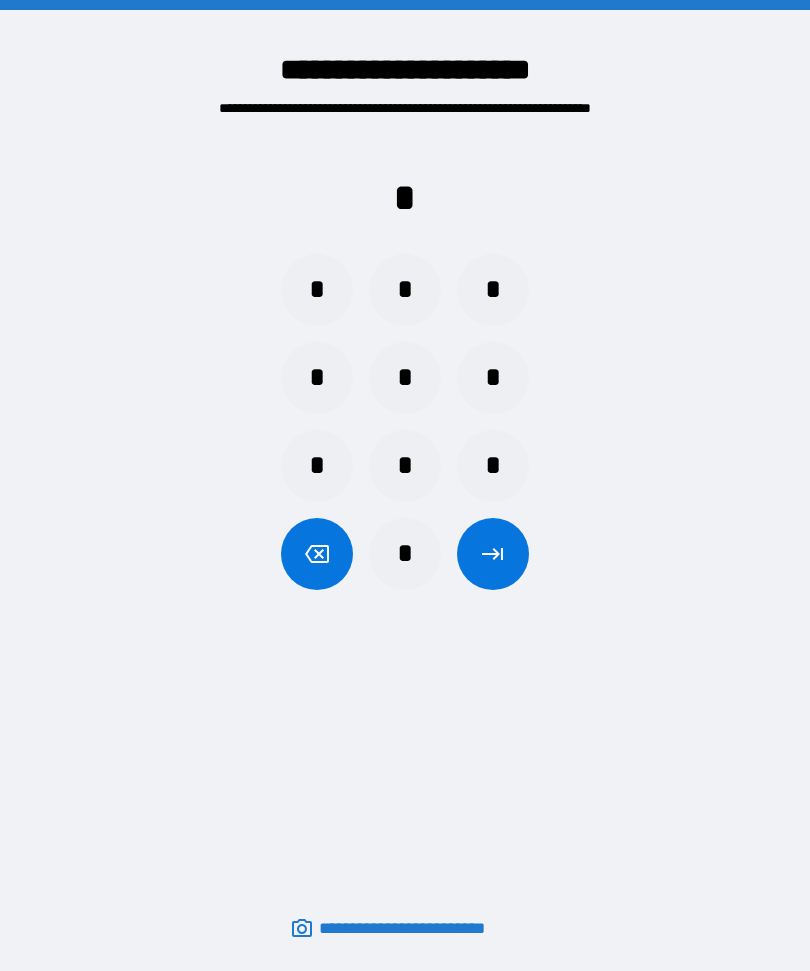 click on "*" at bounding box center [317, 290] 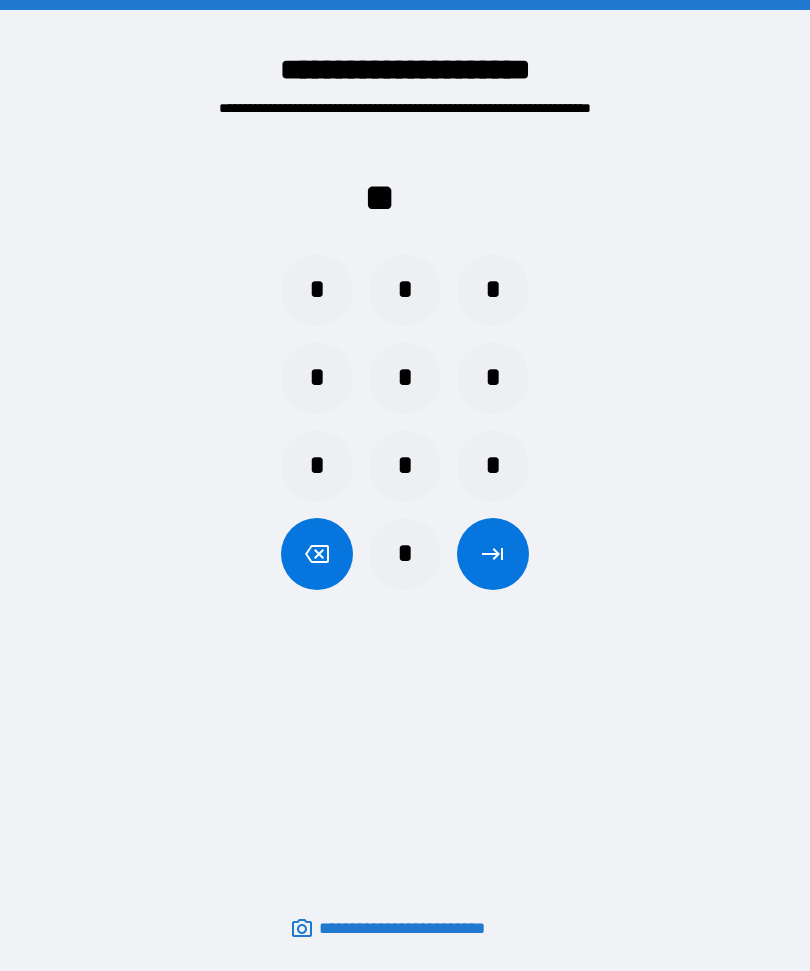 click on "*" at bounding box center [317, 290] 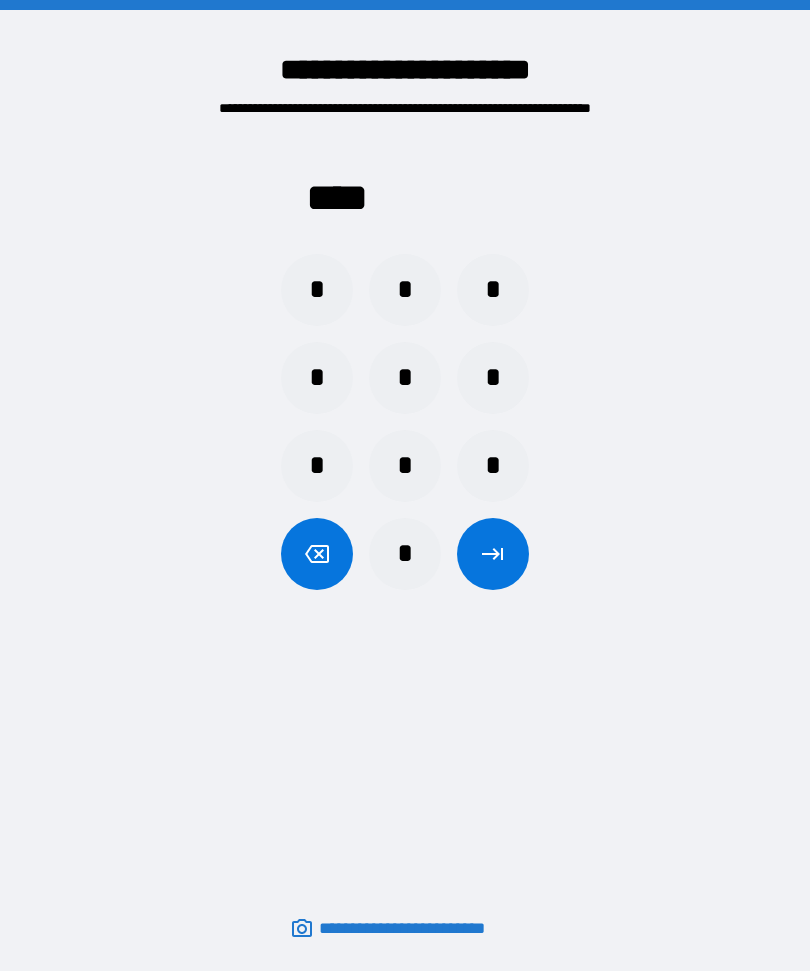 click 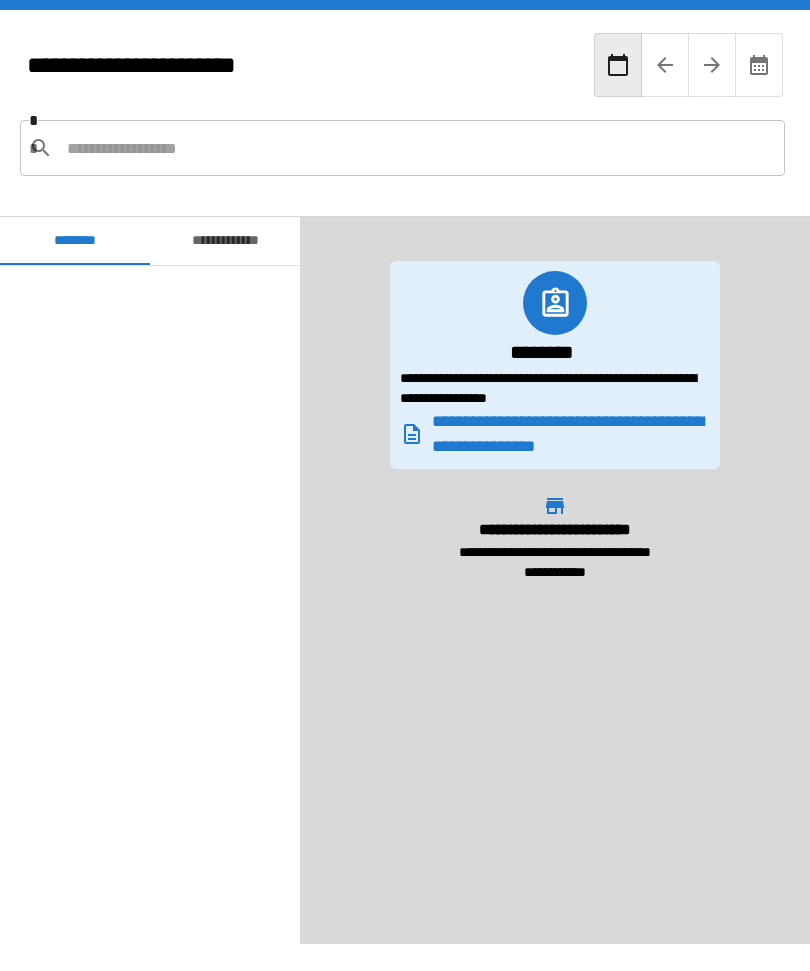 scroll, scrollTop: 1080, scrollLeft: 0, axis: vertical 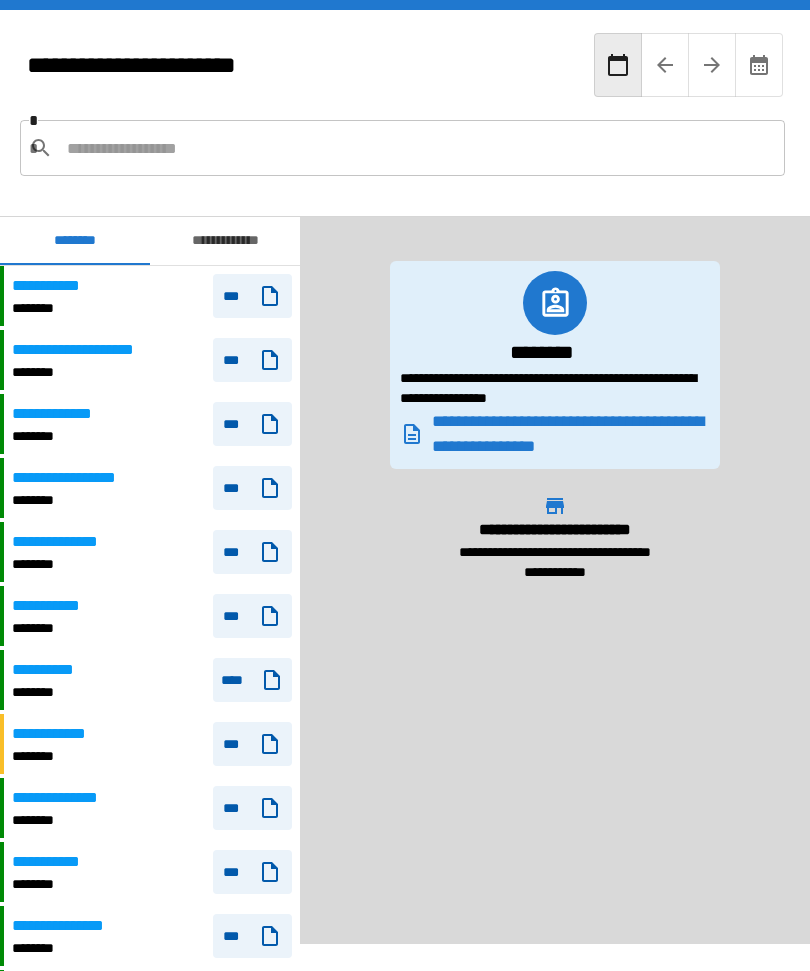 click at bounding box center [418, 148] 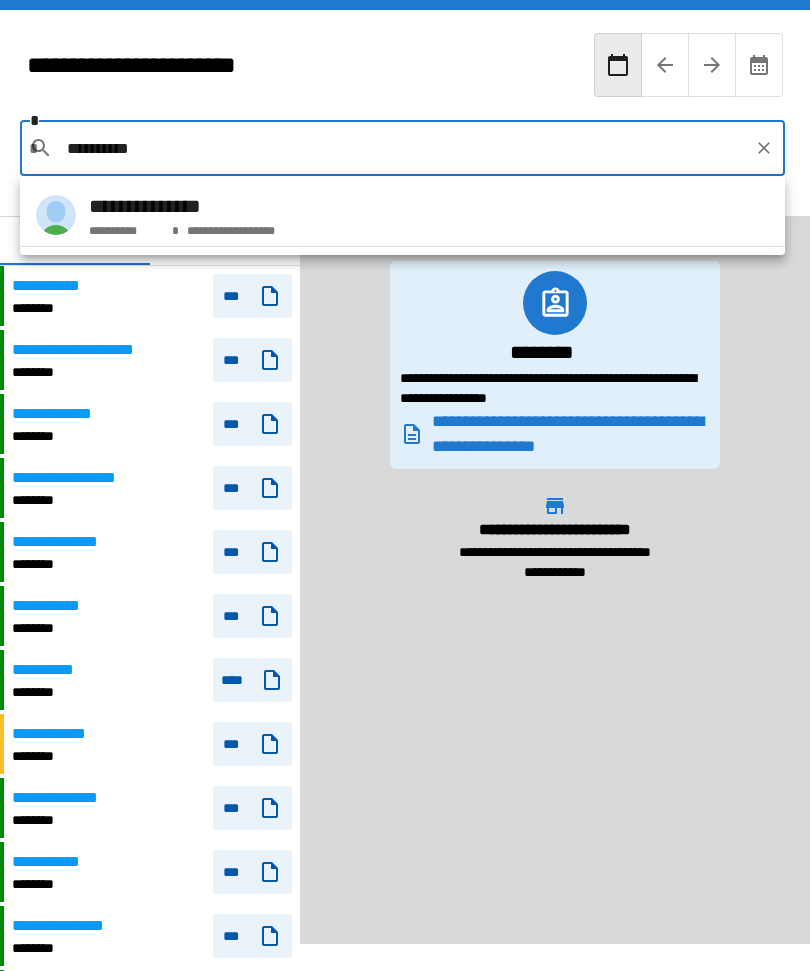click on "**********" at bounding box center [228, 227] 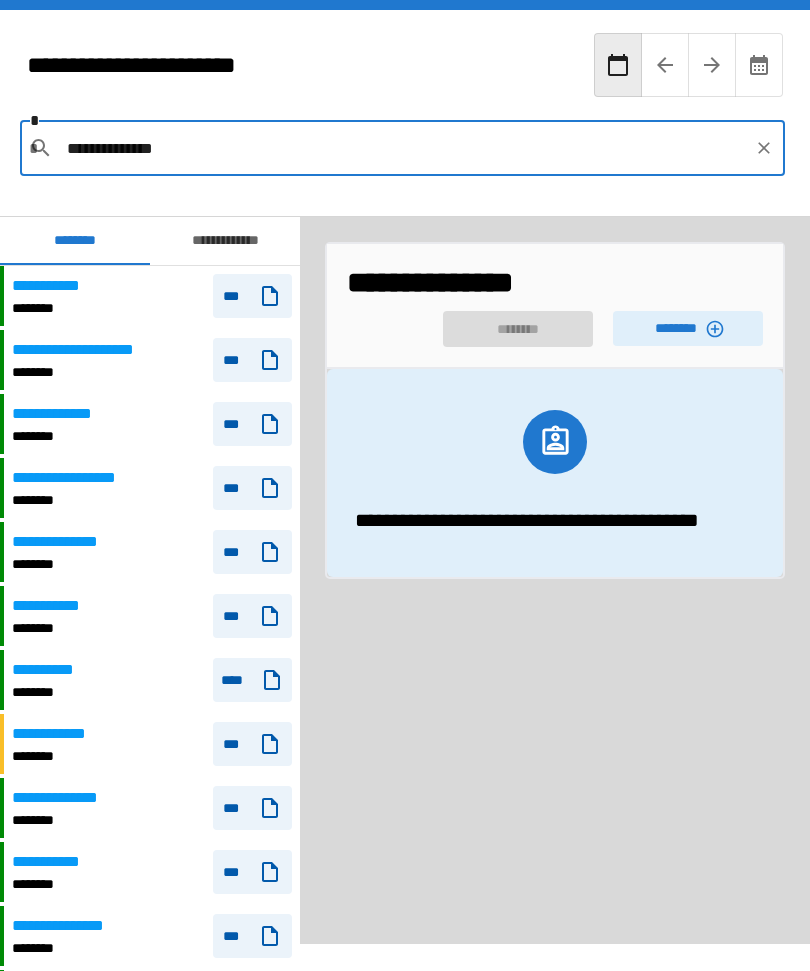 click on "********" at bounding box center (688, 328) 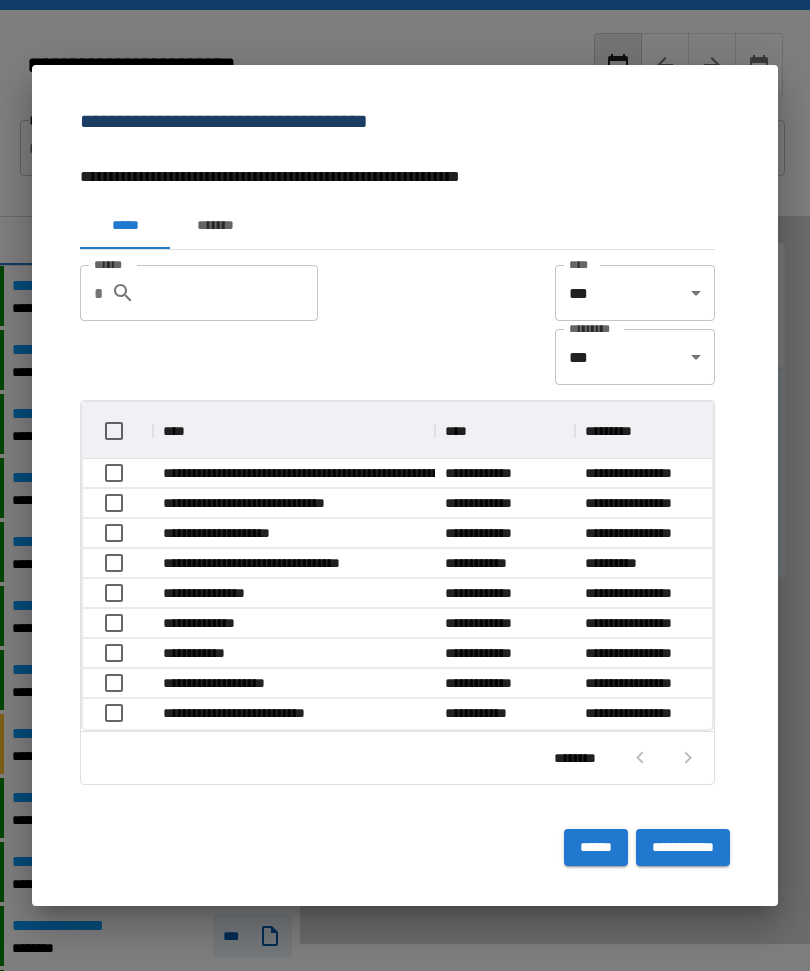 scroll, scrollTop: 116, scrollLeft: 629, axis: both 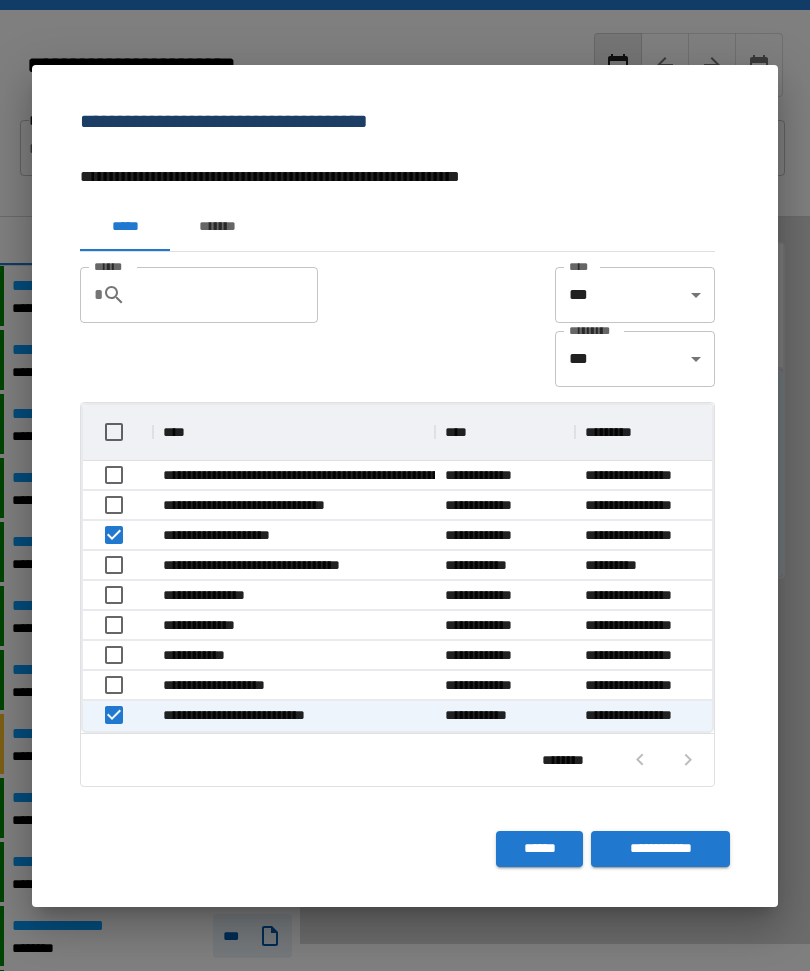 click on "**********" at bounding box center [660, 849] 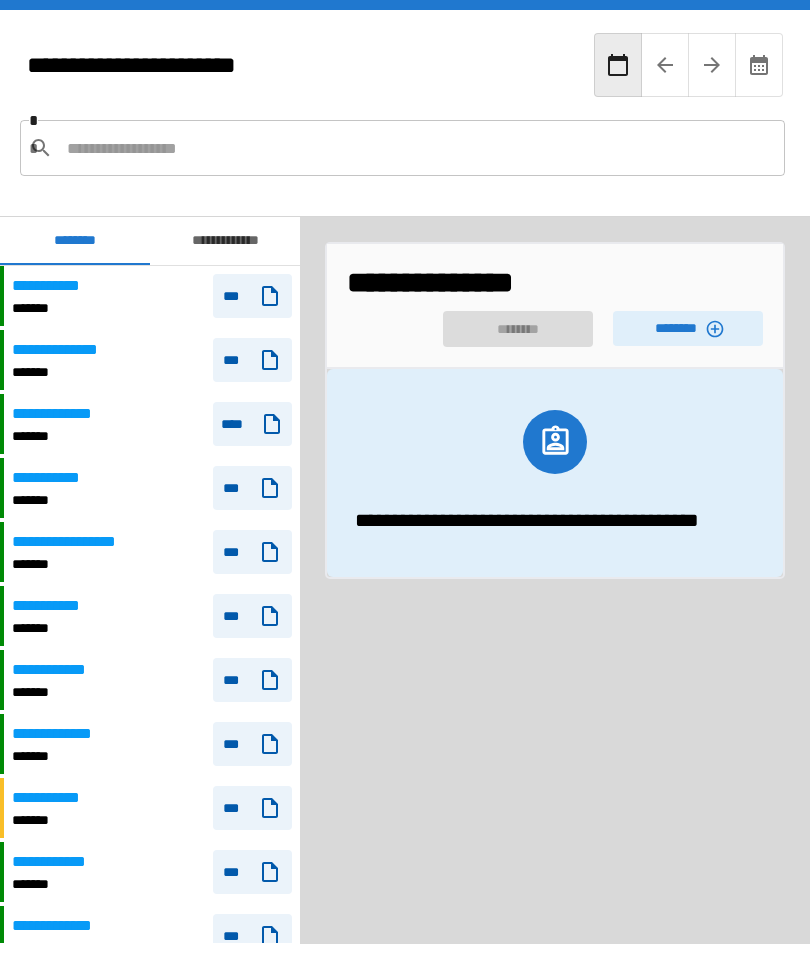 click on "********" at bounding box center (688, 328) 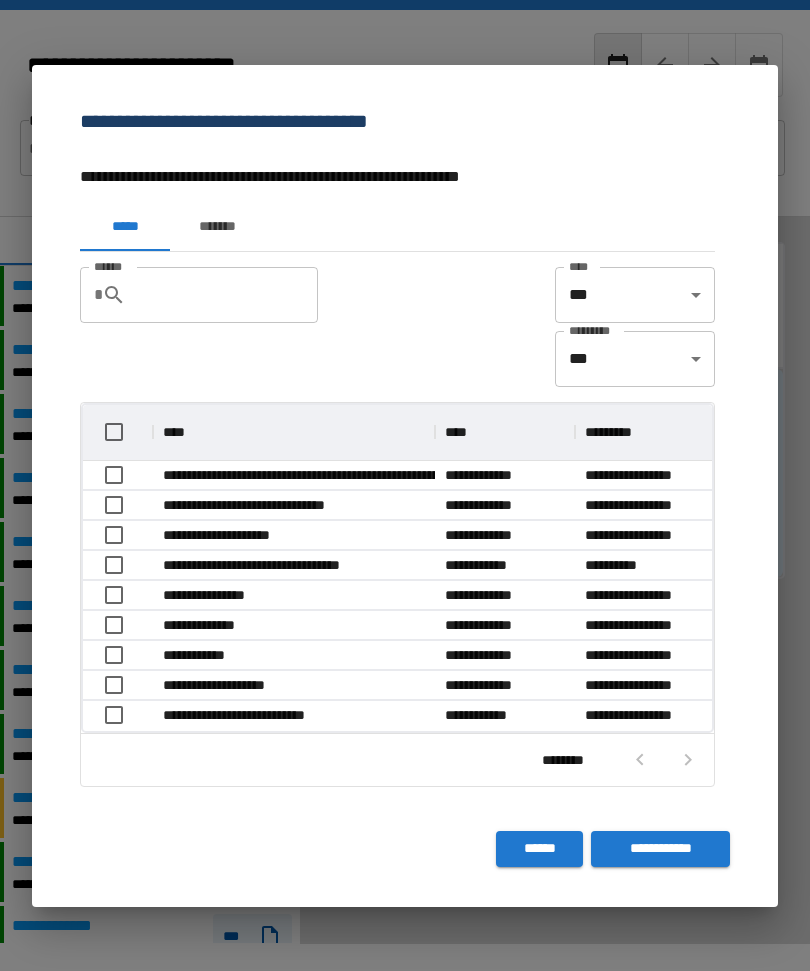 scroll, scrollTop: 1, scrollLeft: 1, axis: both 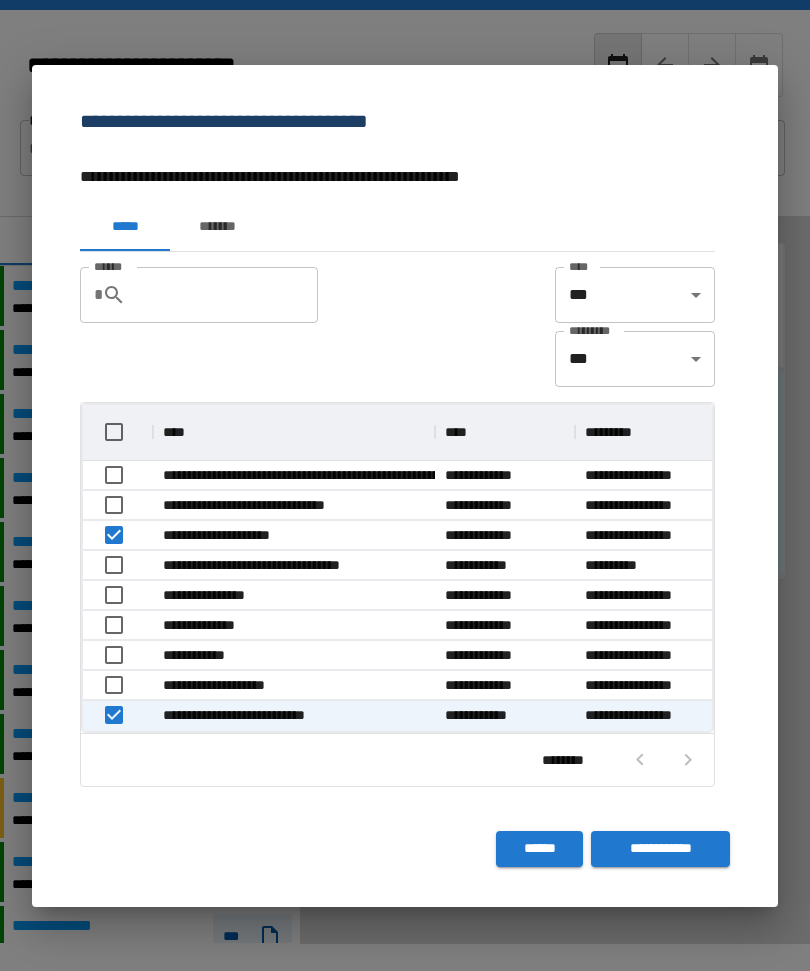 click on "**********" at bounding box center [660, 849] 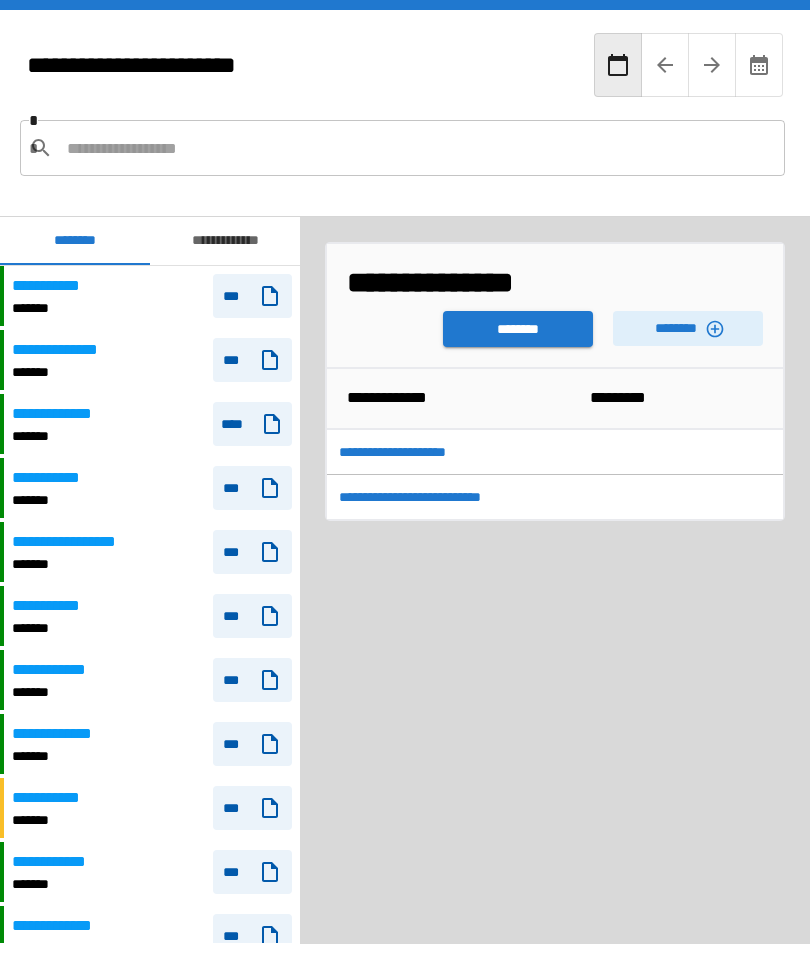 scroll, scrollTop: 1080, scrollLeft: 0, axis: vertical 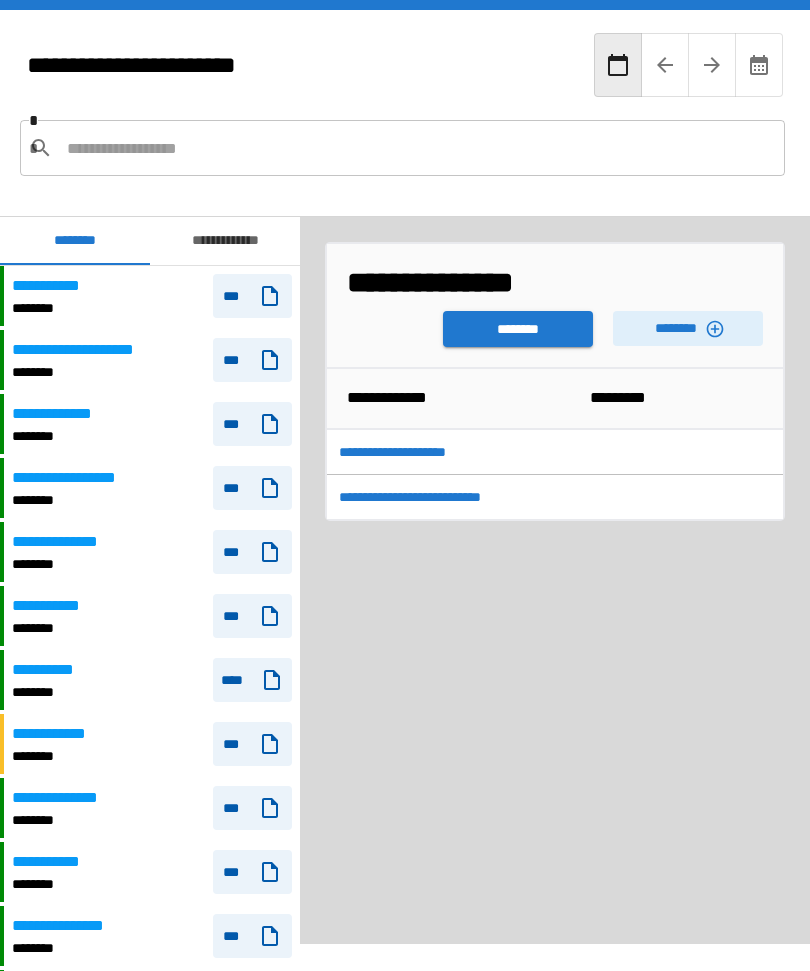 click on "********" at bounding box center (518, 329) 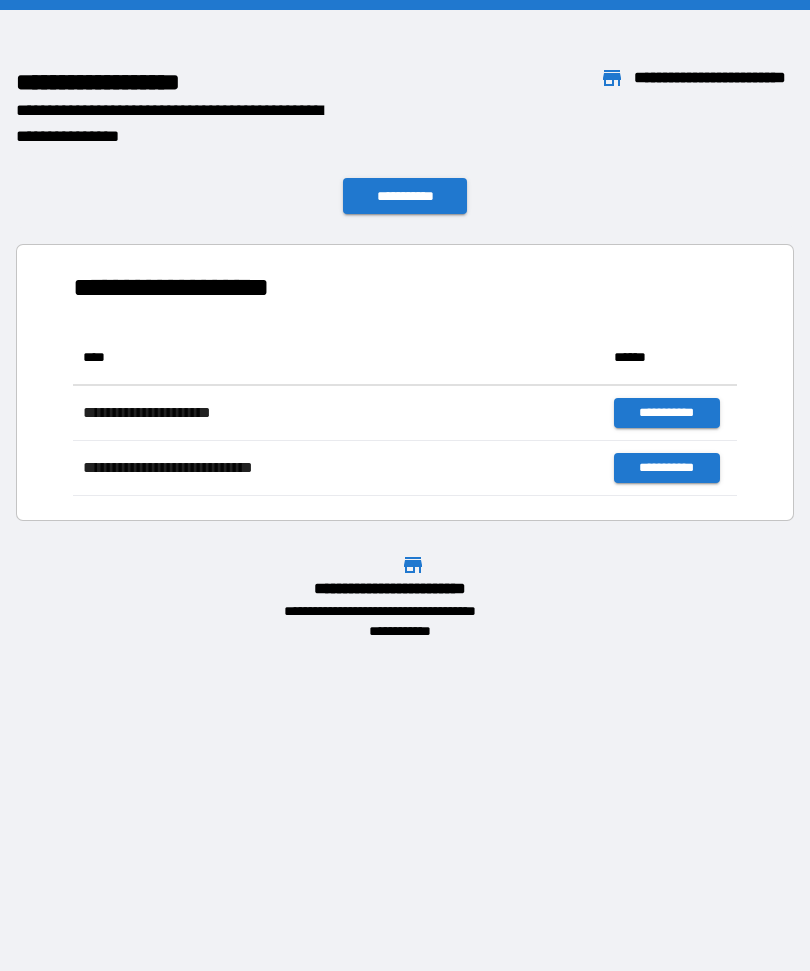 scroll, scrollTop: 1, scrollLeft: 1, axis: both 